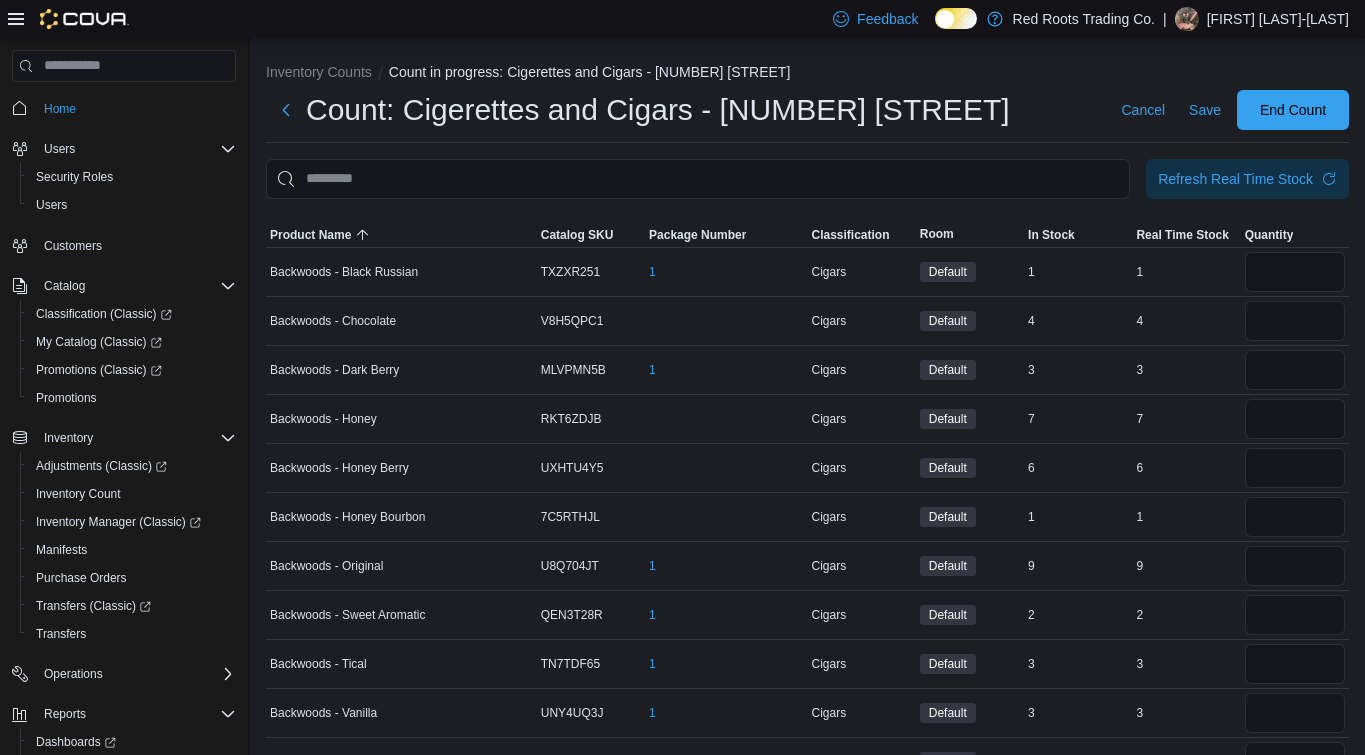 scroll, scrollTop: 0, scrollLeft: 0, axis: both 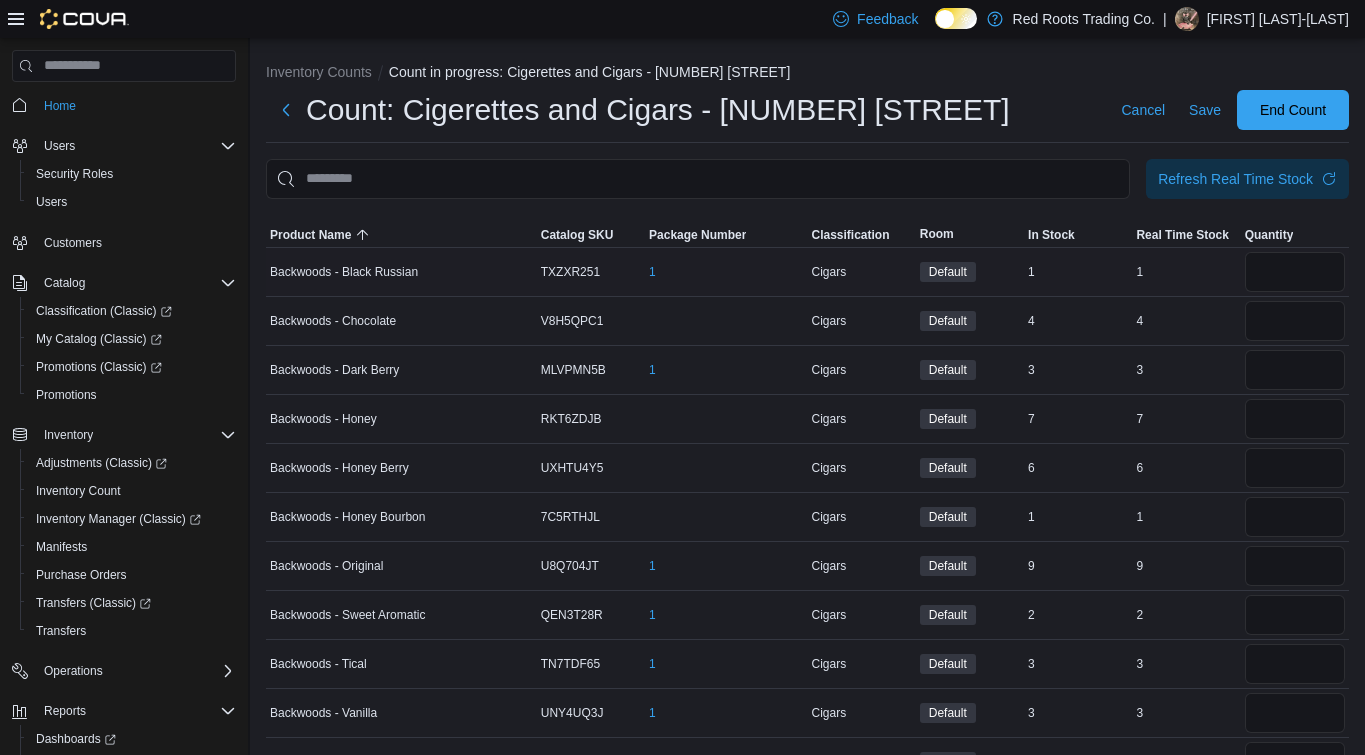 click at bounding box center (1295, 272) 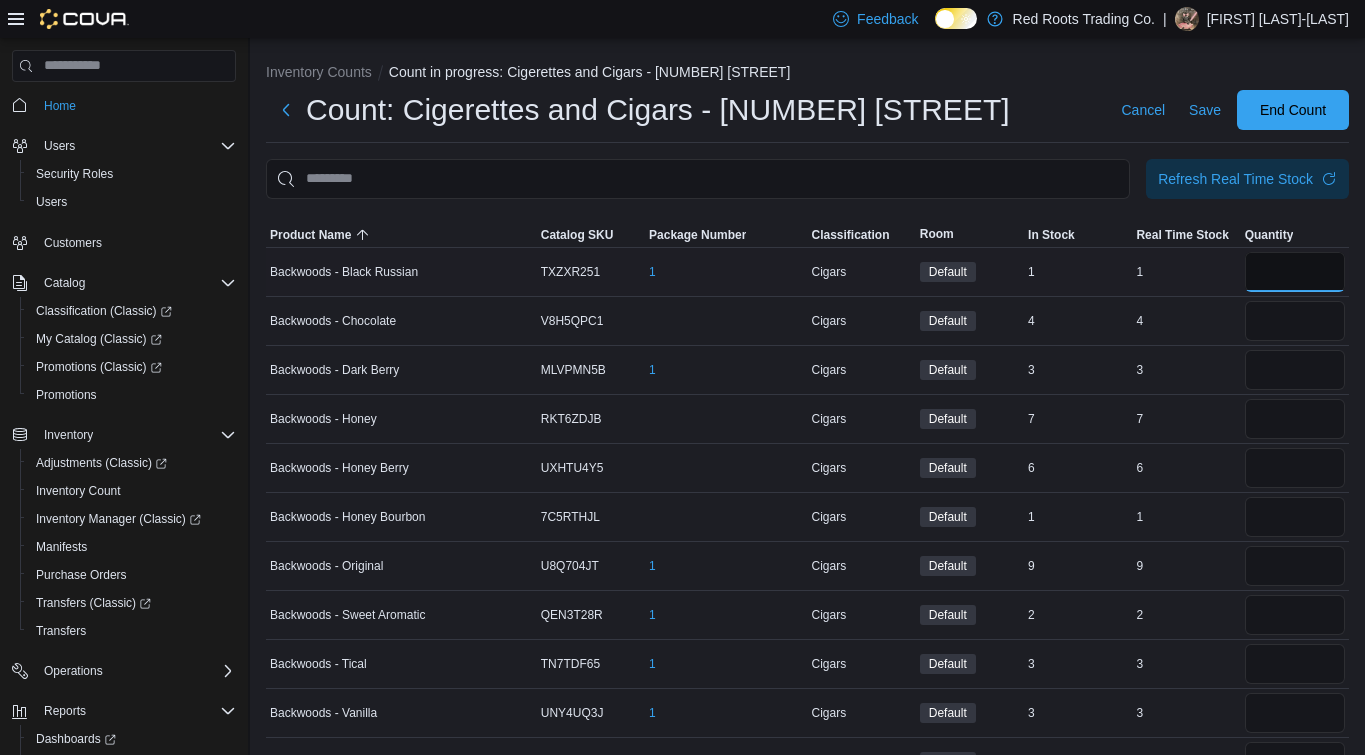 click at bounding box center [1295, 272] 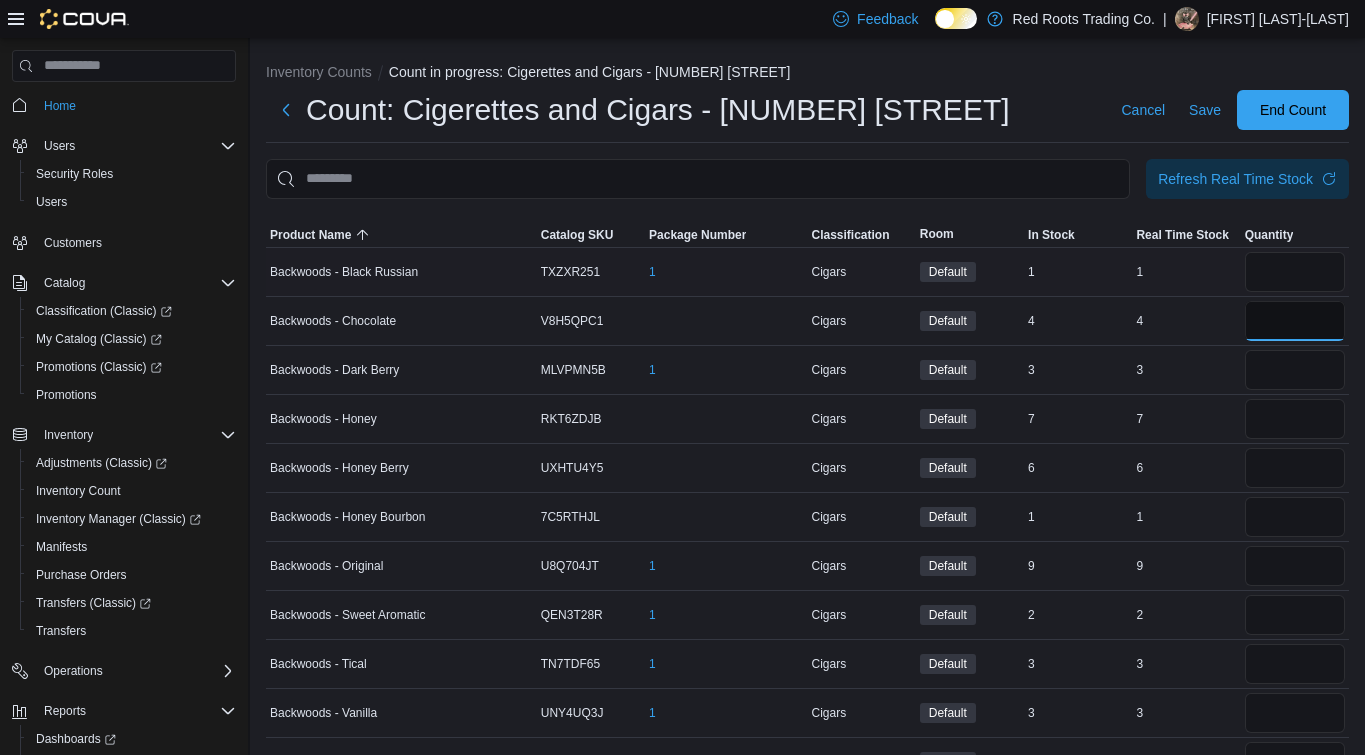 type 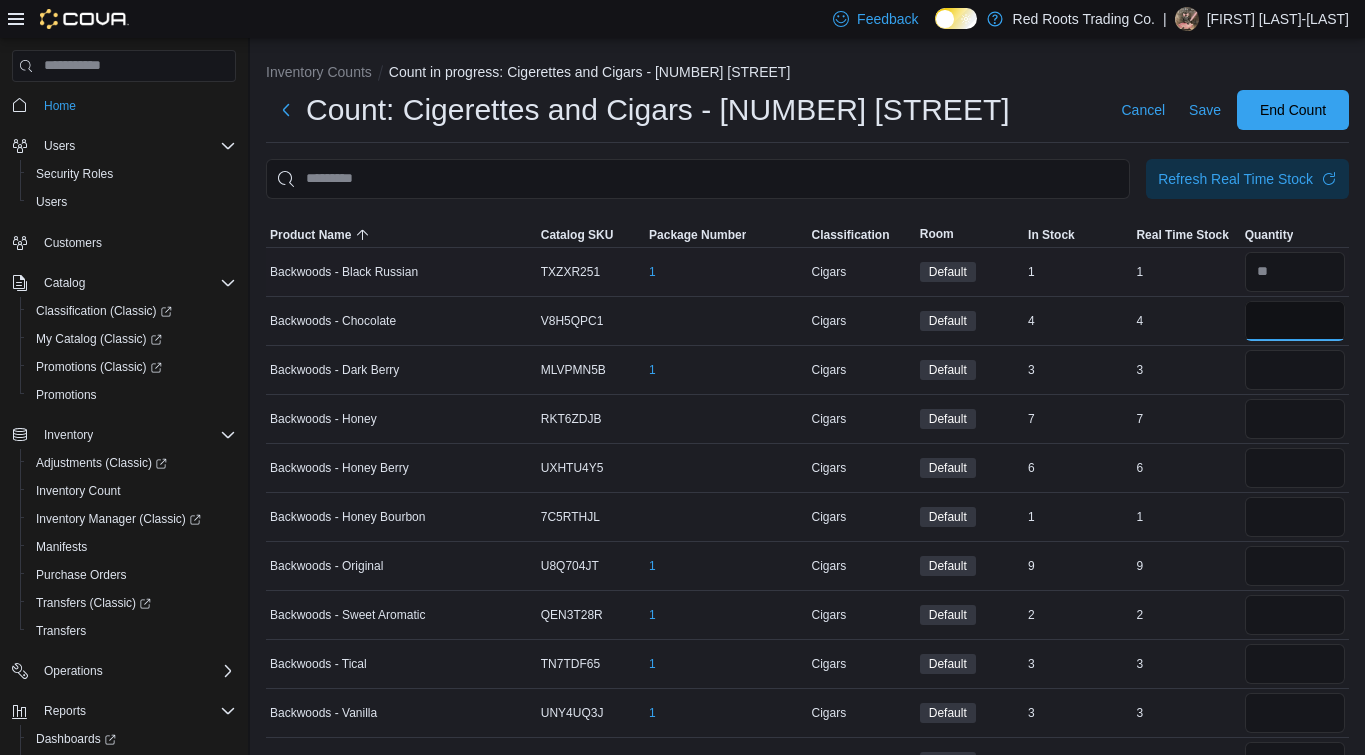 type on "*" 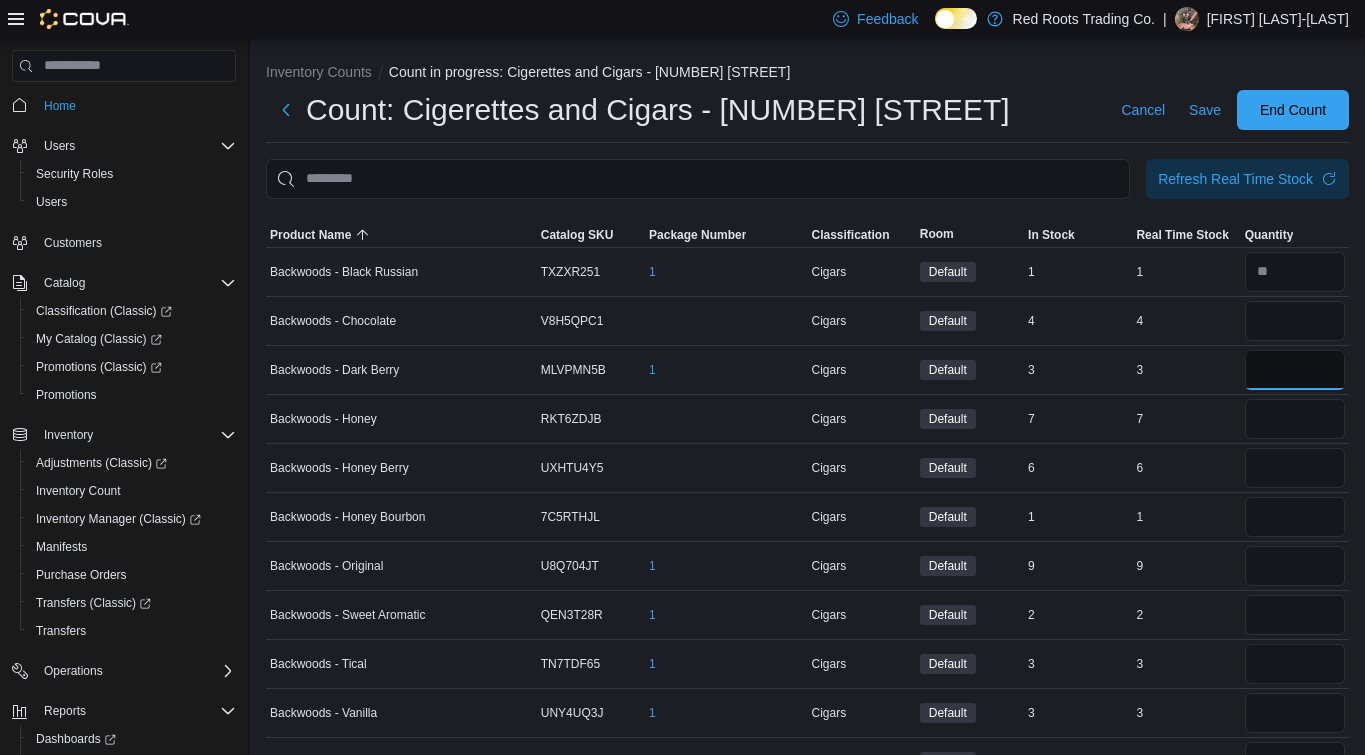 type 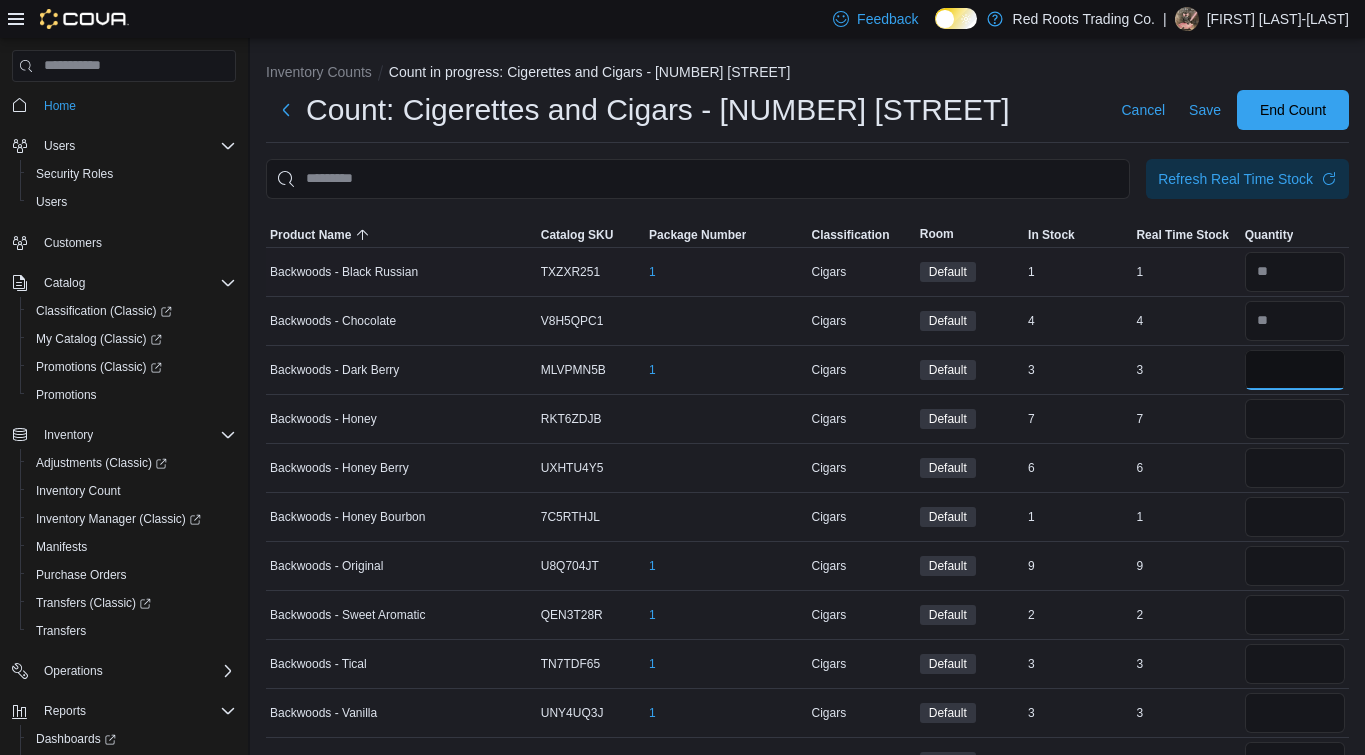 type on "*" 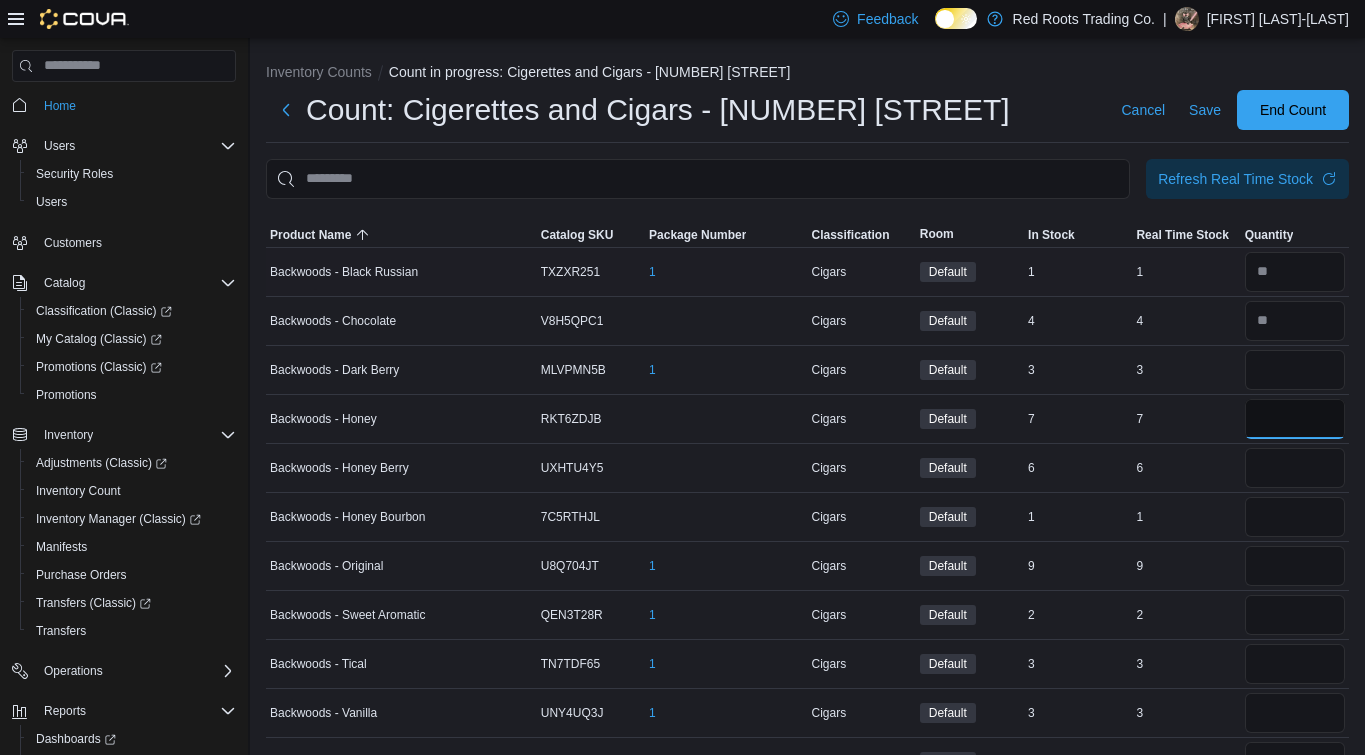 type 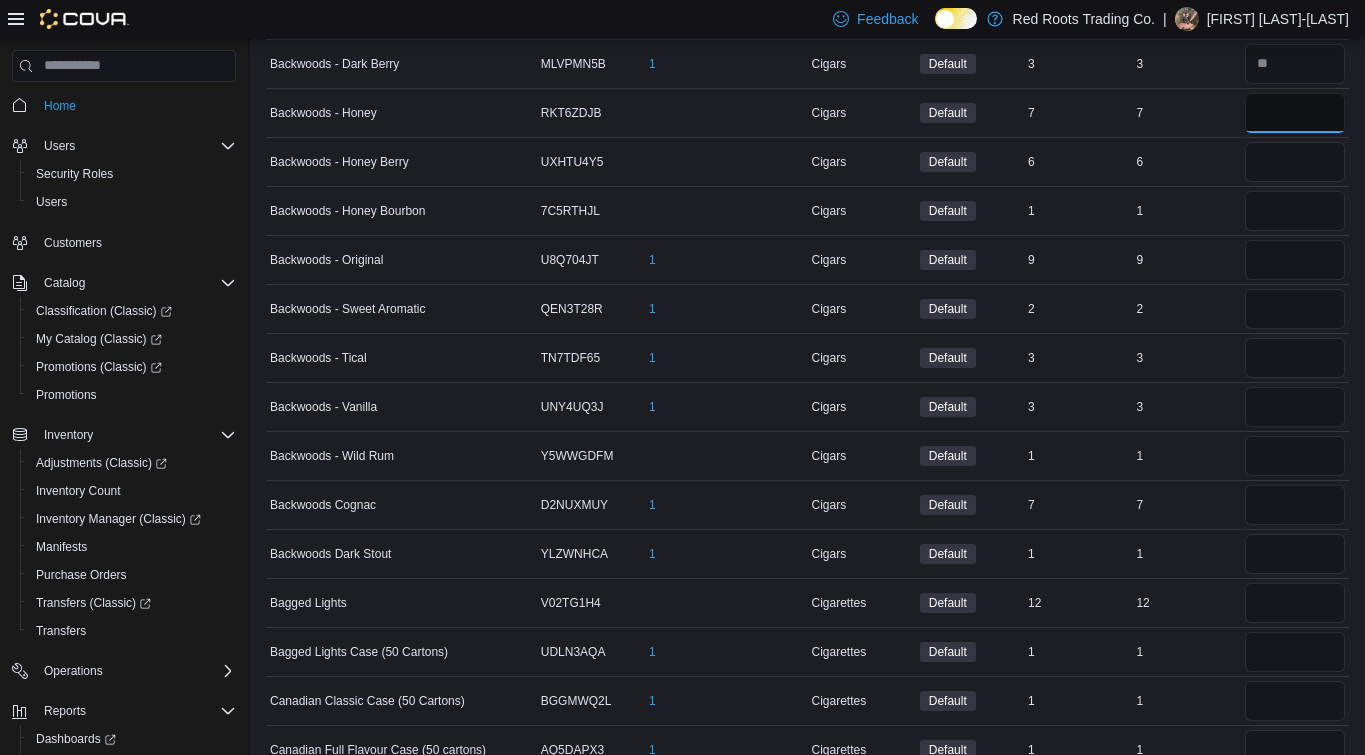 scroll, scrollTop: 309, scrollLeft: 0, axis: vertical 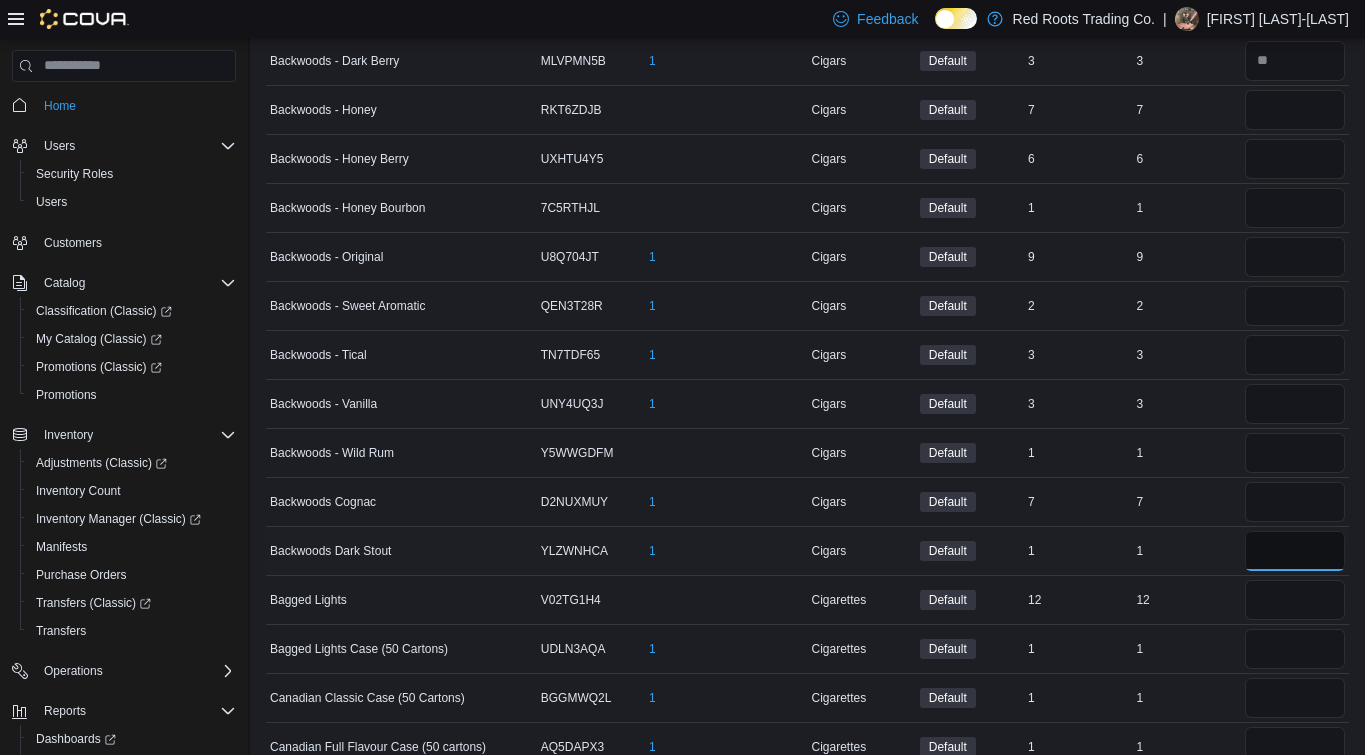 click at bounding box center (1295, 551) 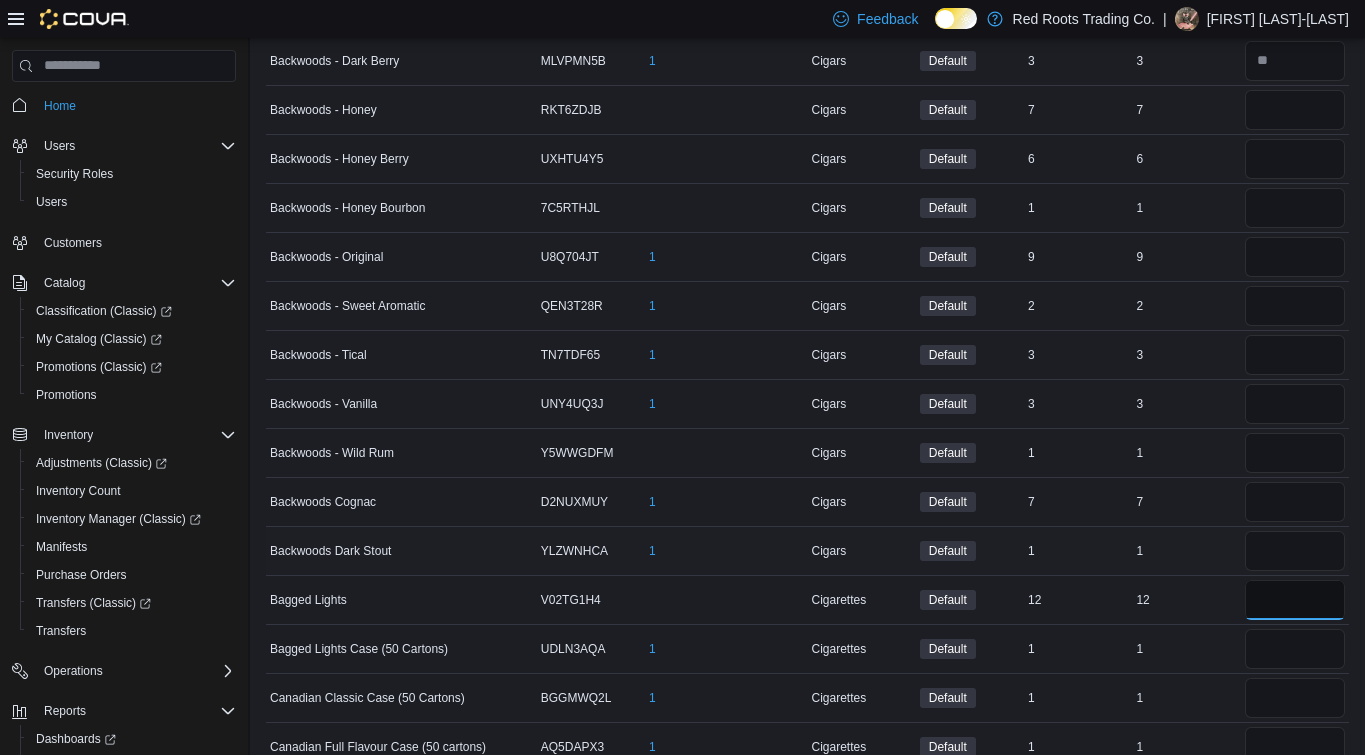 type 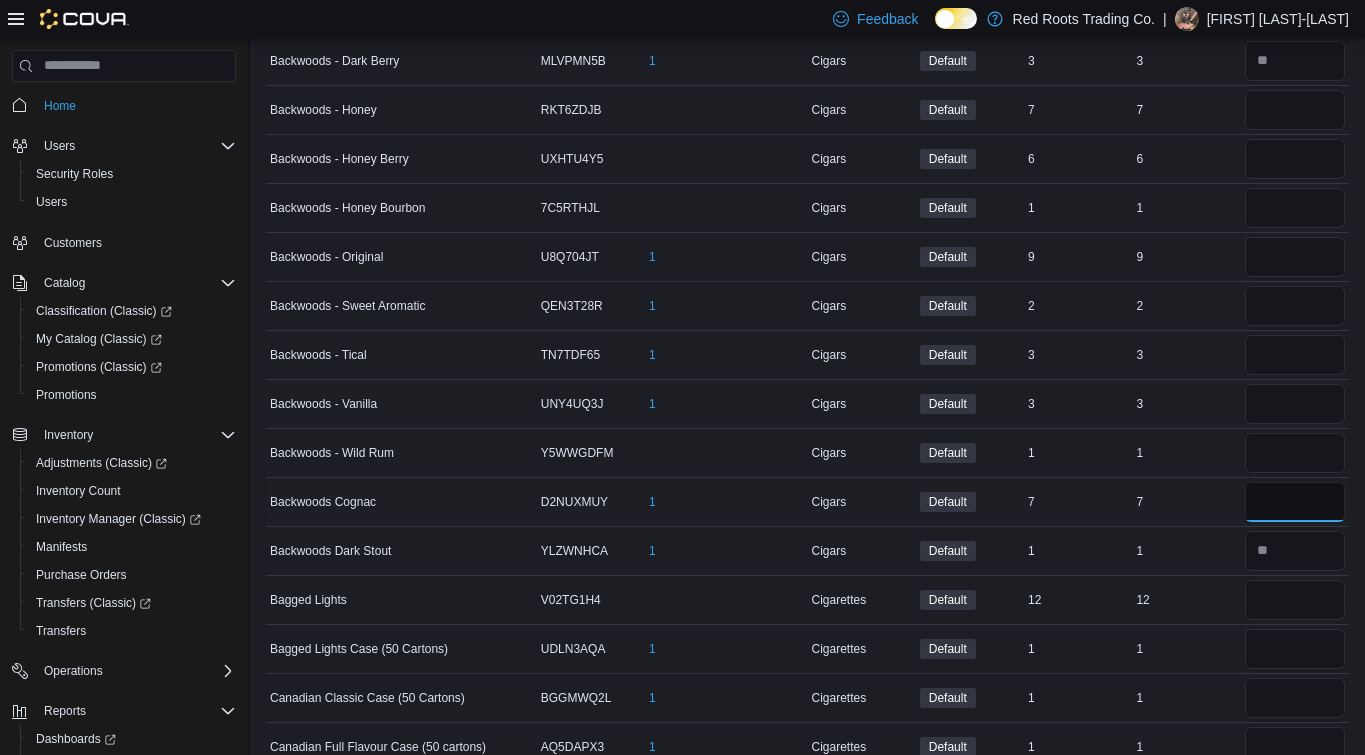 click at bounding box center [1295, 502] 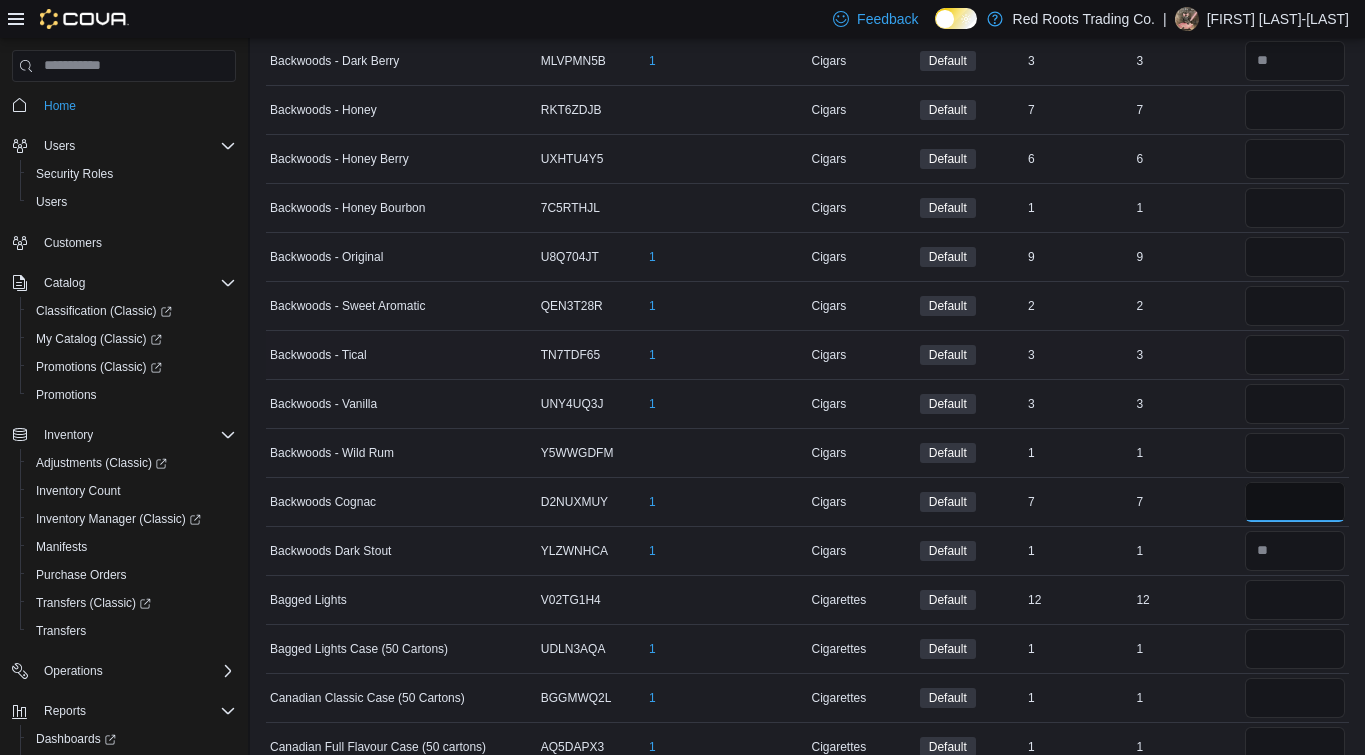 scroll, scrollTop: 186, scrollLeft: 0, axis: vertical 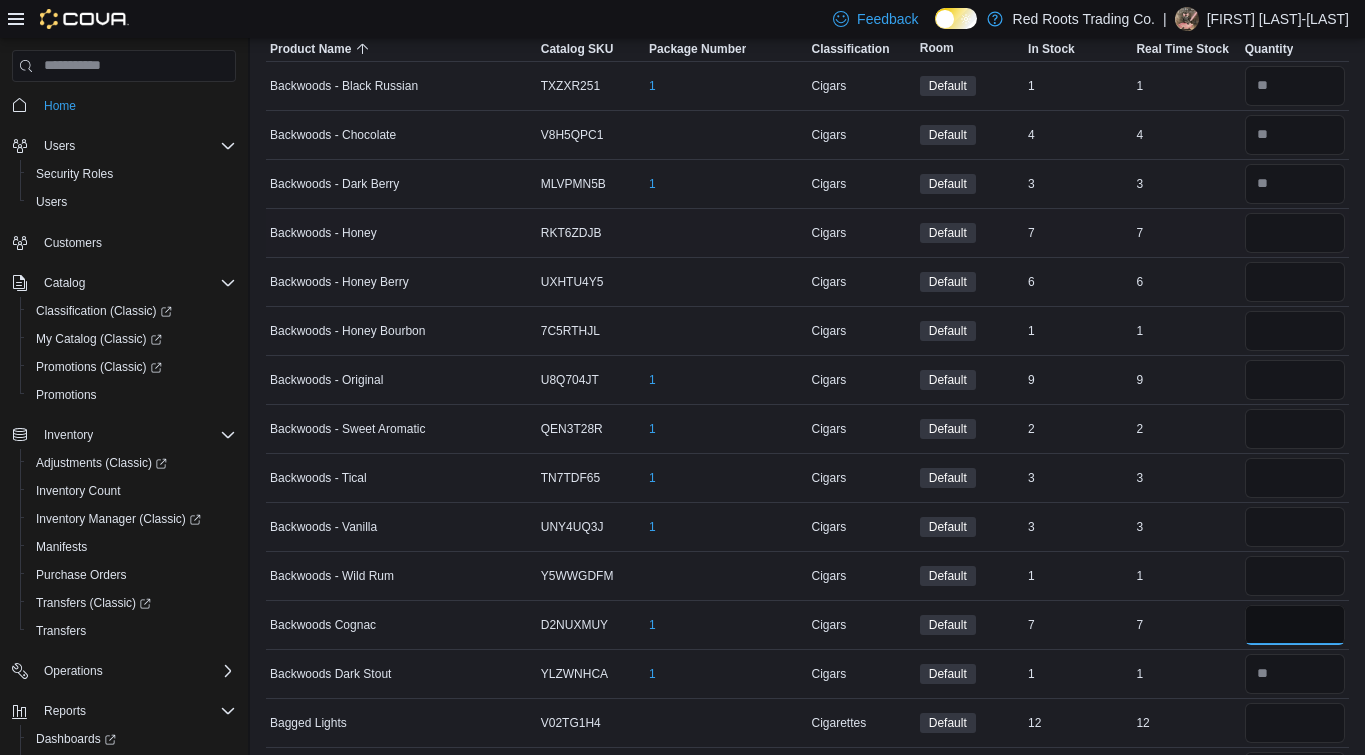 type on "*" 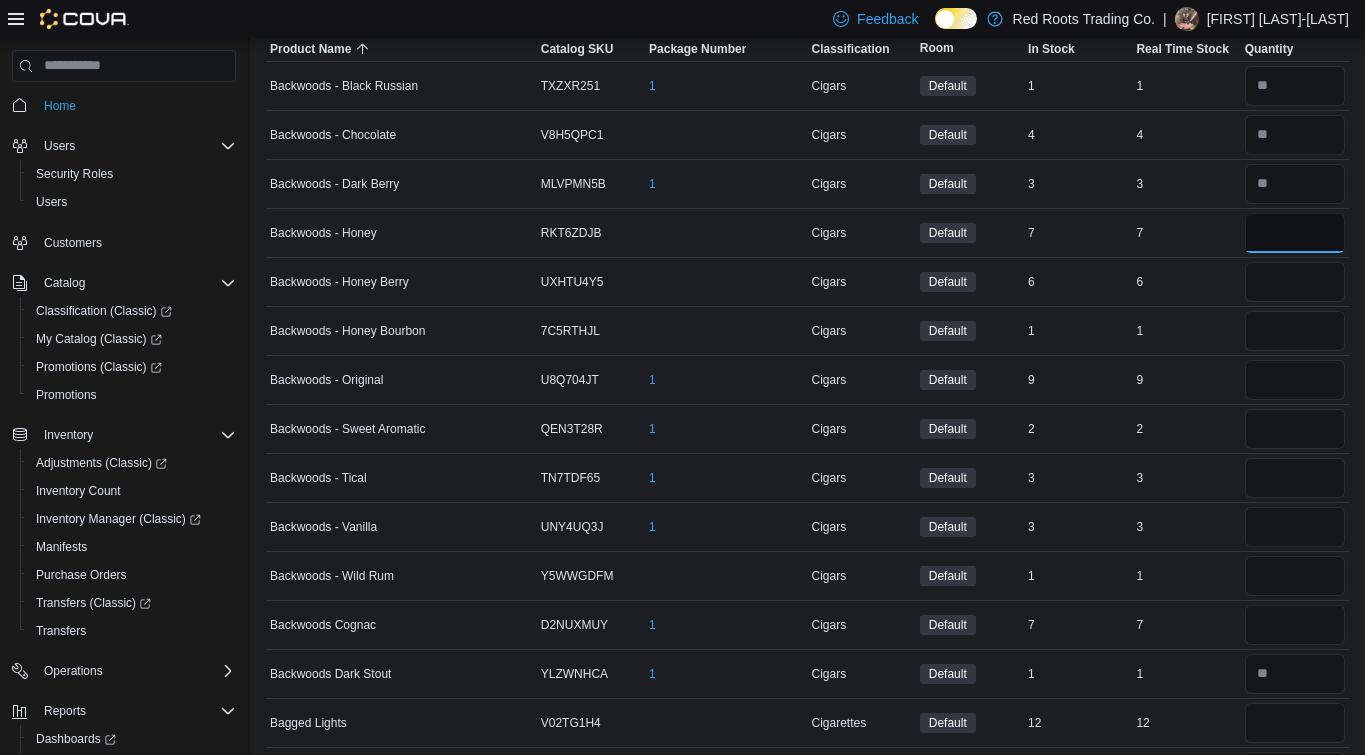 type 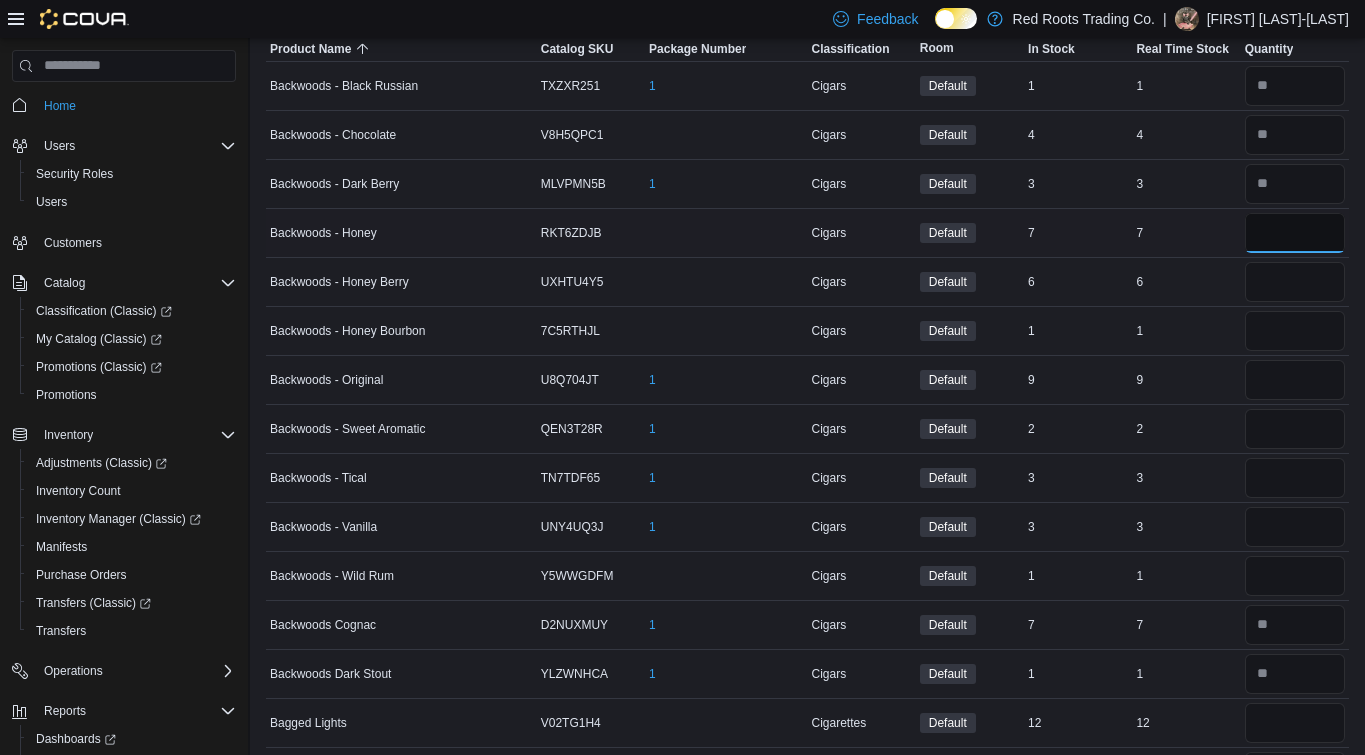 click at bounding box center [1295, 233] 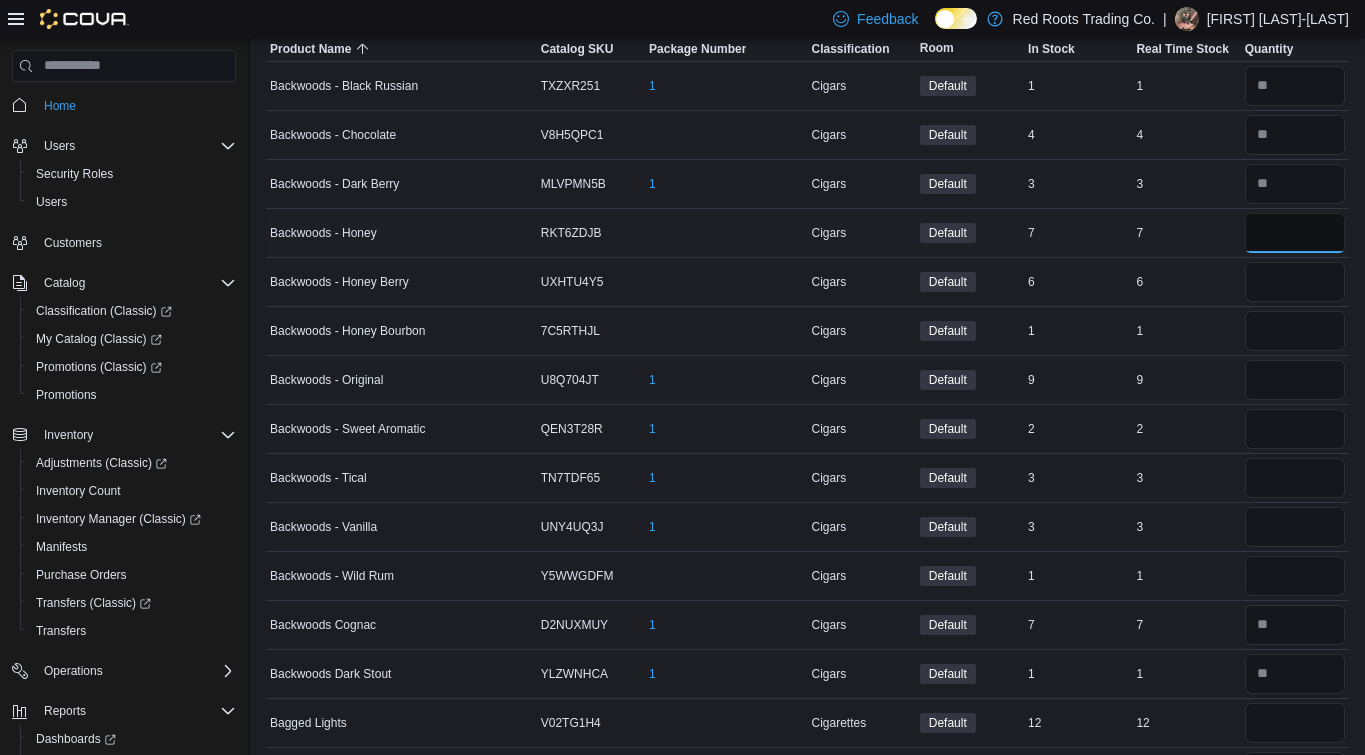 type on "*" 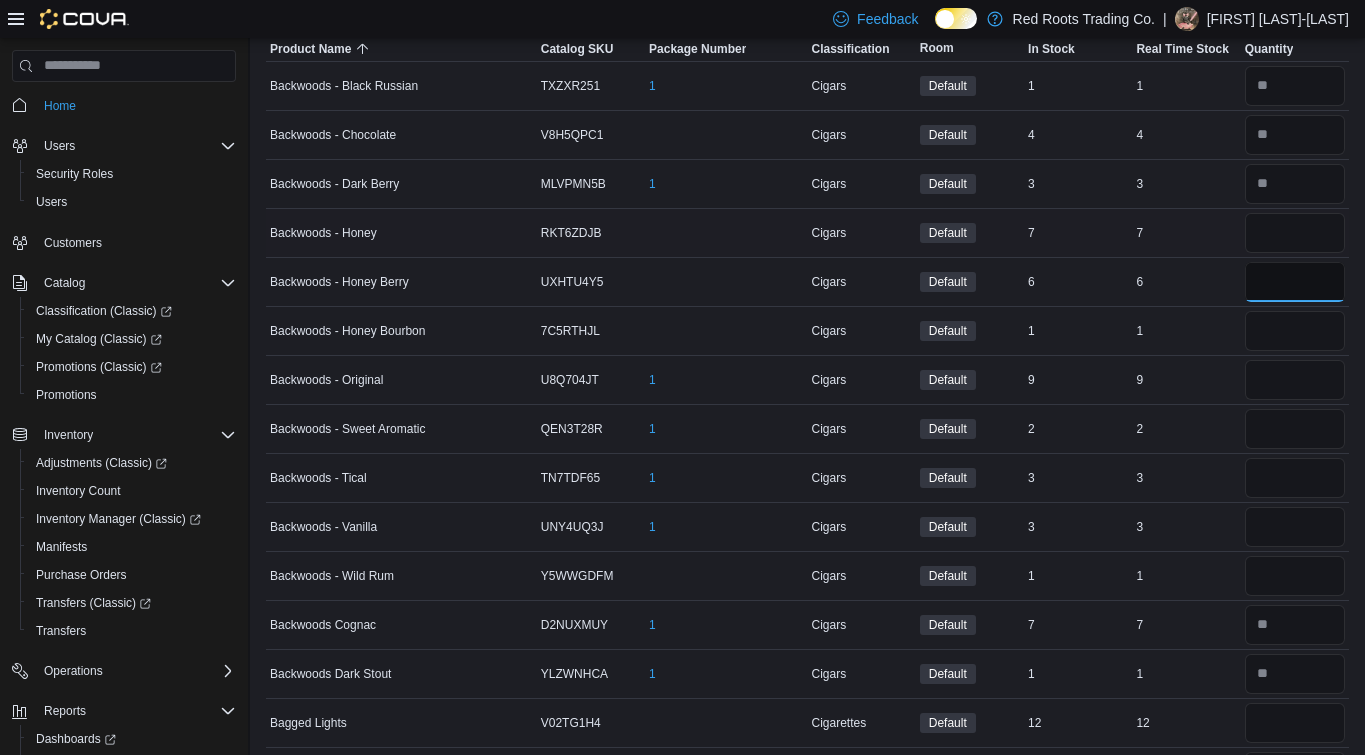 type 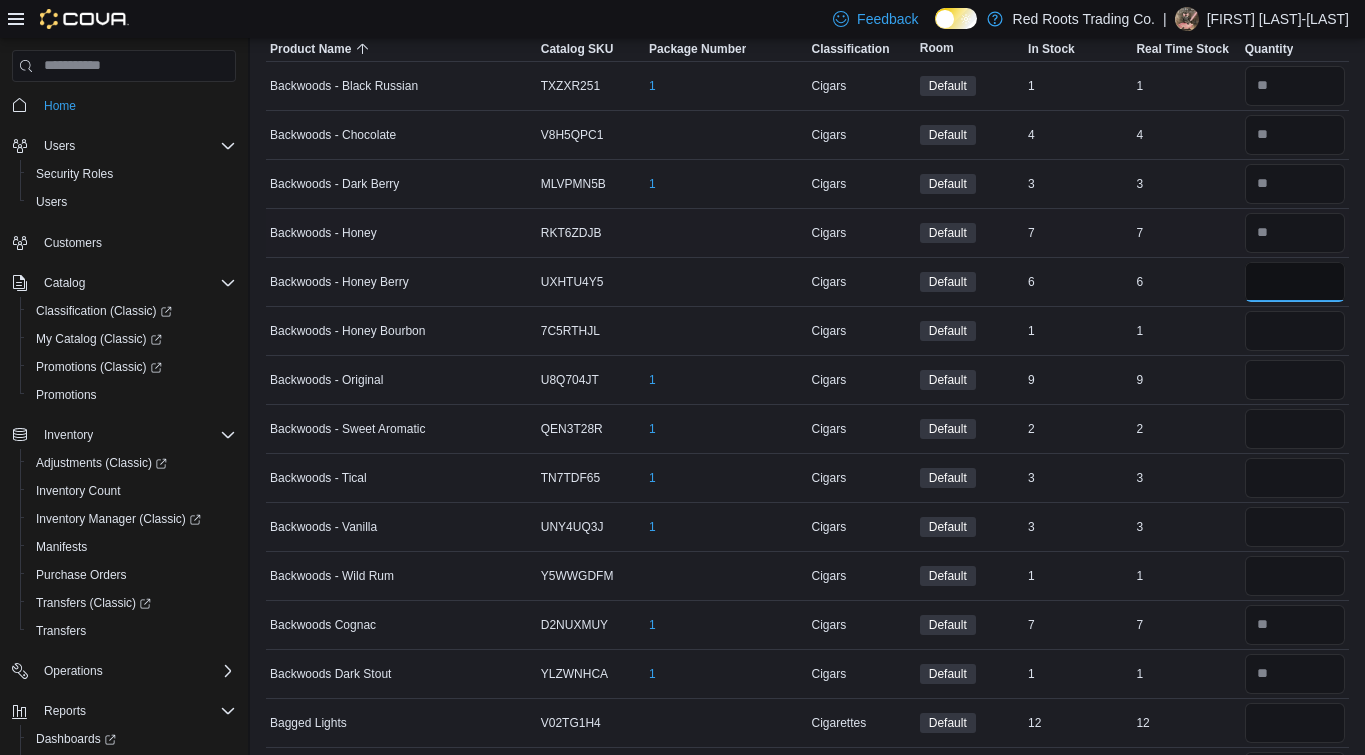 type on "*" 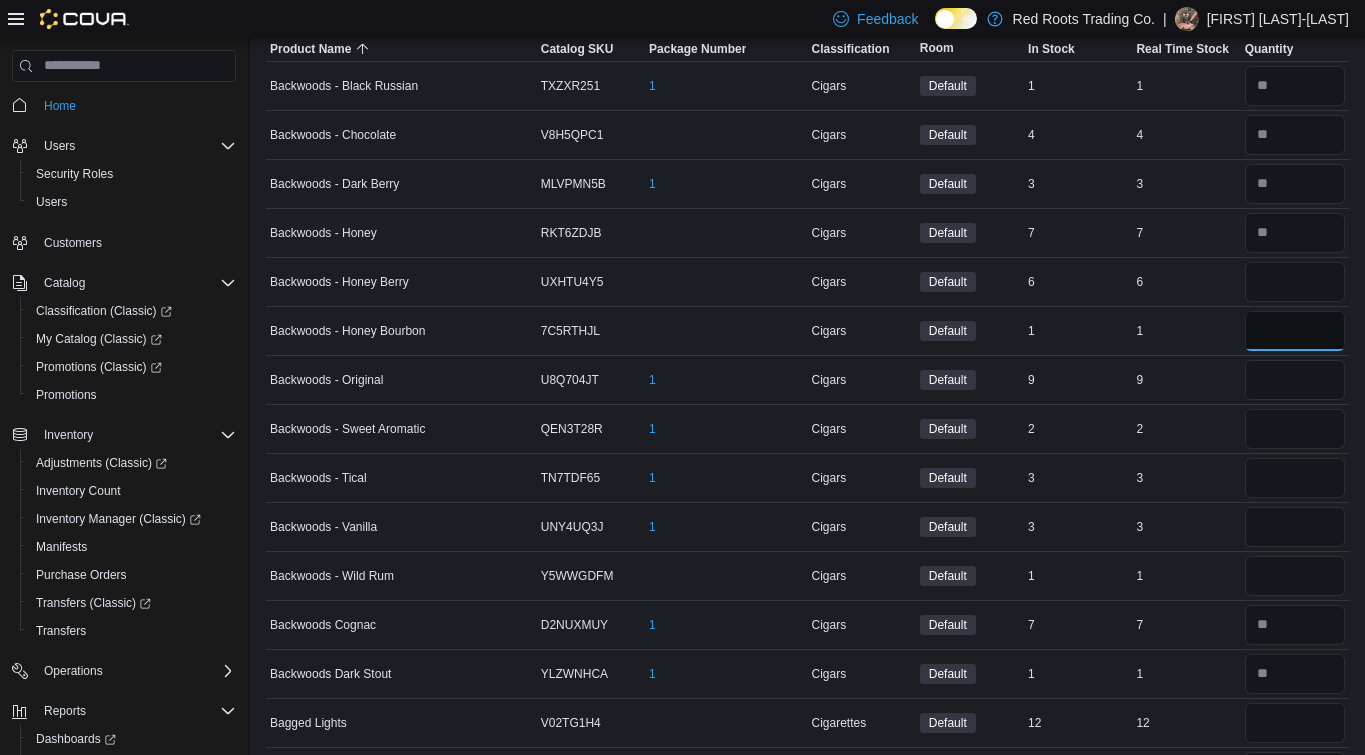 type 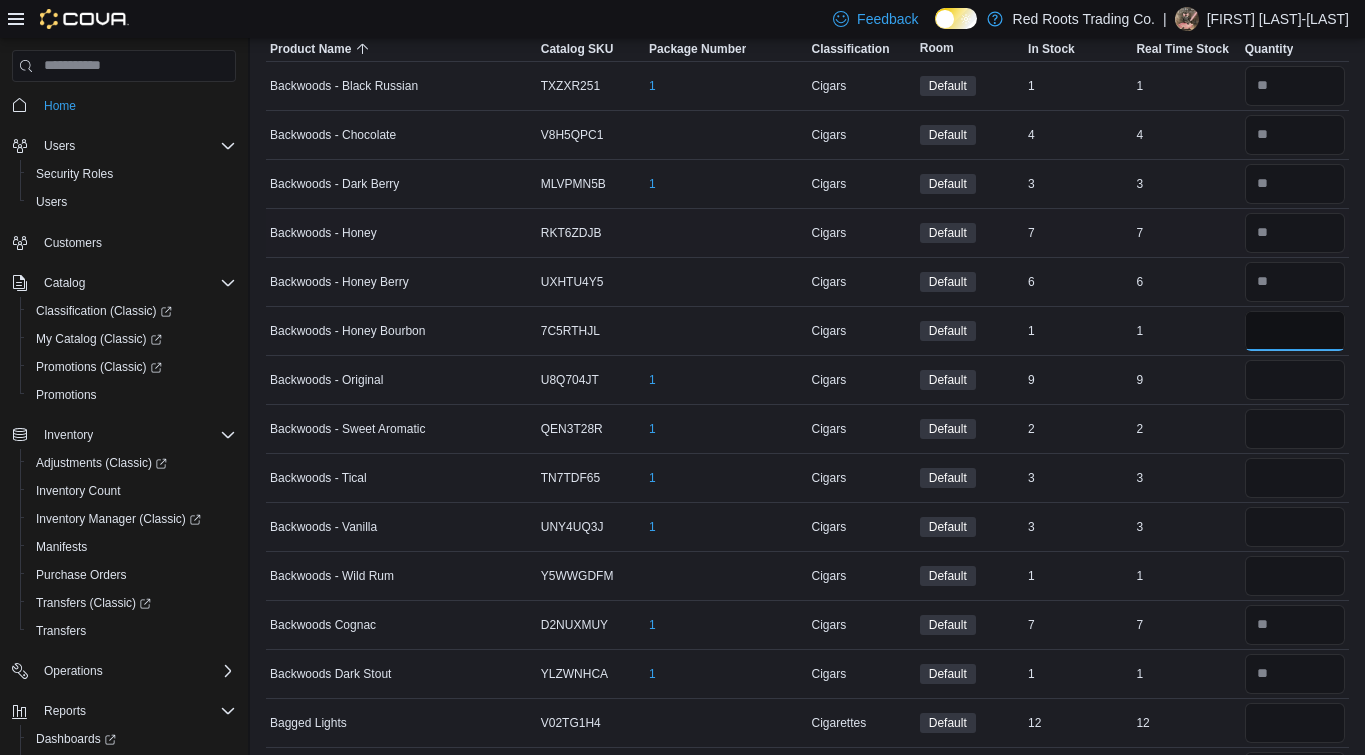 type on "*" 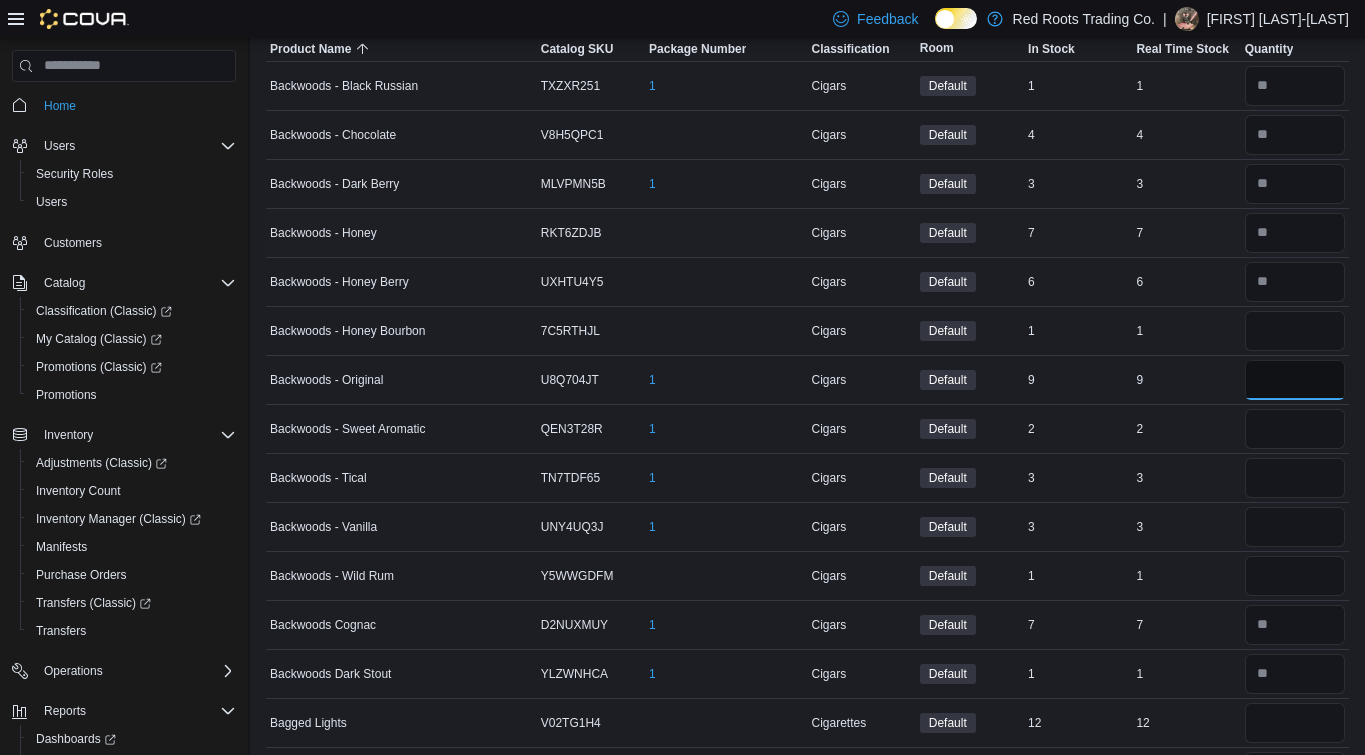 type 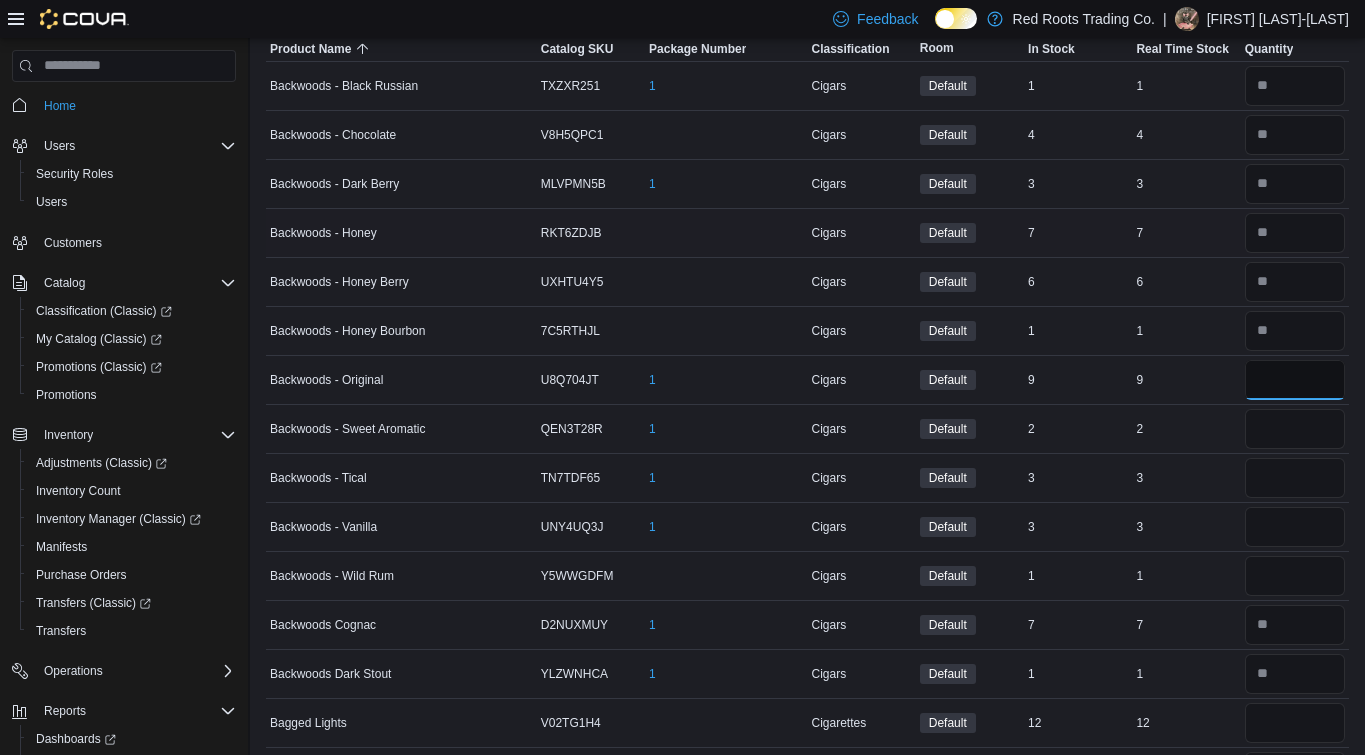 type on "*" 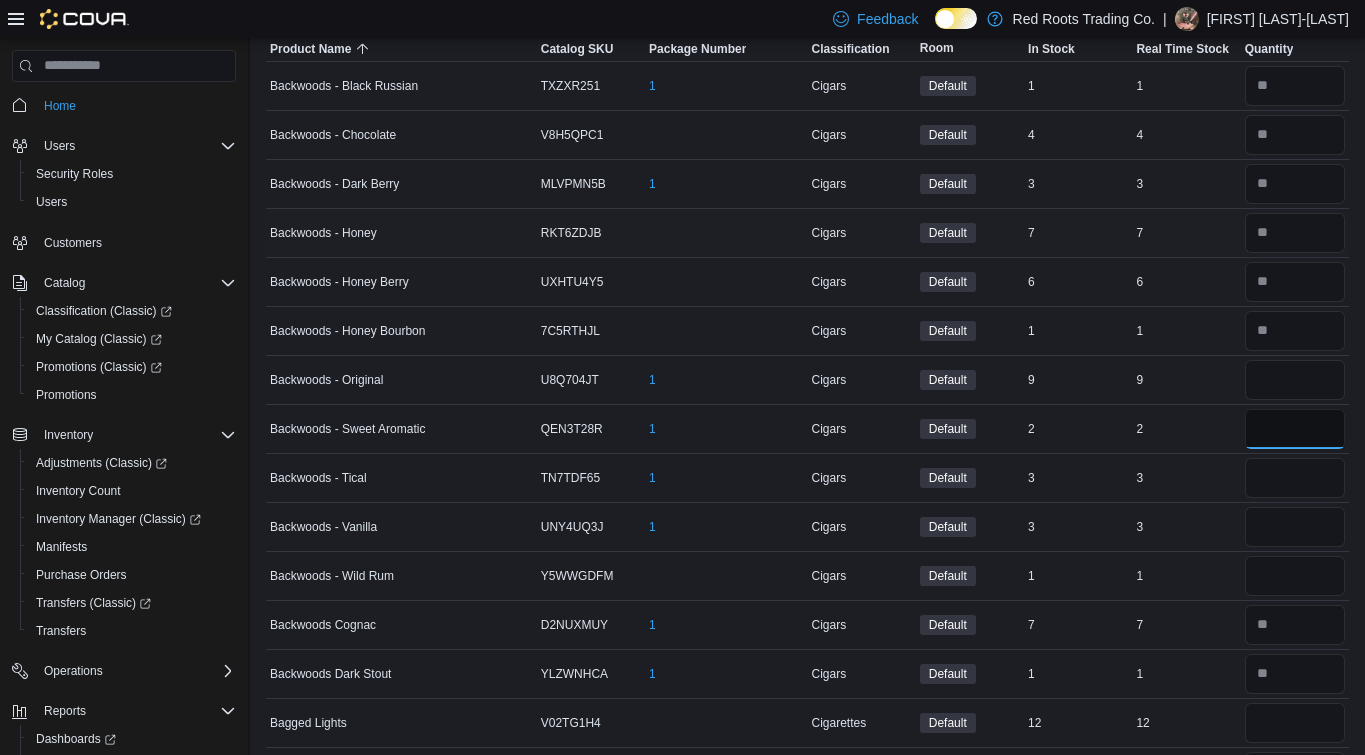 type 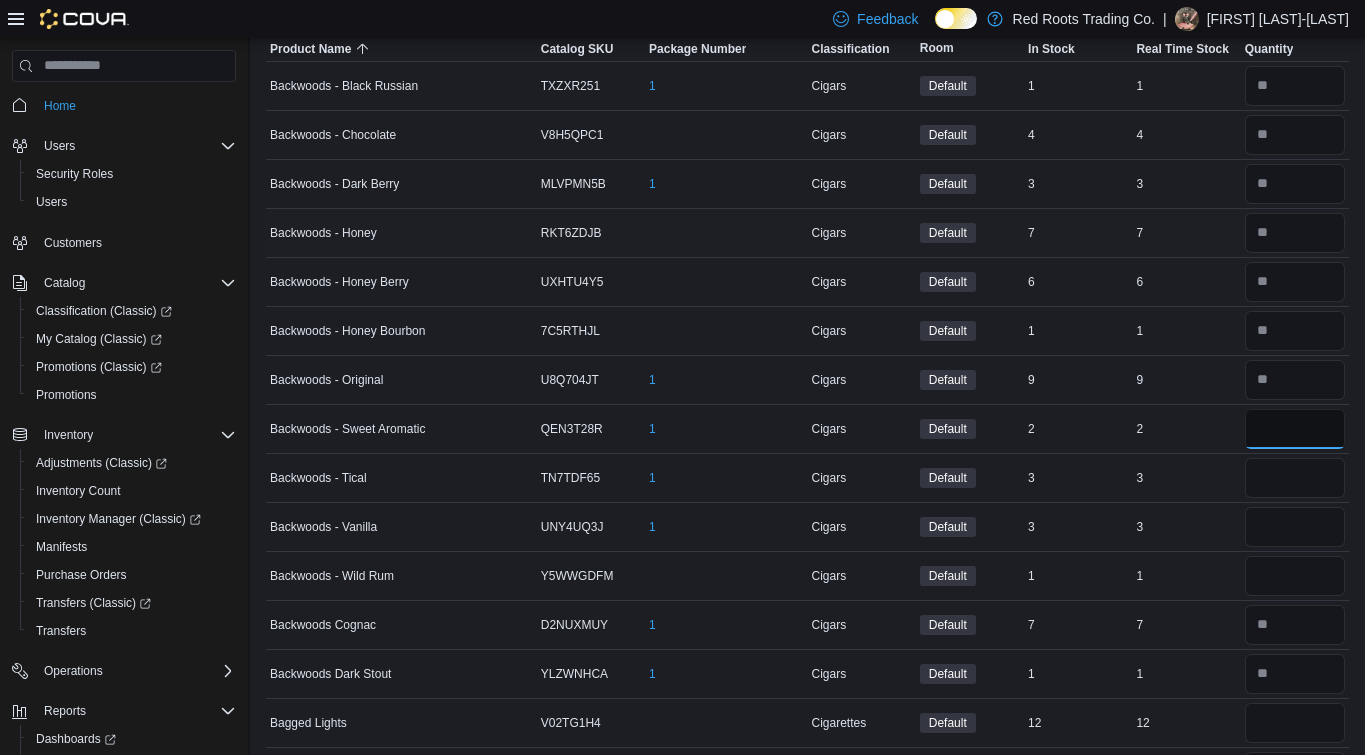 type on "*" 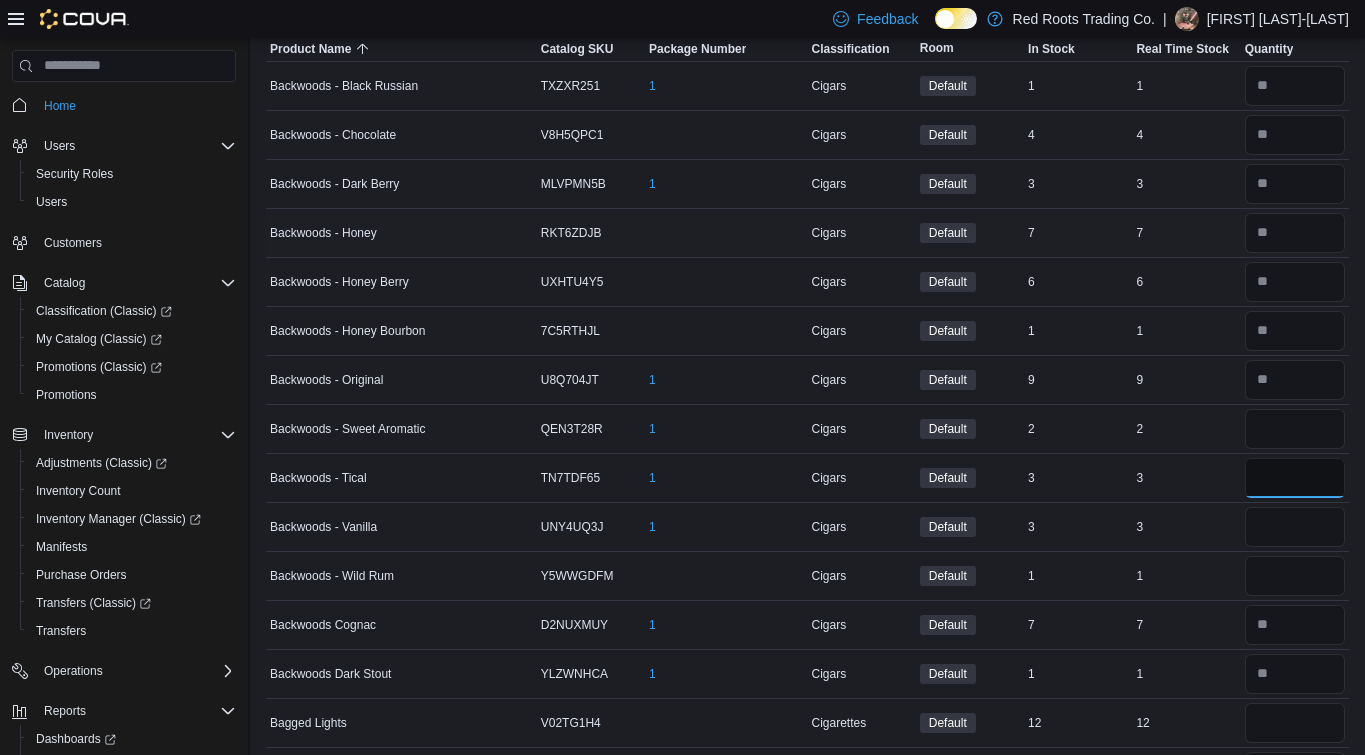 type 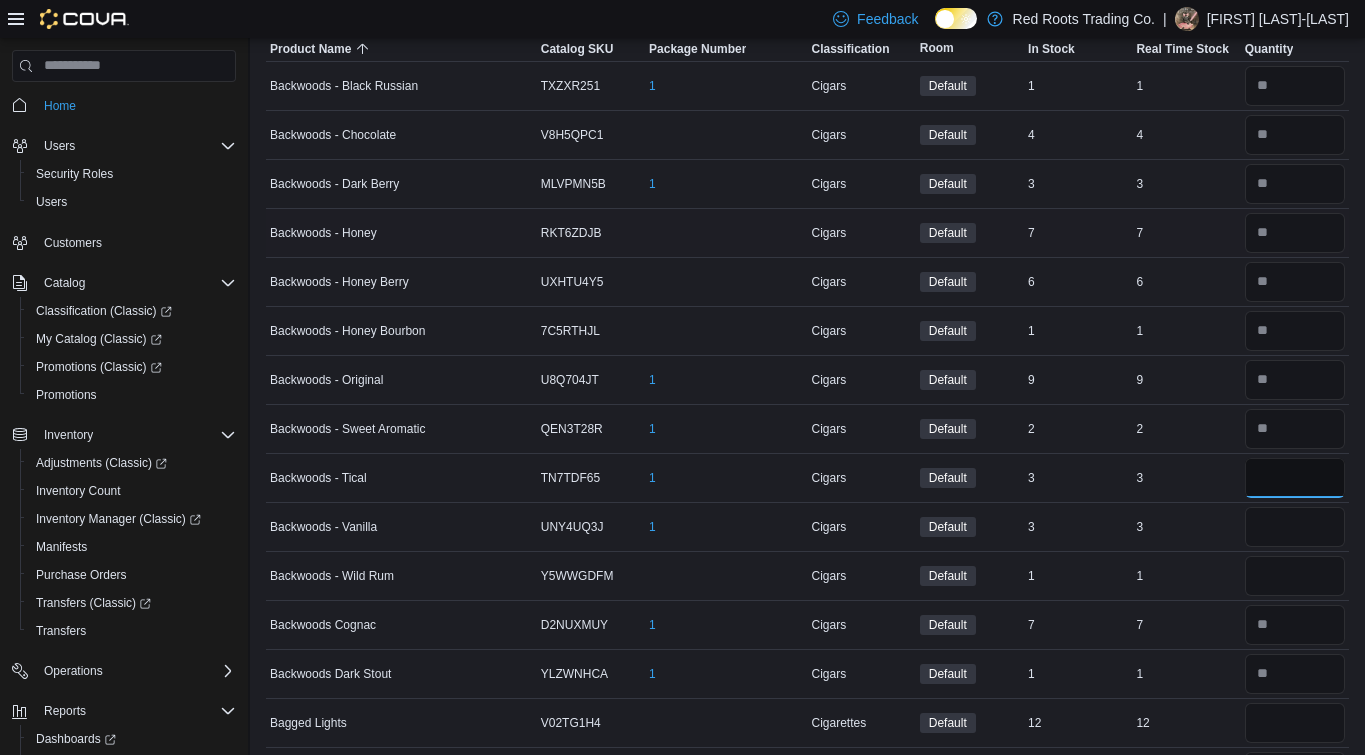 type on "*" 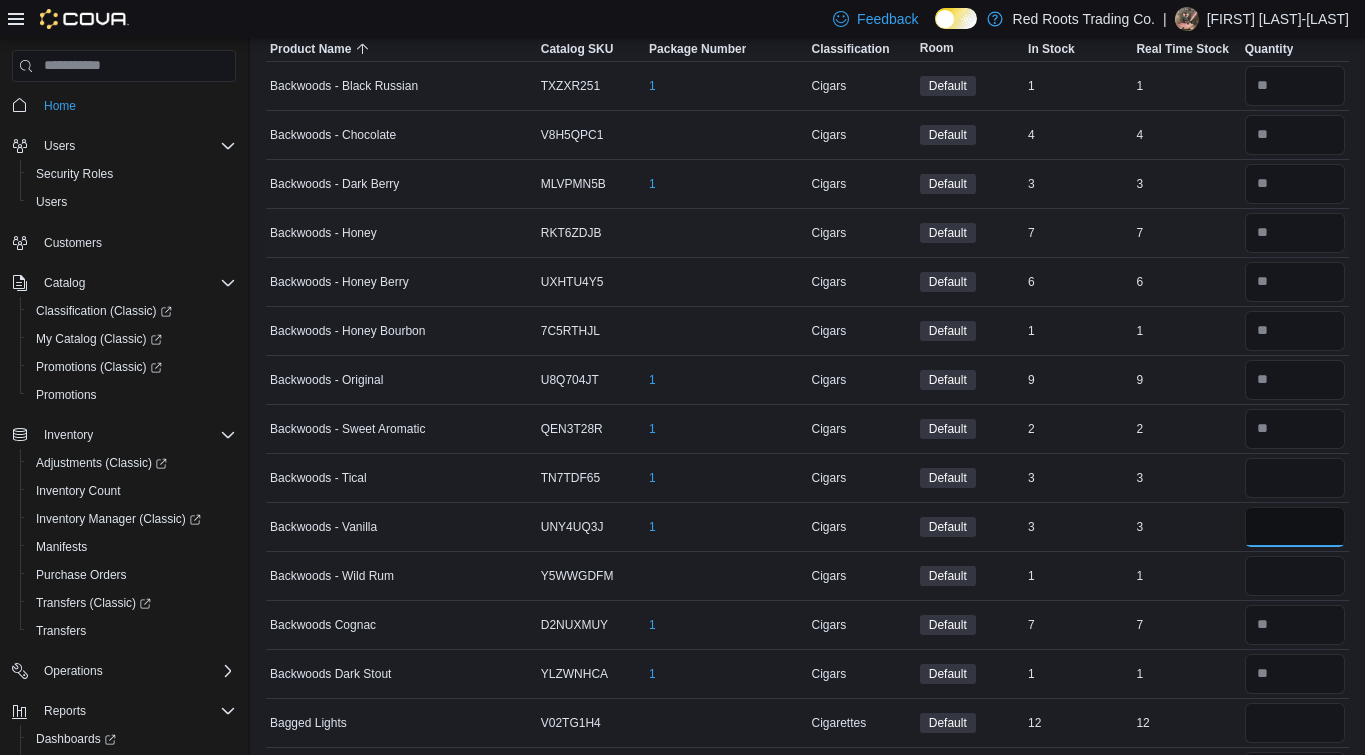 type 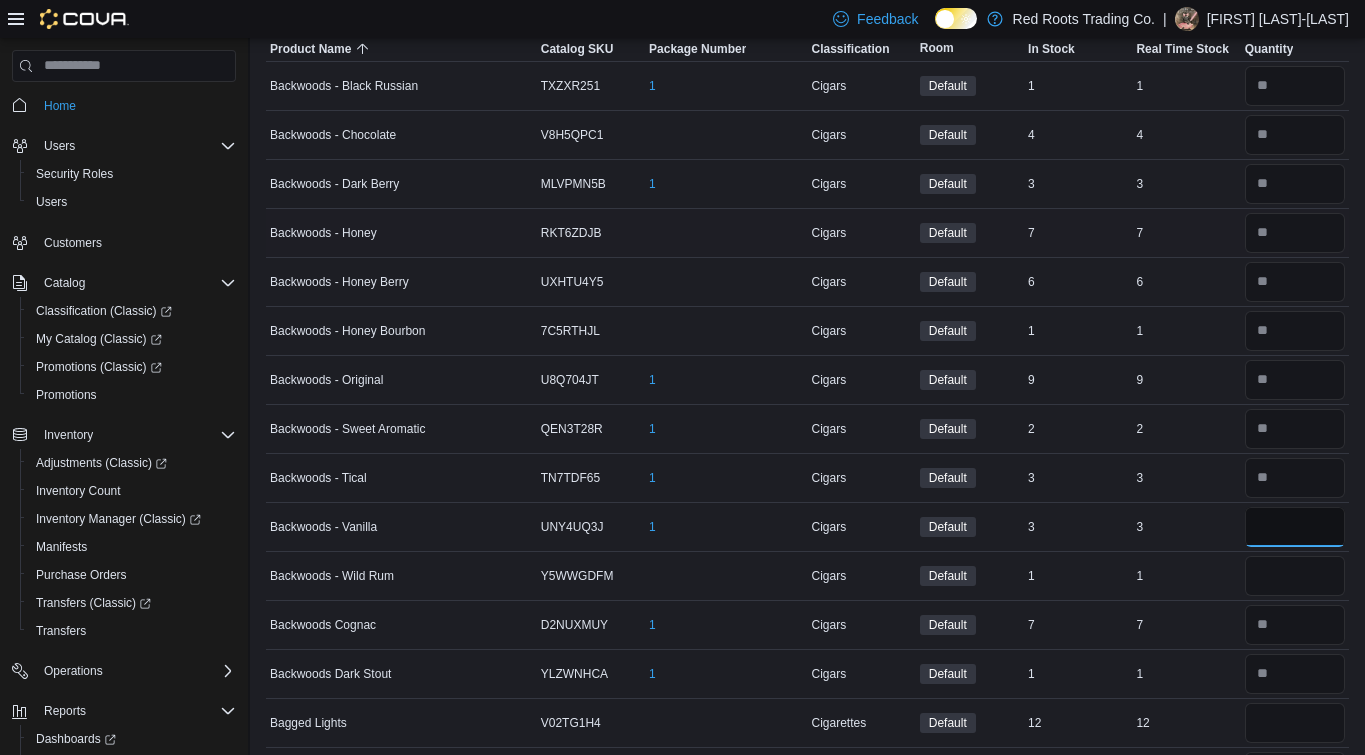 type on "*" 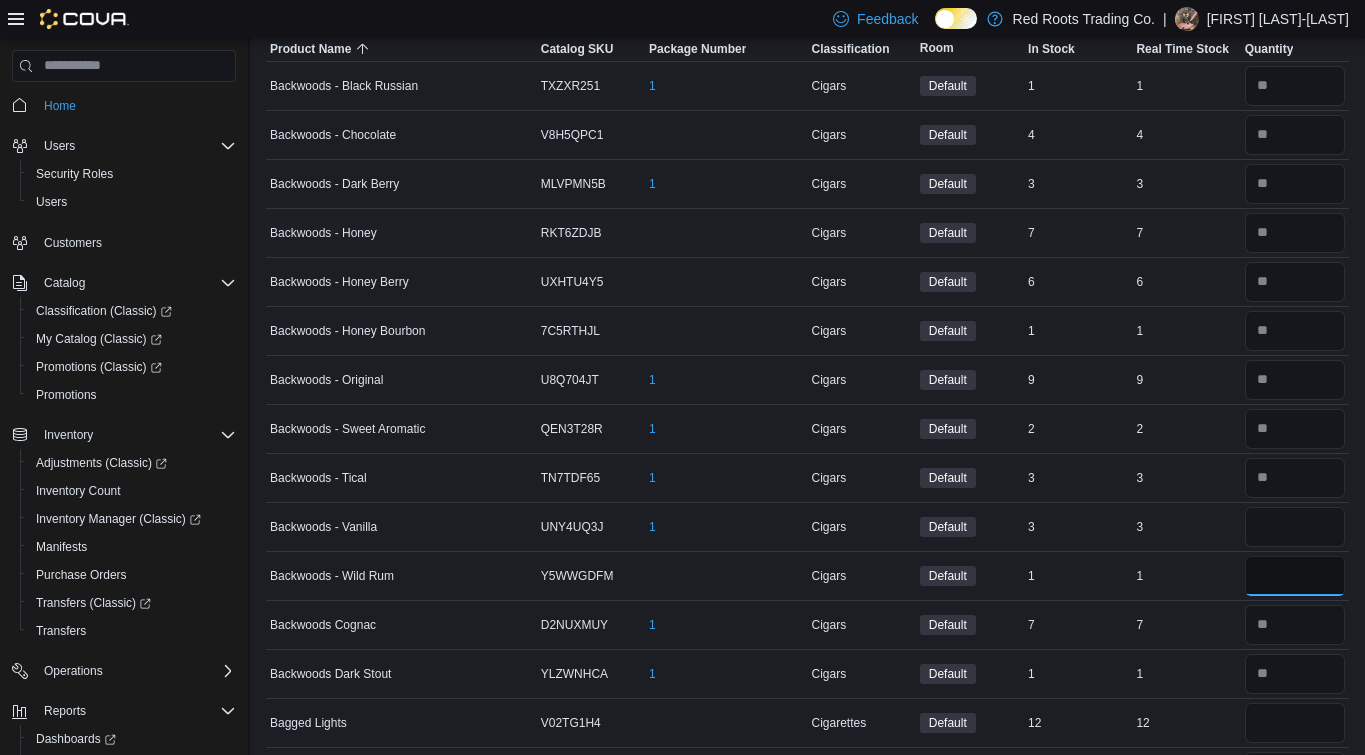 type 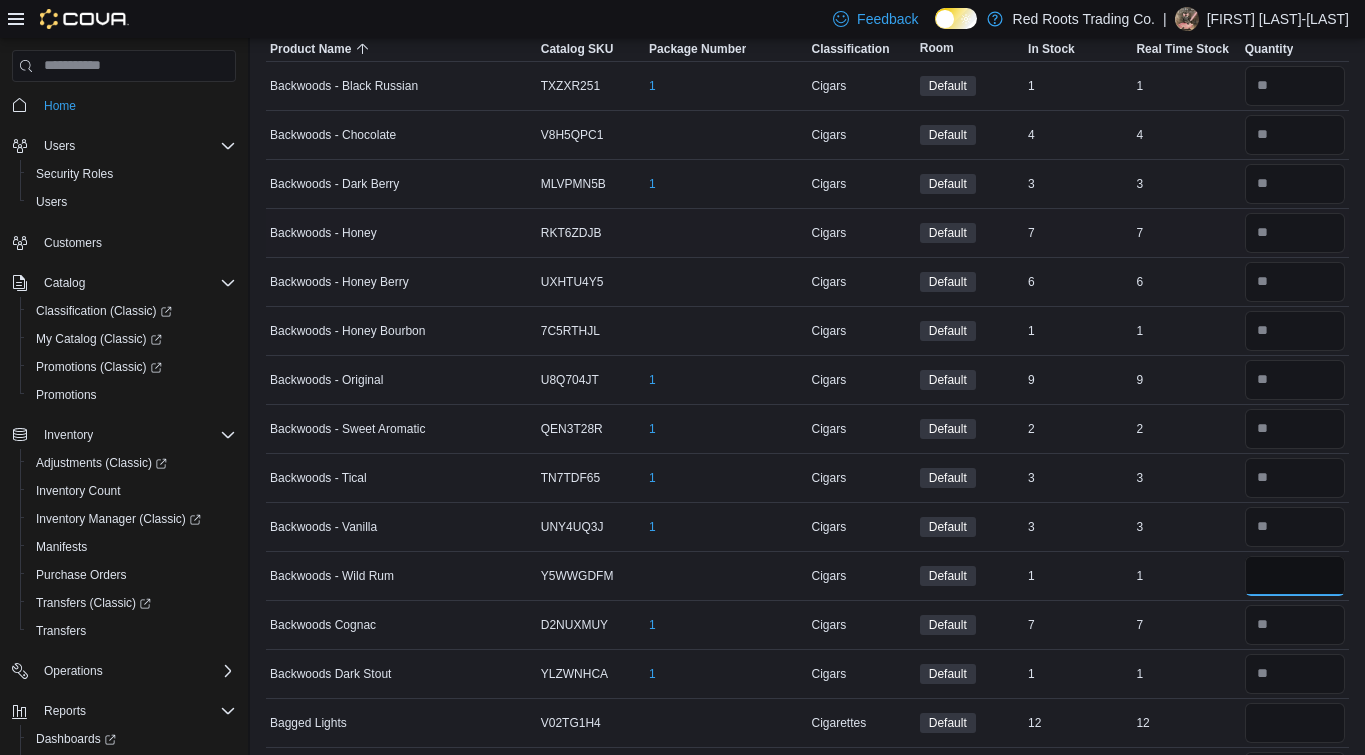 type on "*" 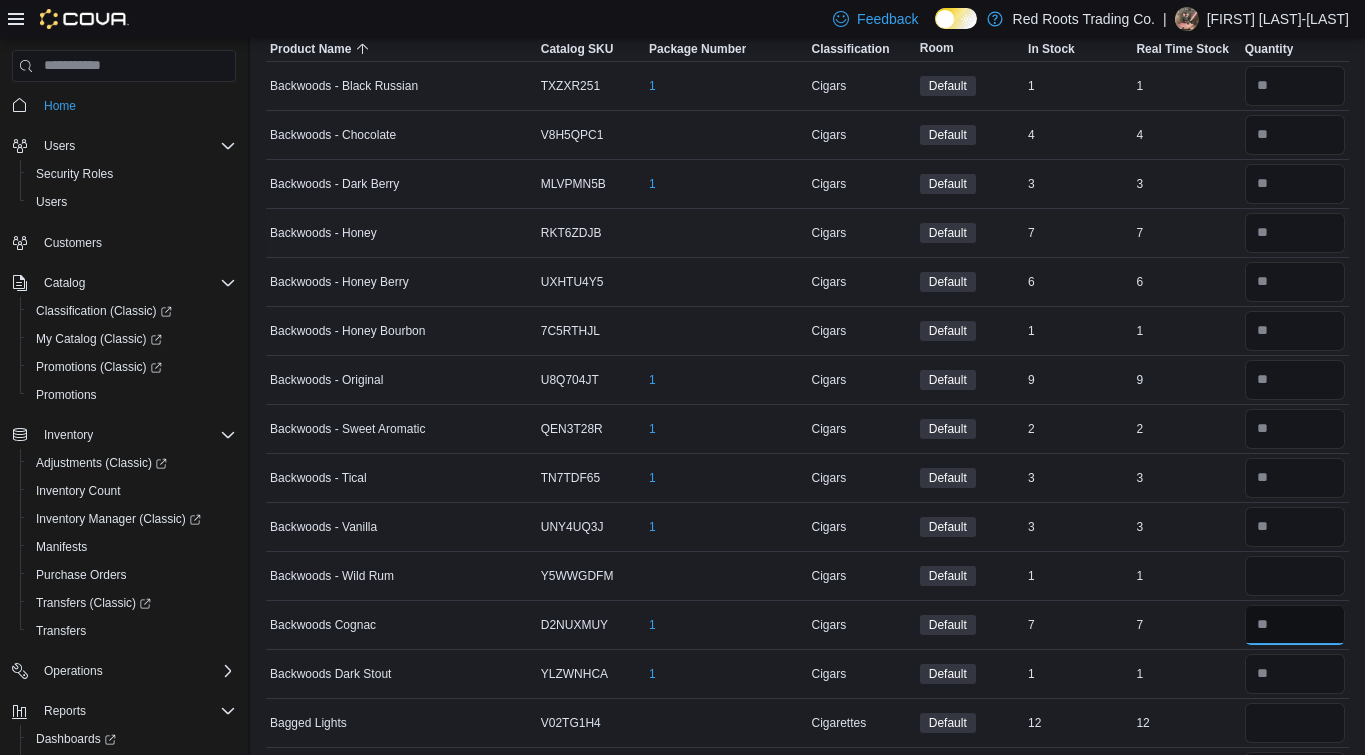 type 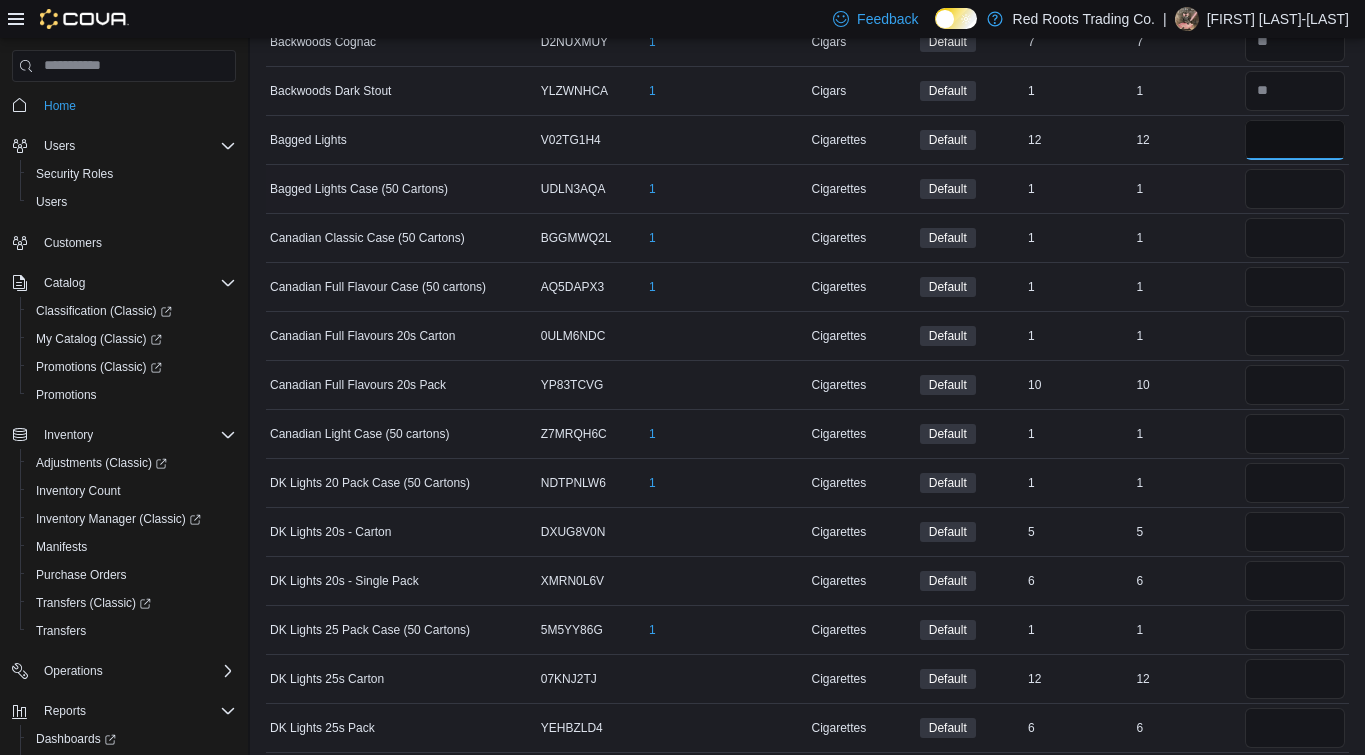 scroll, scrollTop: 767, scrollLeft: 0, axis: vertical 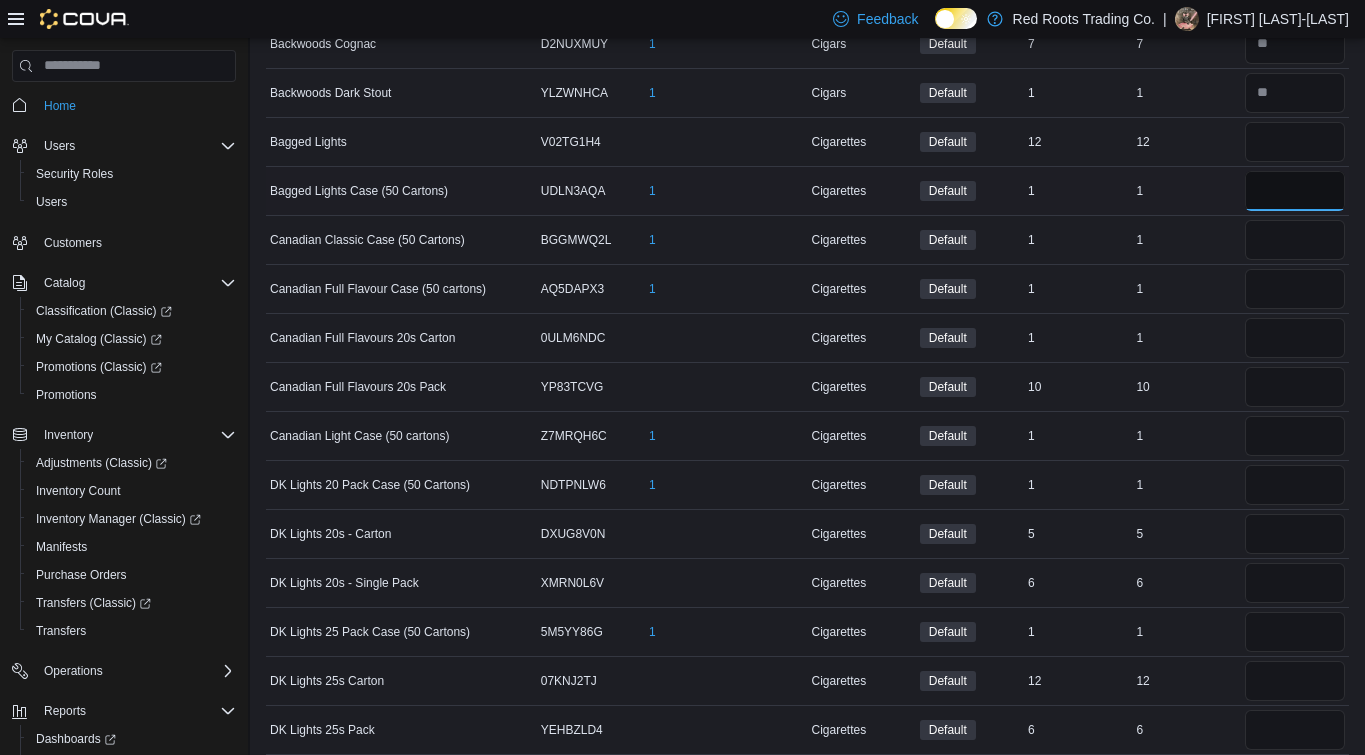 click at bounding box center (1295, 191) 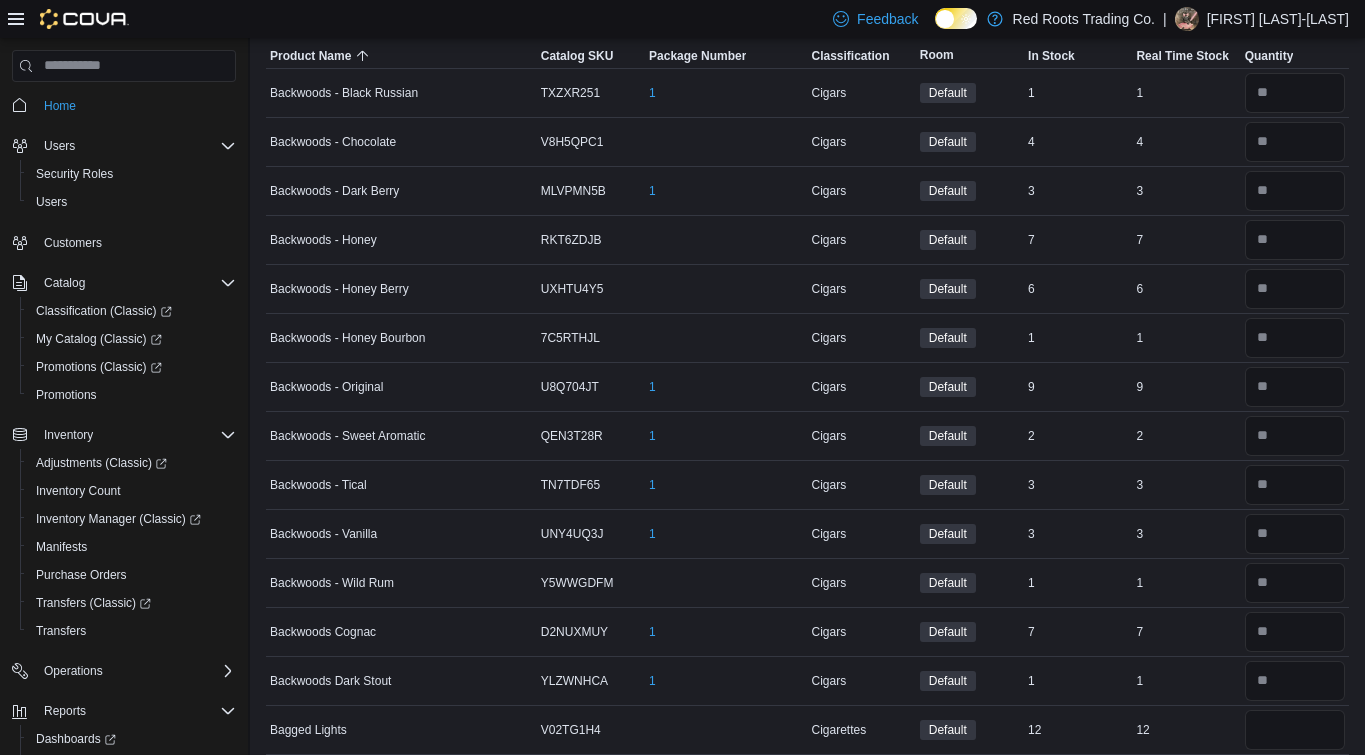 scroll, scrollTop: 0, scrollLeft: 0, axis: both 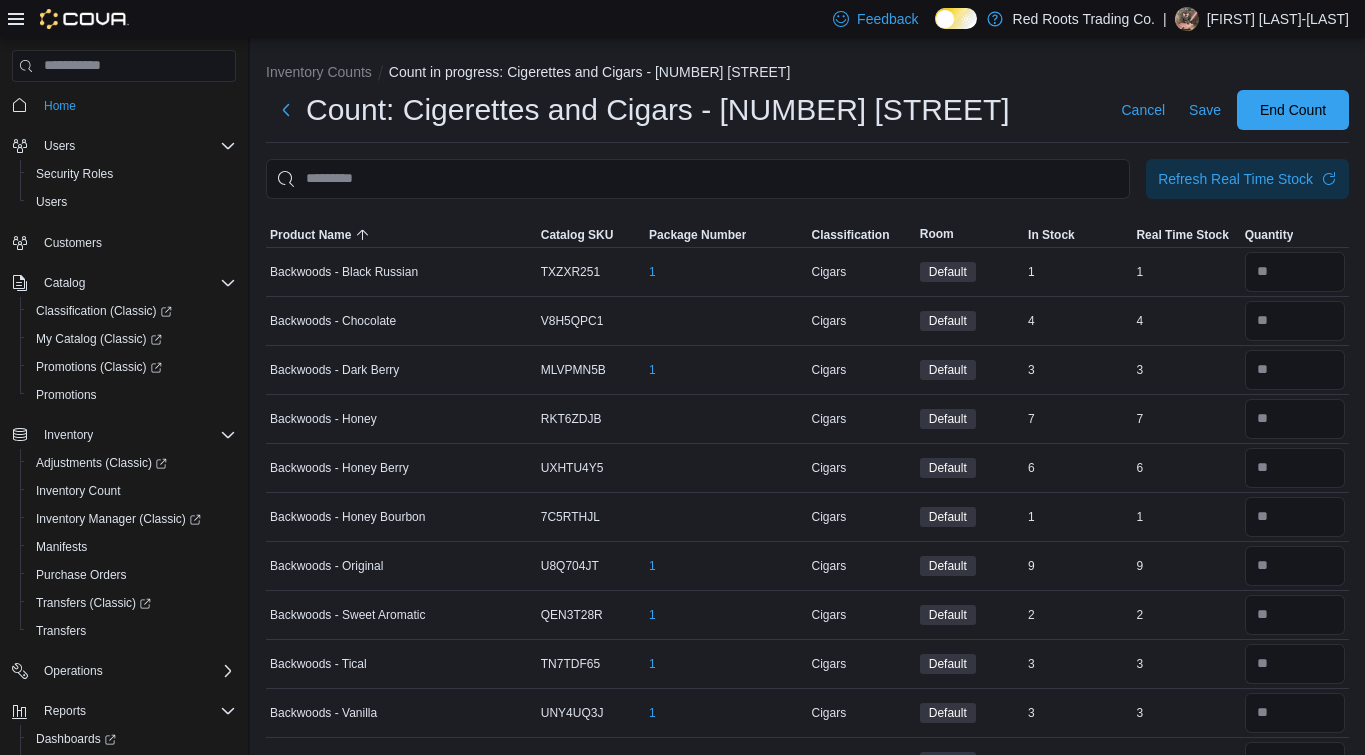 type on "*" 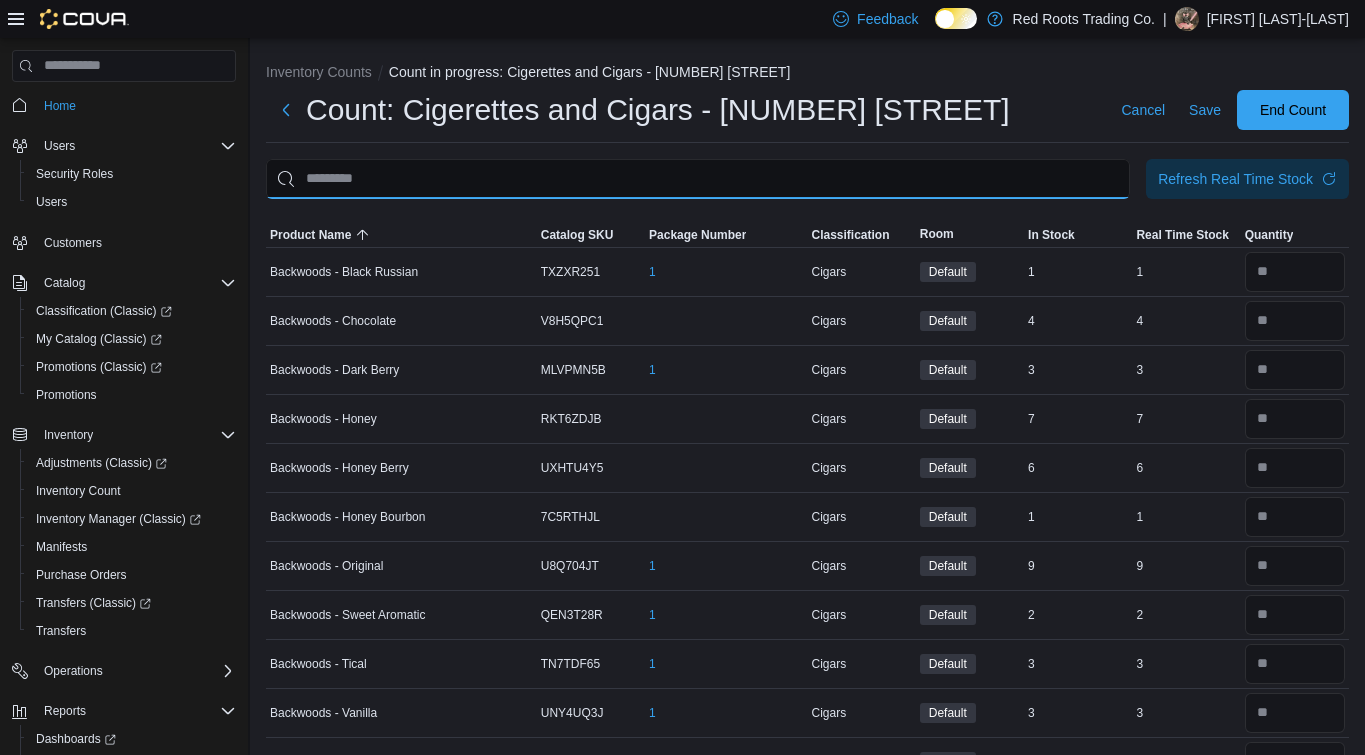 type 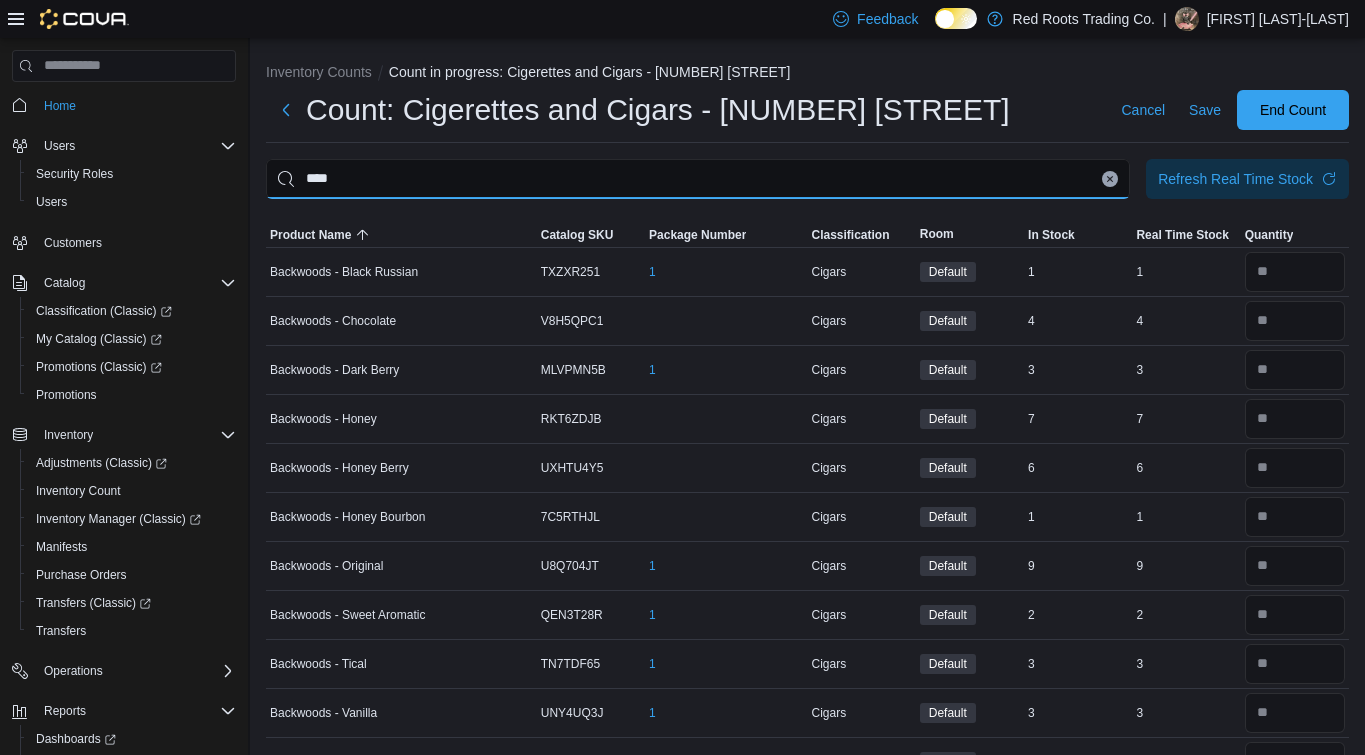 type on "****" 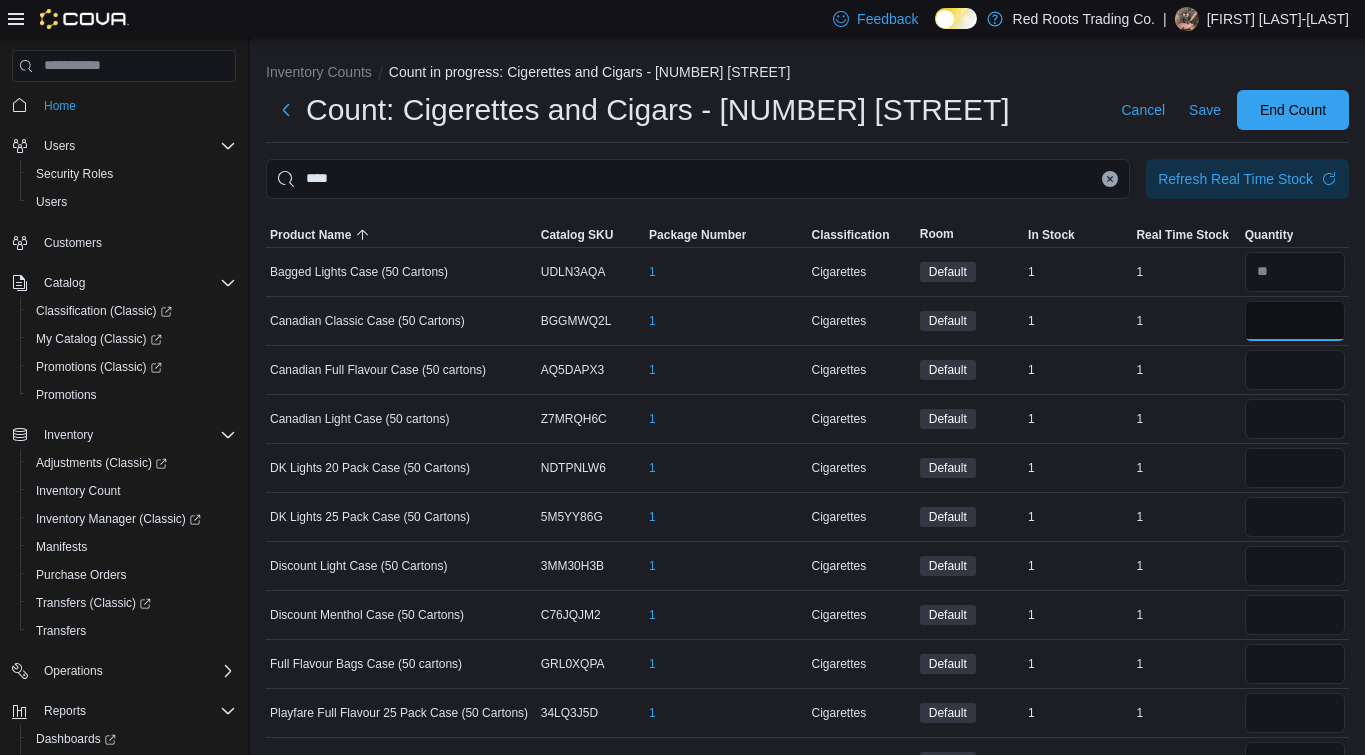 click at bounding box center (1295, 321) 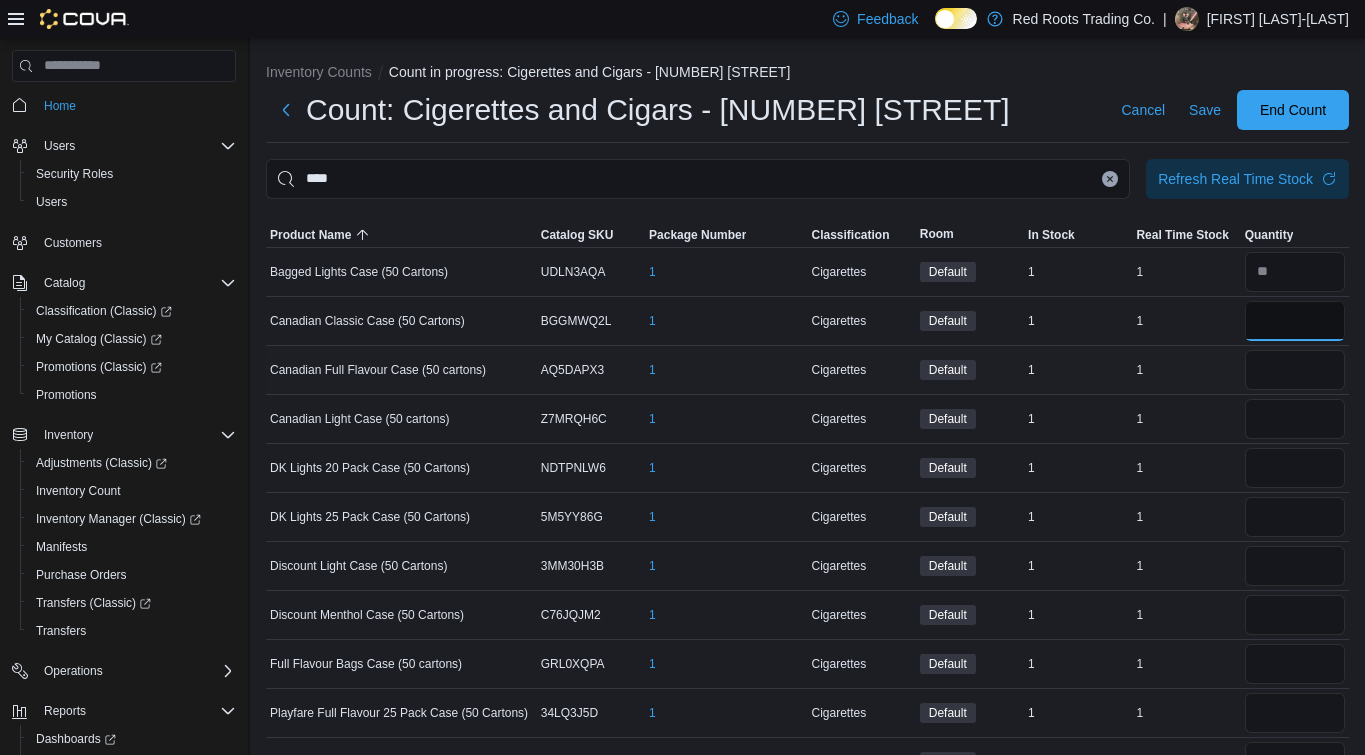 type on "*" 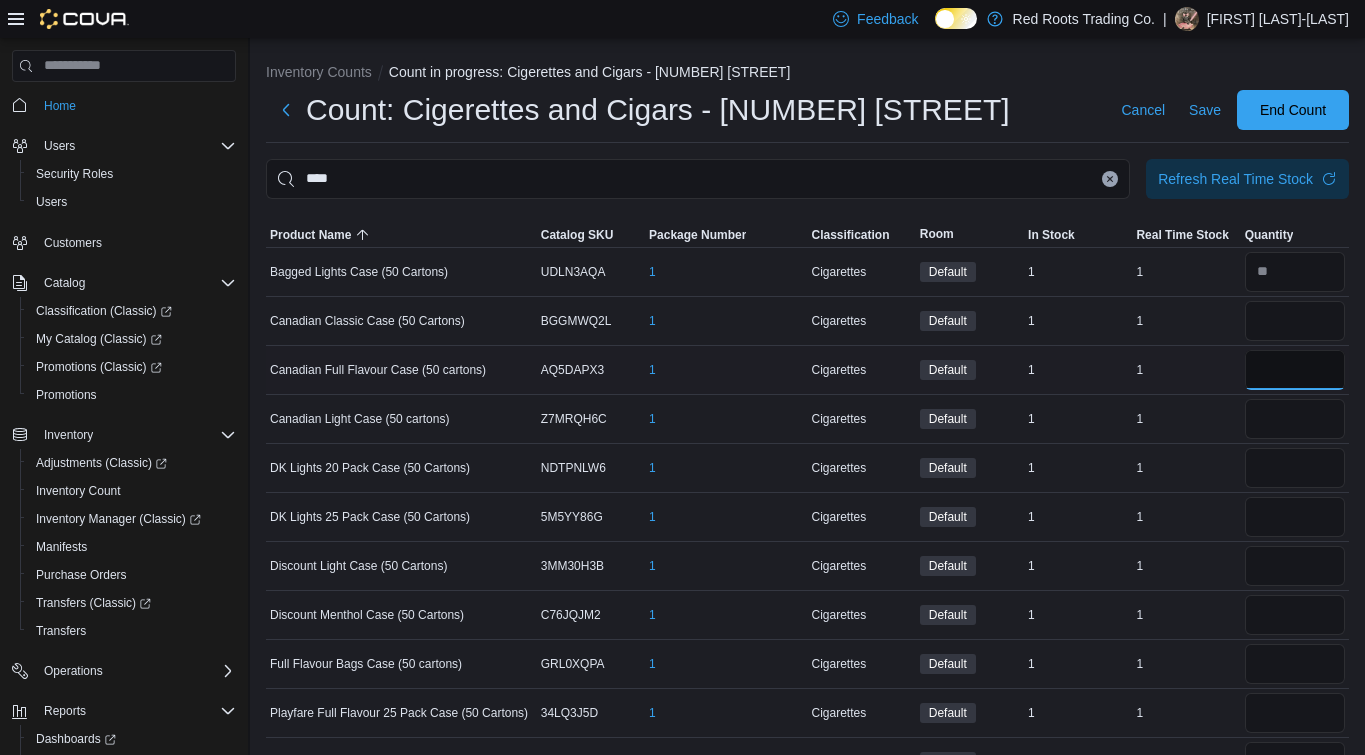 type 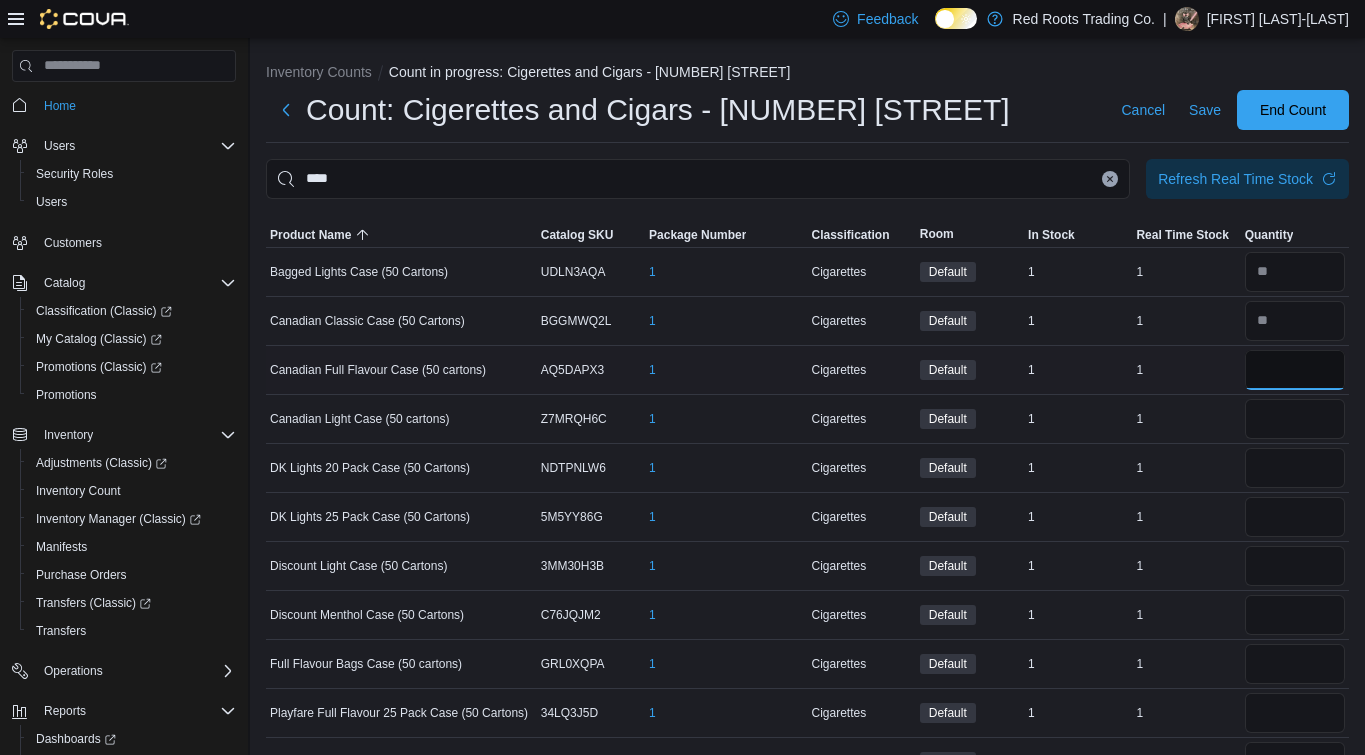 click at bounding box center [1295, 370] 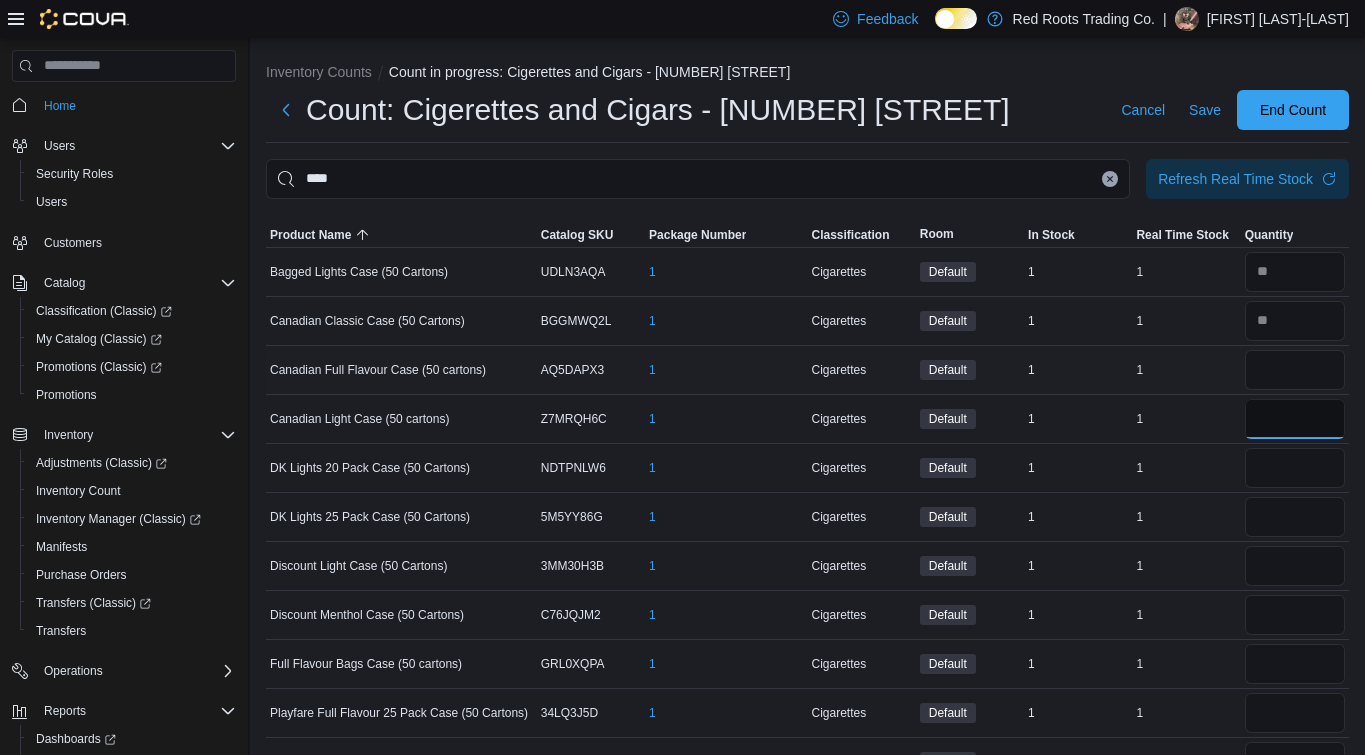 type 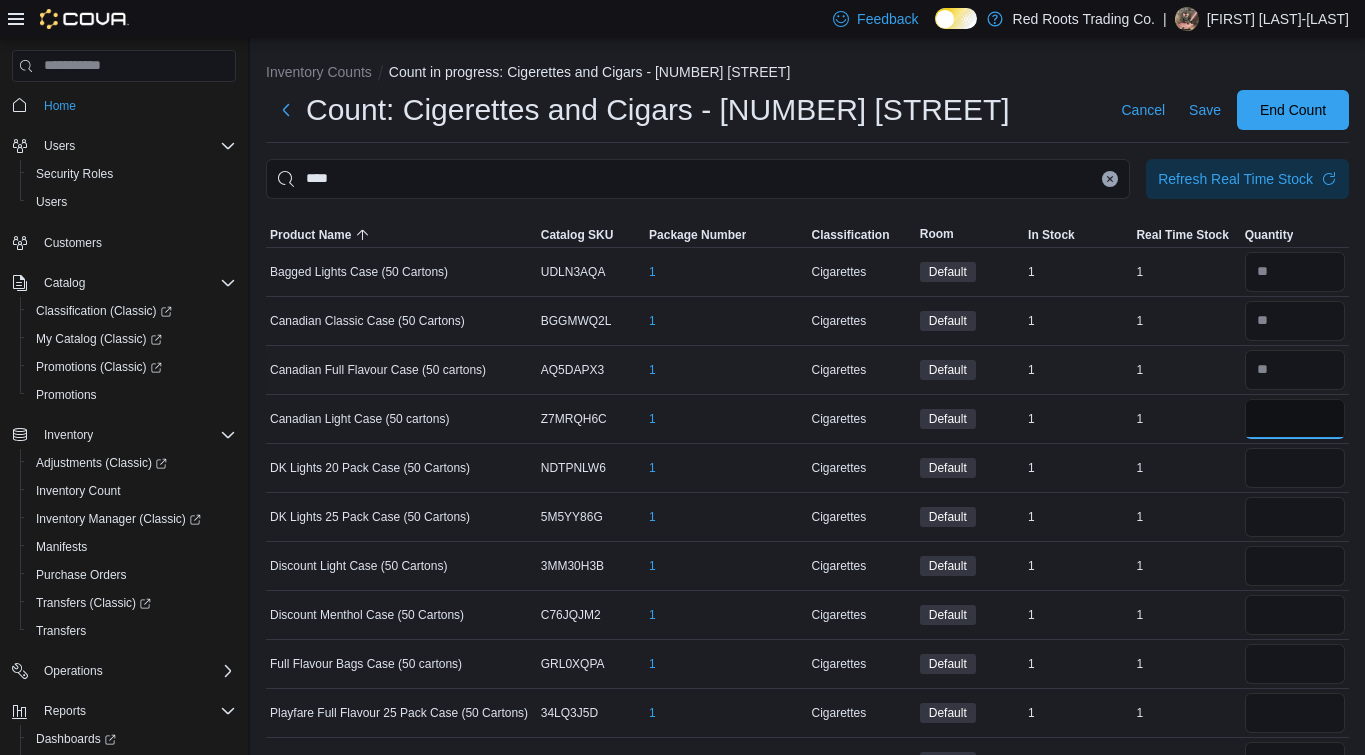 type on "*" 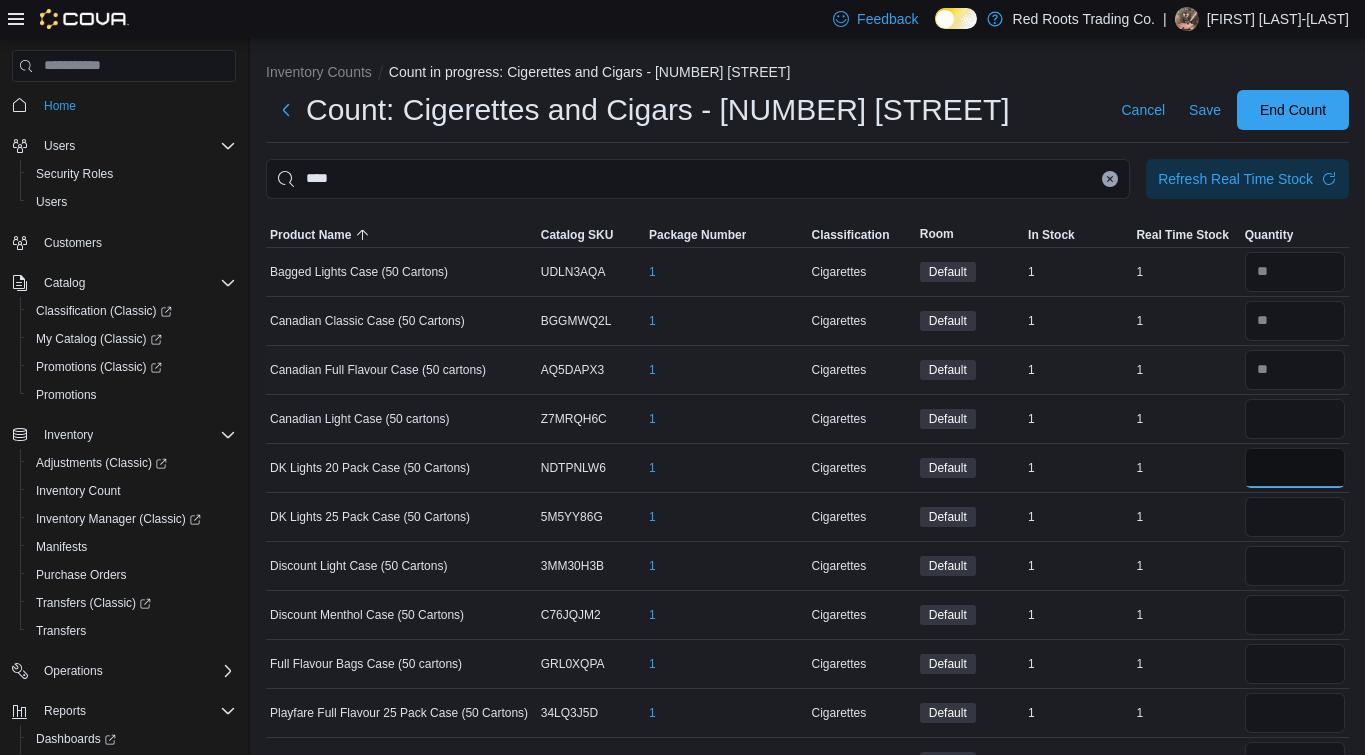 type 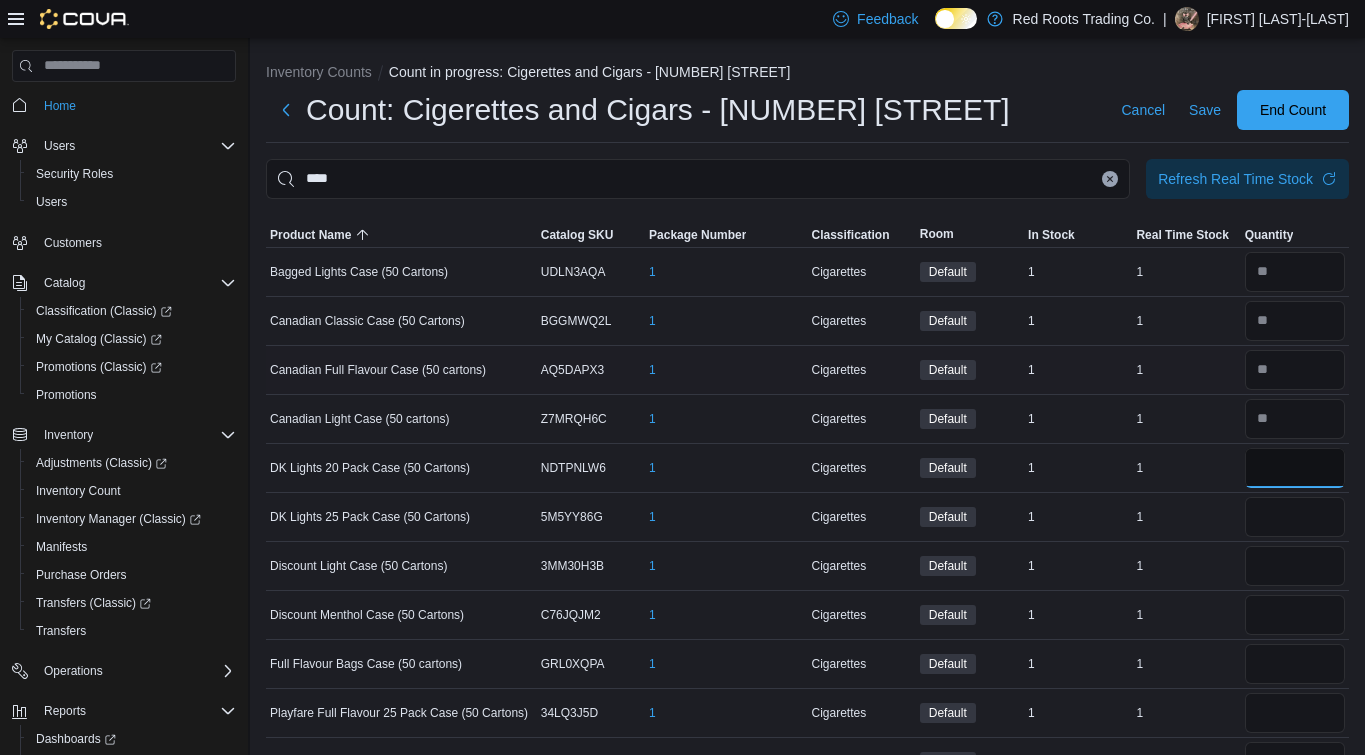 type on "*" 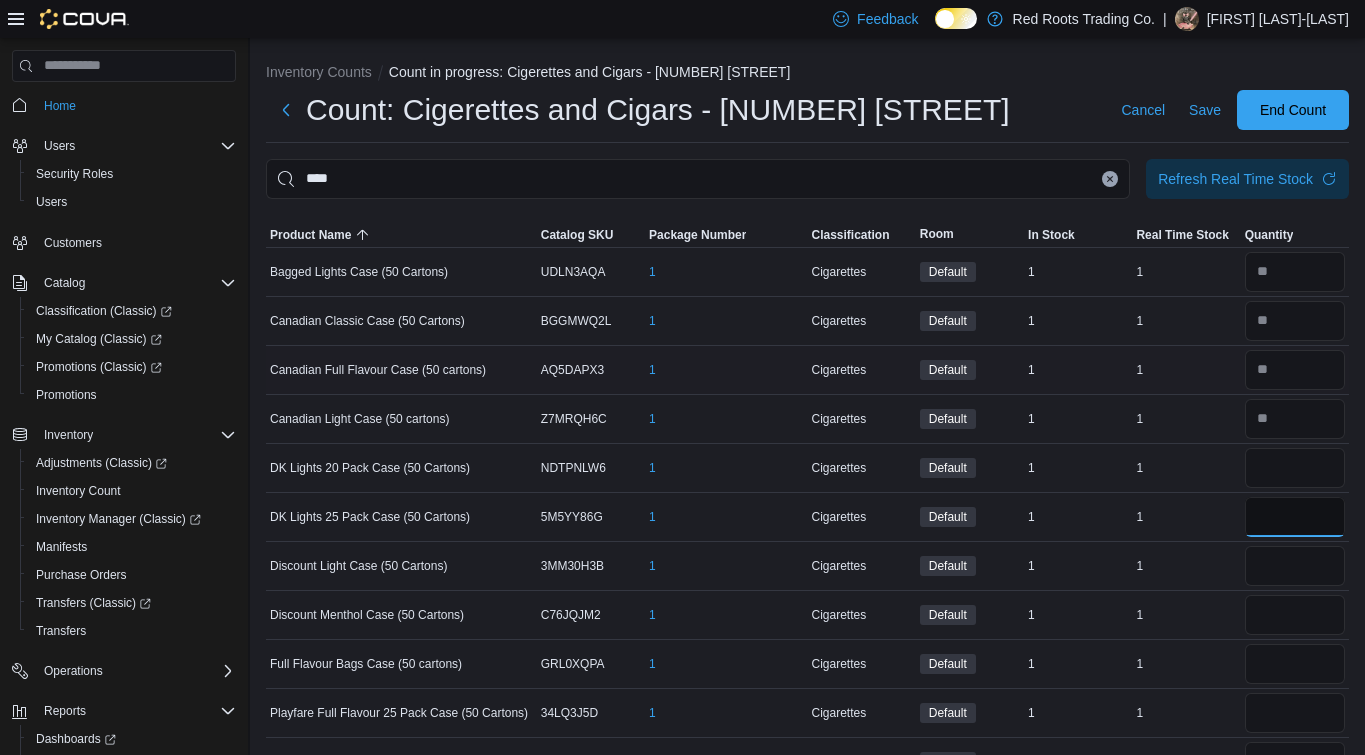 type 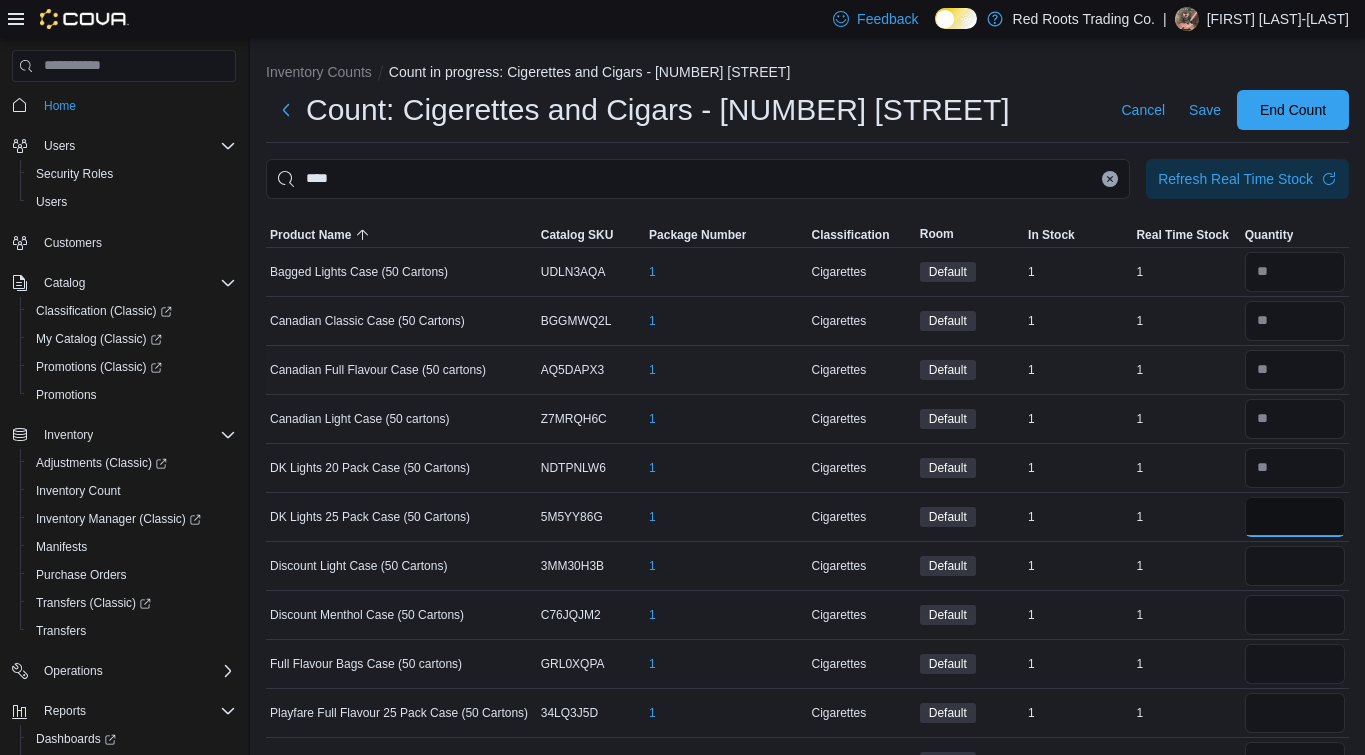 type on "*" 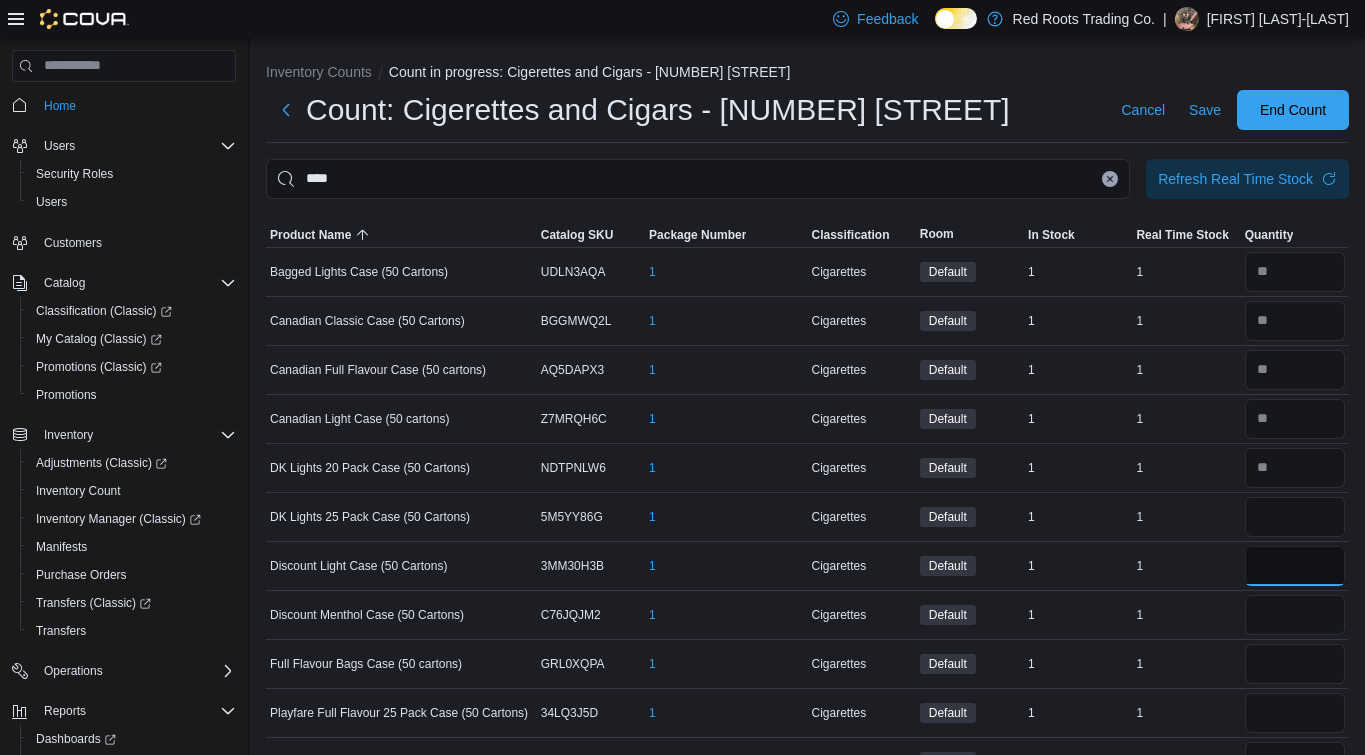 type 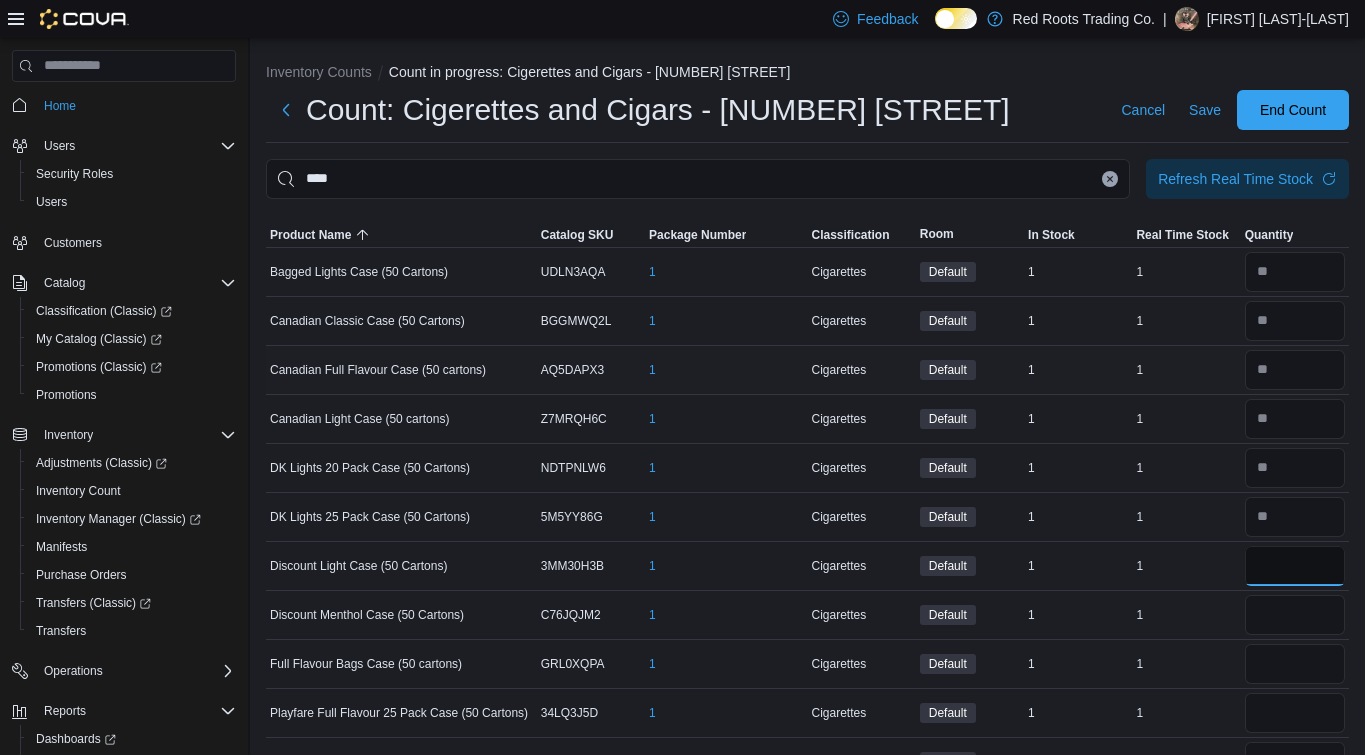 type on "*" 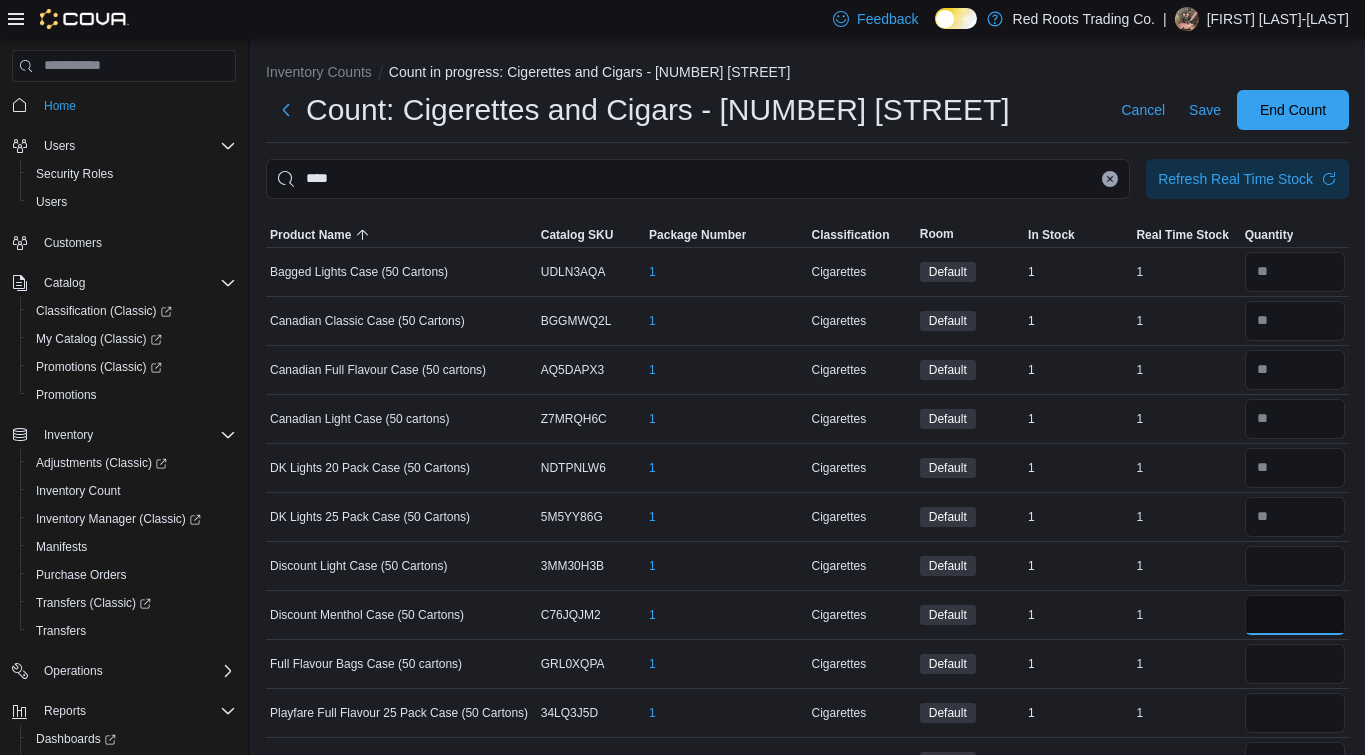 type 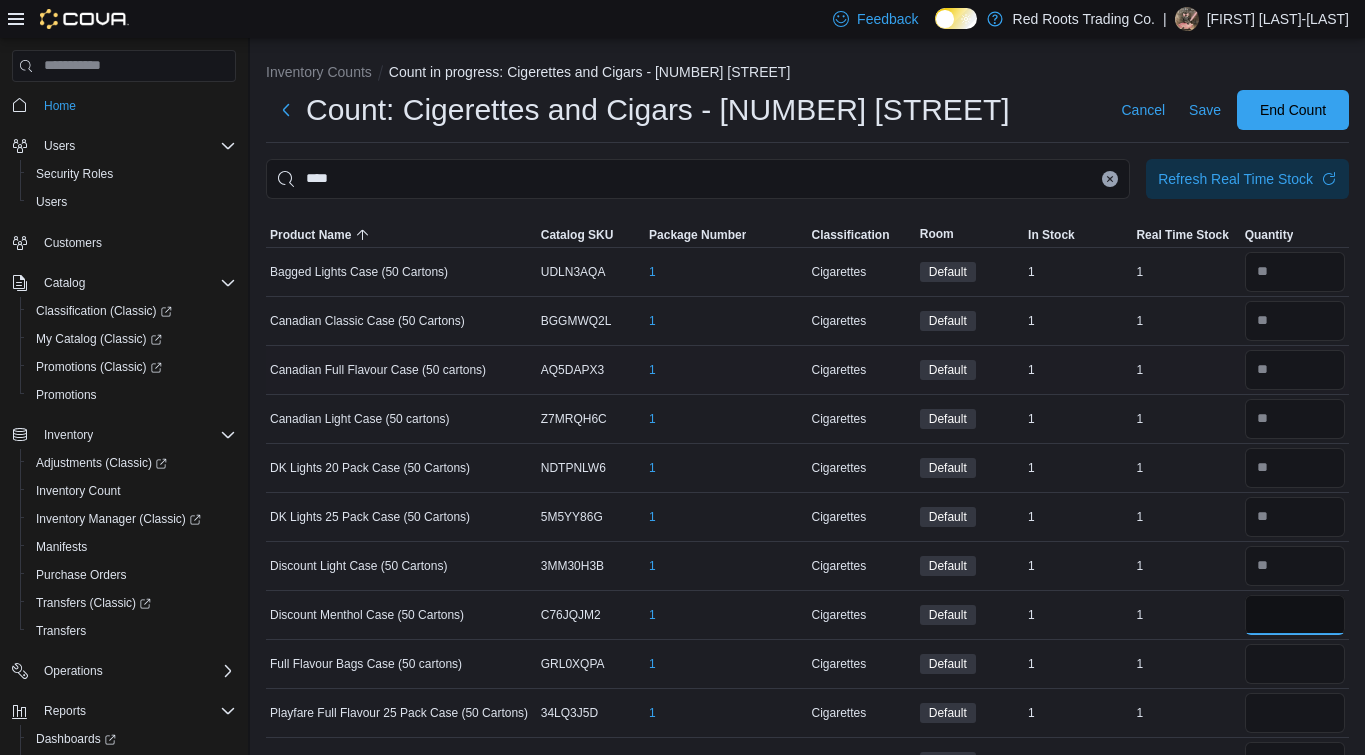 type on "*" 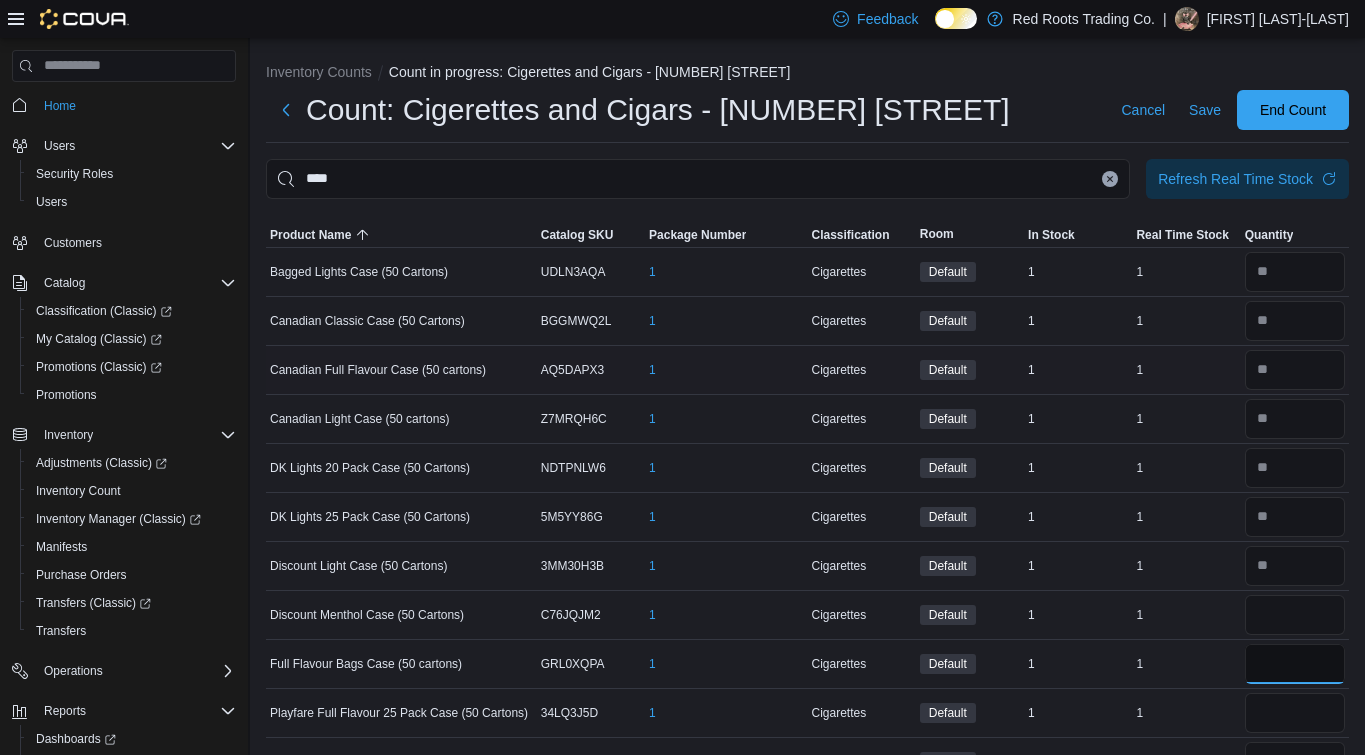 type 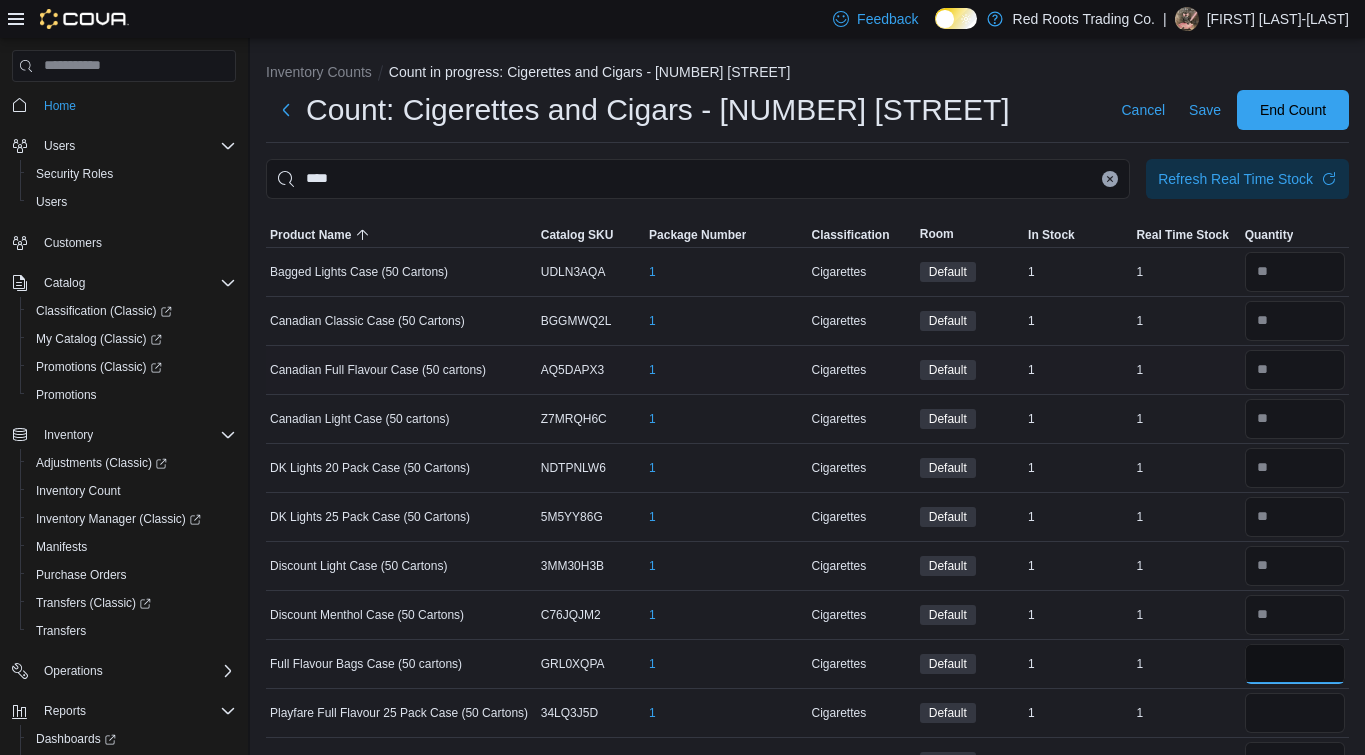 type on "*" 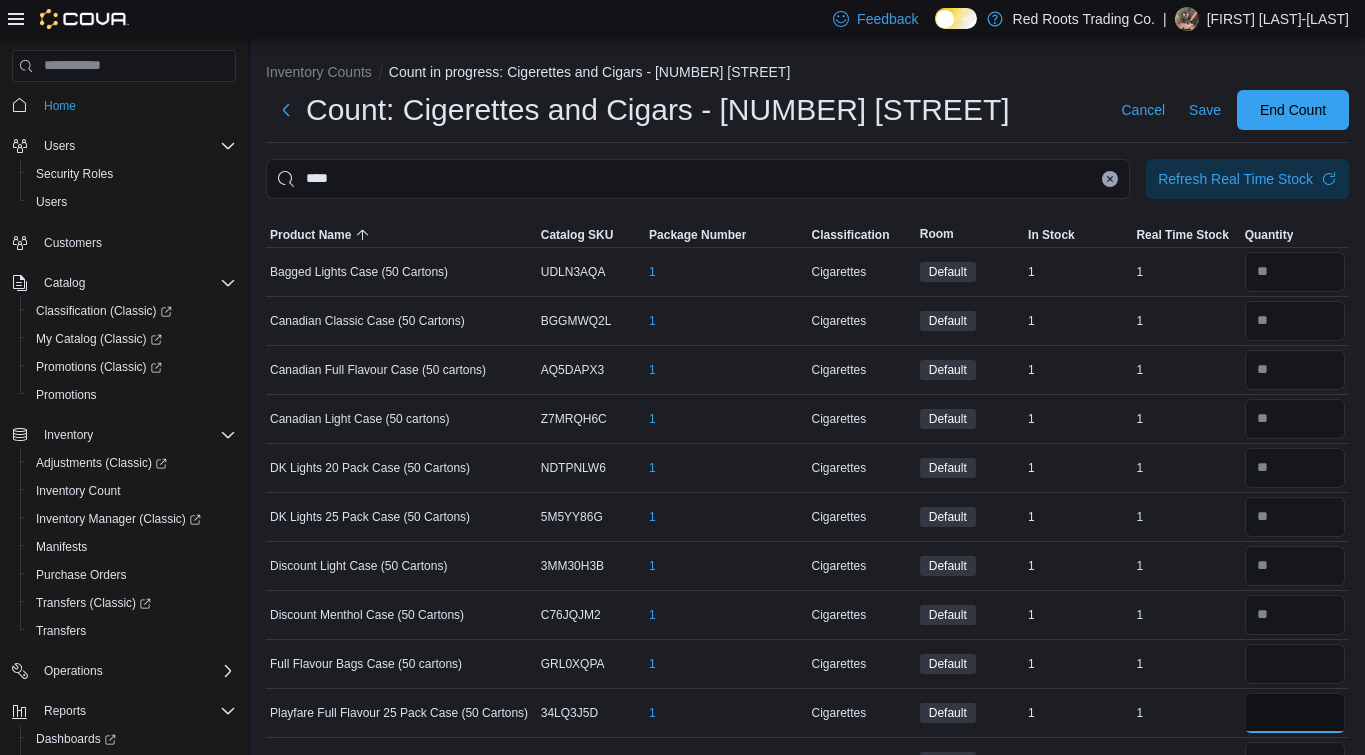 type 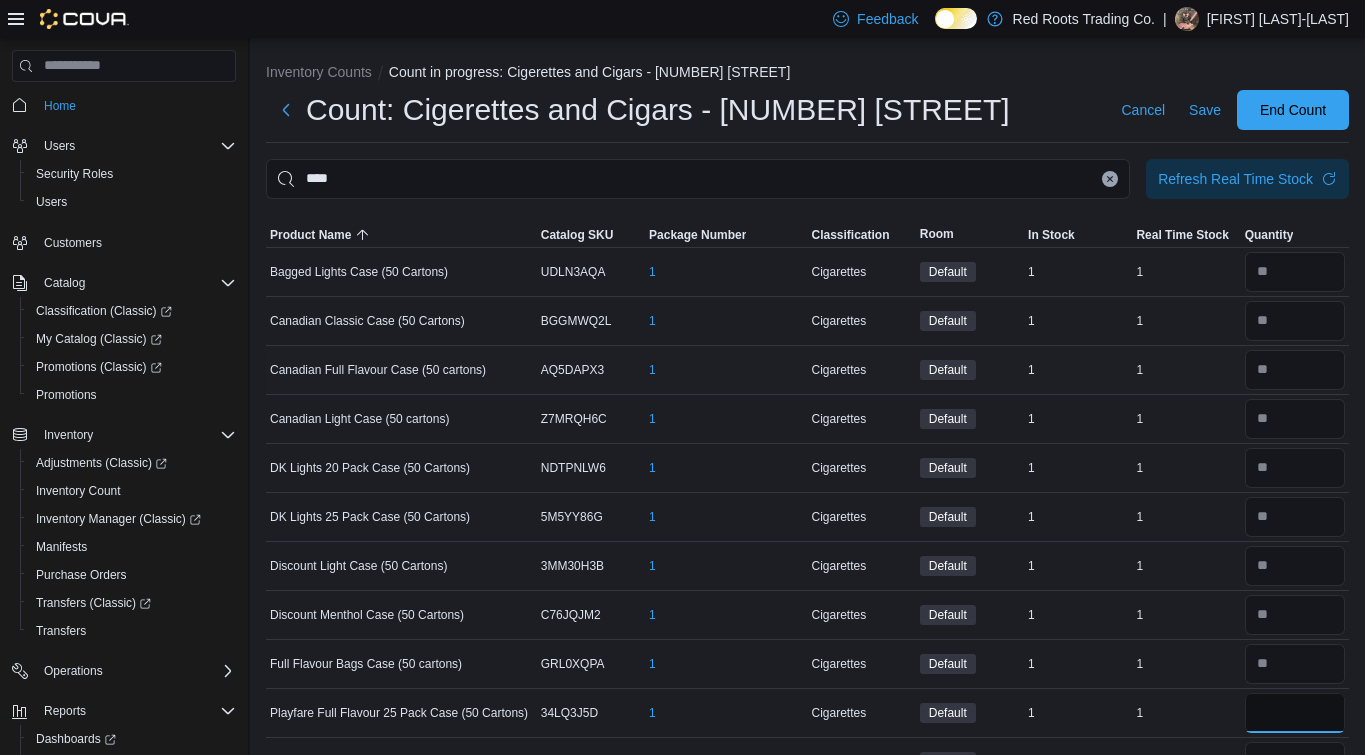 type on "*" 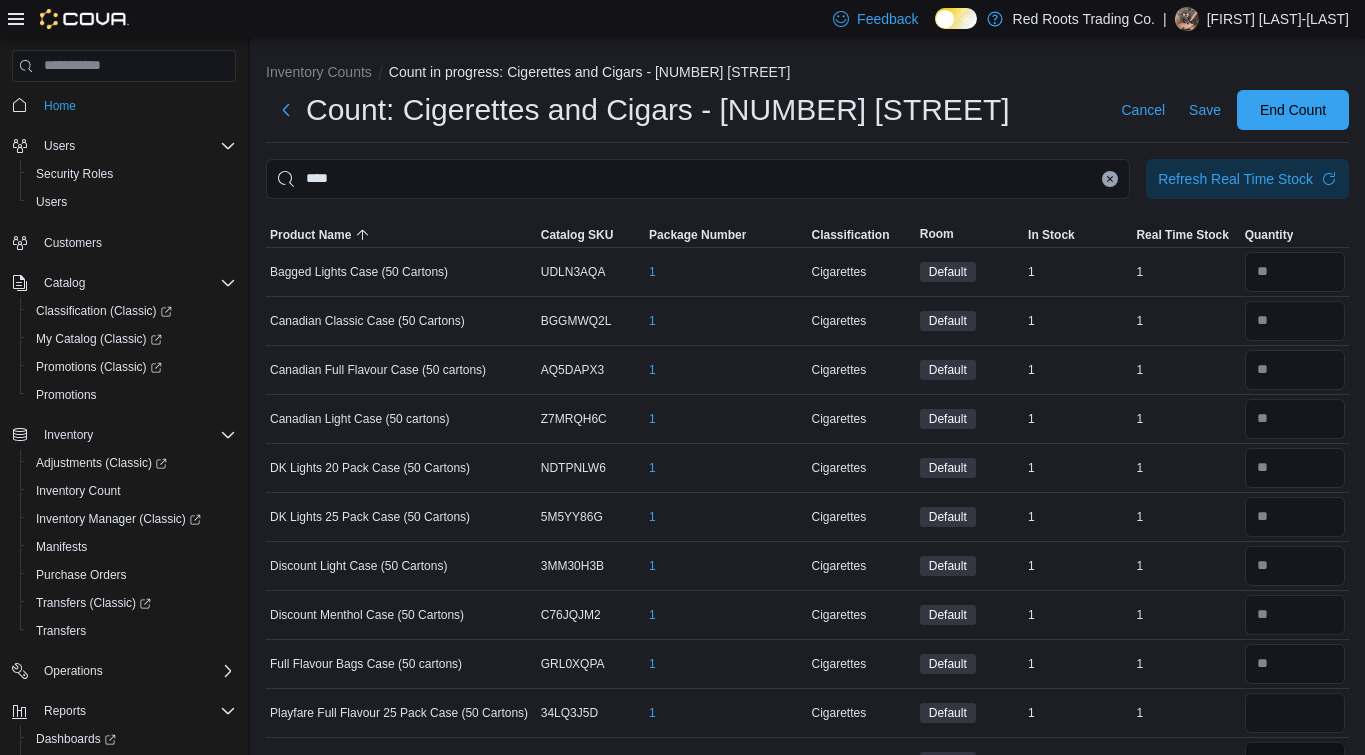 type 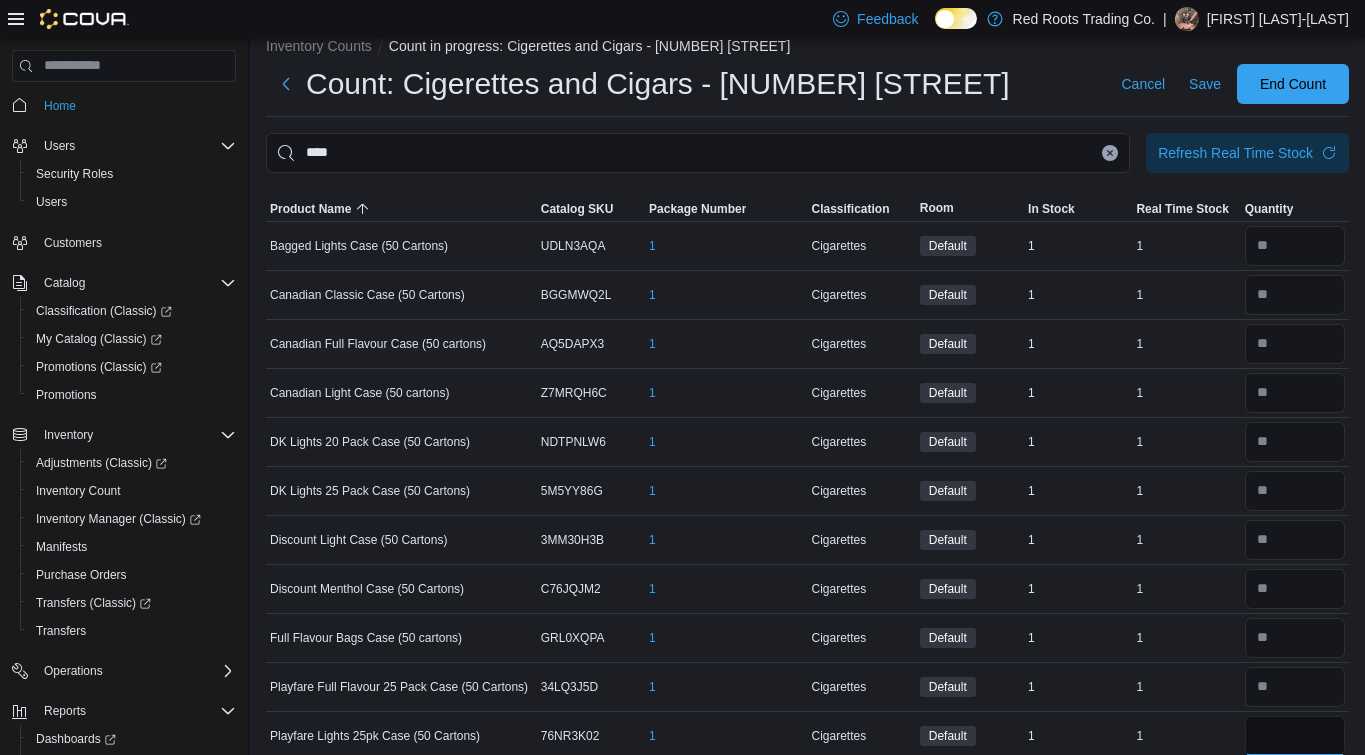scroll, scrollTop: 96, scrollLeft: 0, axis: vertical 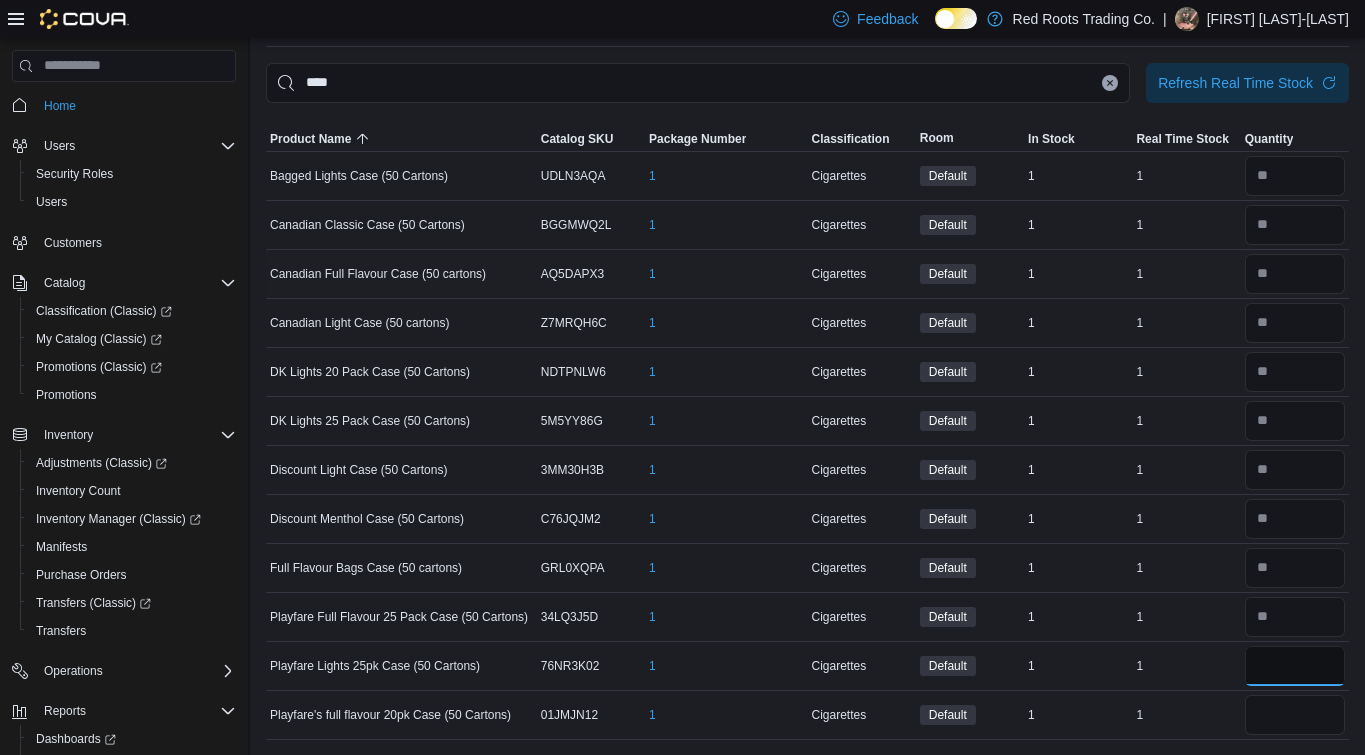 type on "**" 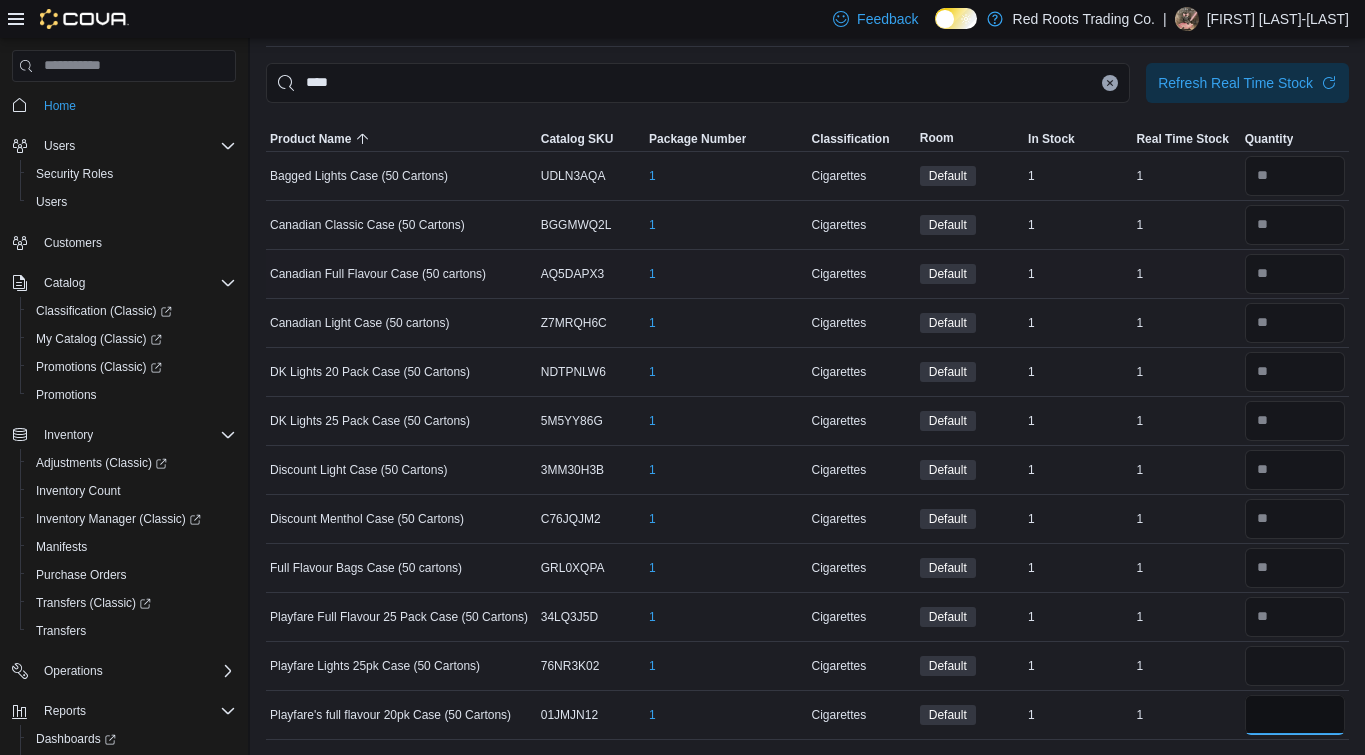 type 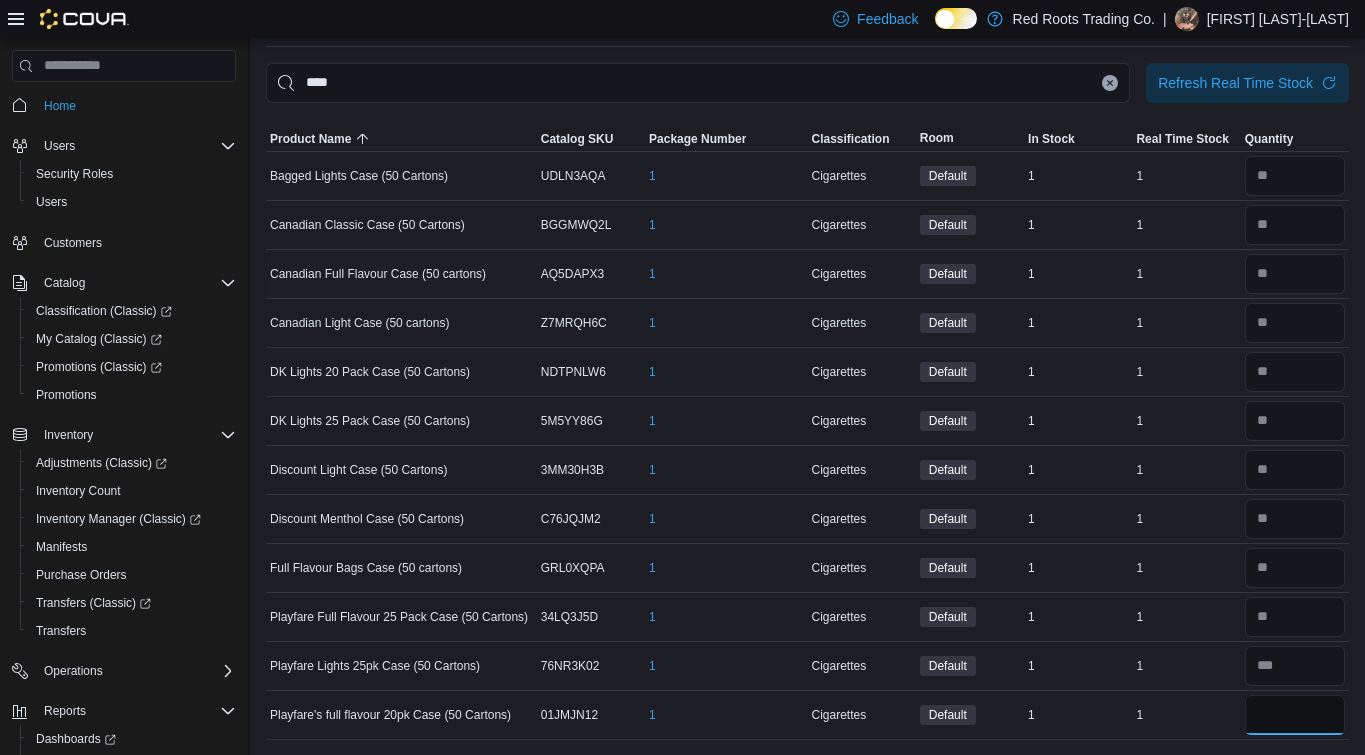 type on "*" 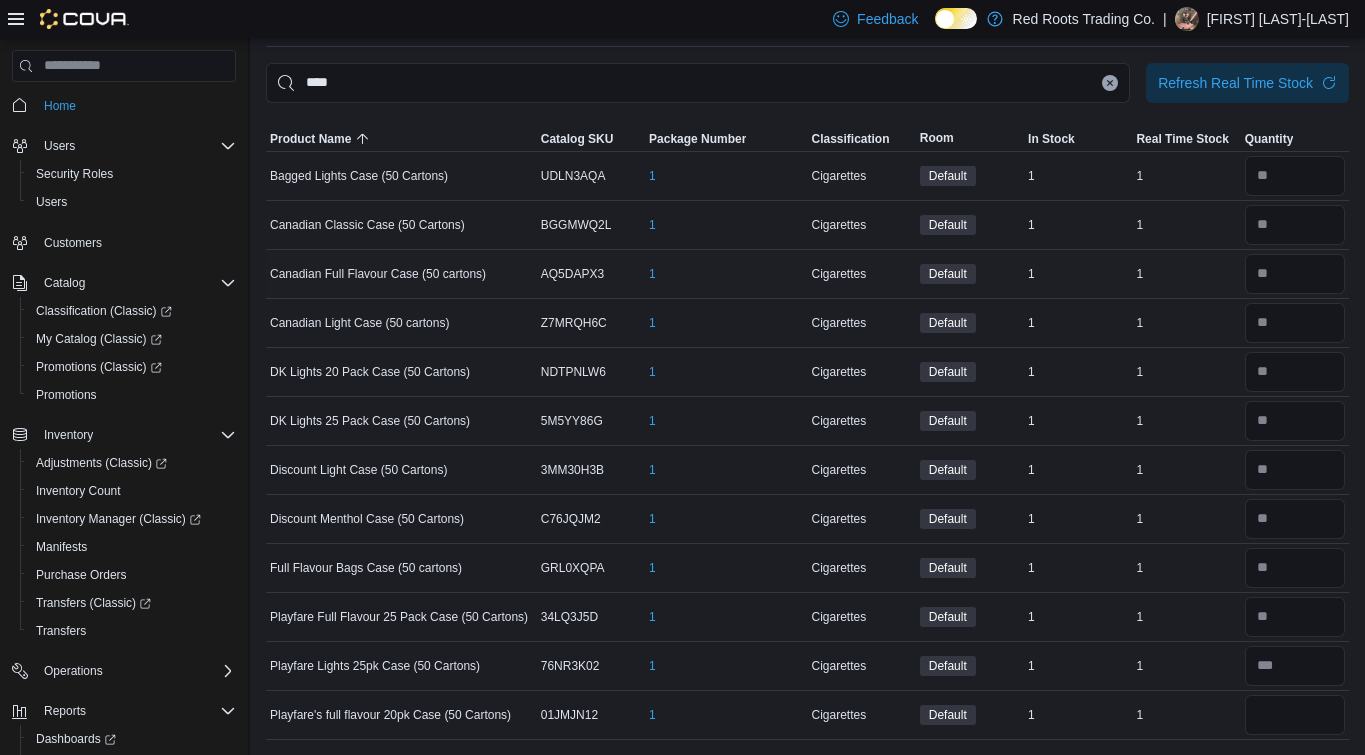 type 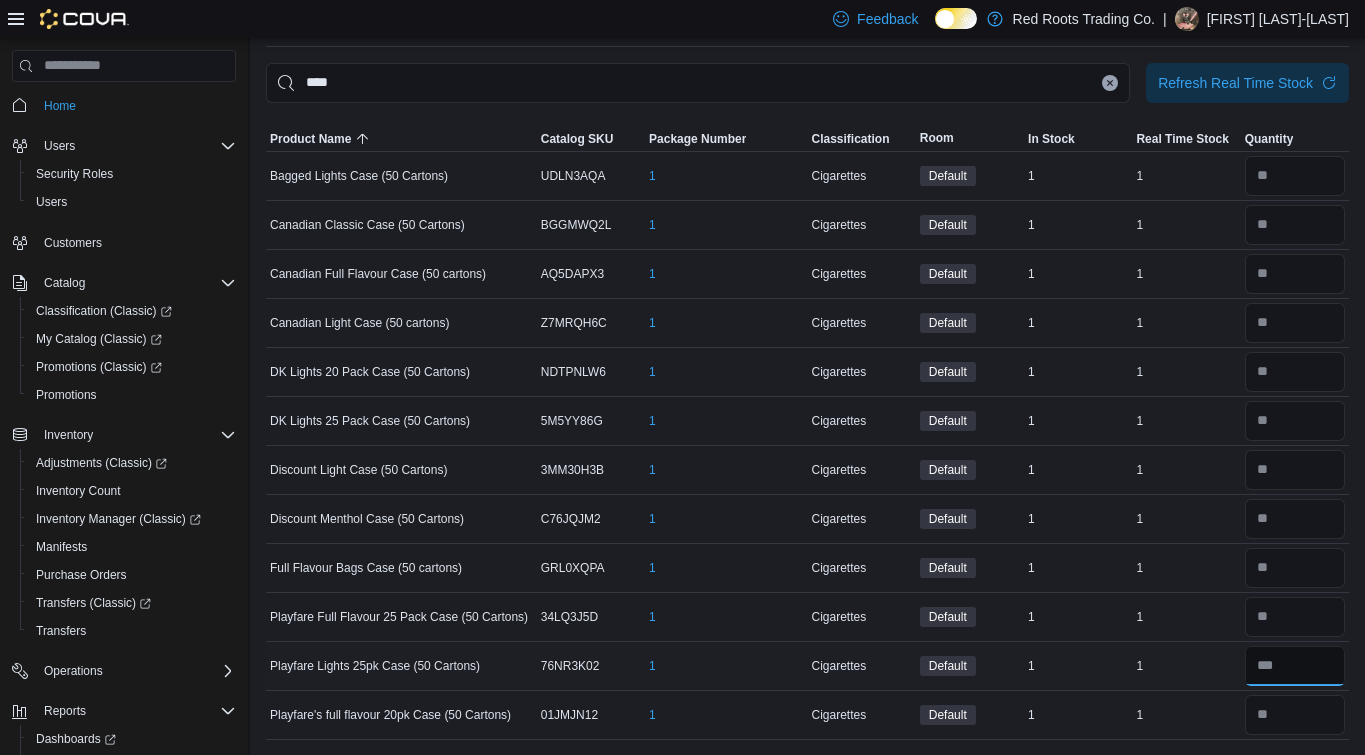 click at bounding box center [1295, 666] 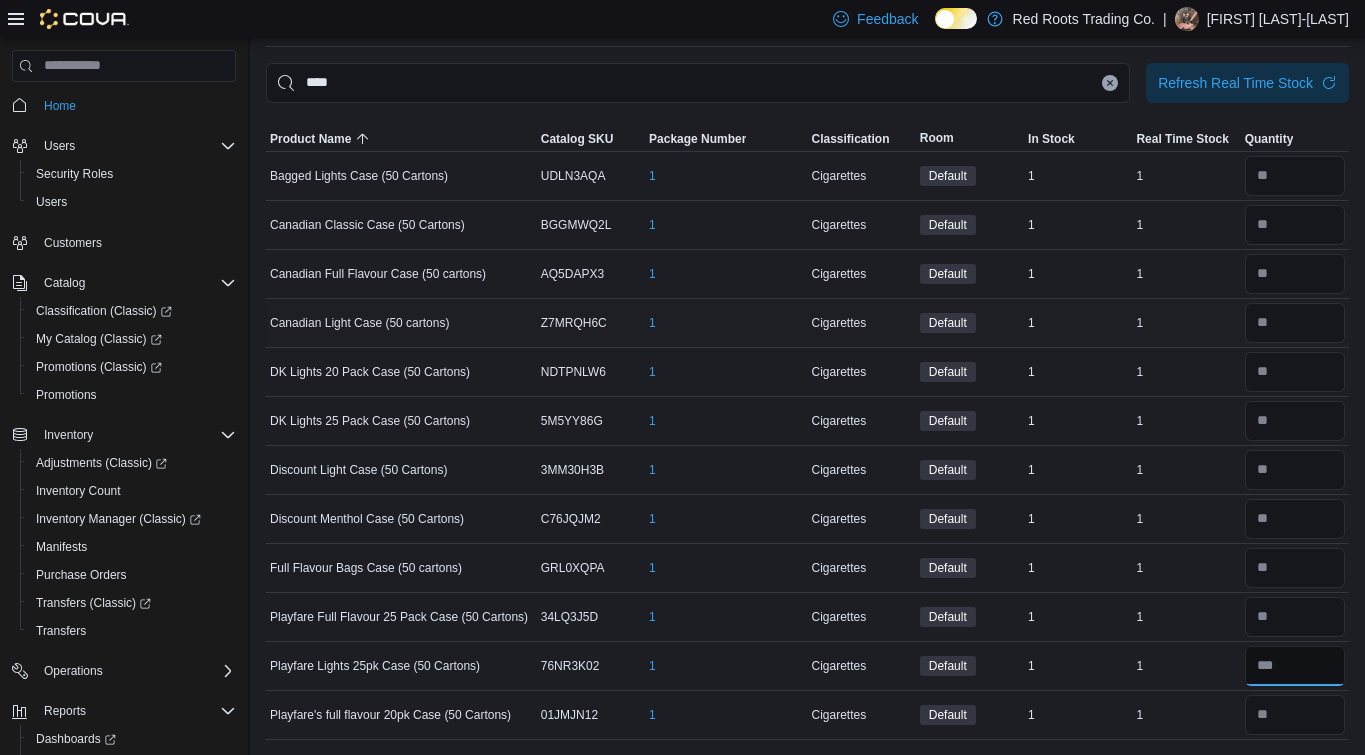 type on "*" 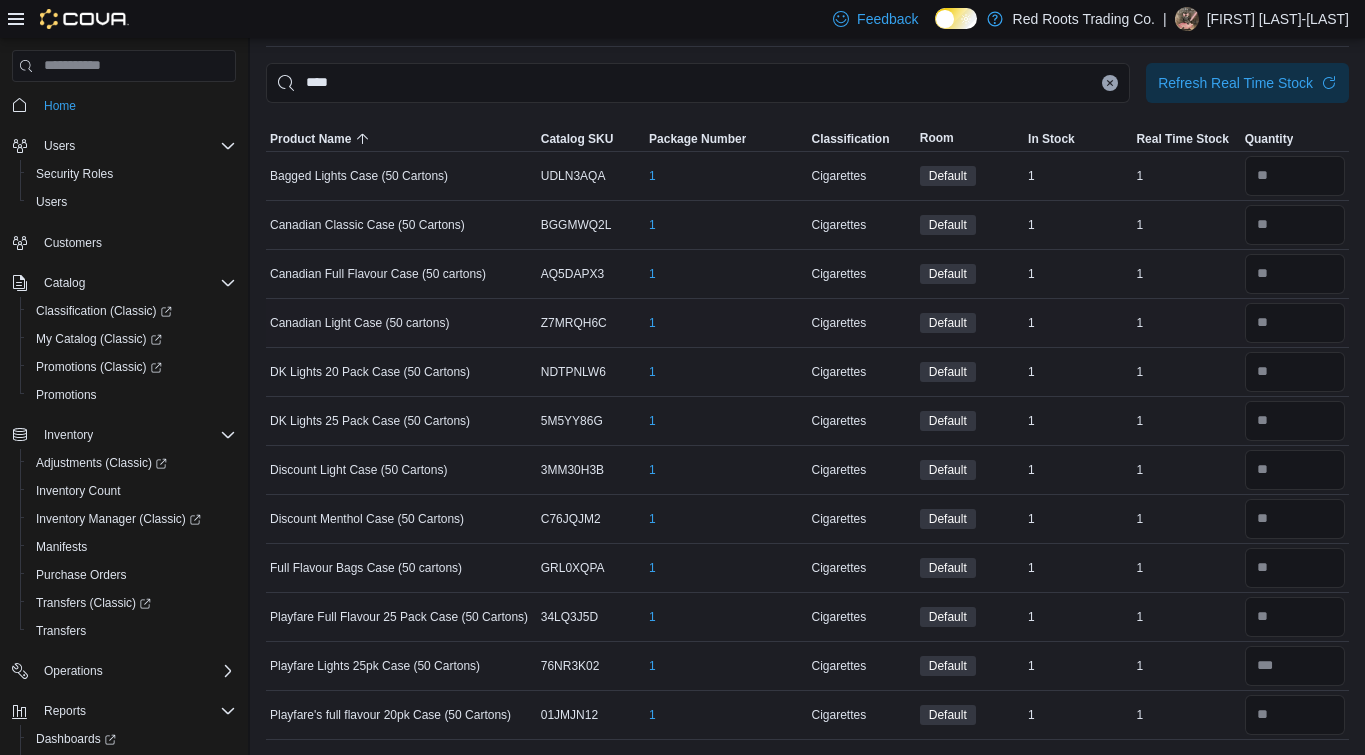 type 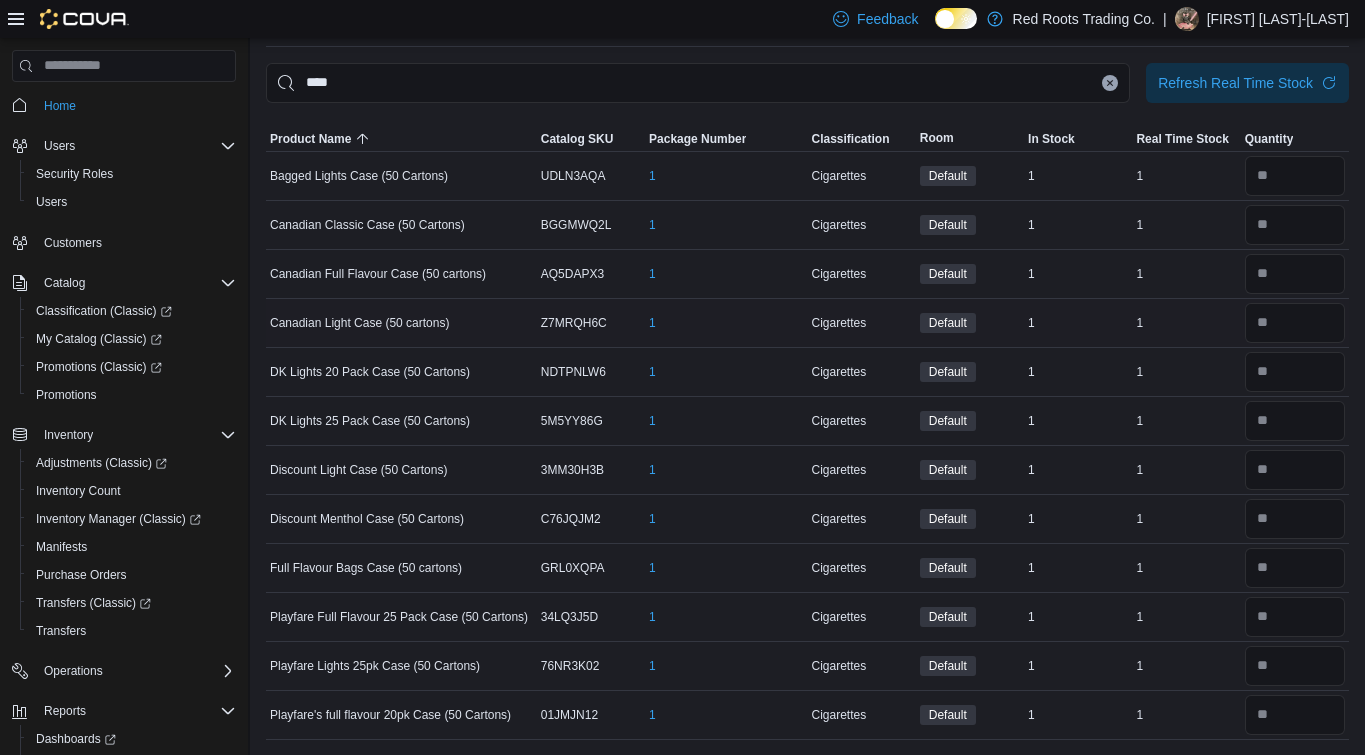 click on "Default" at bounding box center [970, 322] 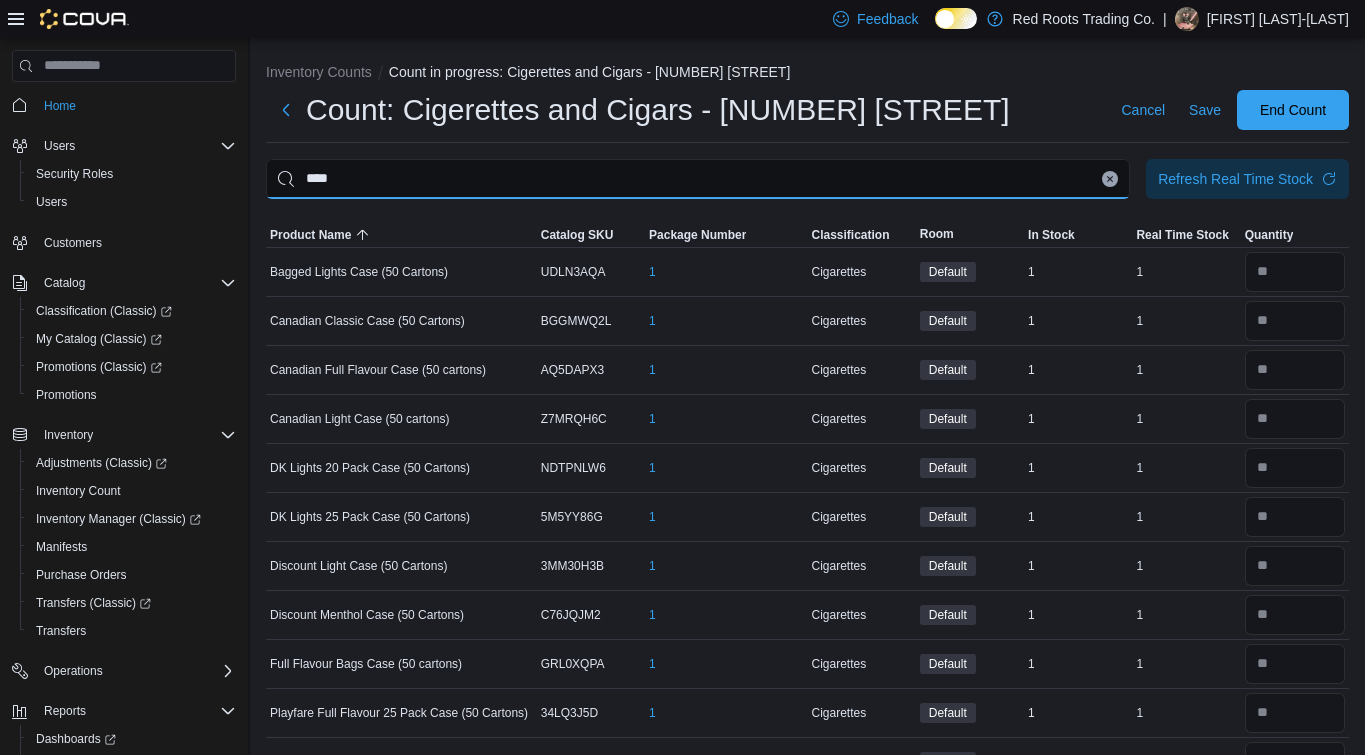 click on "****" at bounding box center [698, 179] 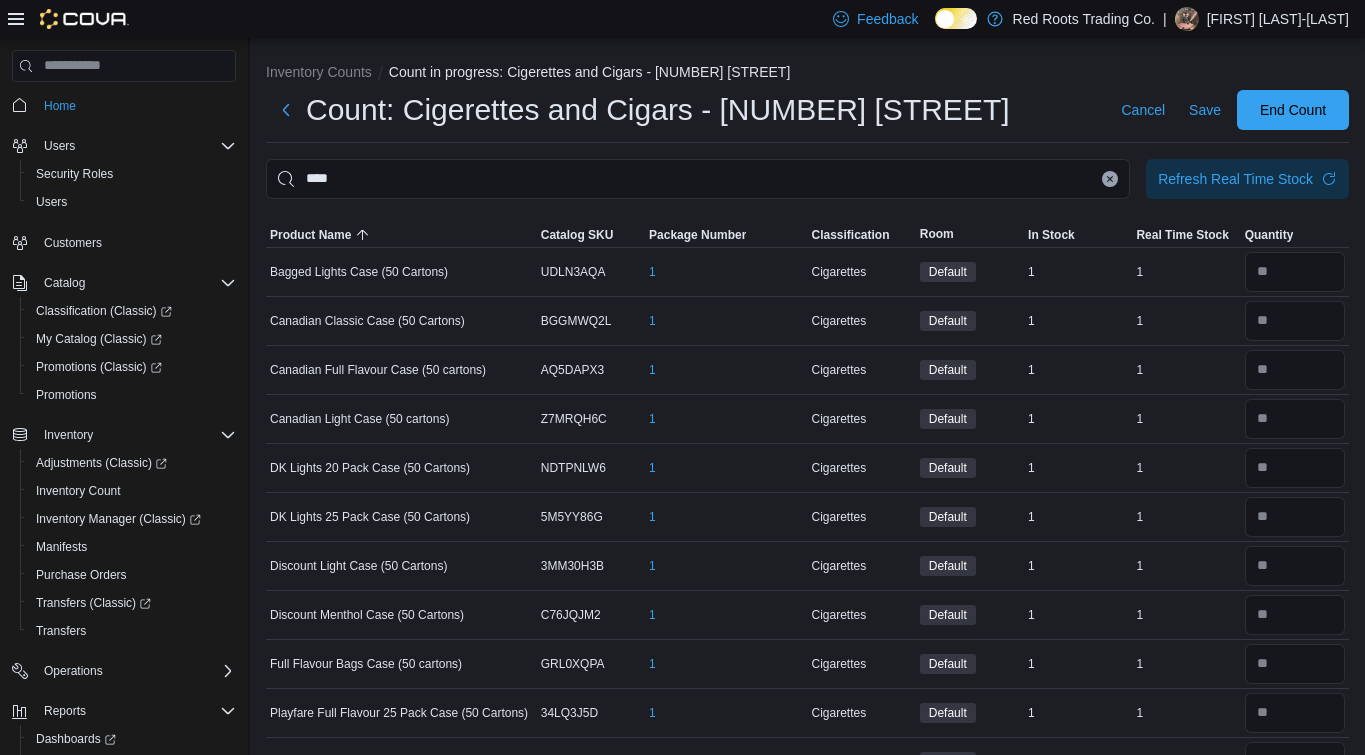 click 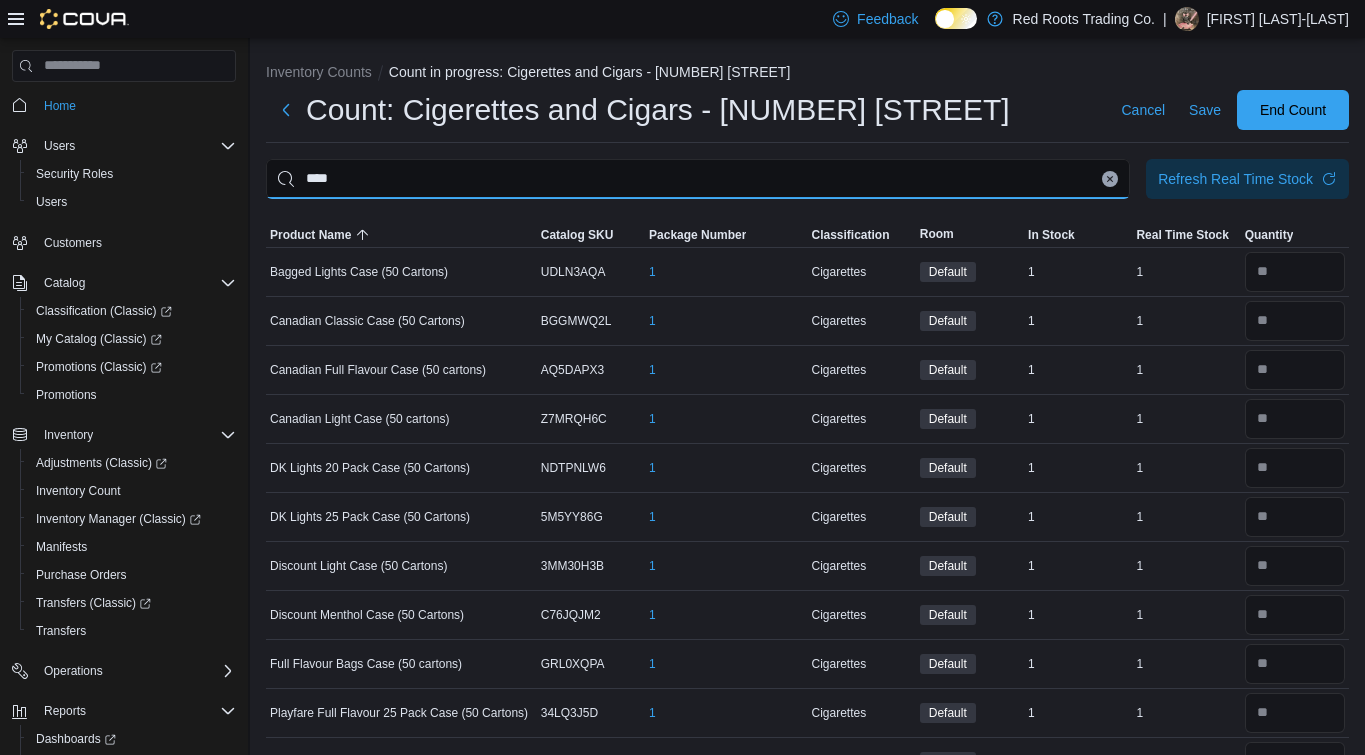 type 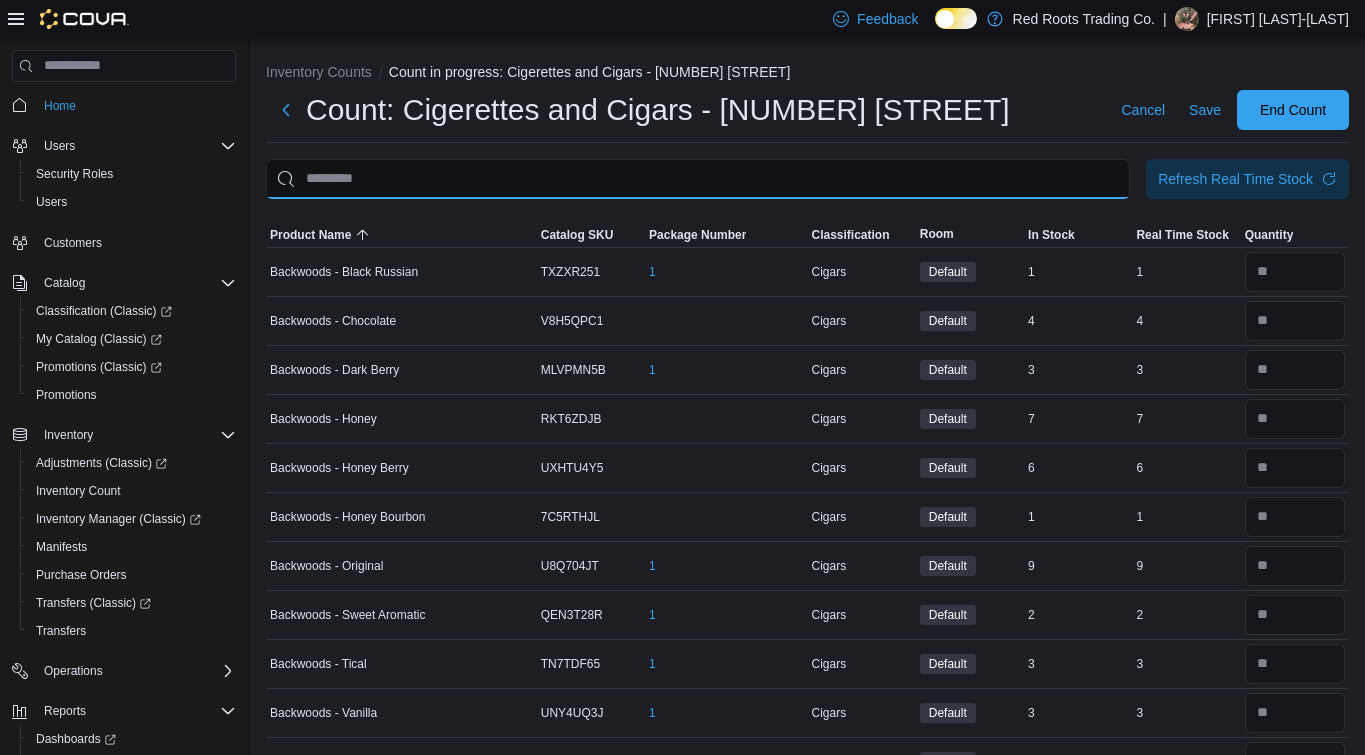 click at bounding box center (698, 179) 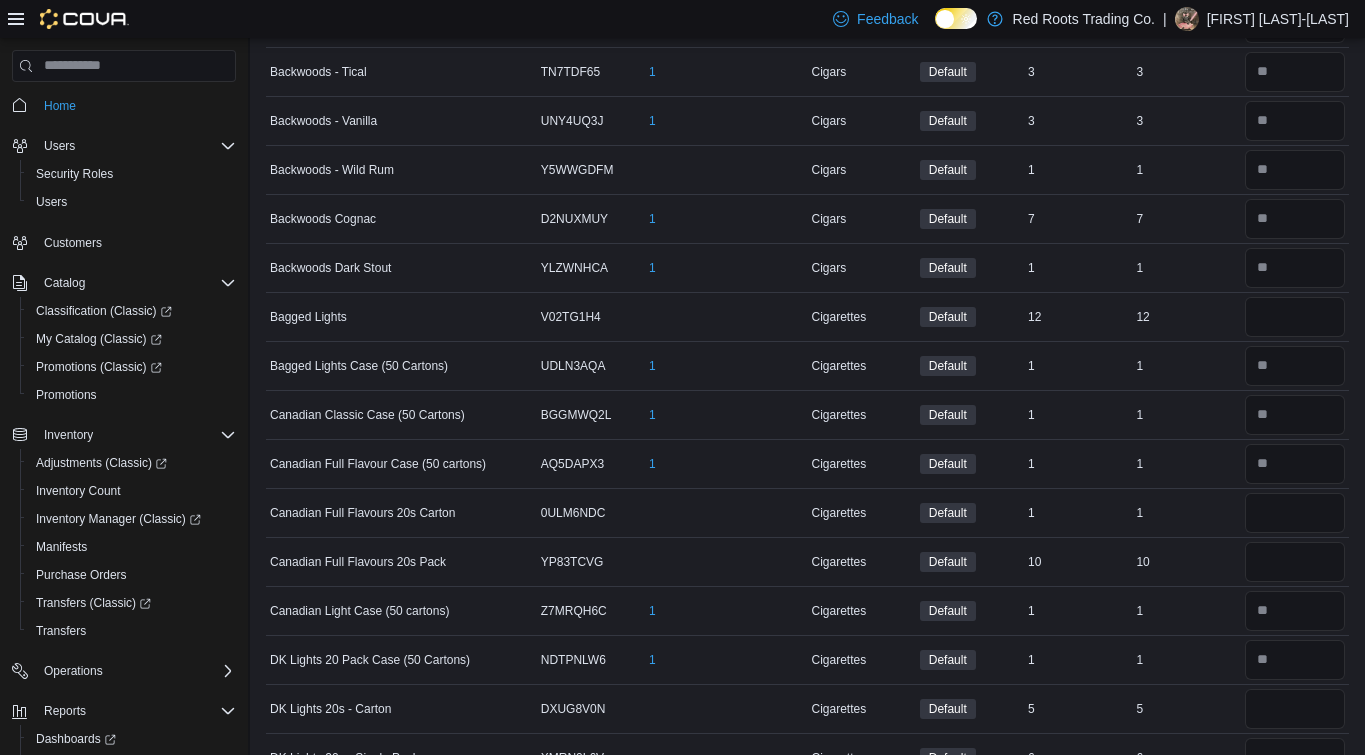 scroll, scrollTop: 588, scrollLeft: 0, axis: vertical 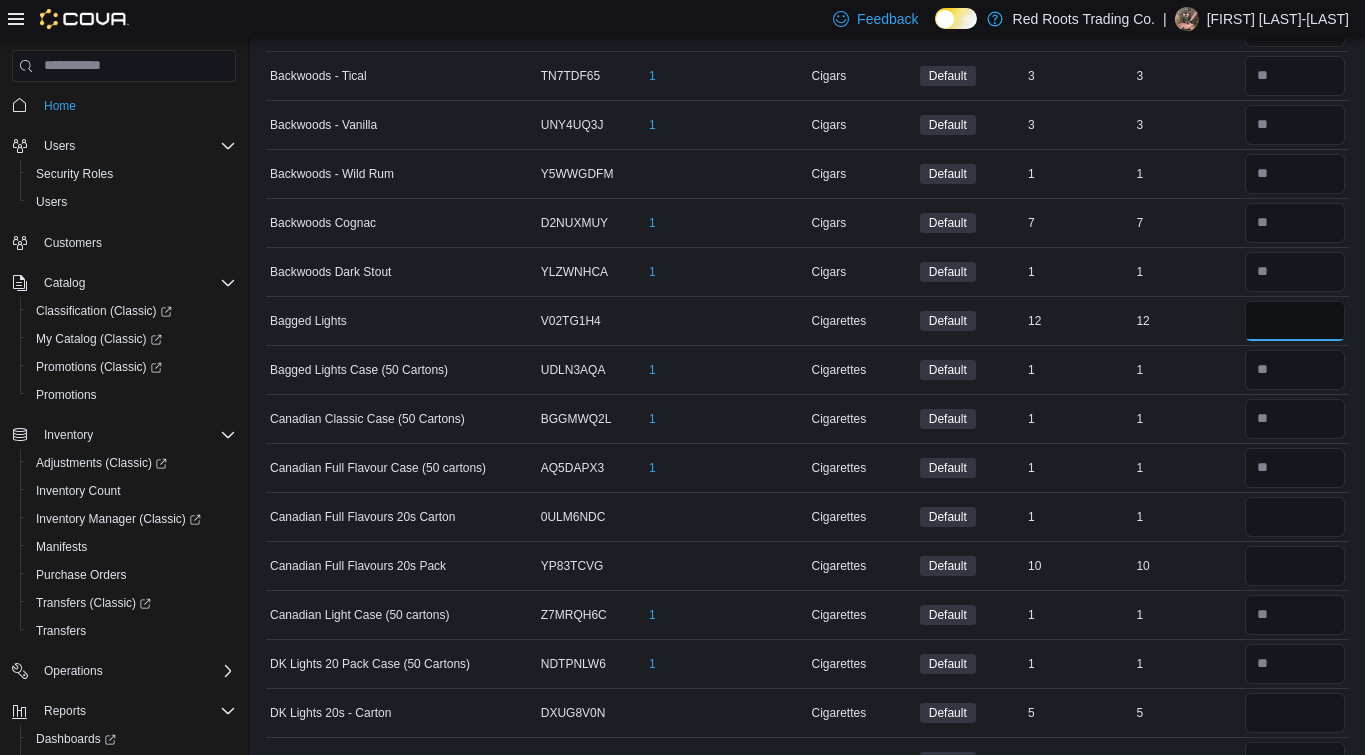 click at bounding box center [1295, 321] 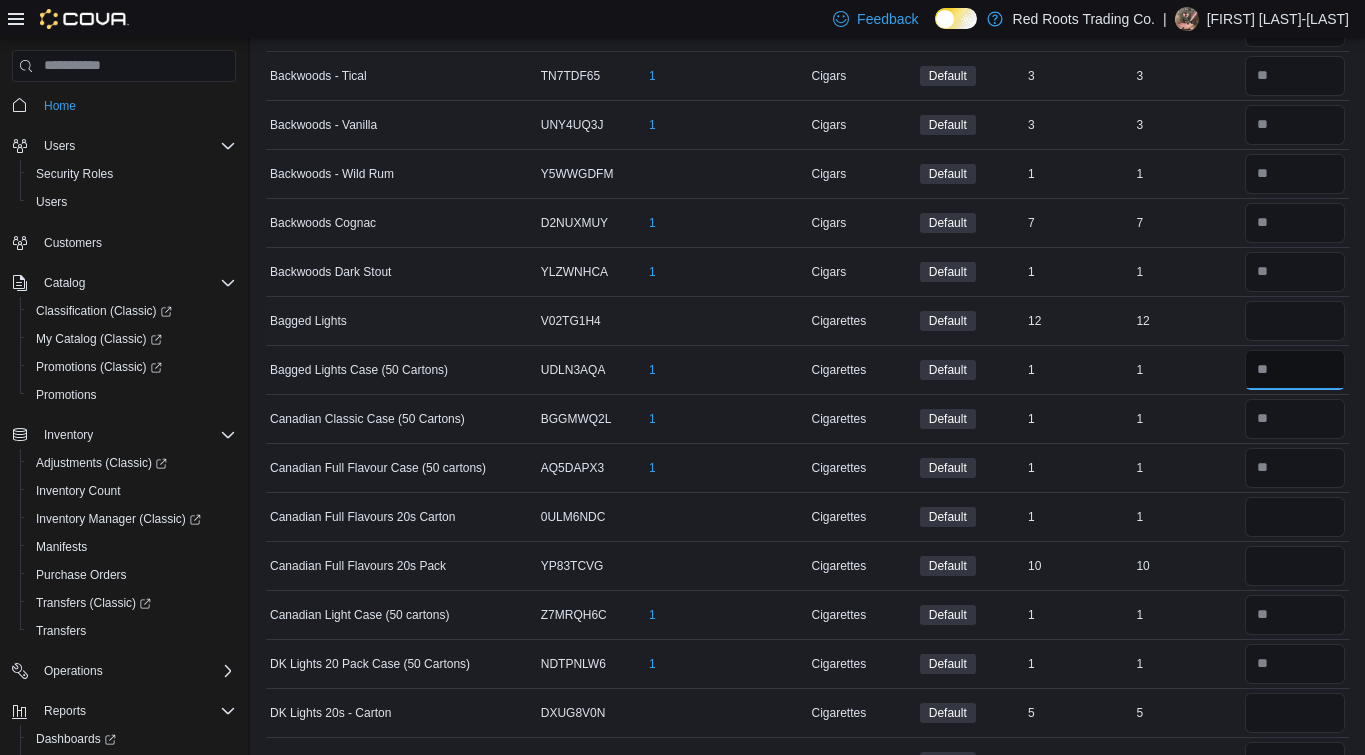 type 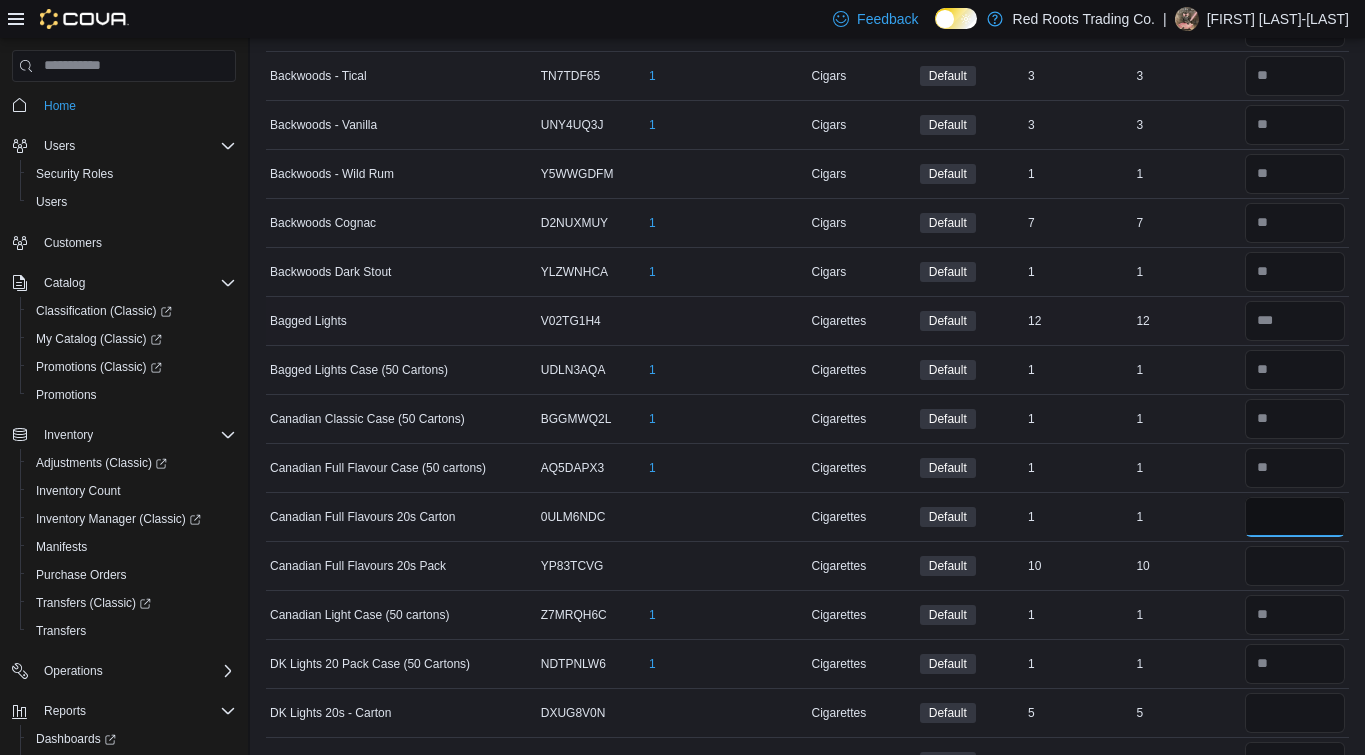 type on "*" 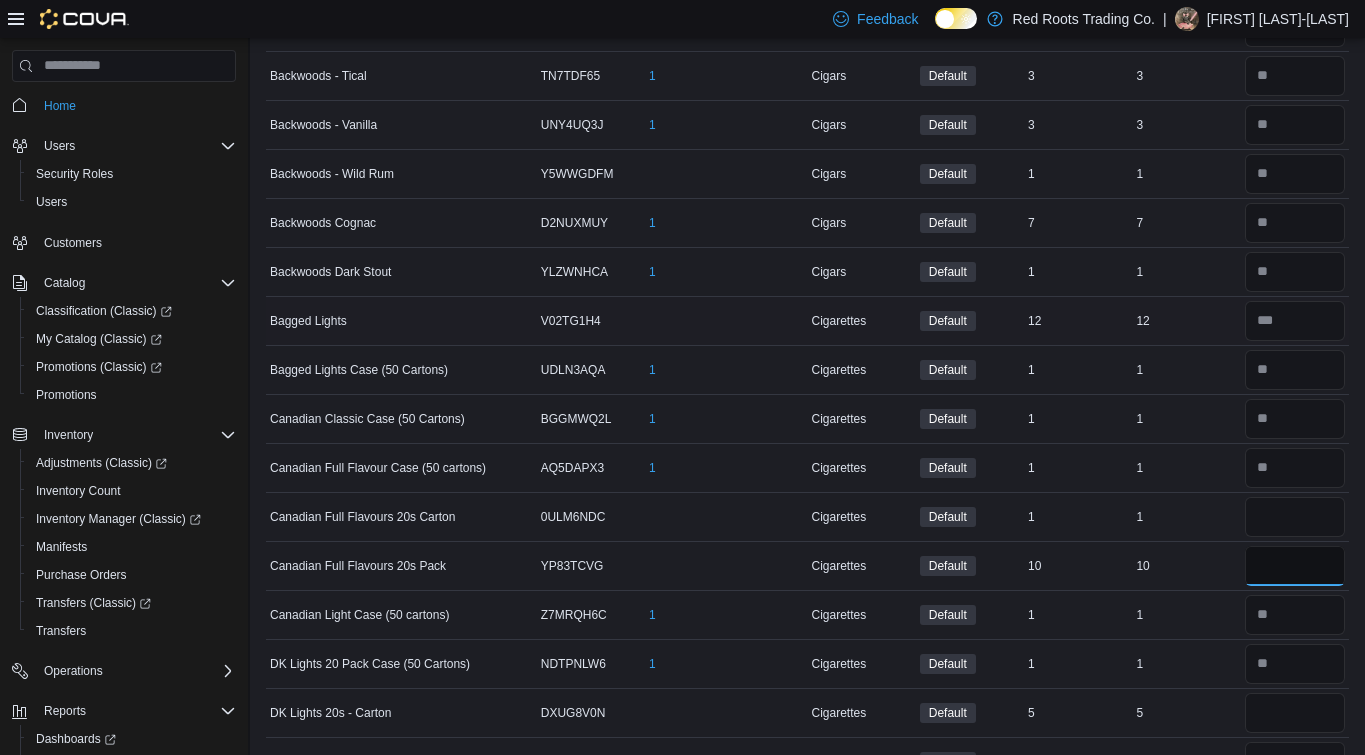 type 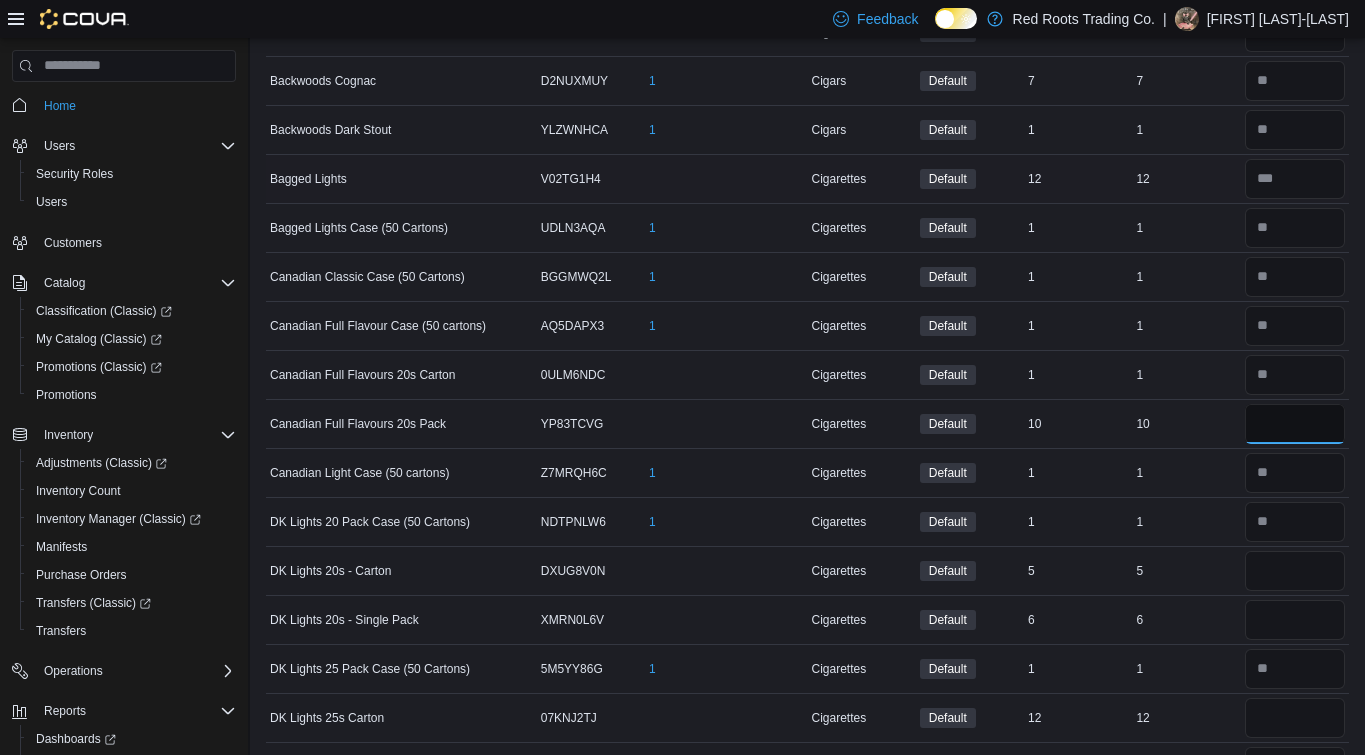 scroll, scrollTop: 754, scrollLeft: 0, axis: vertical 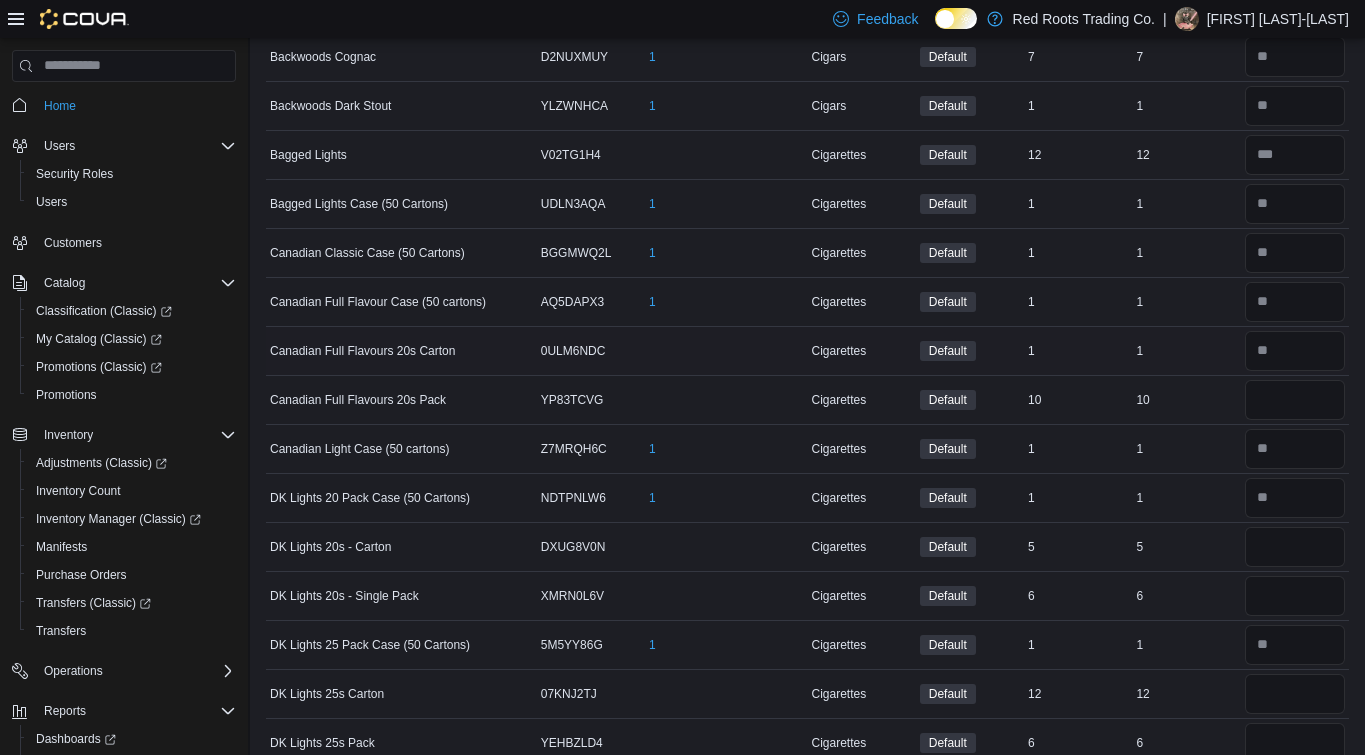 click on "In Stock 1" at bounding box center [1078, 350] 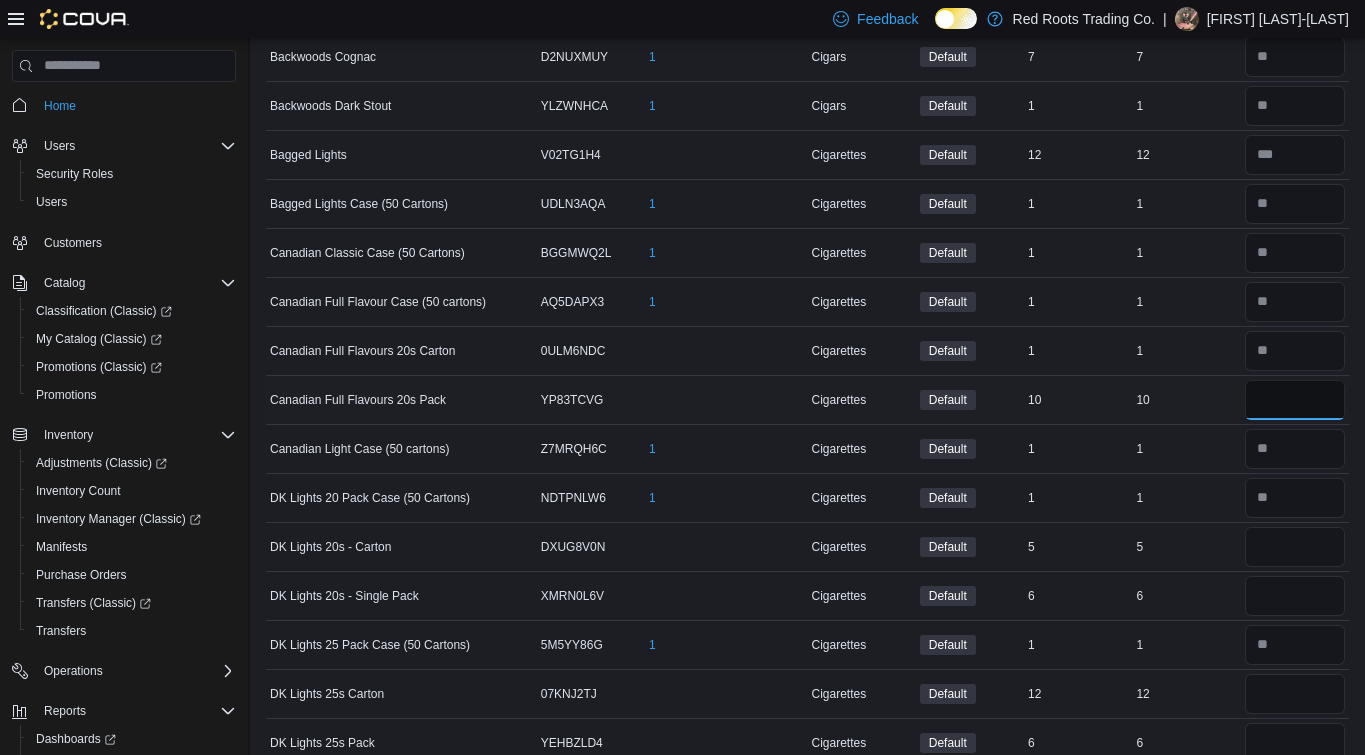 click at bounding box center (1295, 400) 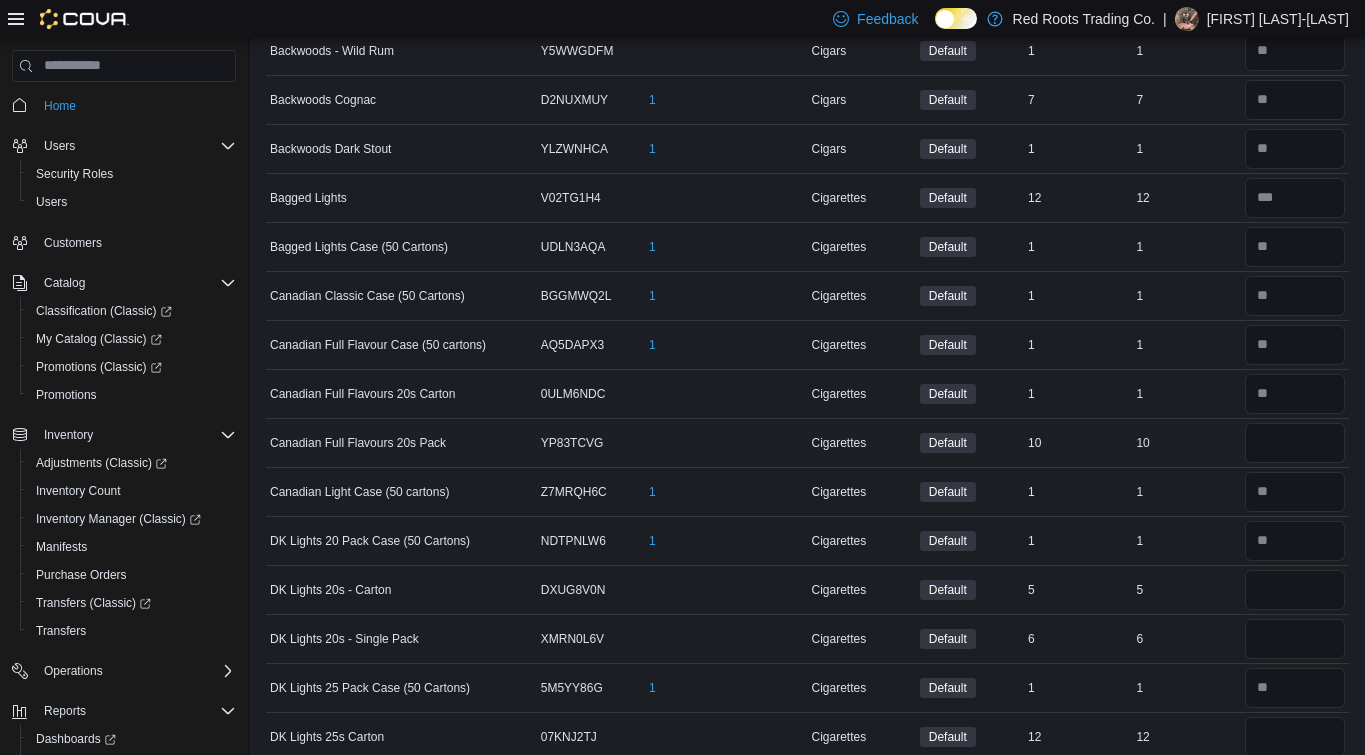 scroll, scrollTop: 0, scrollLeft: 0, axis: both 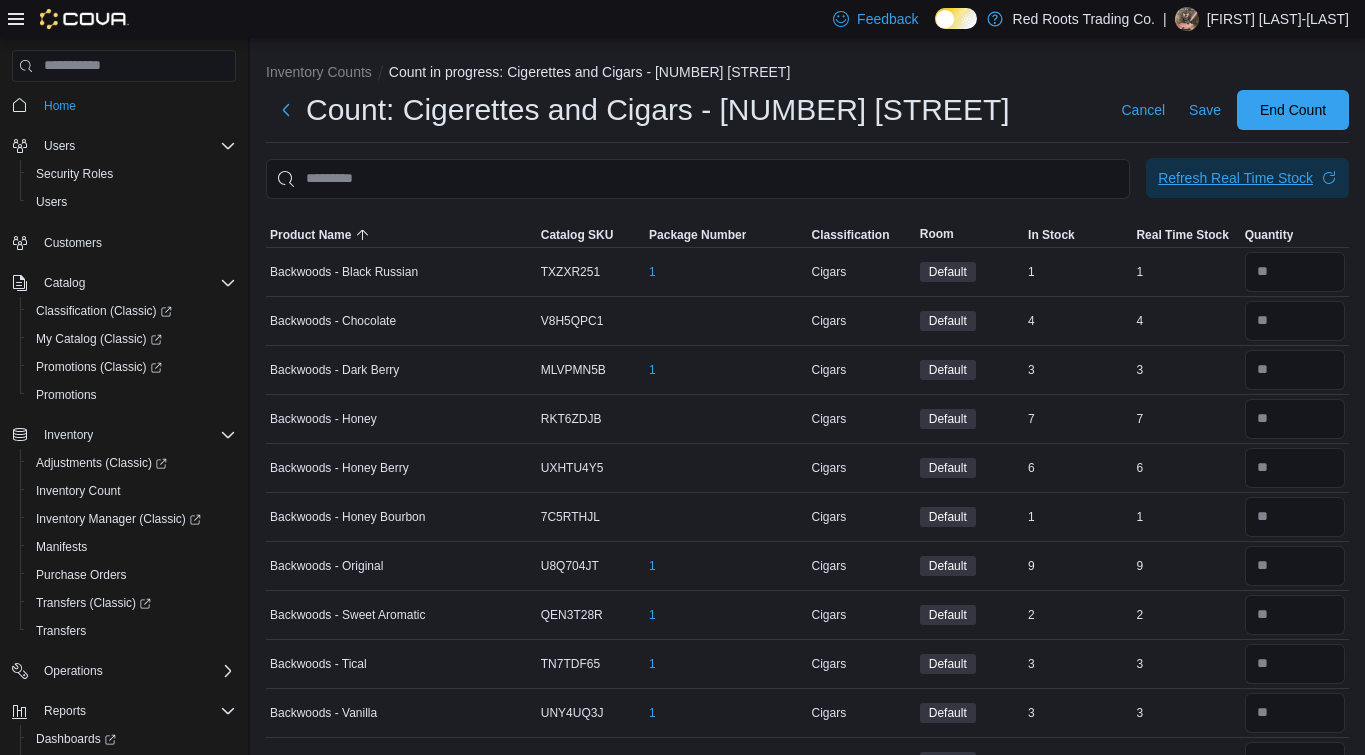 click on "Refresh Real Time Stock" at bounding box center (1247, 178) 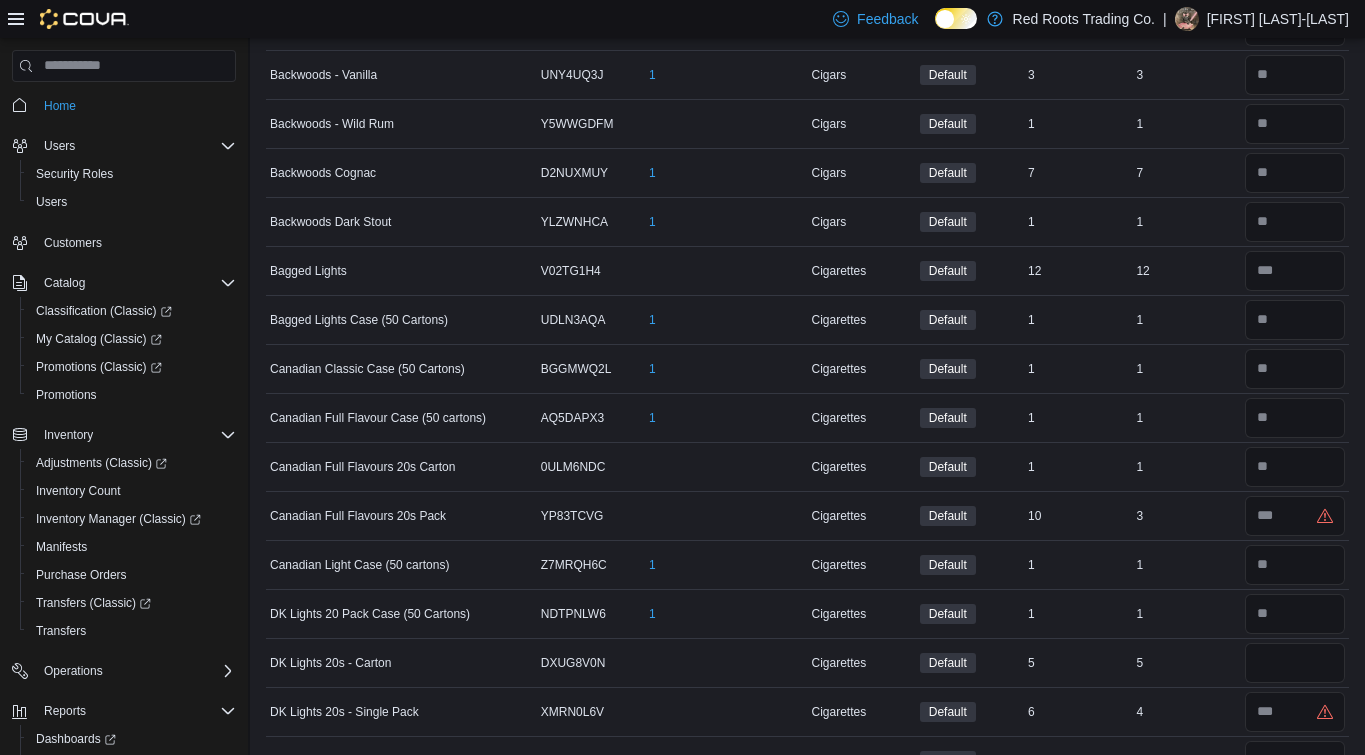 scroll, scrollTop: 641, scrollLeft: 0, axis: vertical 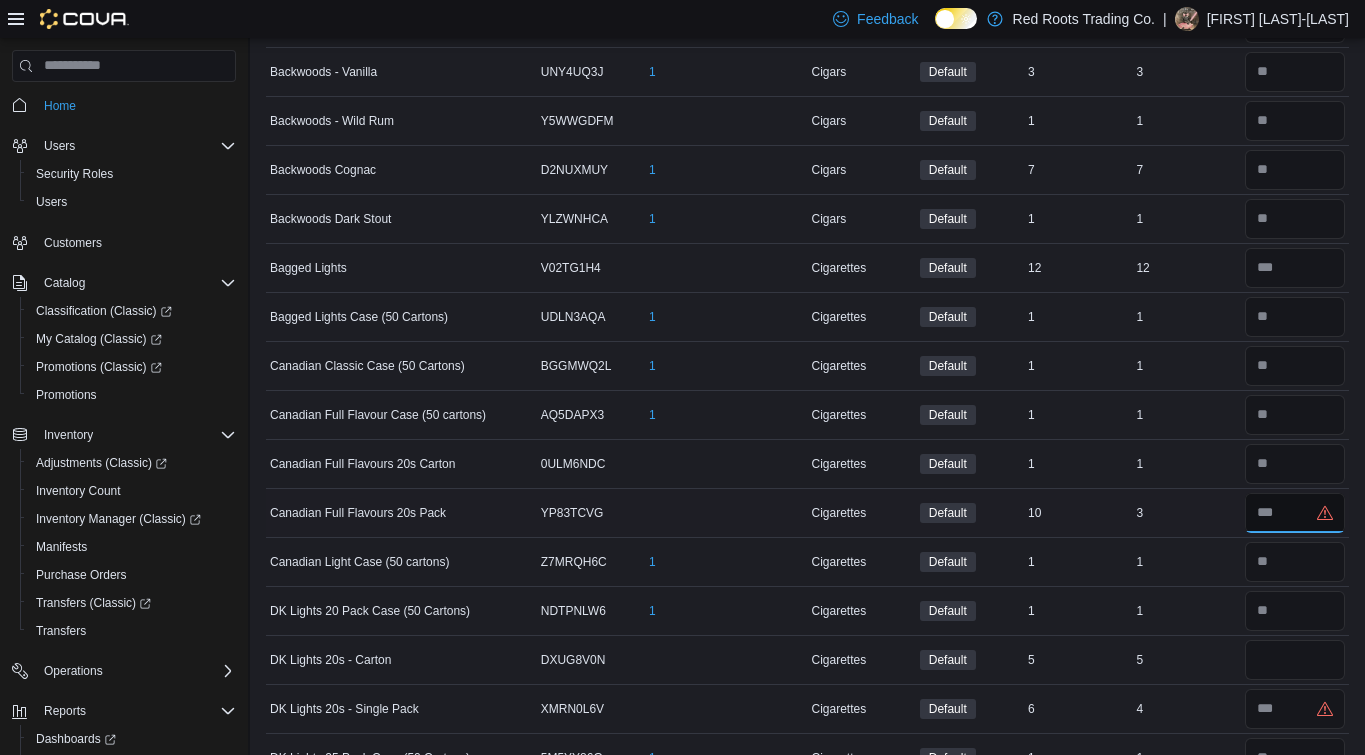 click at bounding box center [1295, 513] 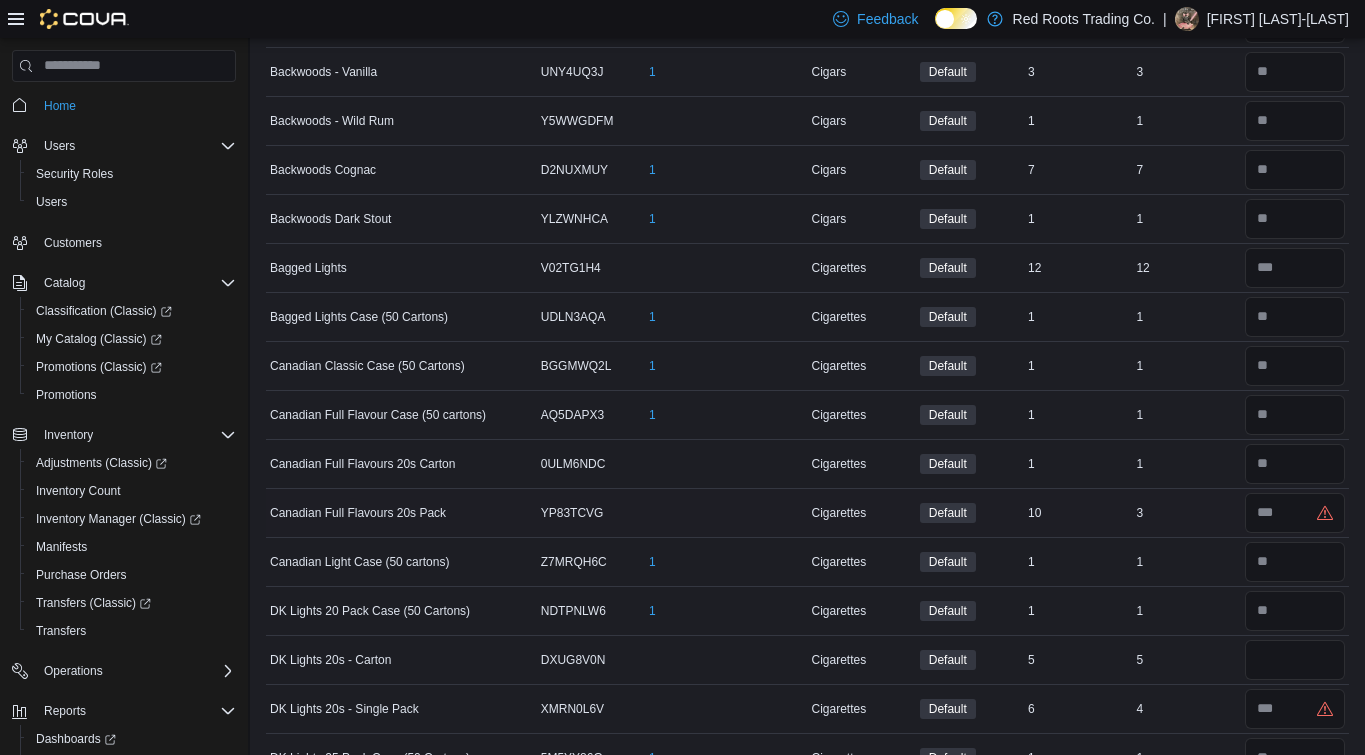 click on "Real Time Stock 3" at bounding box center [1186, 512] 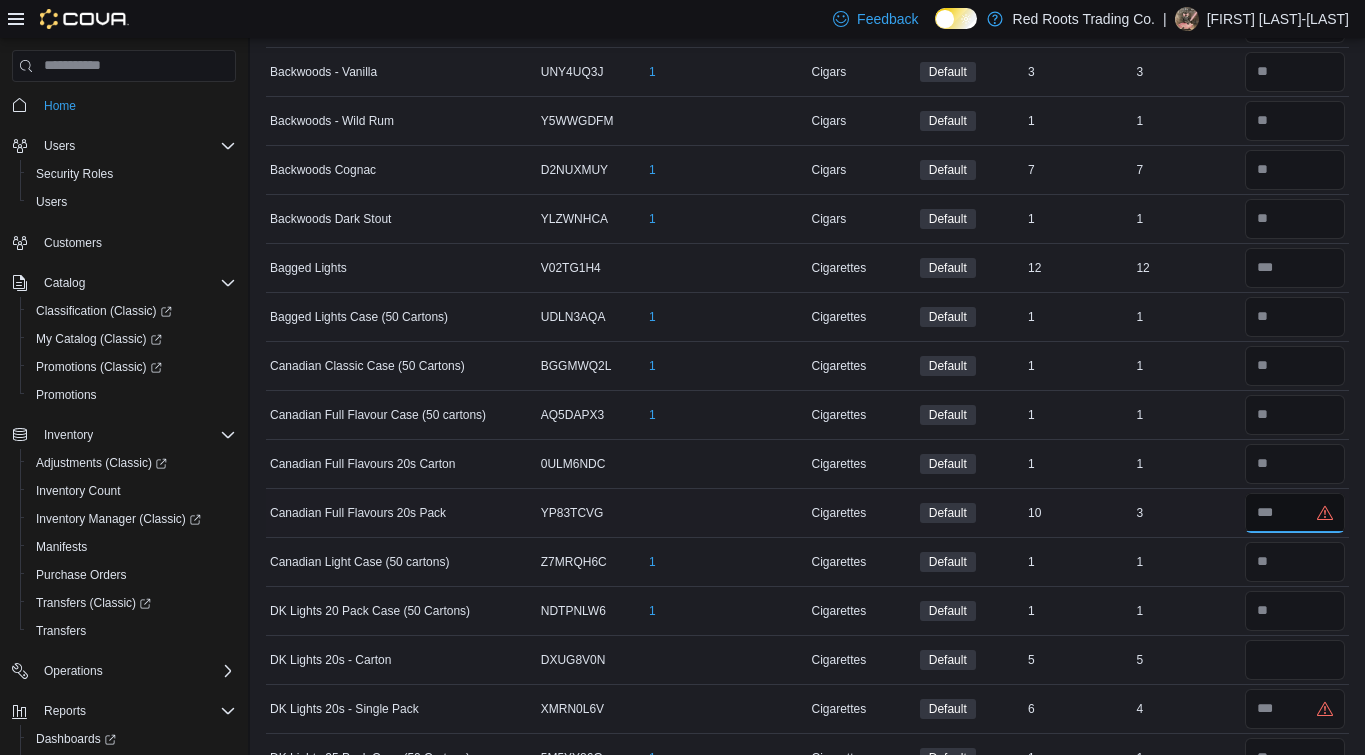click at bounding box center [1295, 513] 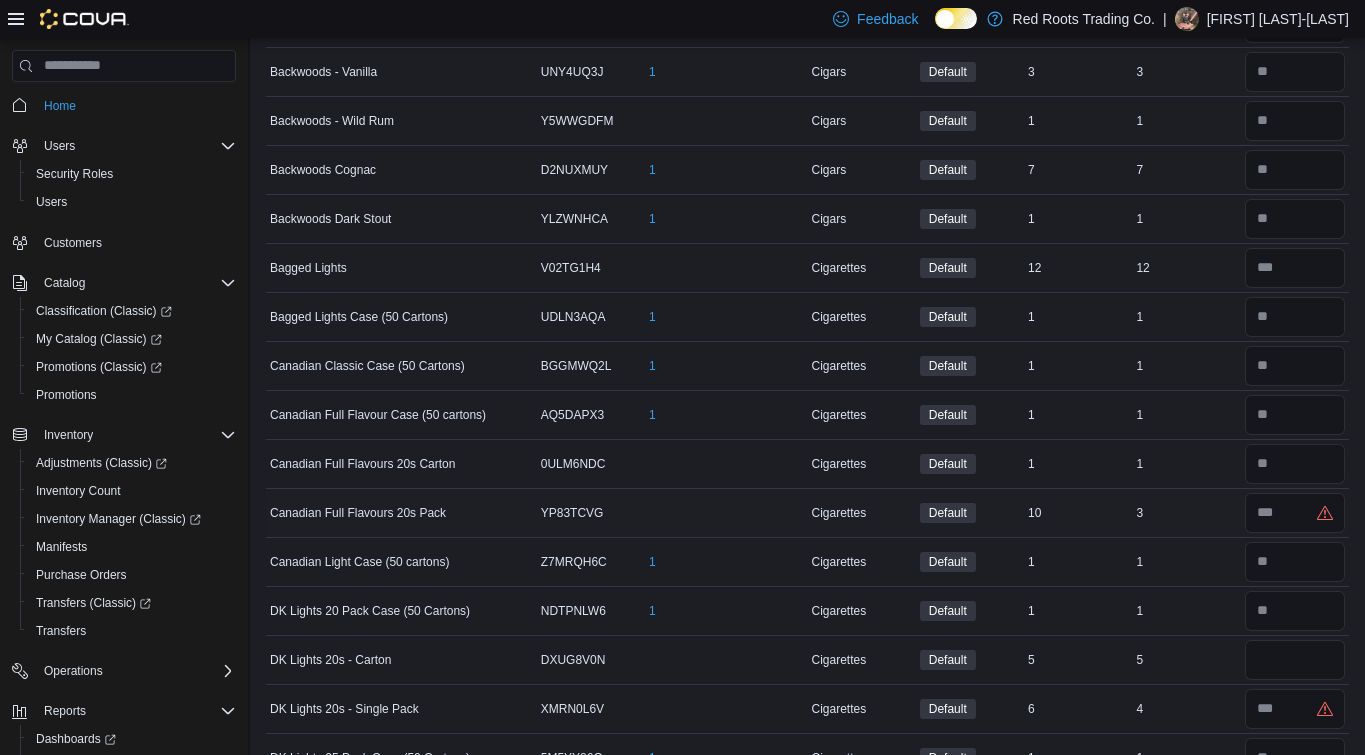 type 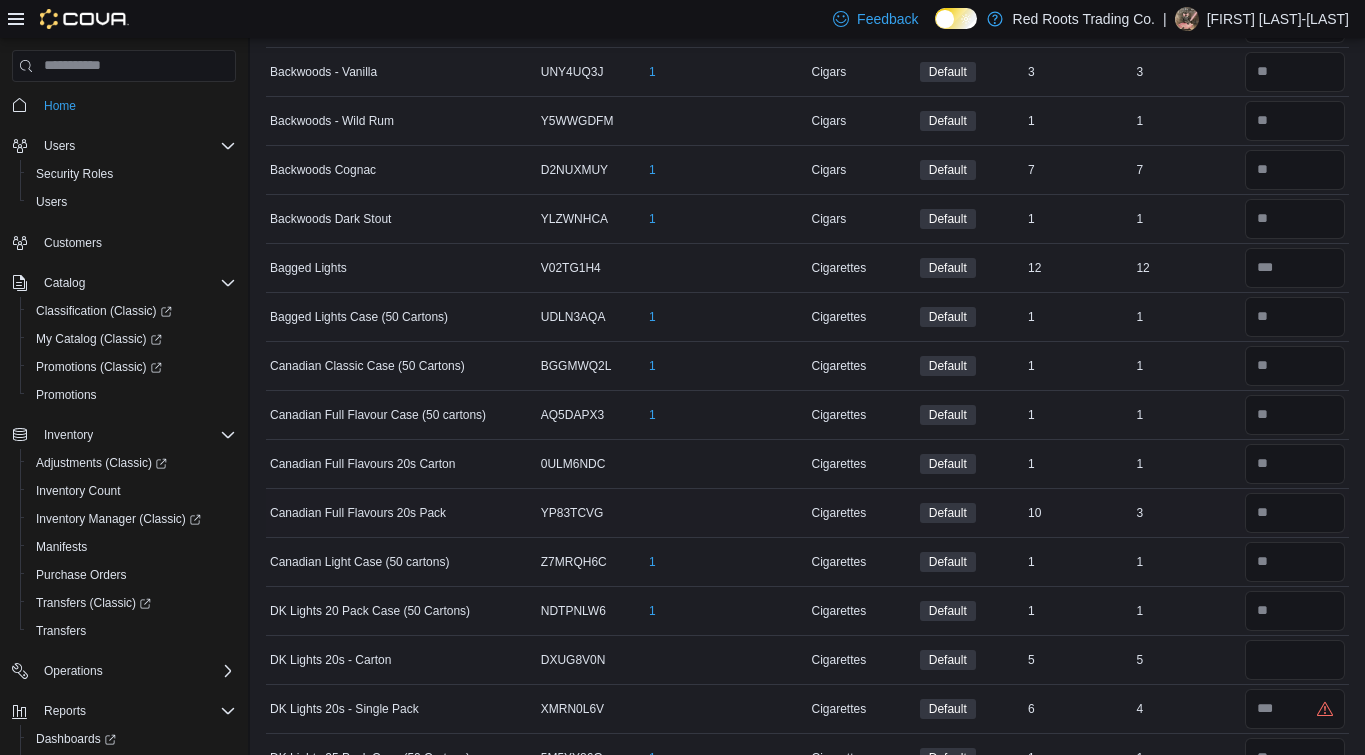 click on "Real Time Stock 3" at bounding box center (1186, 512) 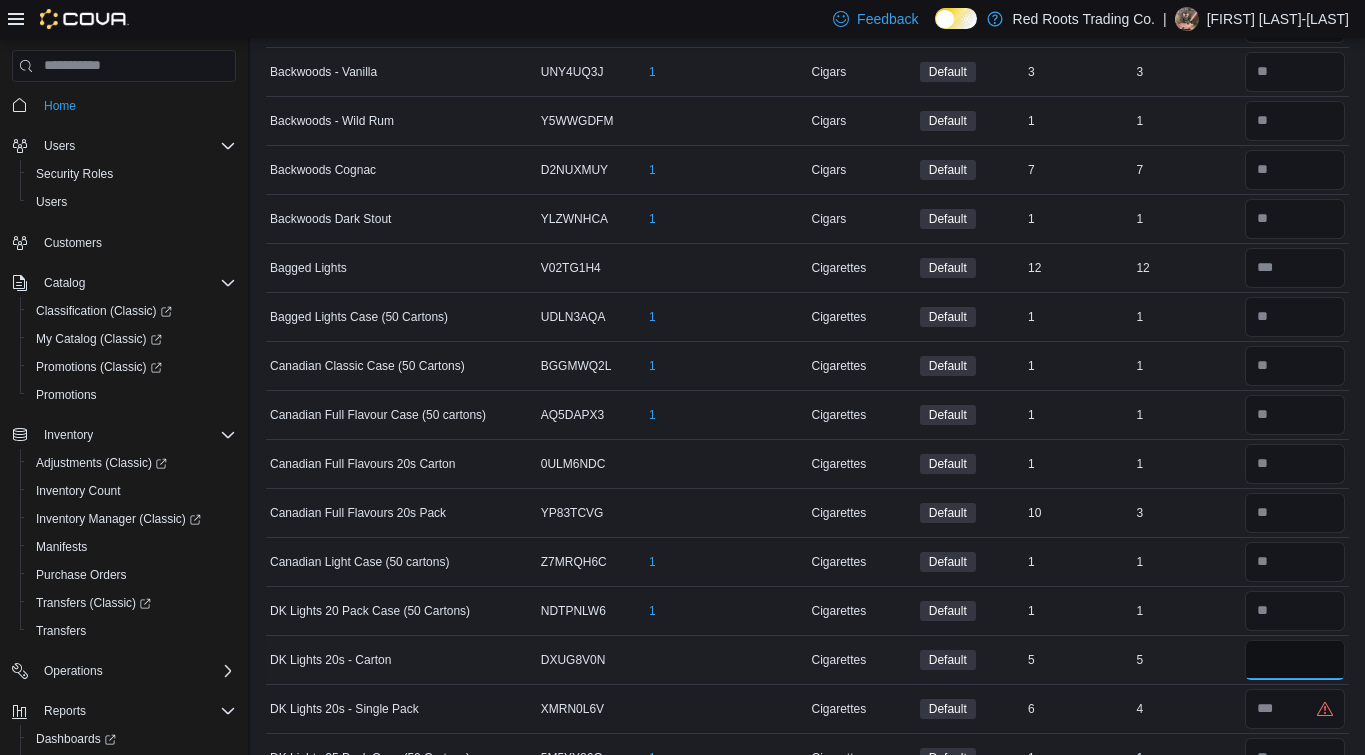 click at bounding box center [1295, 660] 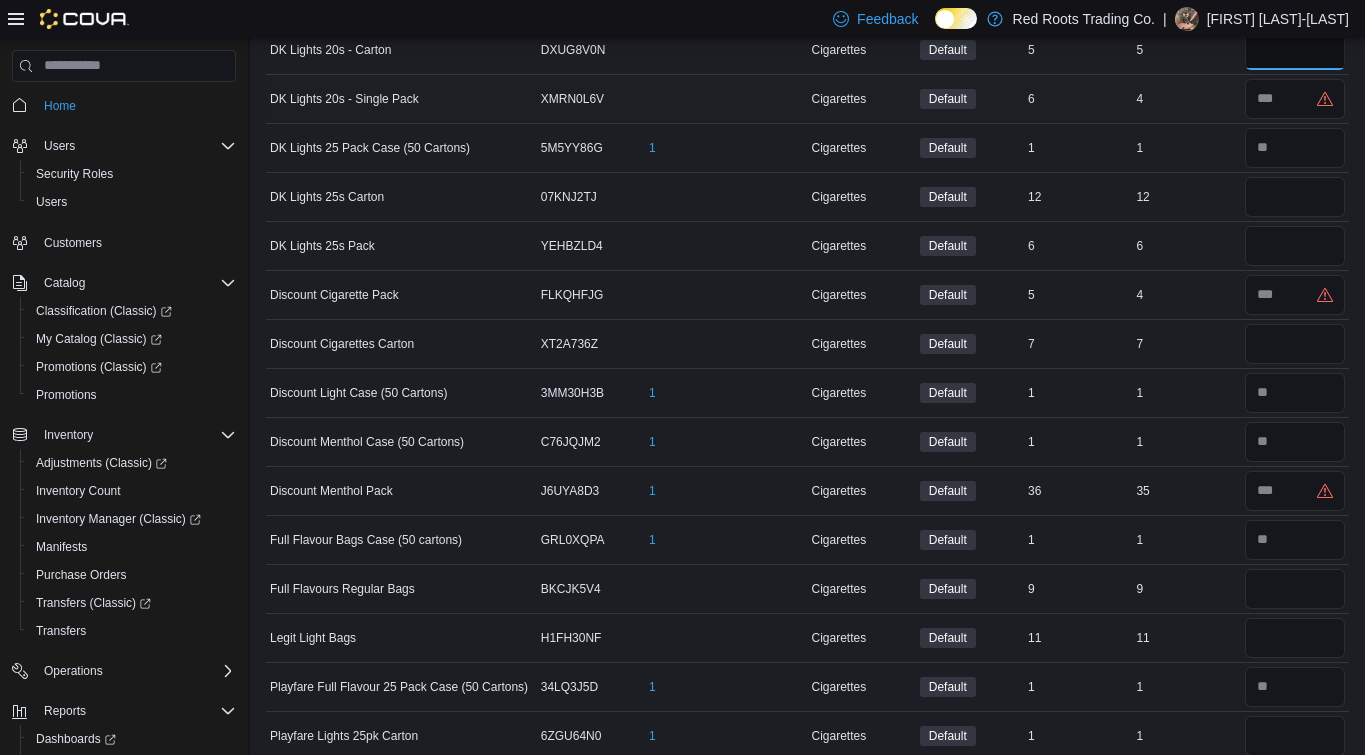 scroll, scrollTop: 1198, scrollLeft: 0, axis: vertical 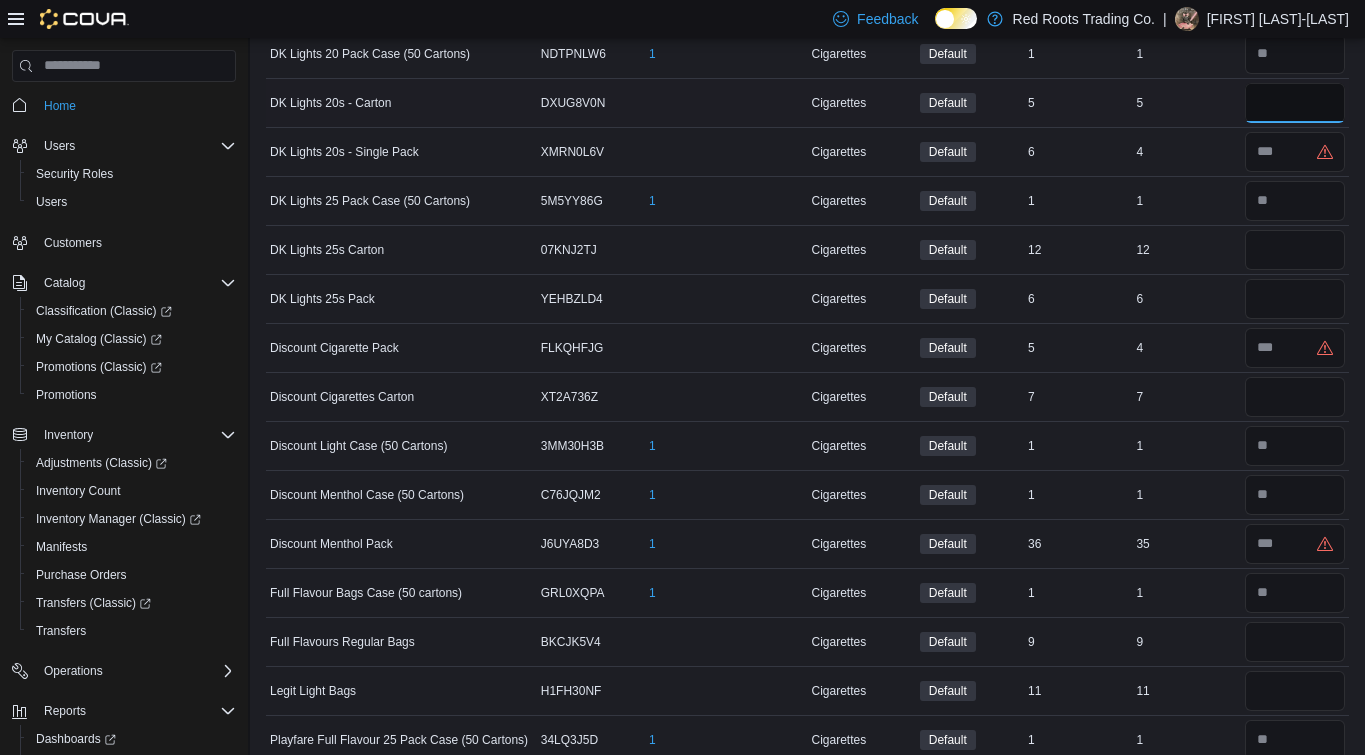 type on "*" 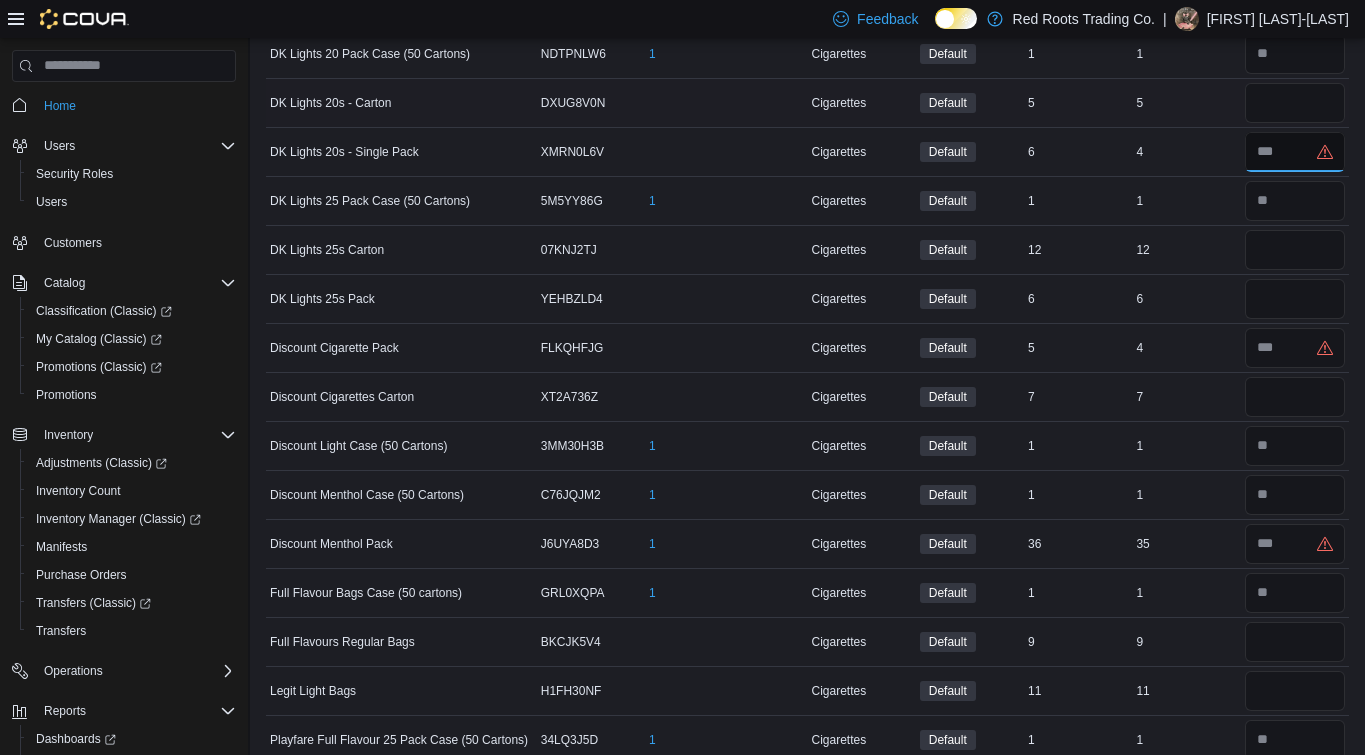 type 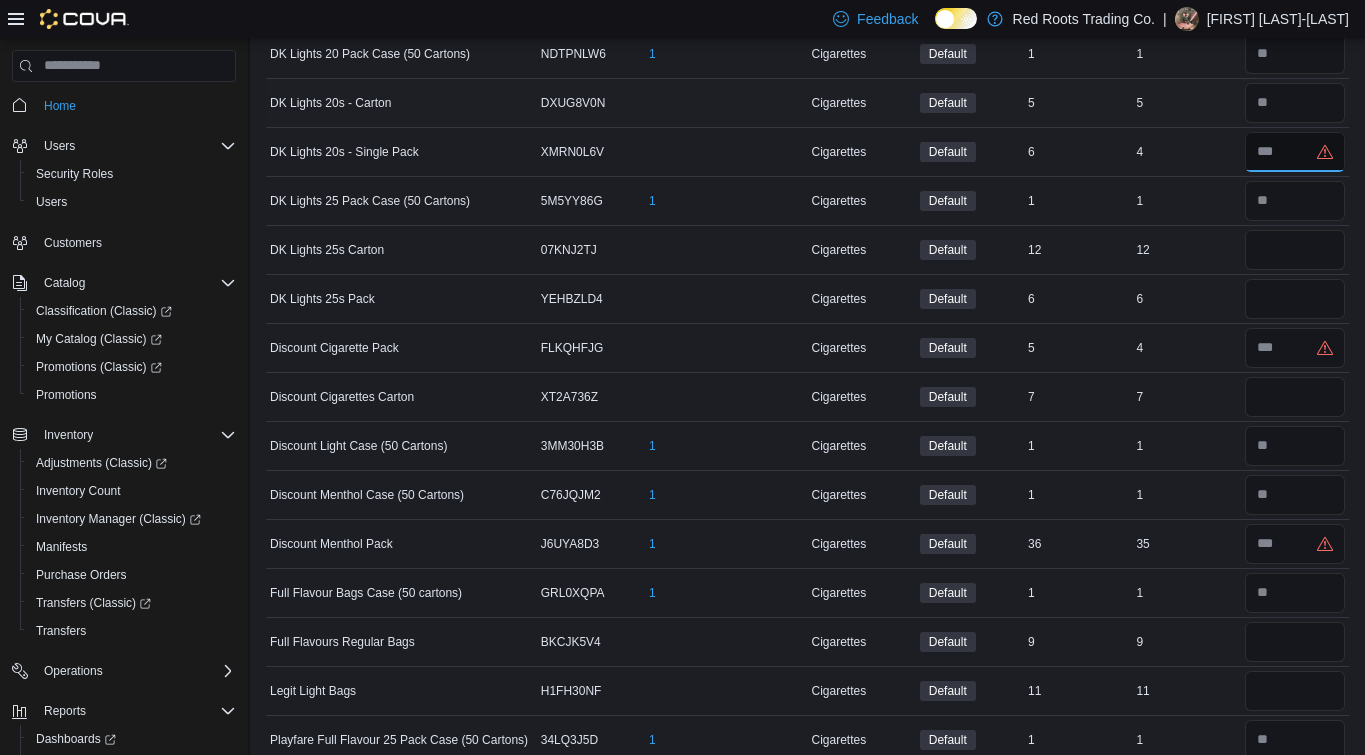 type on "**" 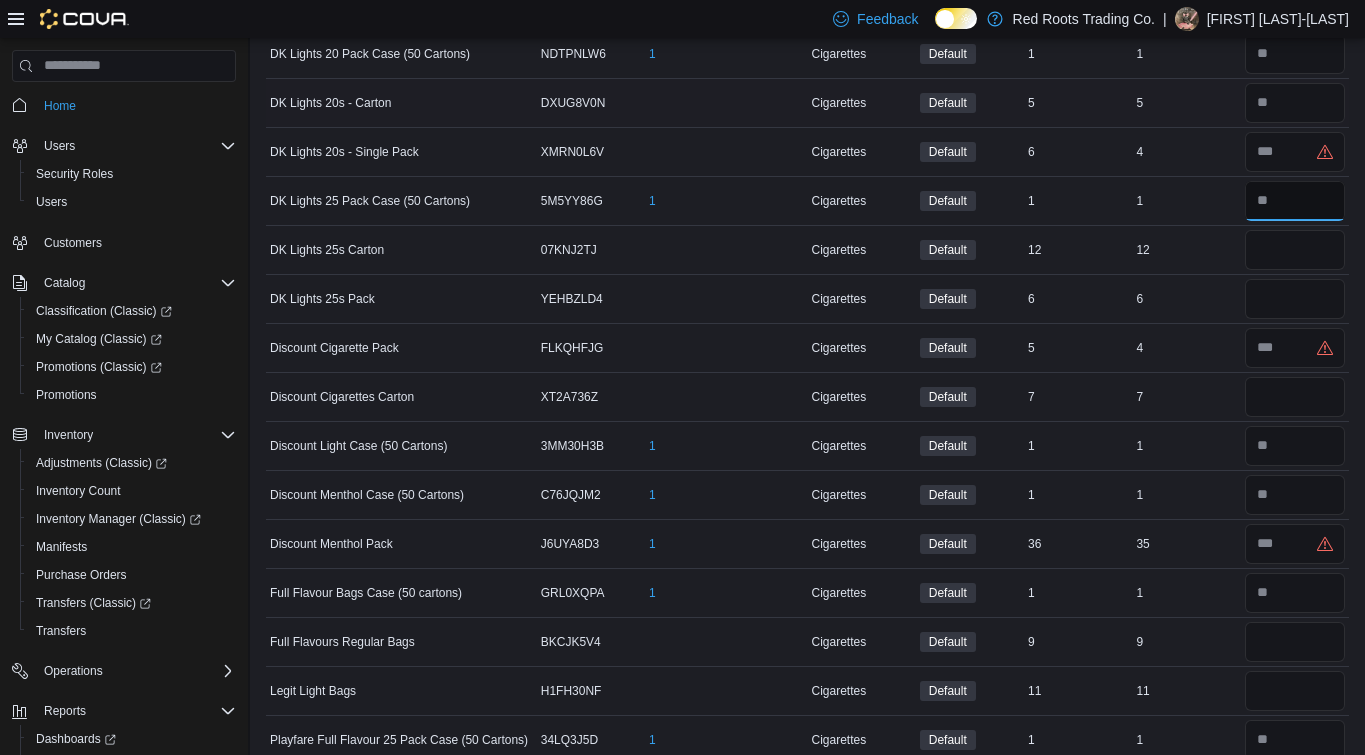 type 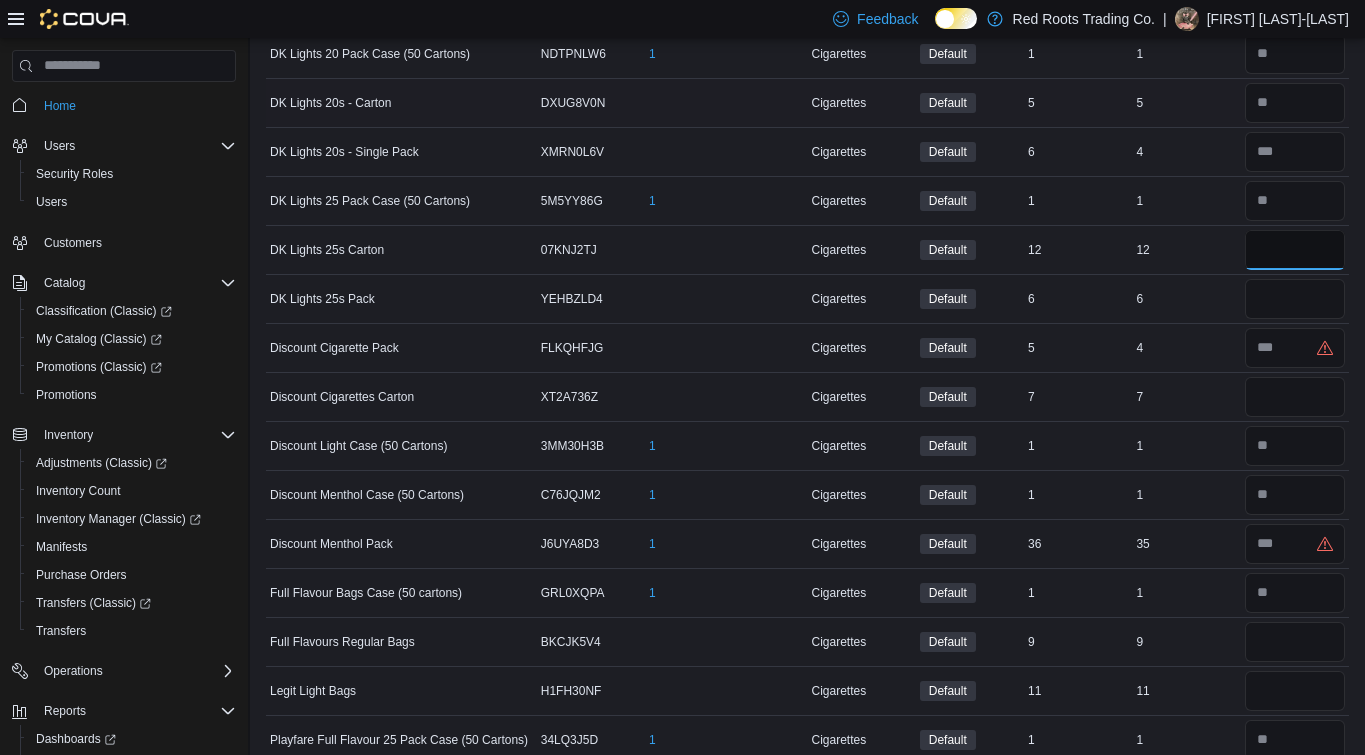 type on "**" 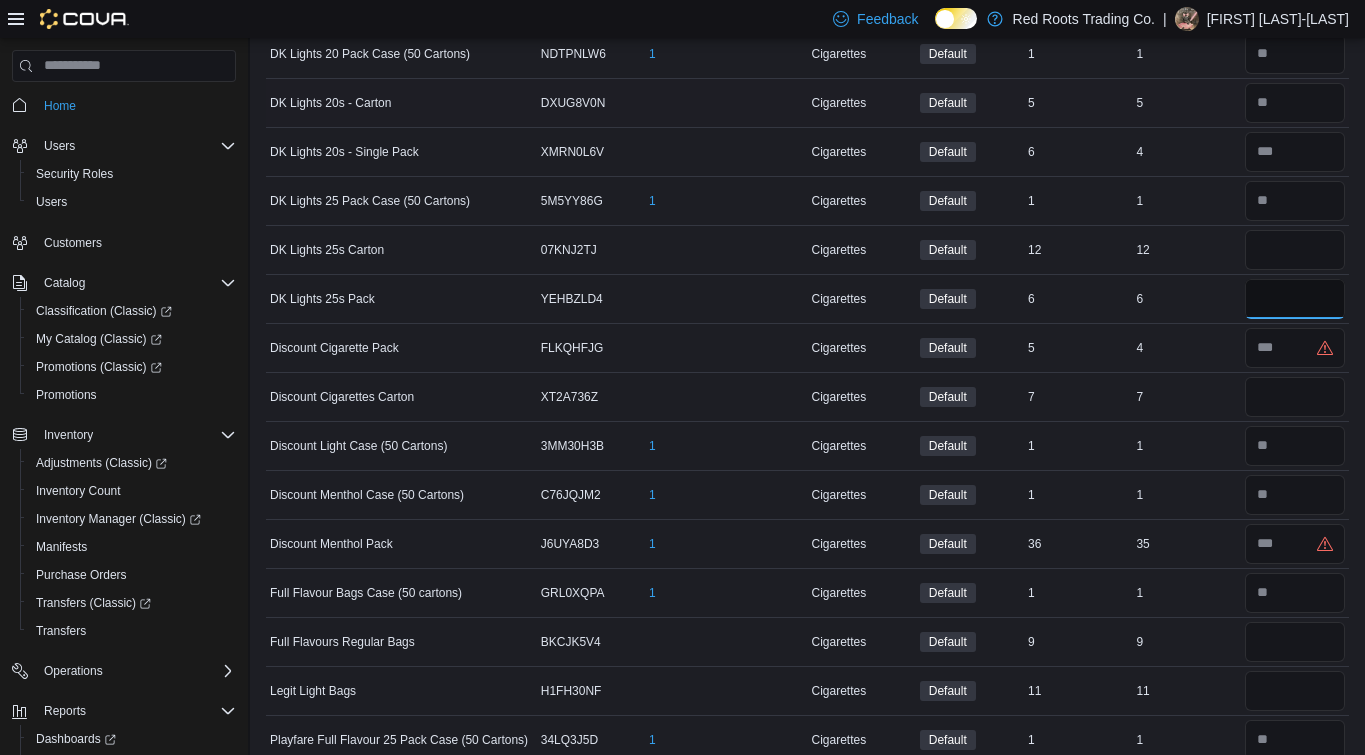 type 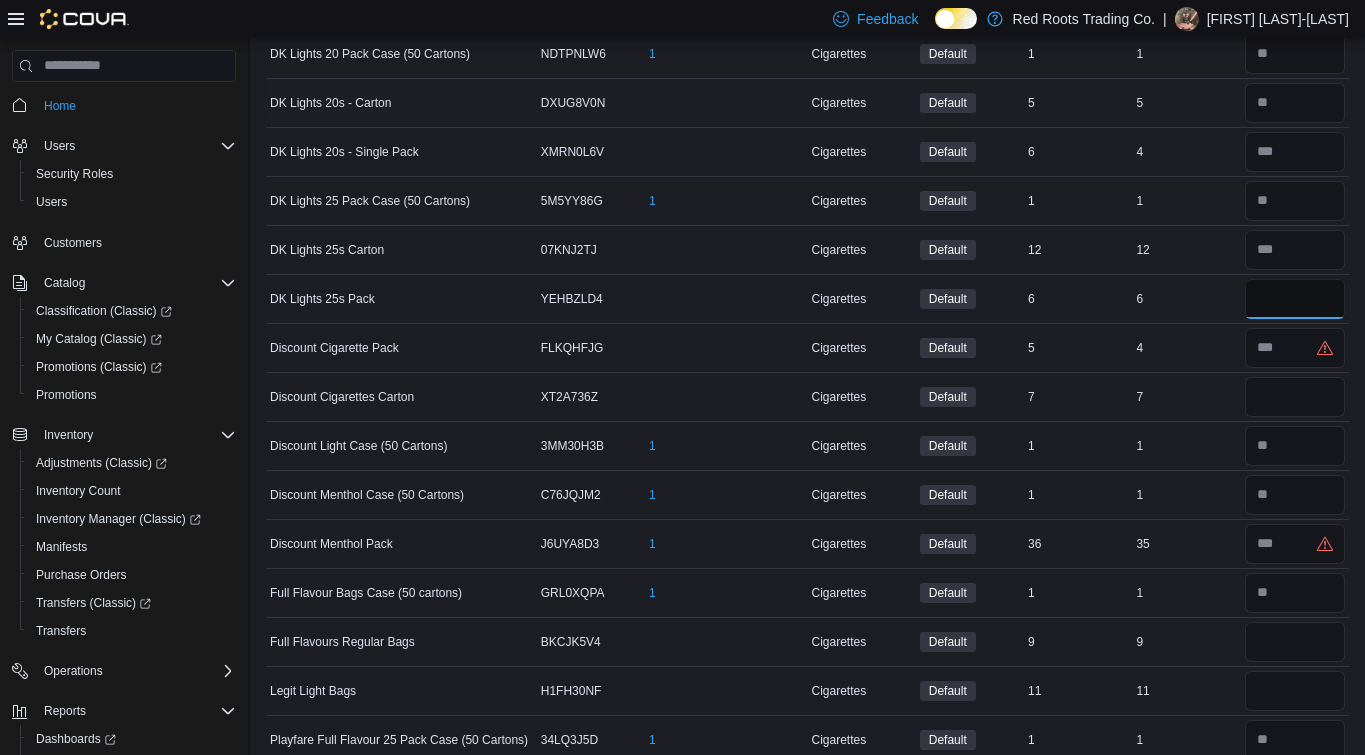 type on "*" 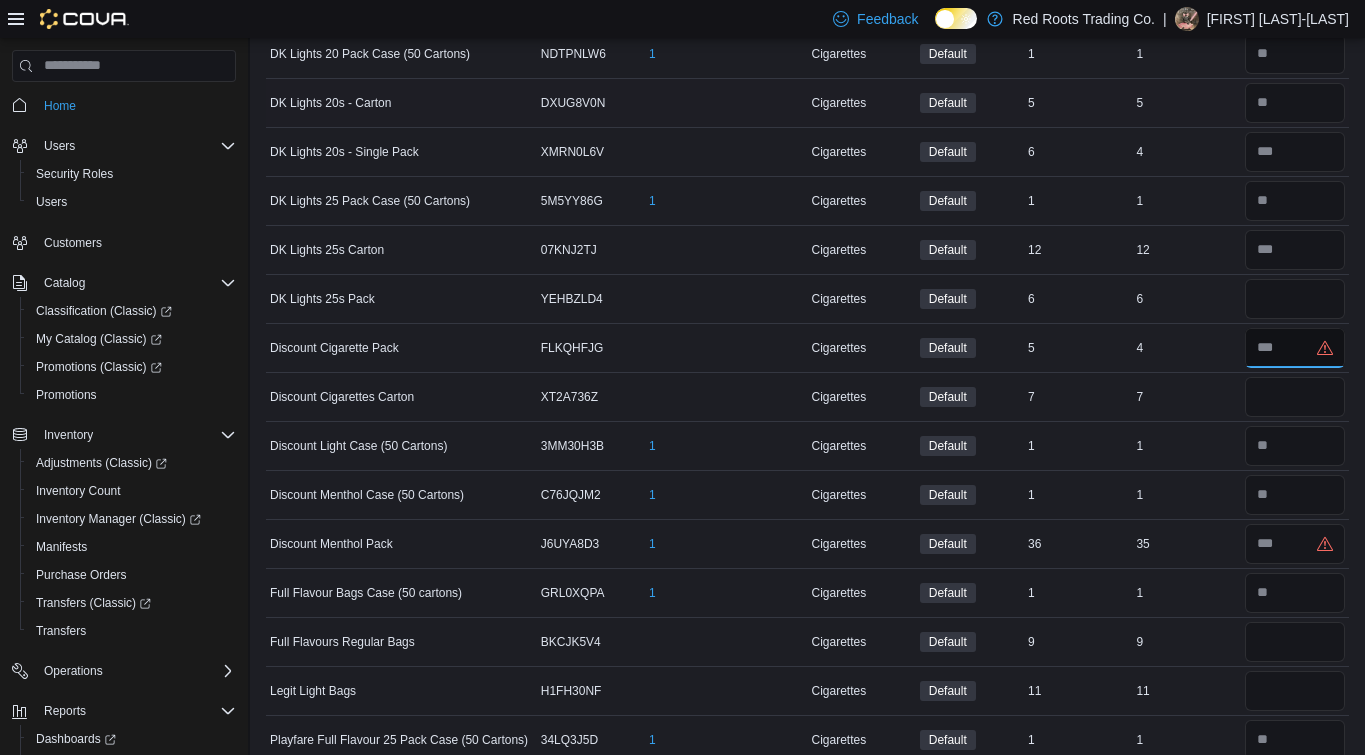 type 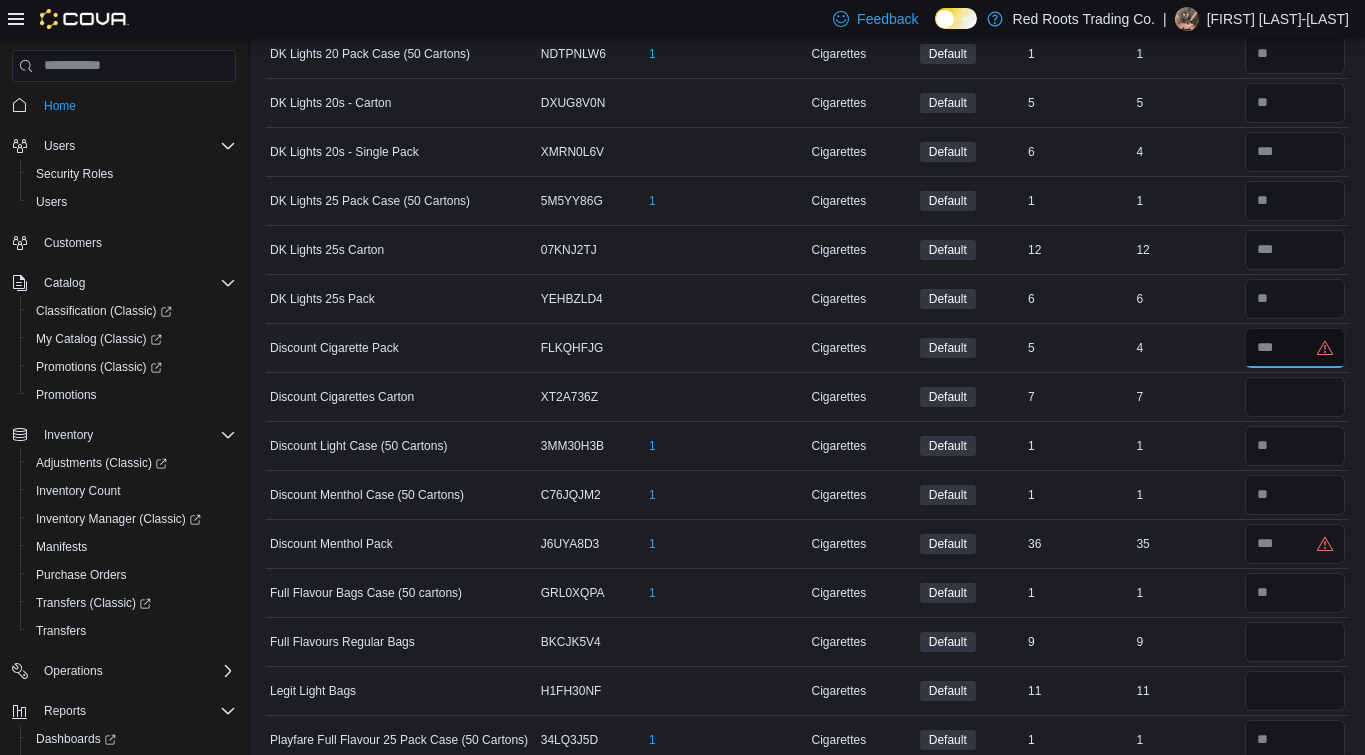 drag, startPoint x: 1282, startPoint y: 355, endPoint x: 1259, endPoint y: 355, distance: 23 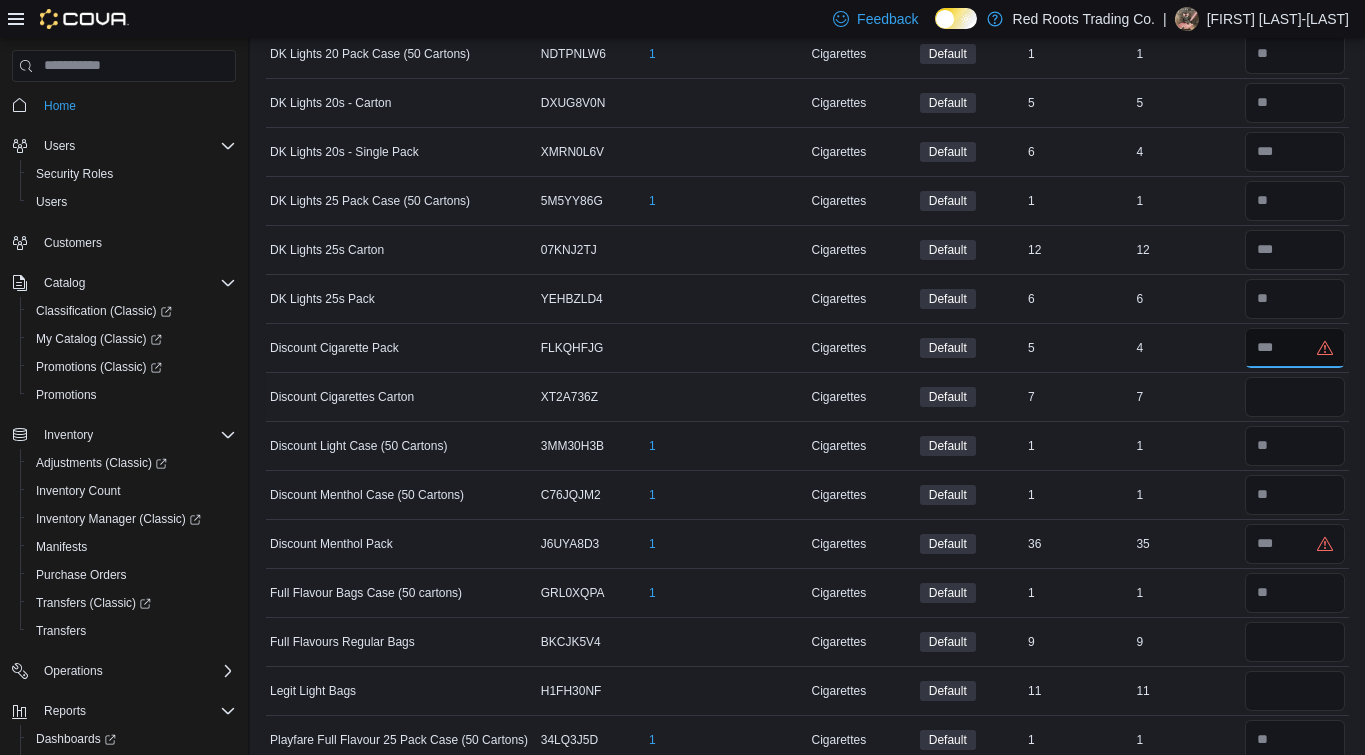 type on "**" 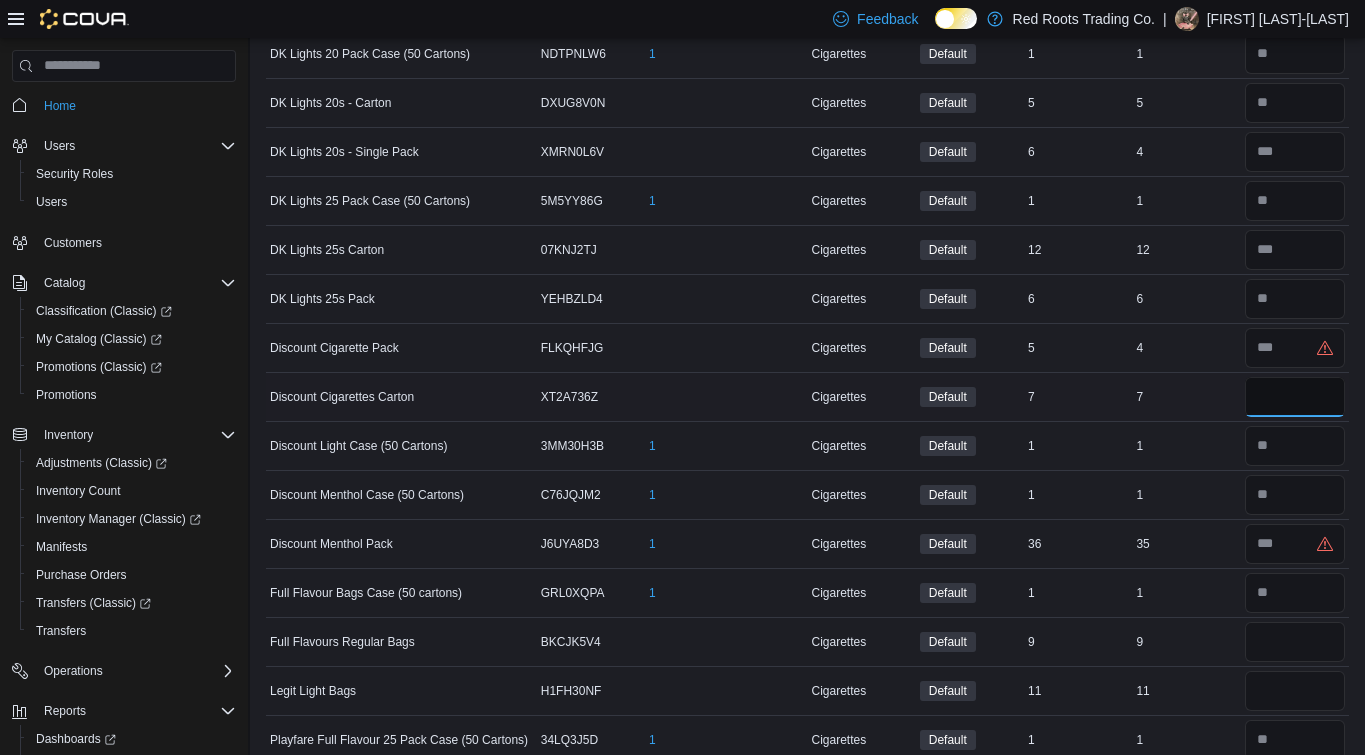 type 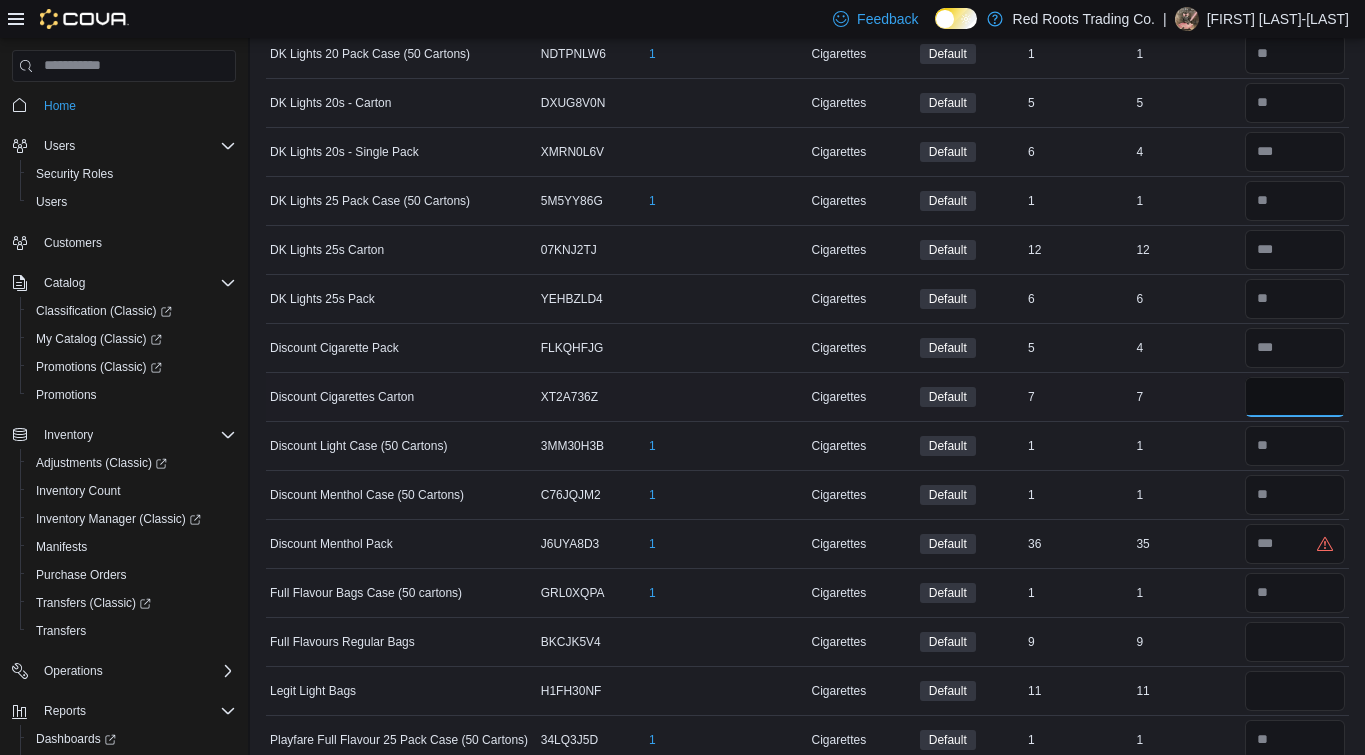 click at bounding box center (1295, 397) 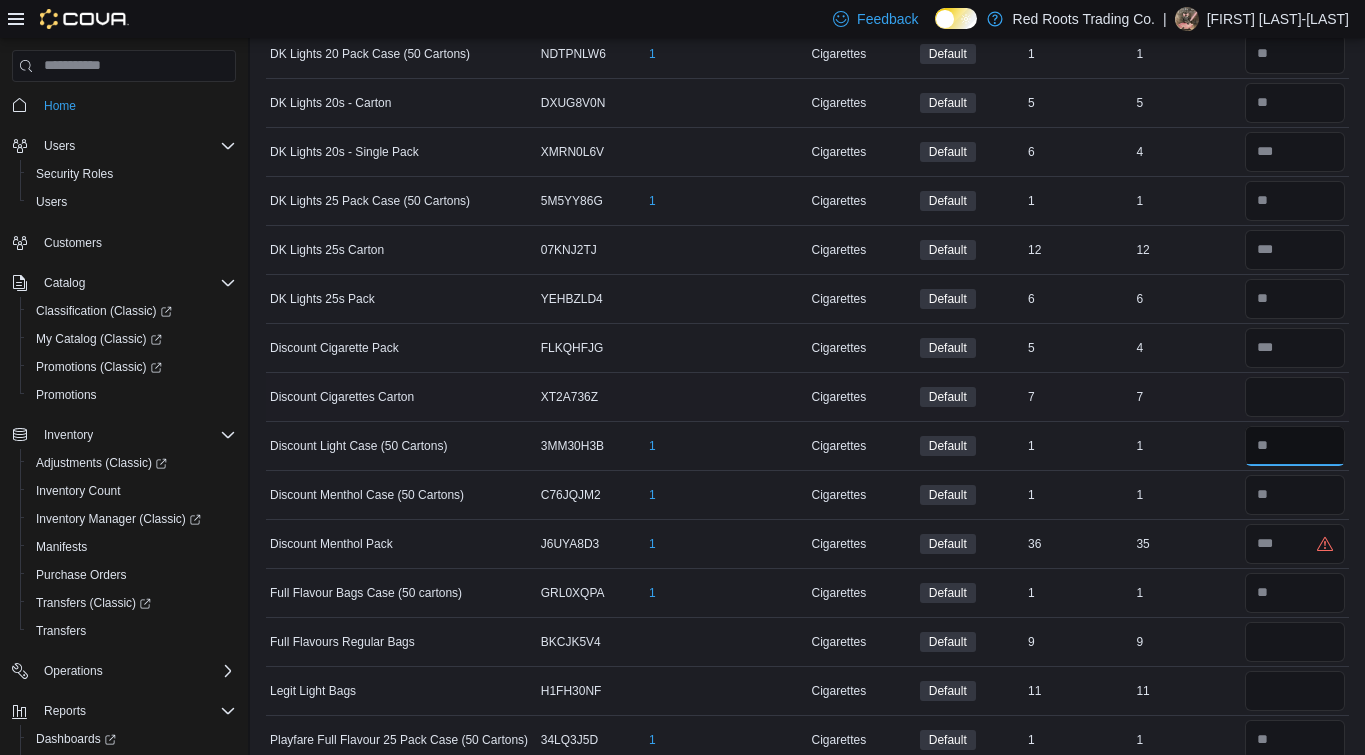 type 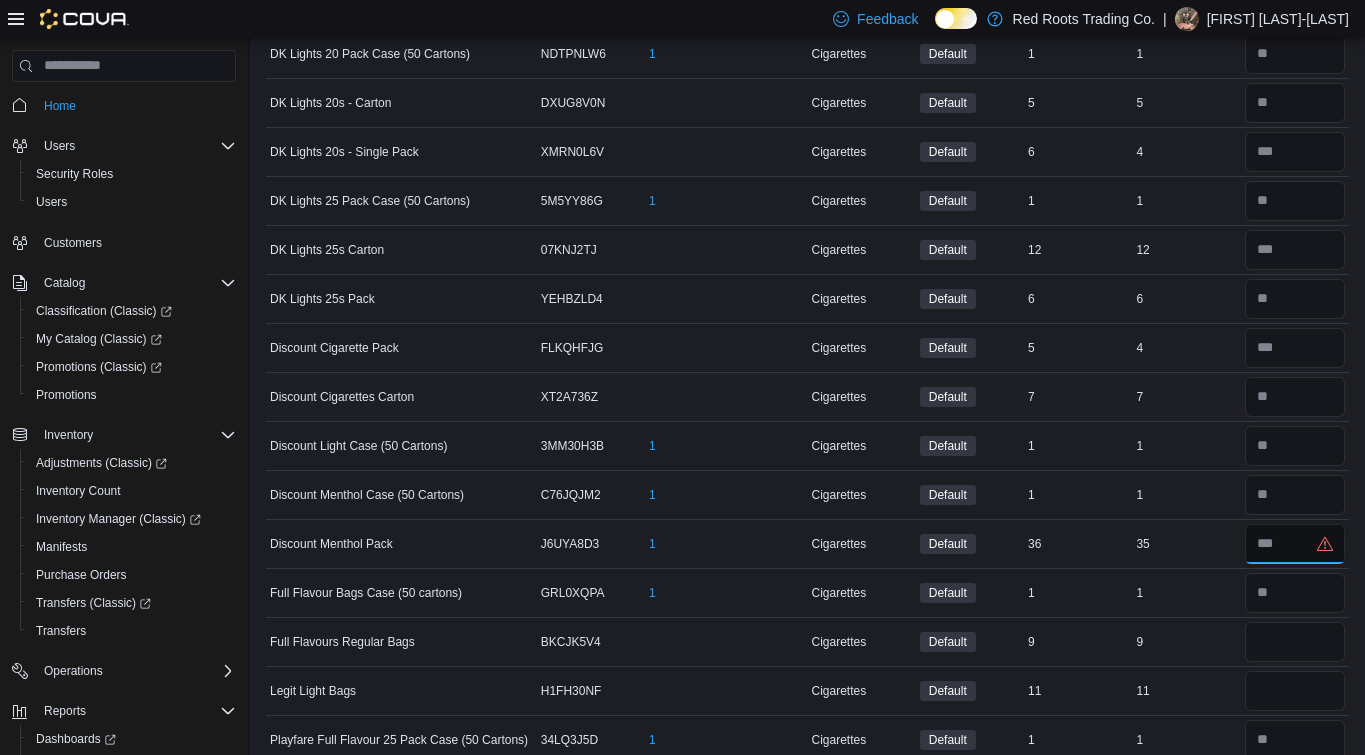 type on "**" 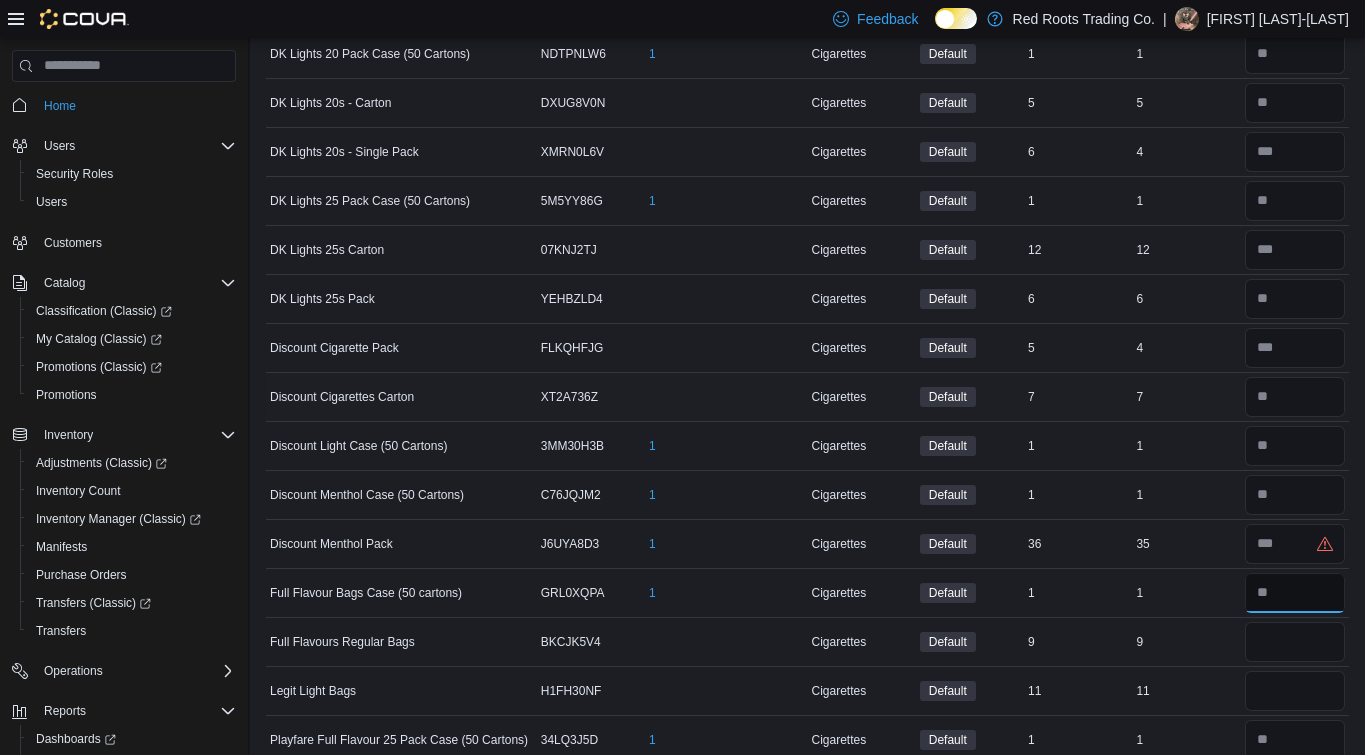 type 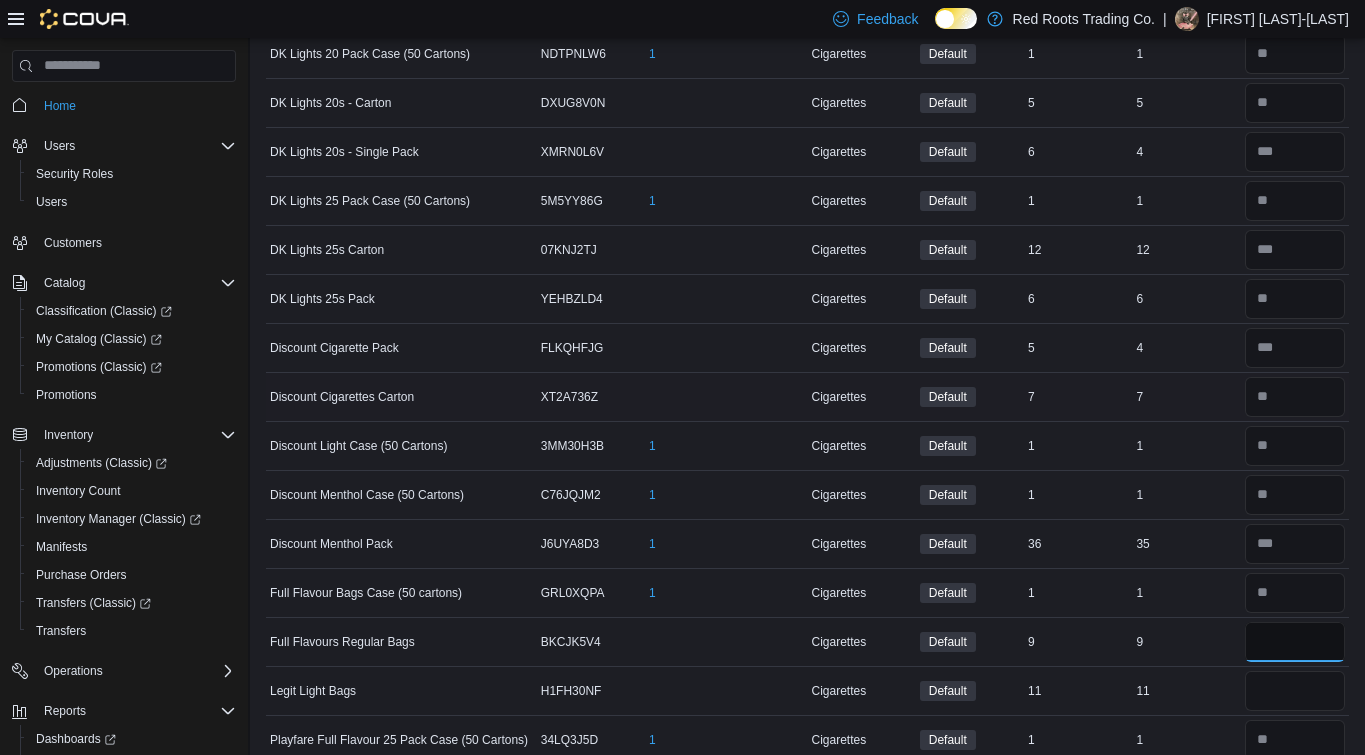 type on "*" 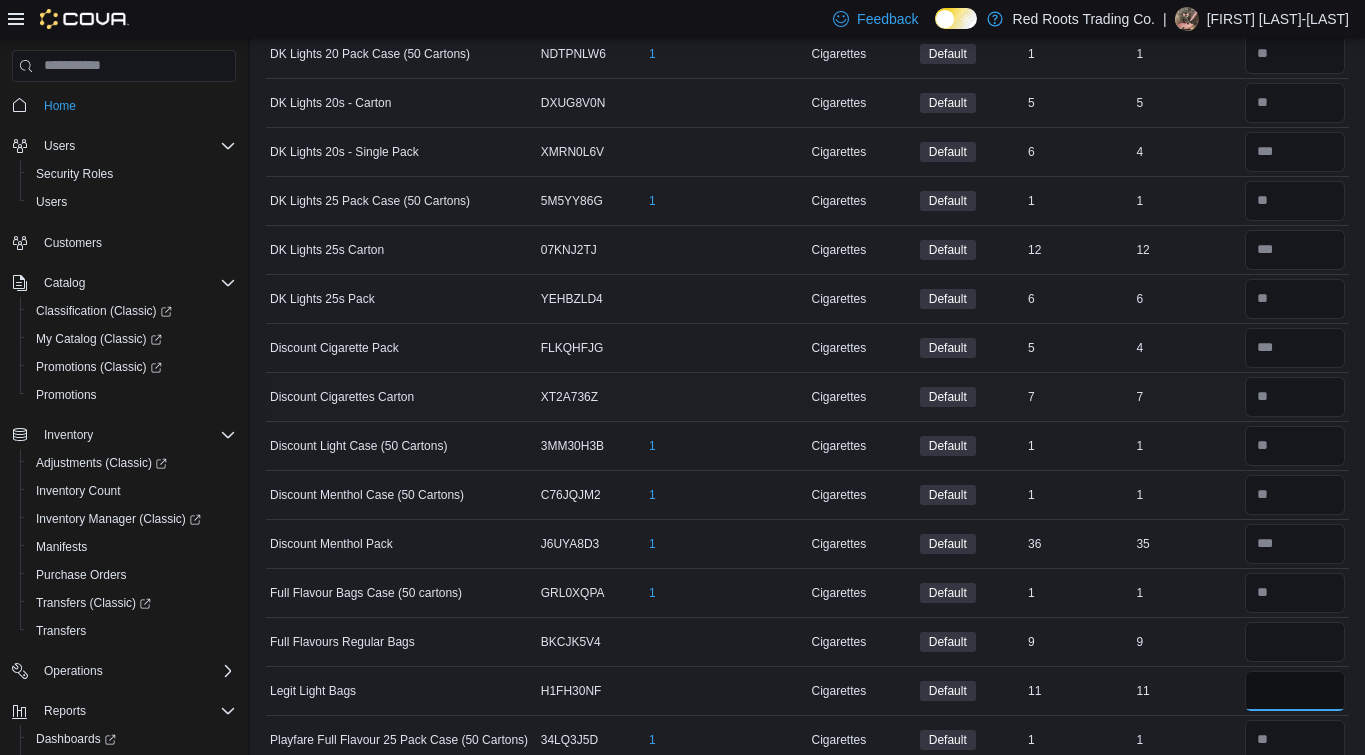 type 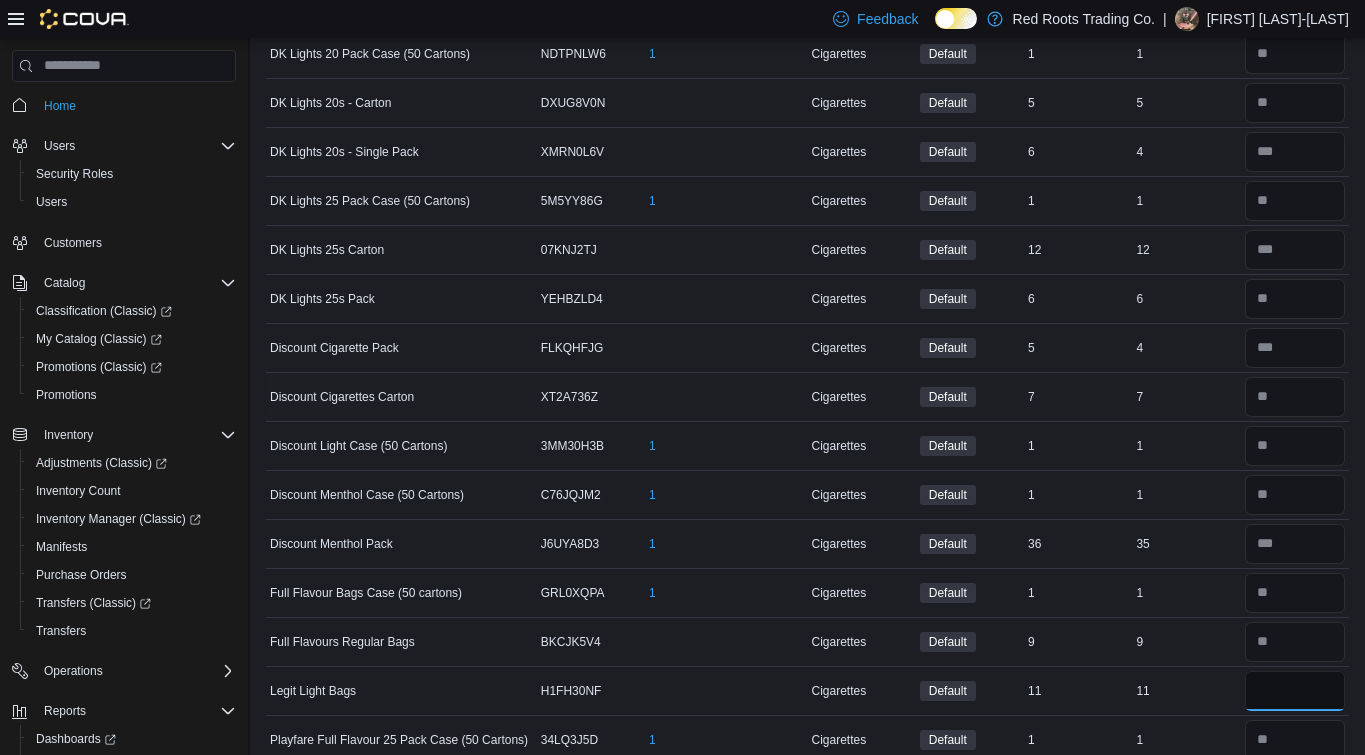 type on "**" 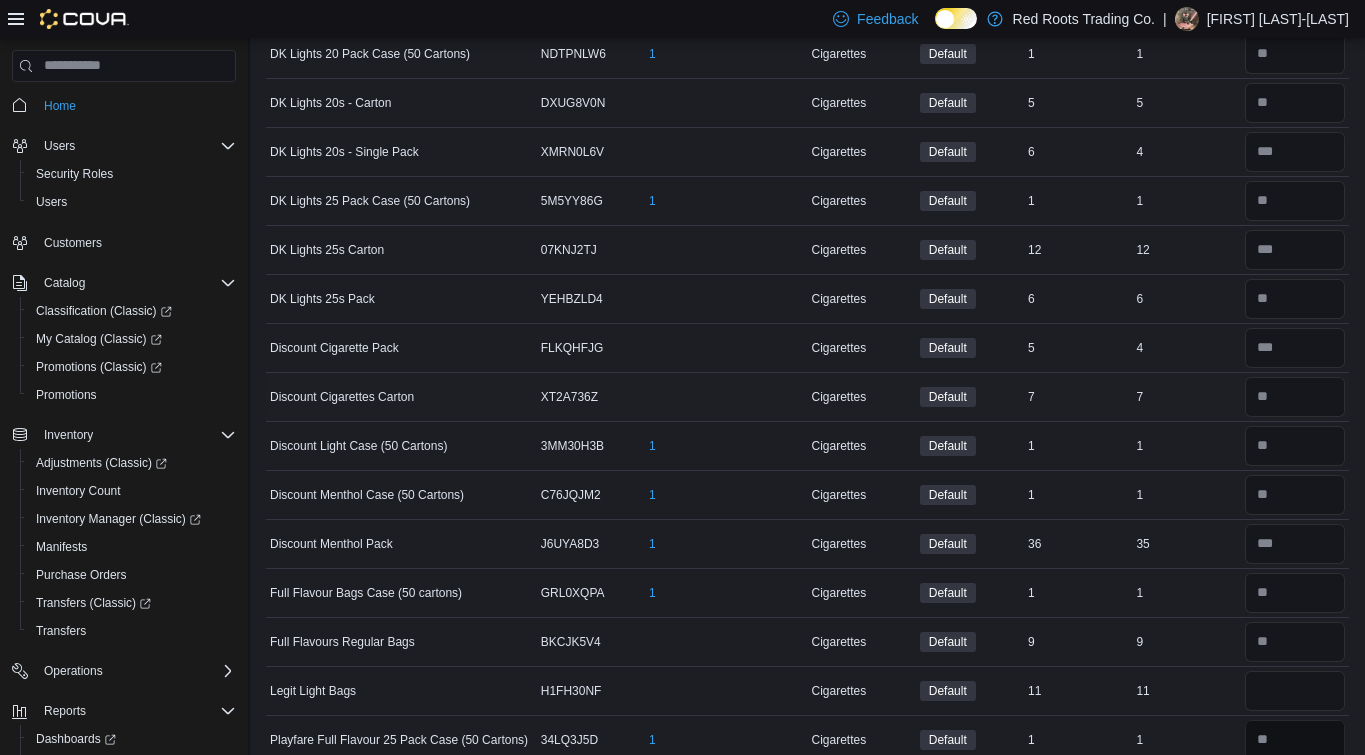 type 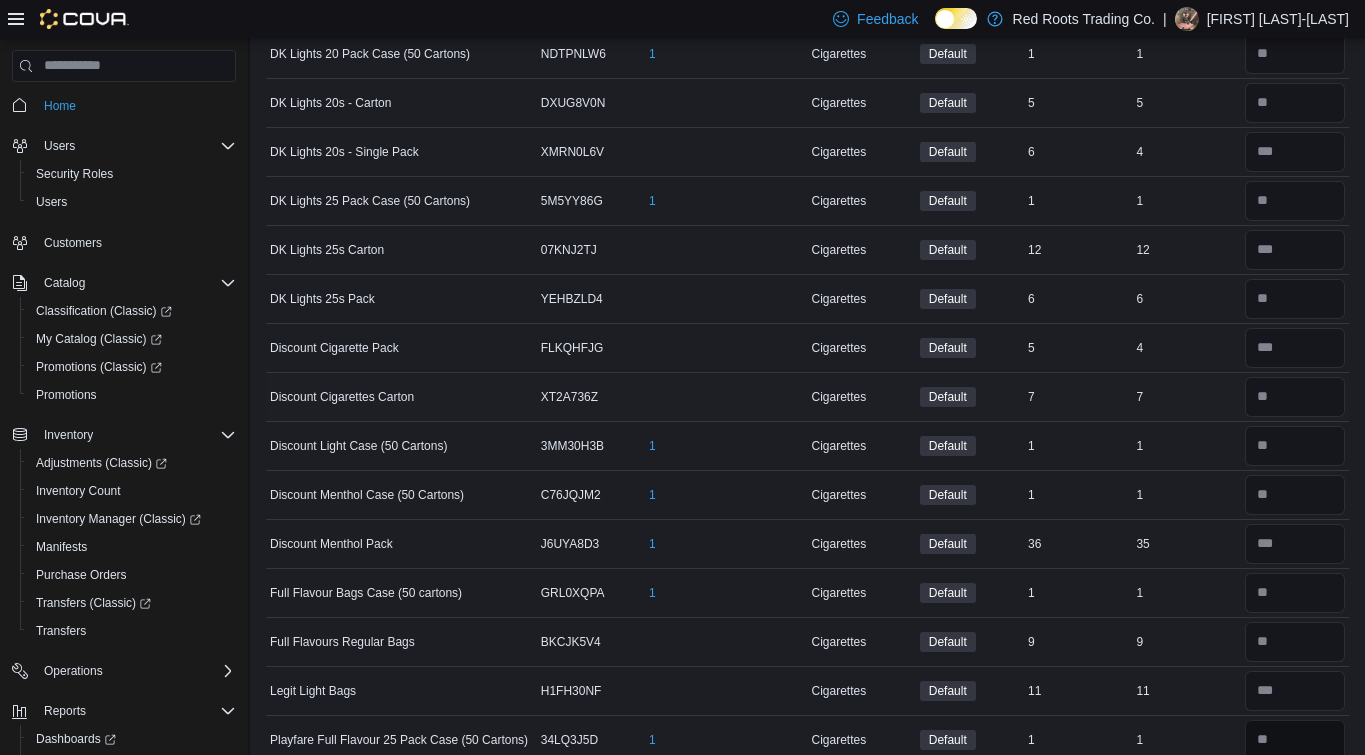 scroll, scrollTop: 1202, scrollLeft: 0, axis: vertical 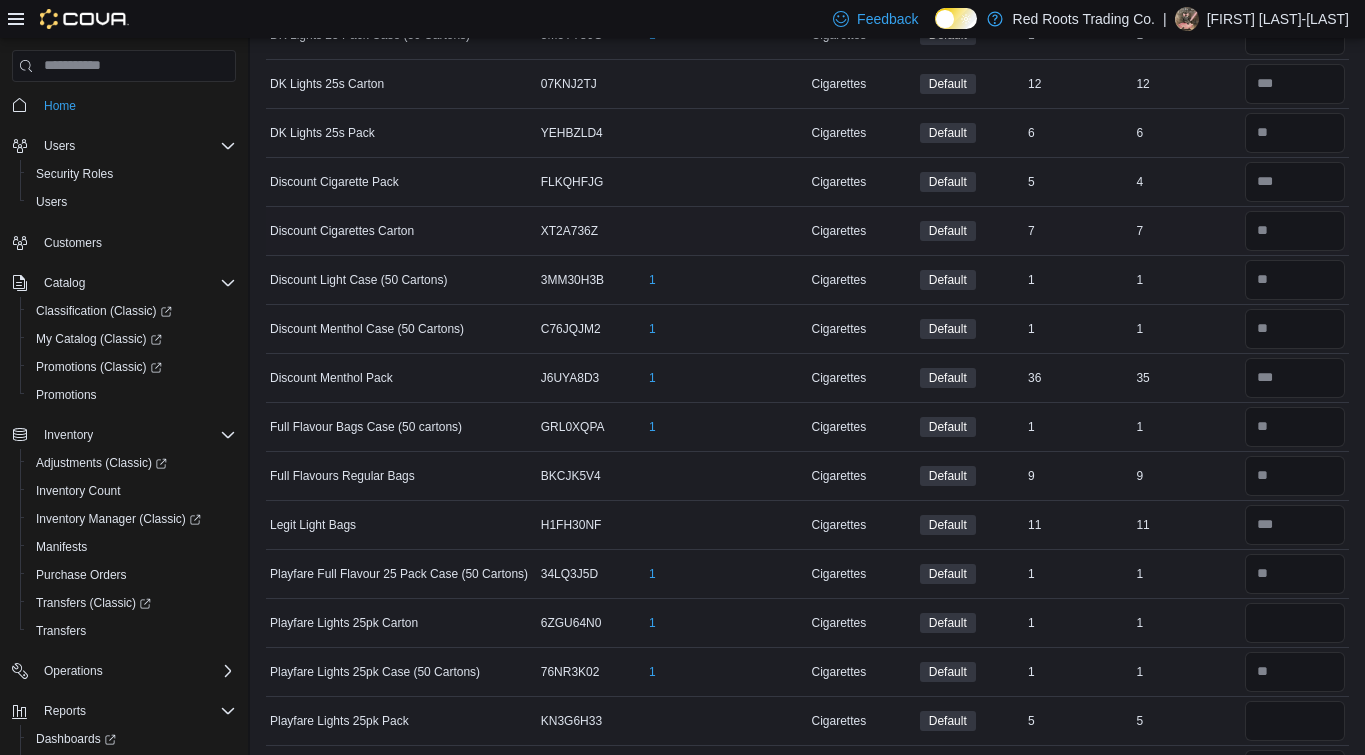 click at bounding box center (1295, 378) 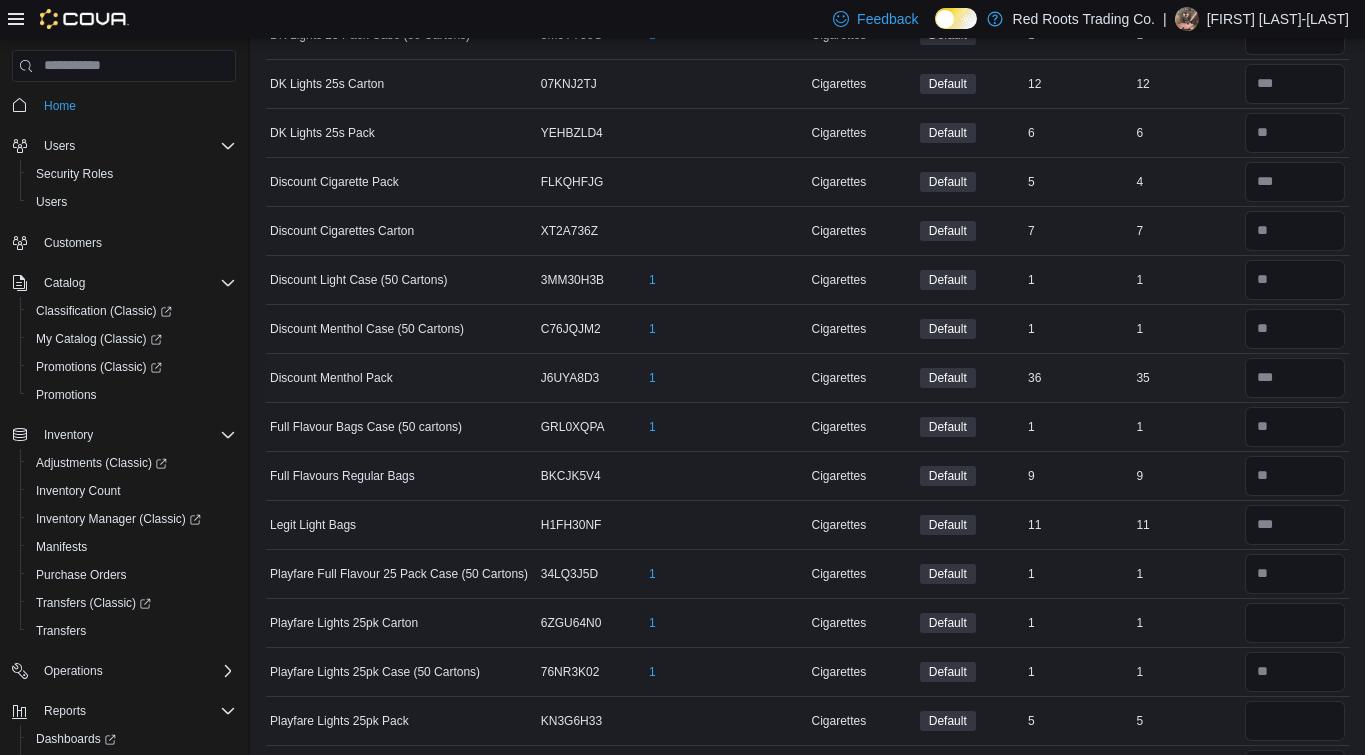 scroll, scrollTop: 1468, scrollLeft: 0, axis: vertical 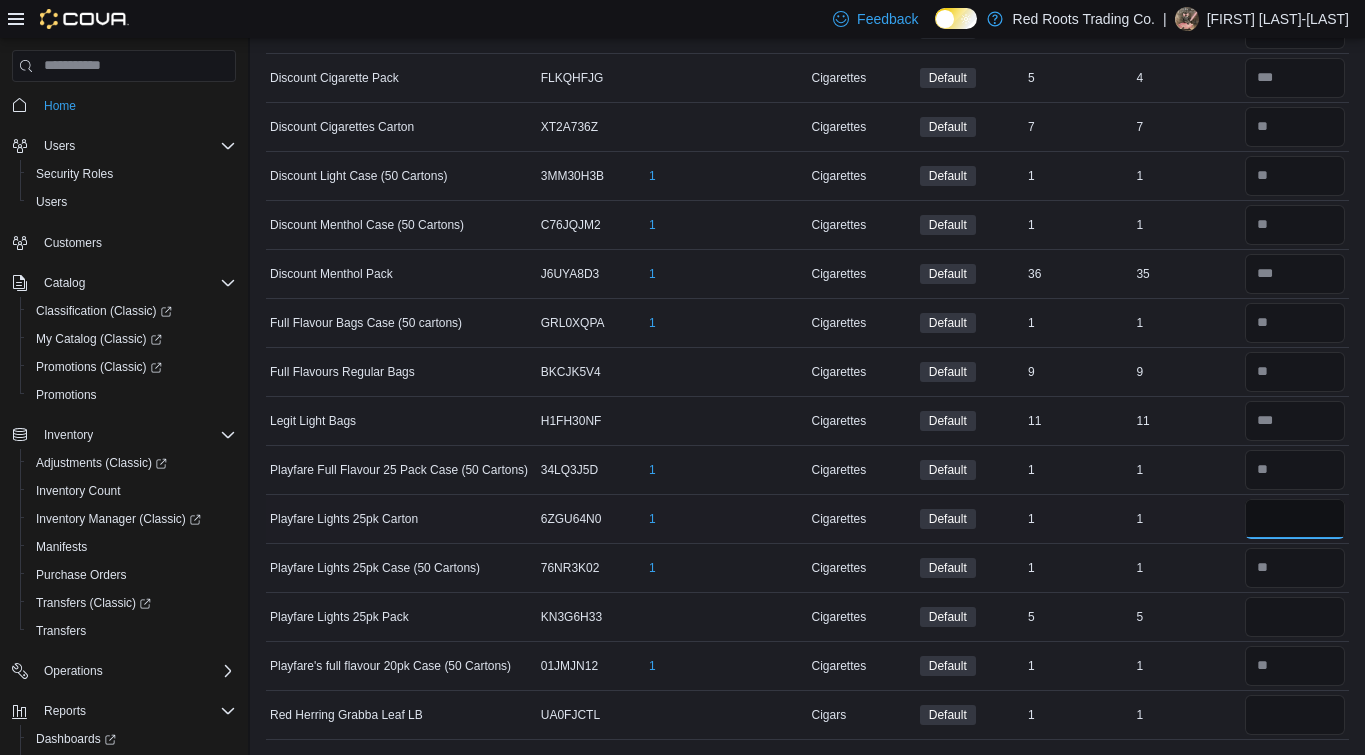 click at bounding box center [1295, 519] 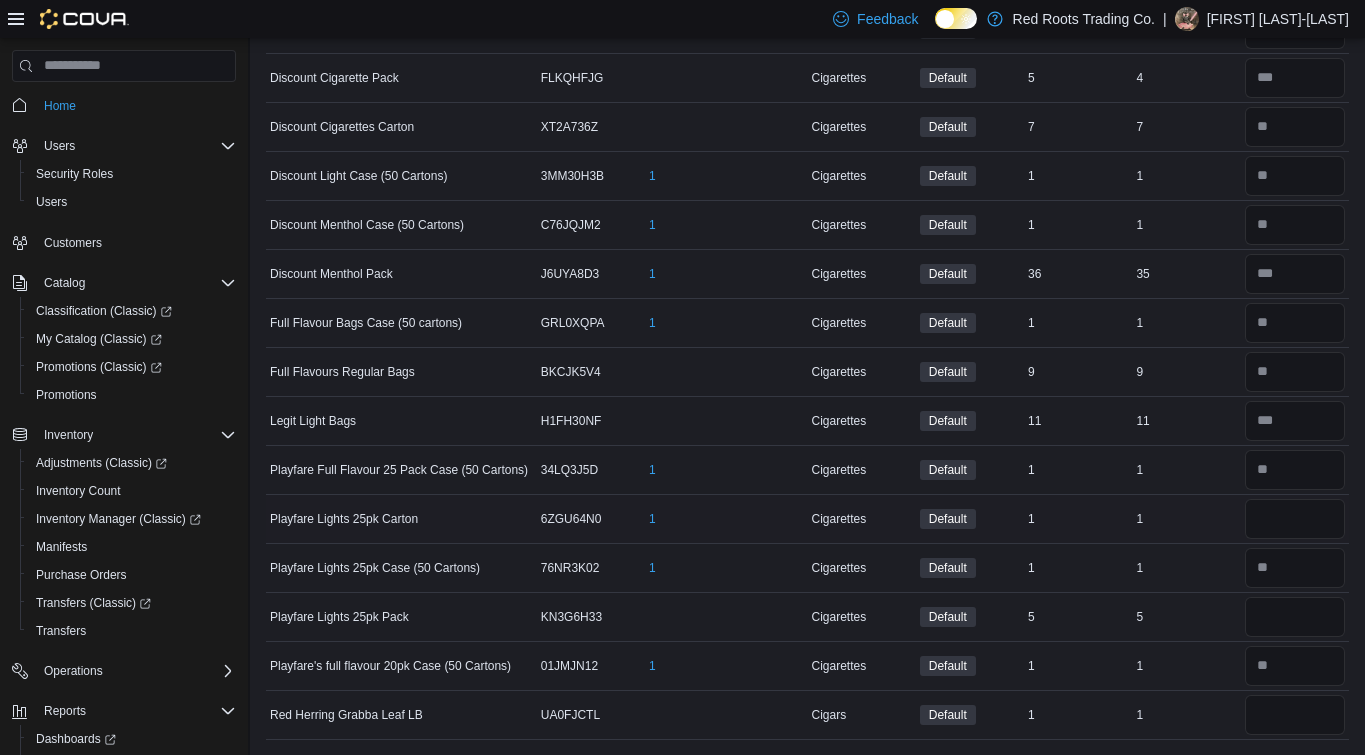 type 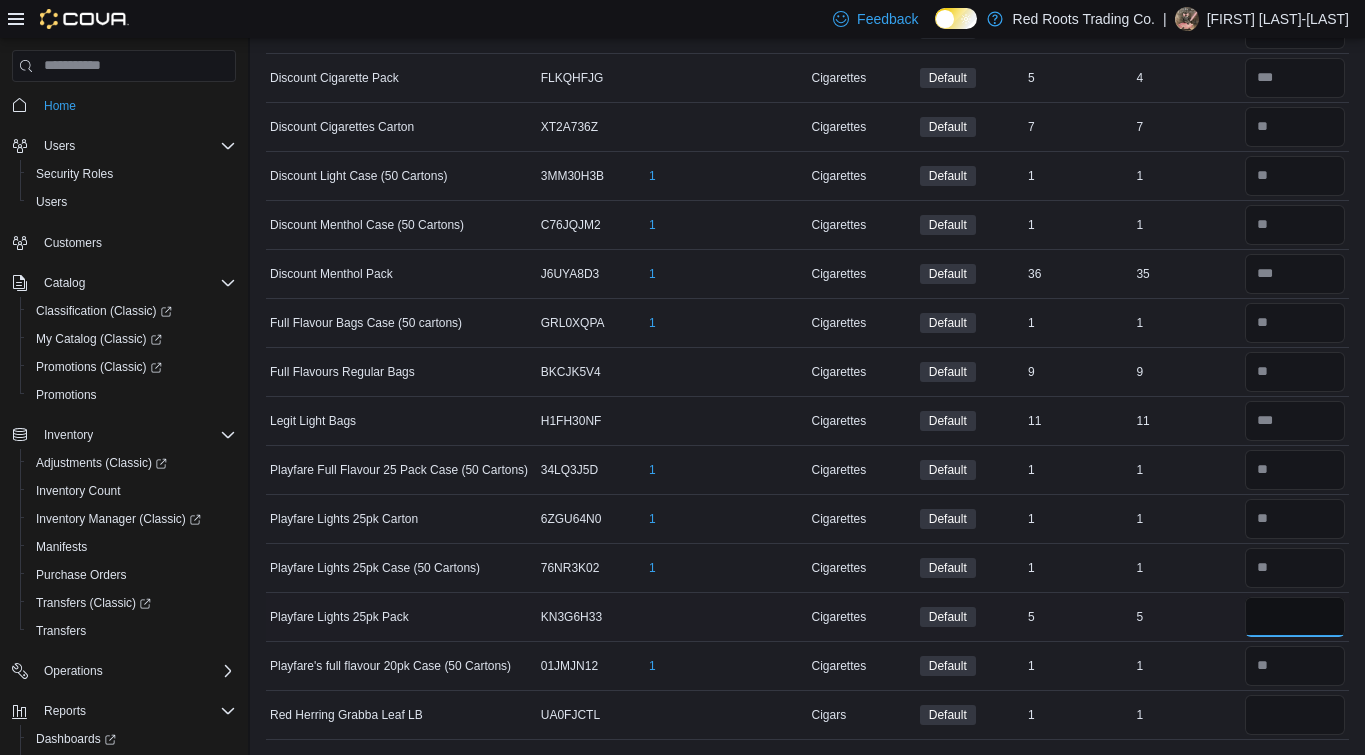 click at bounding box center (1295, 617) 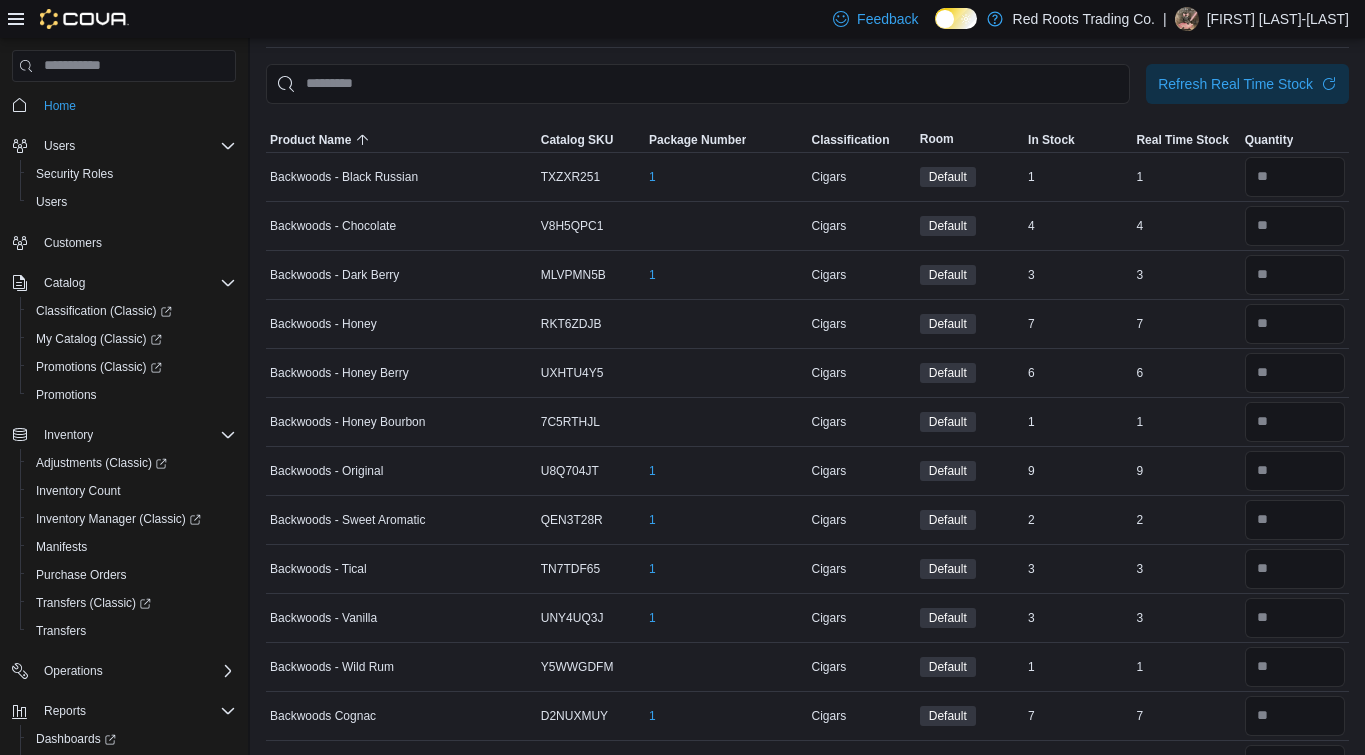 scroll, scrollTop: 0, scrollLeft: 0, axis: both 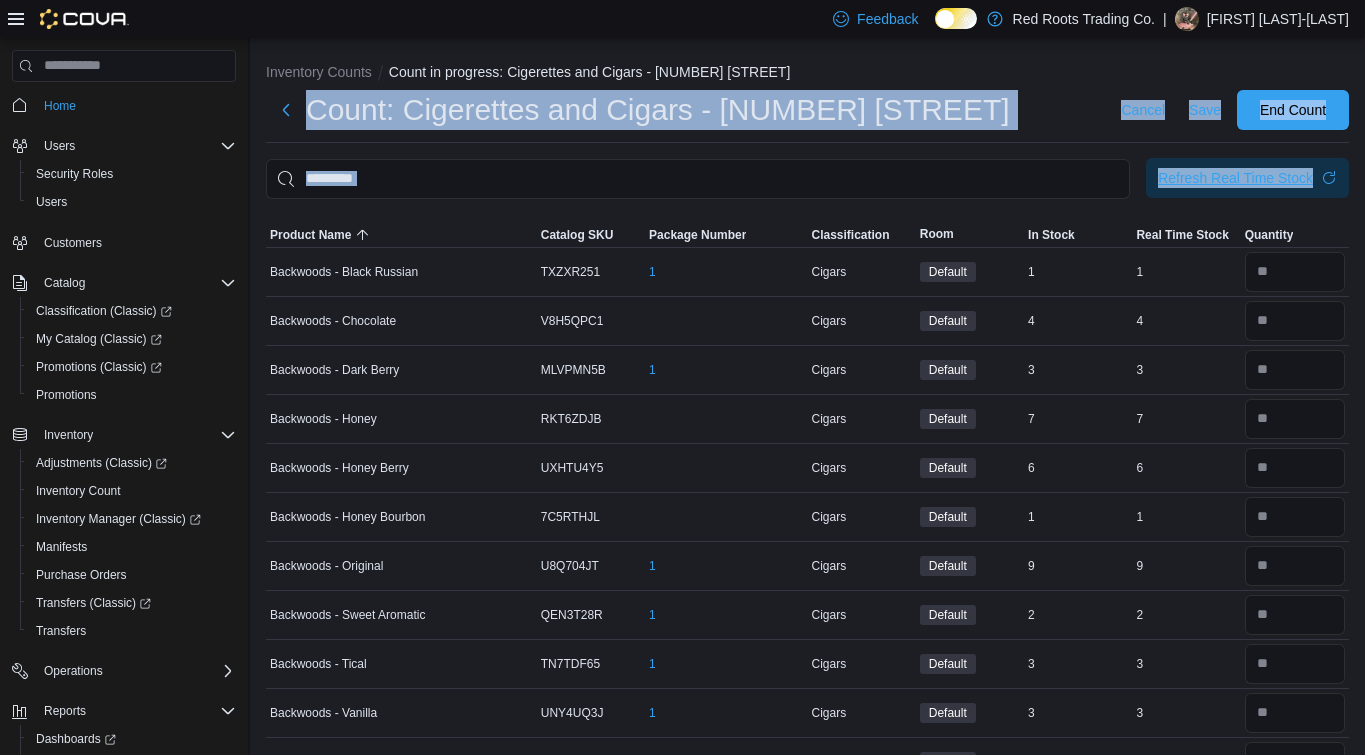 drag, startPoint x: 1269, startPoint y: 131, endPoint x: 1254, endPoint y: 193, distance: 63.788715 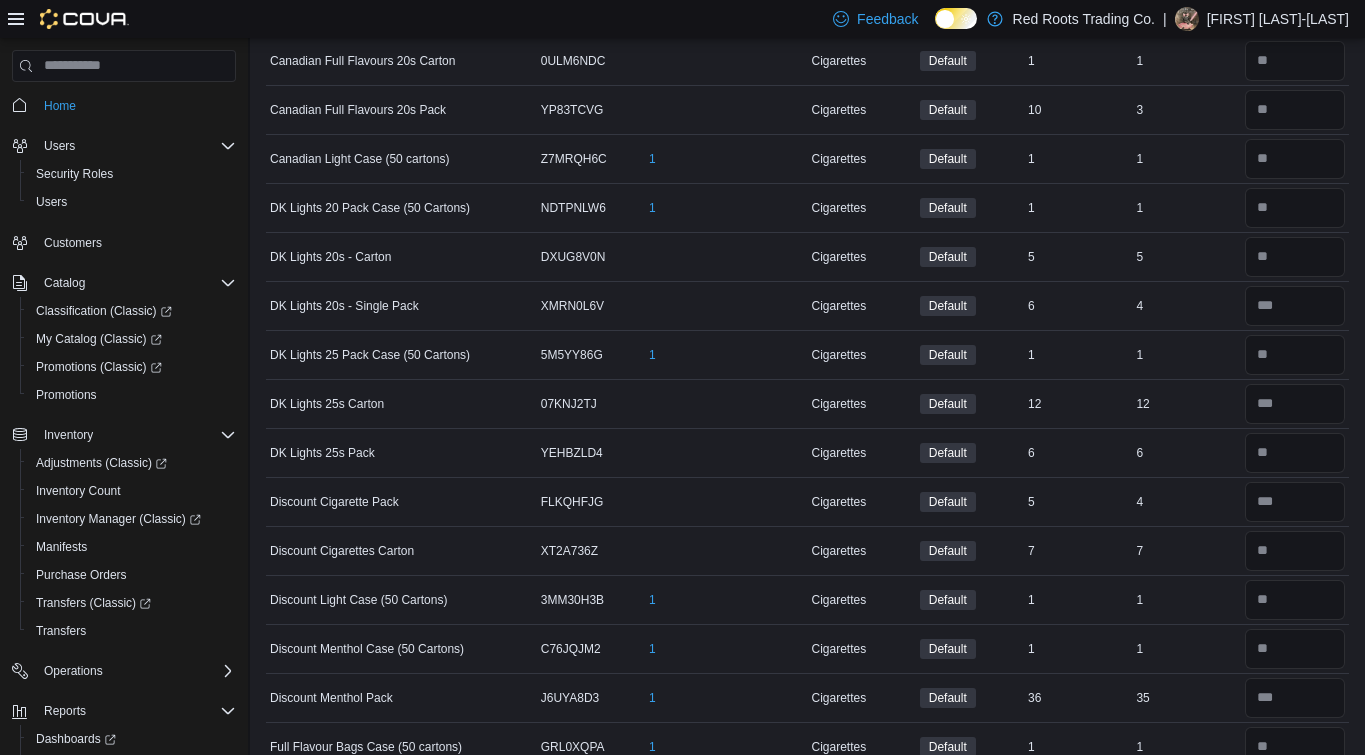 scroll, scrollTop: 1468, scrollLeft: 0, axis: vertical 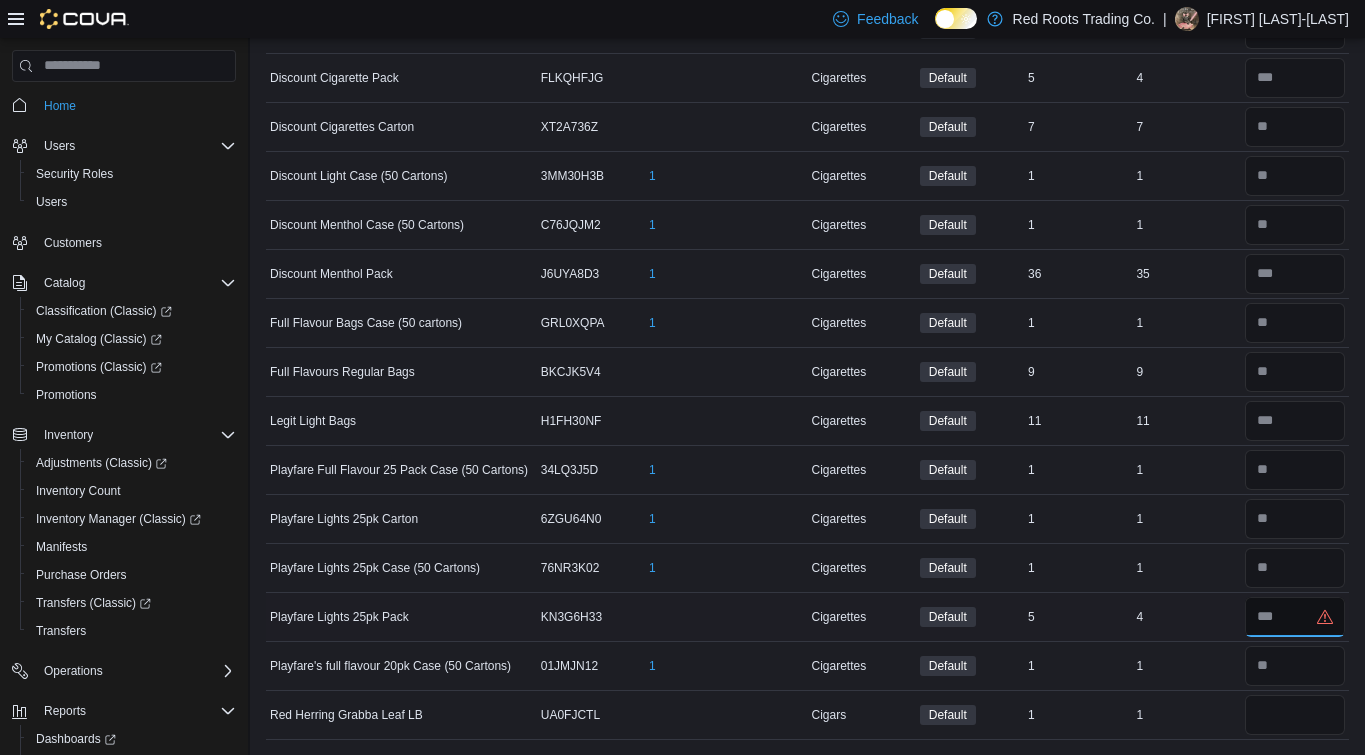 click at bounding box center (1295, 617) 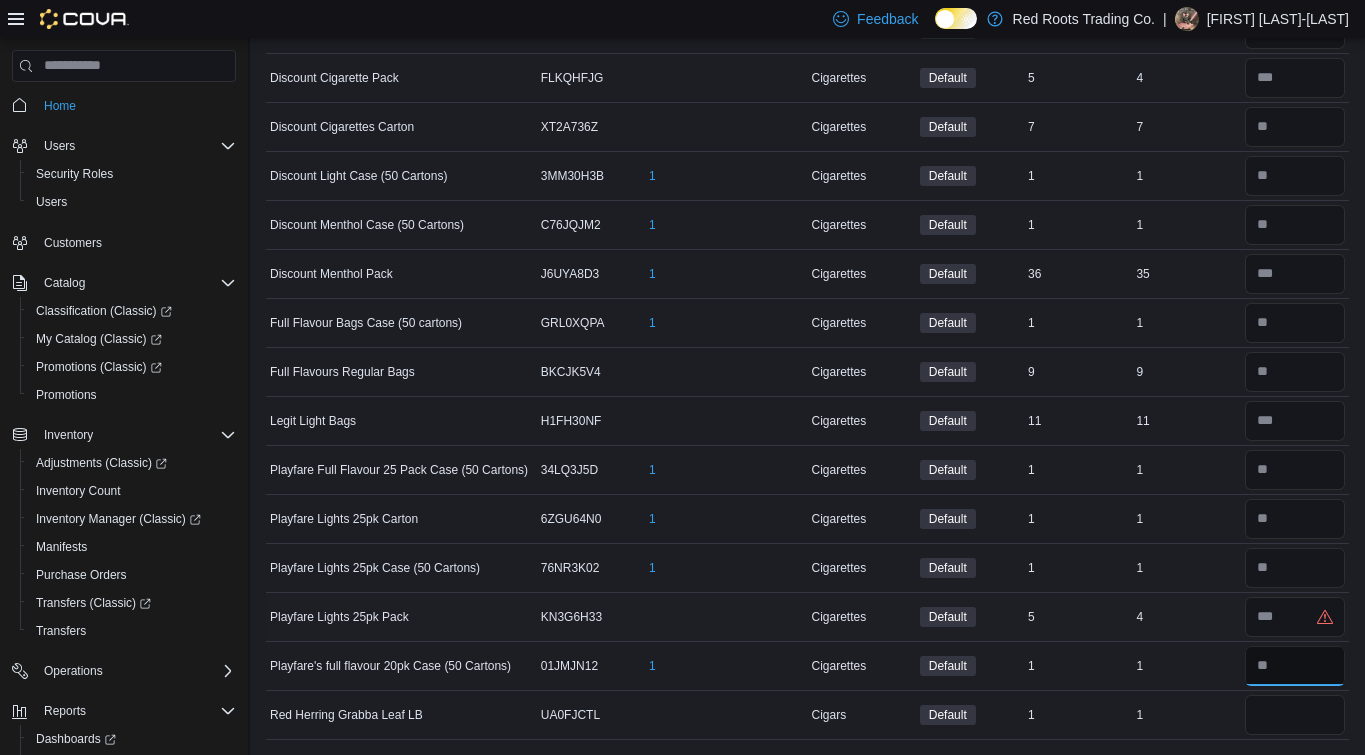 type 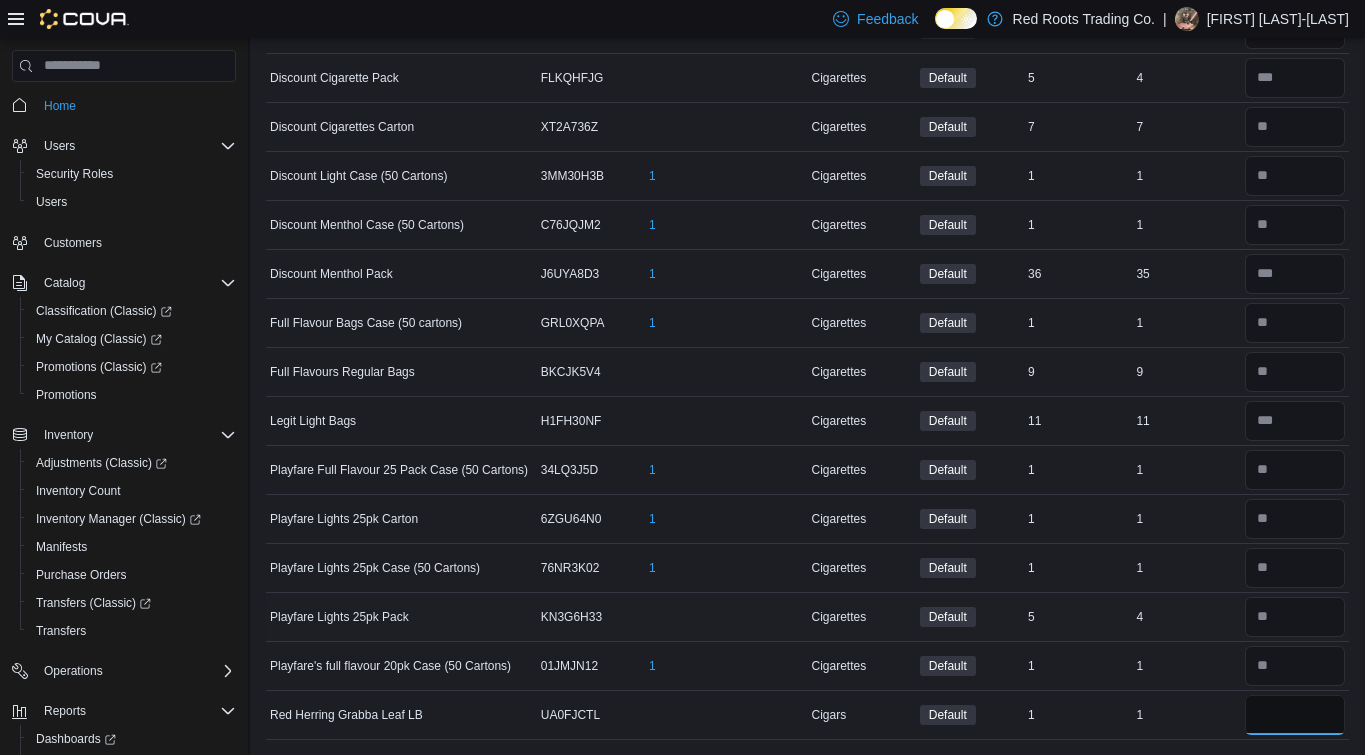 type on "*" 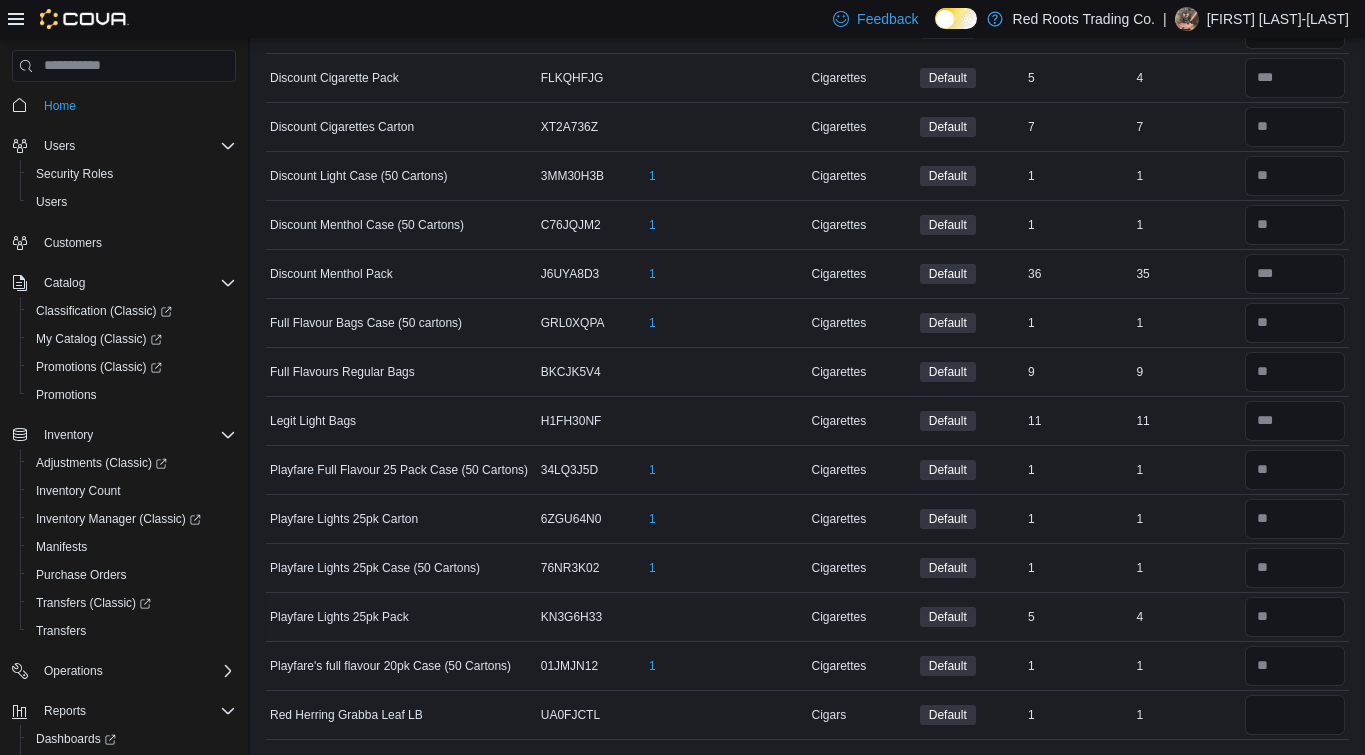 type 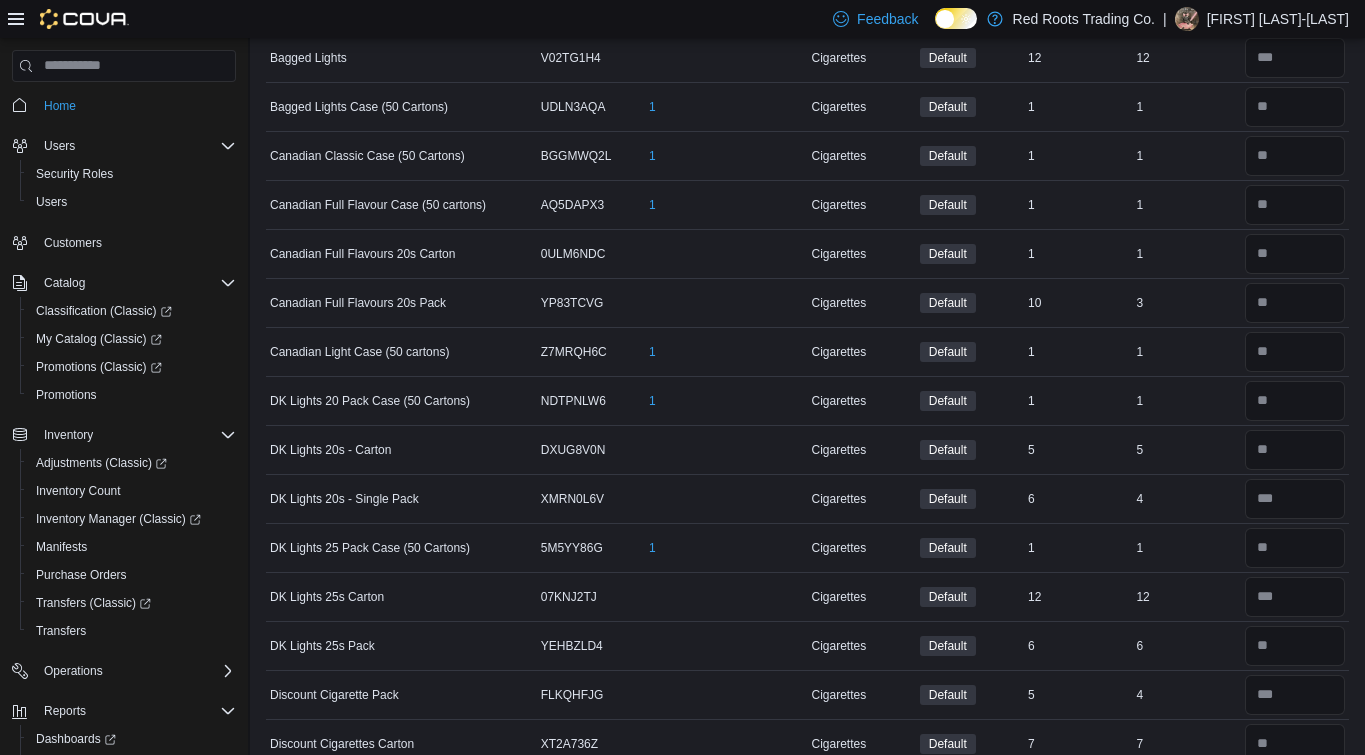 scroll, scrollTop: 0, scrollLeft: 0, axis: both 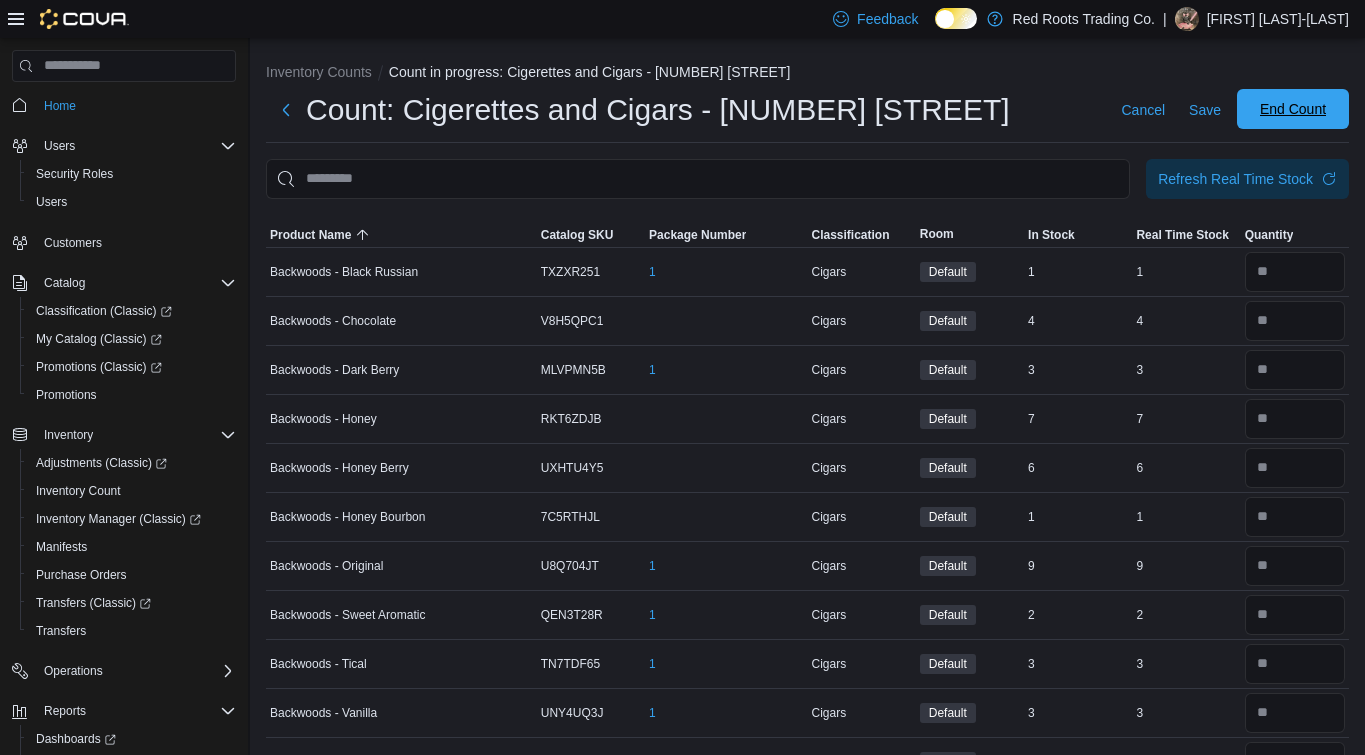 click on "End Count" at bounding box center [1293, 109] 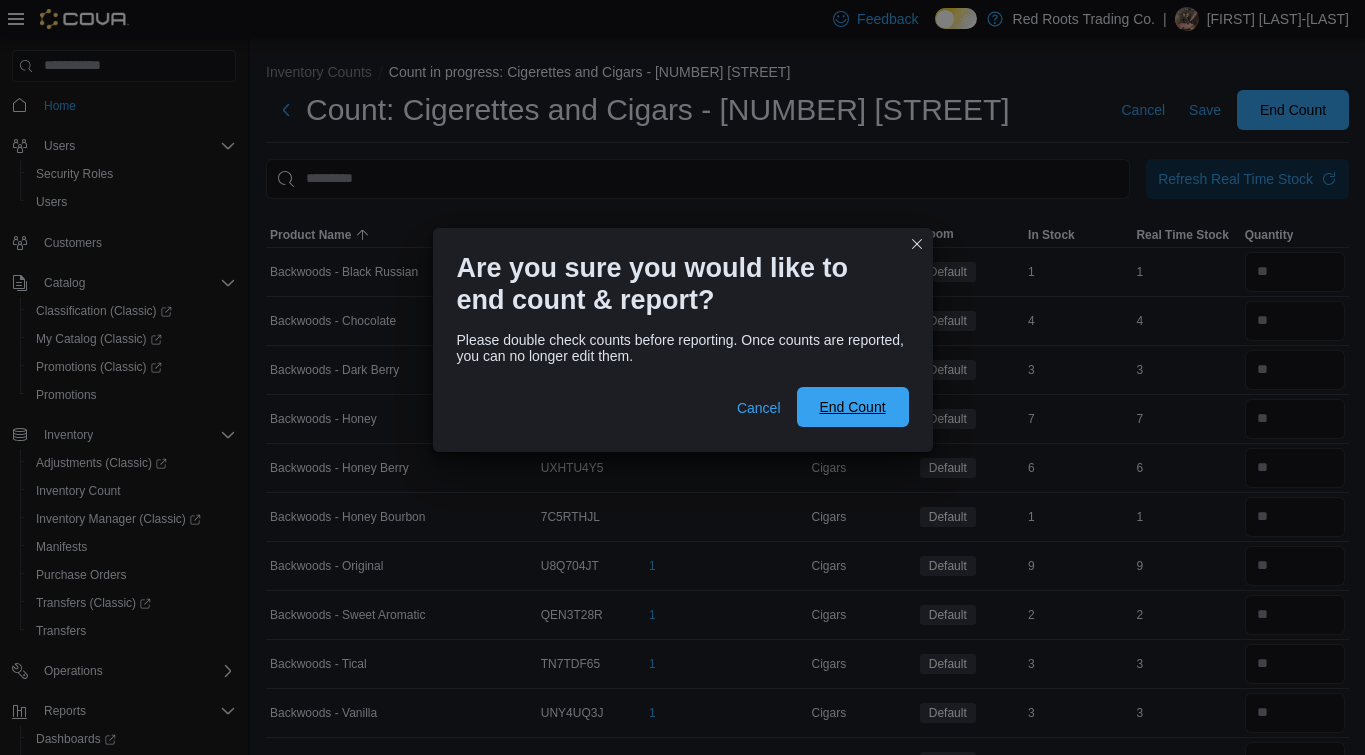 click on "End Count" at bounding box center (852, 407) 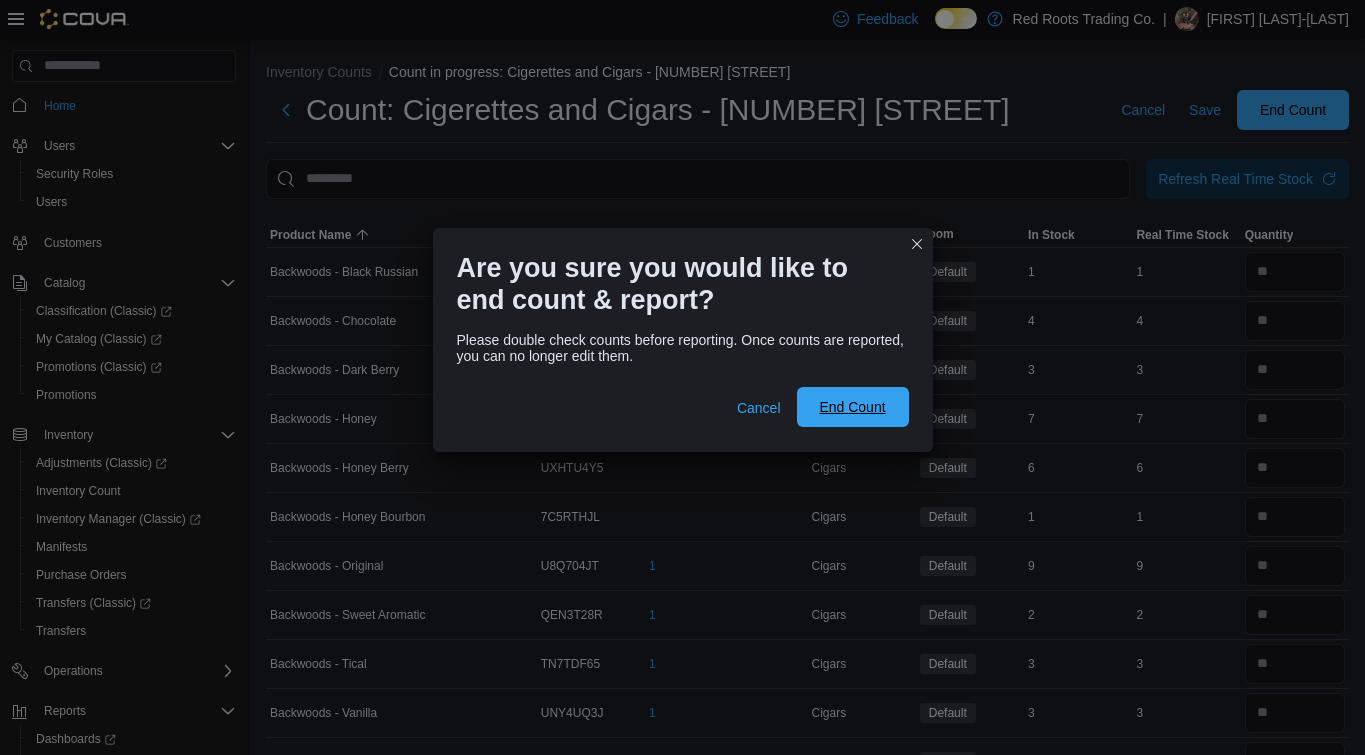scroll, scrollTop: 0, scrollLeft: 0, axis: both 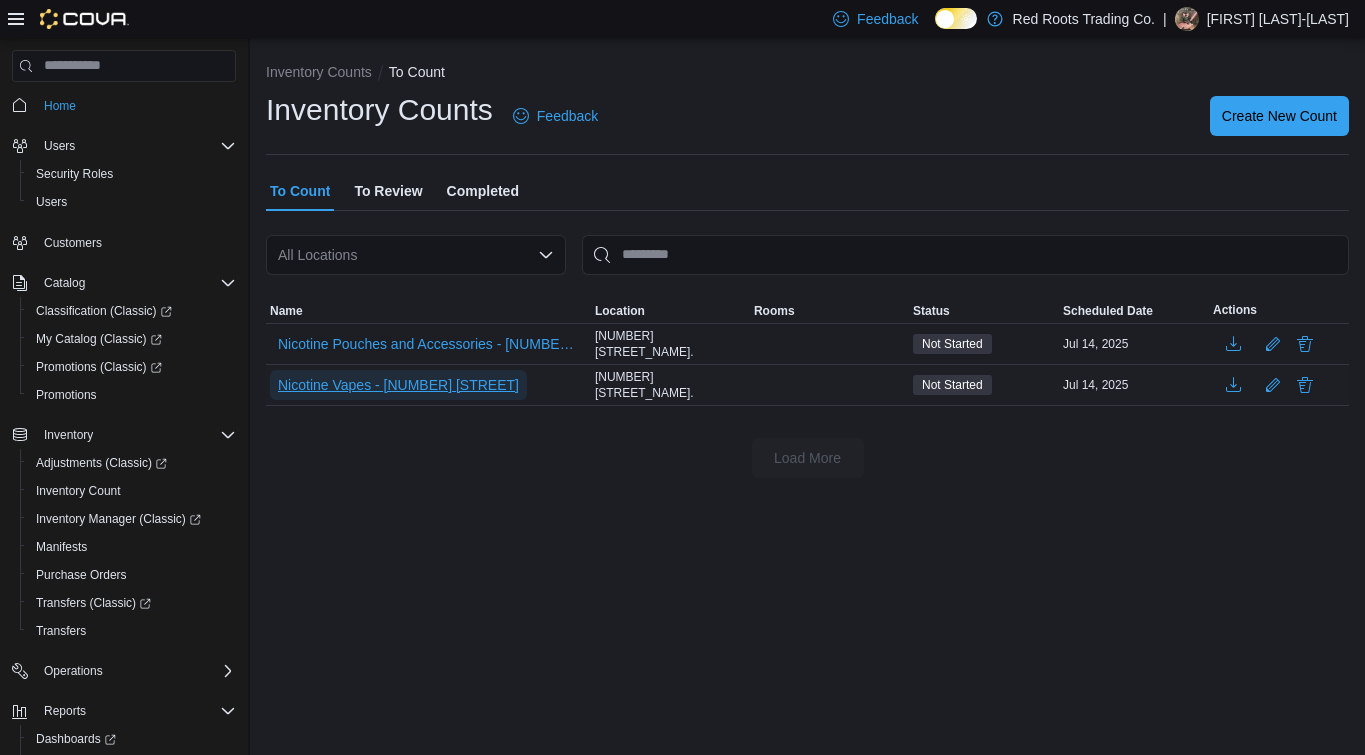 click on "Nicotine Vapes  - [NUMBER] [STREET]" at bounding box center [398, 385] 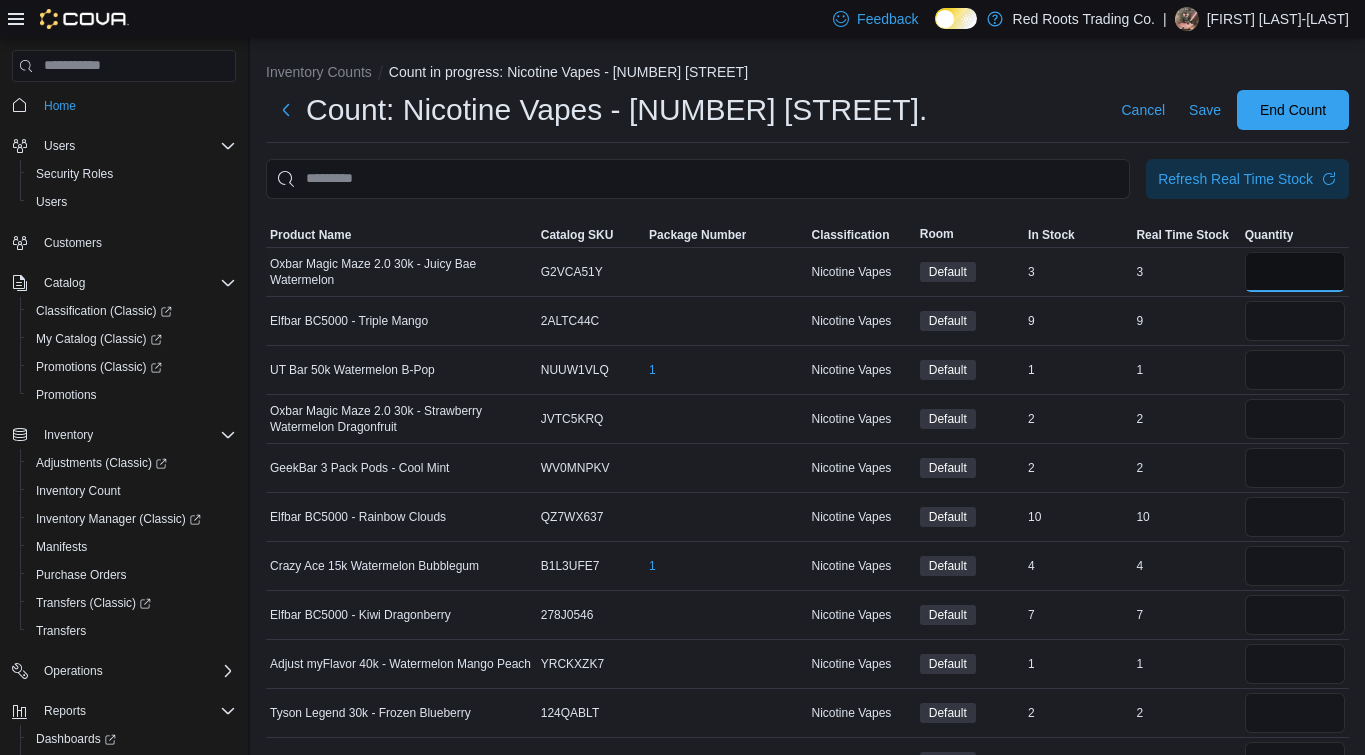 click at bounding box center [1295, 272] 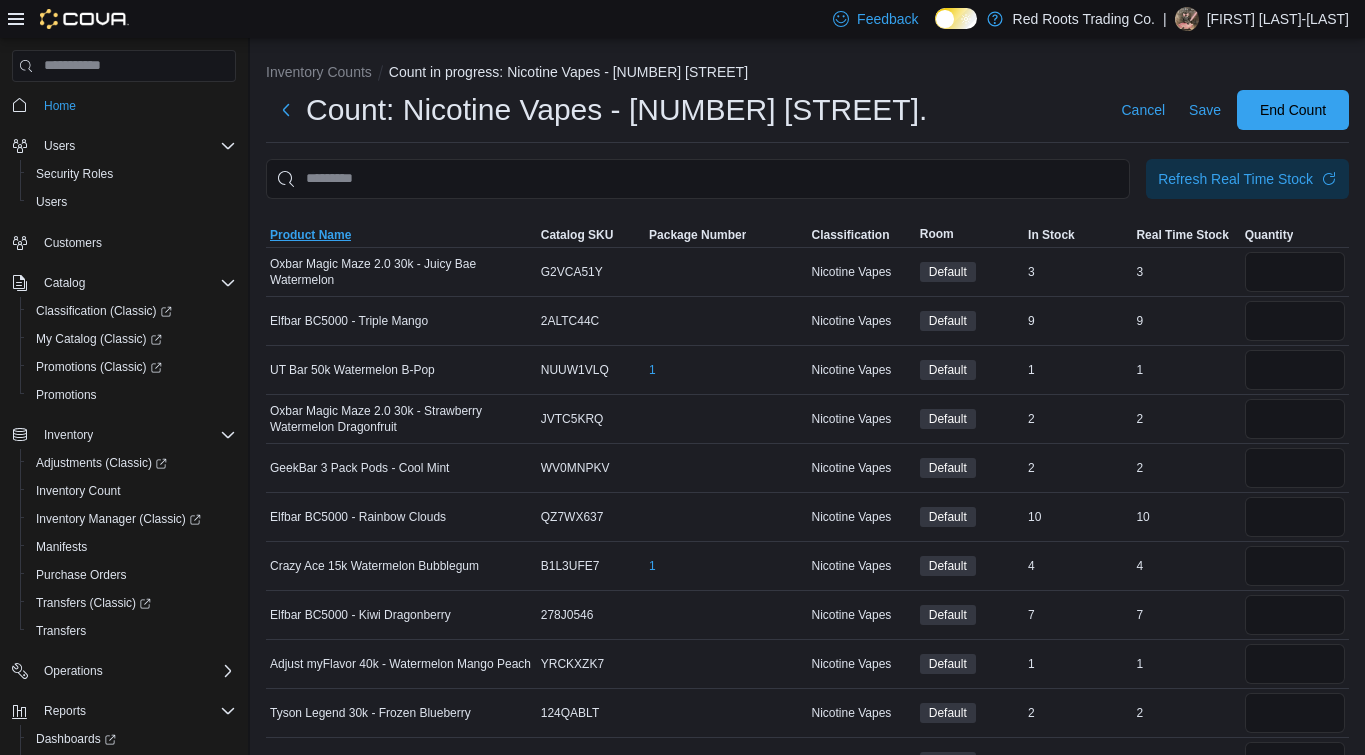 click on "Product Name" at bounding box center (310, 235) 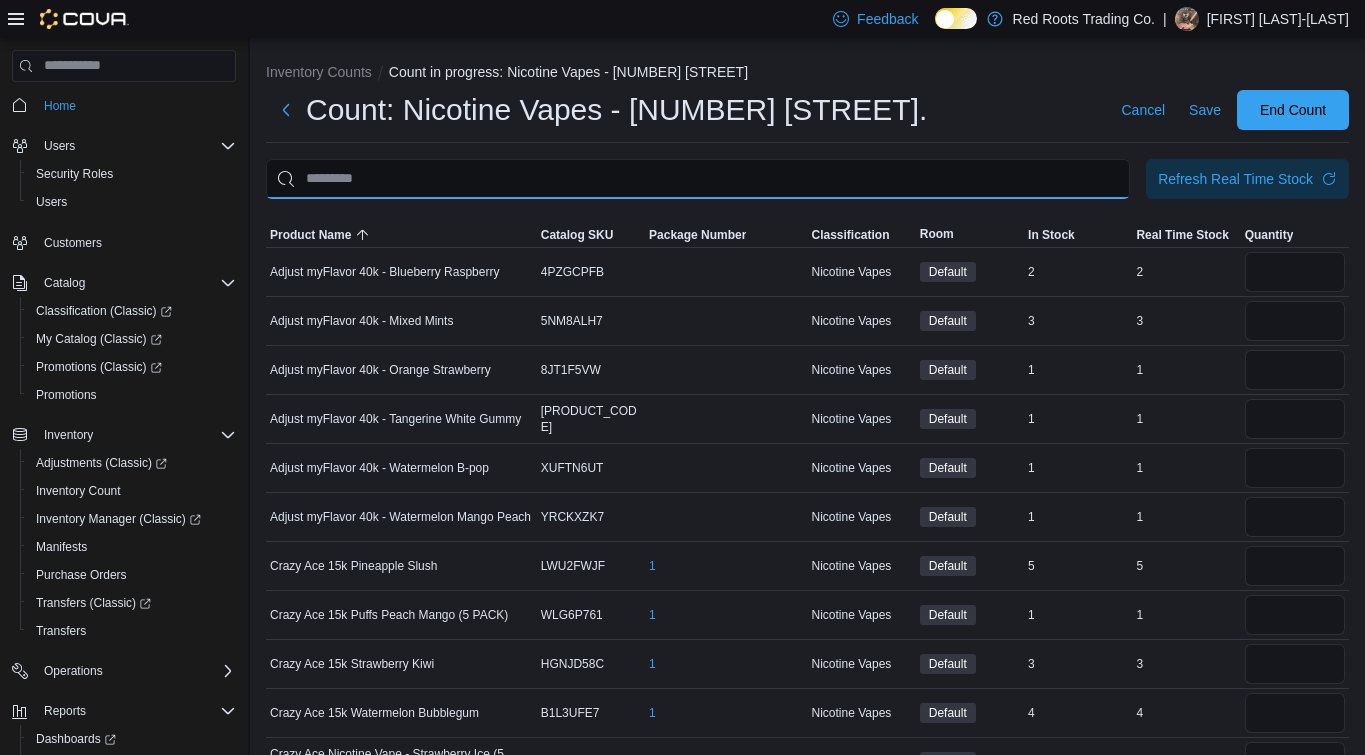 click at bounding box center (698, 179) 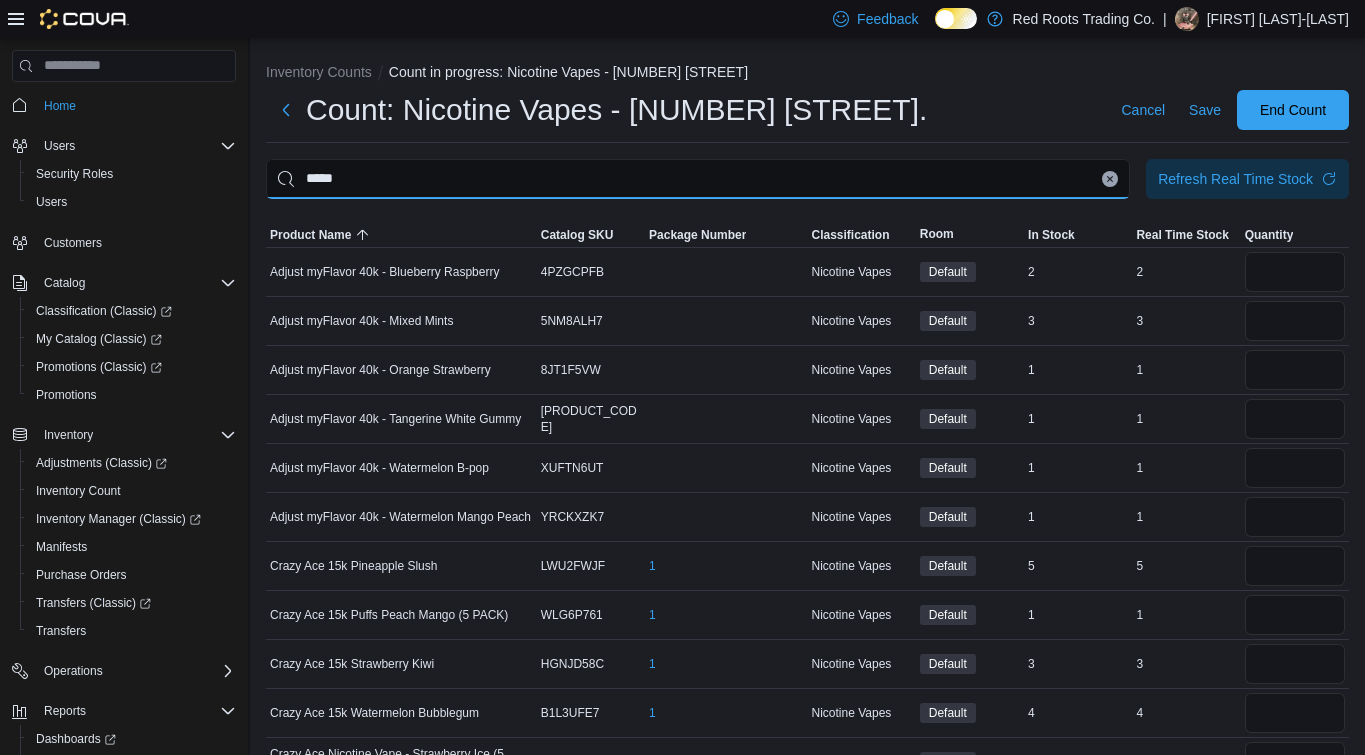 type on "*****" 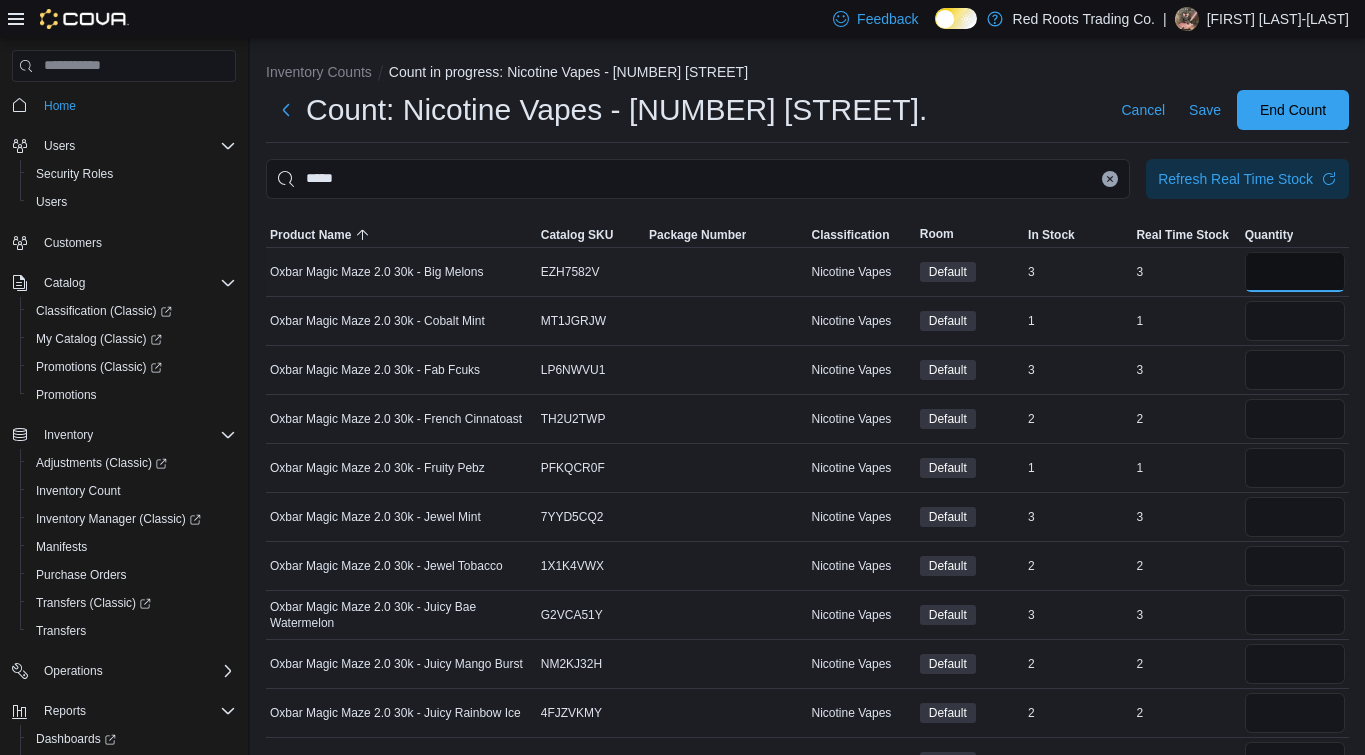 click at bounding box center [1295, 272] 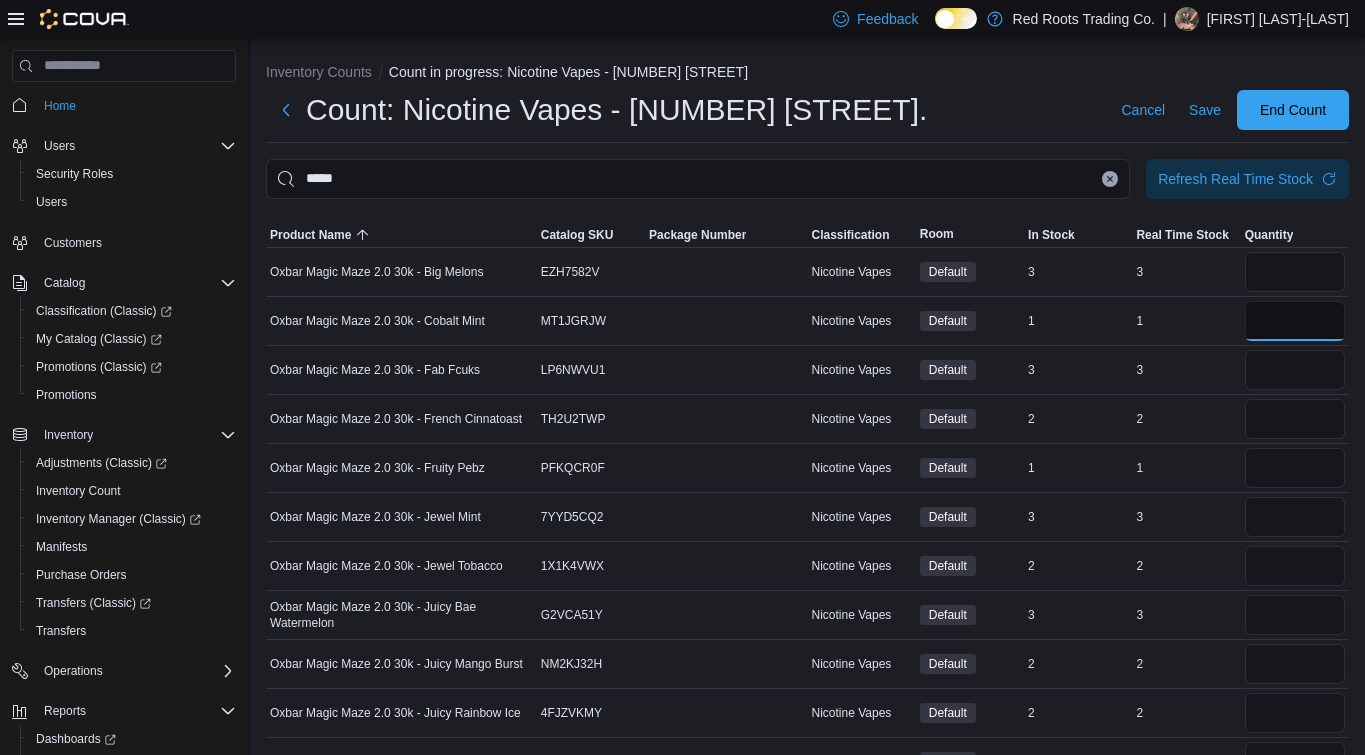 type 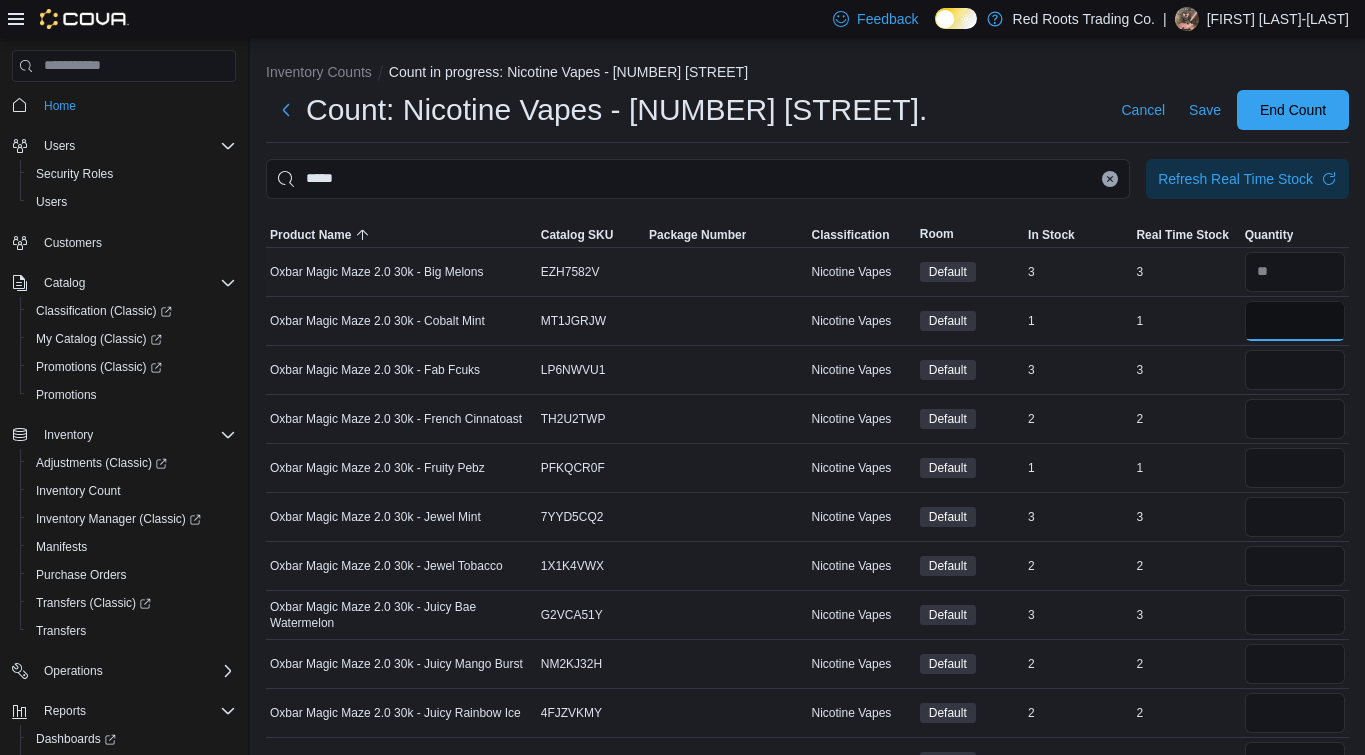 type on "*" 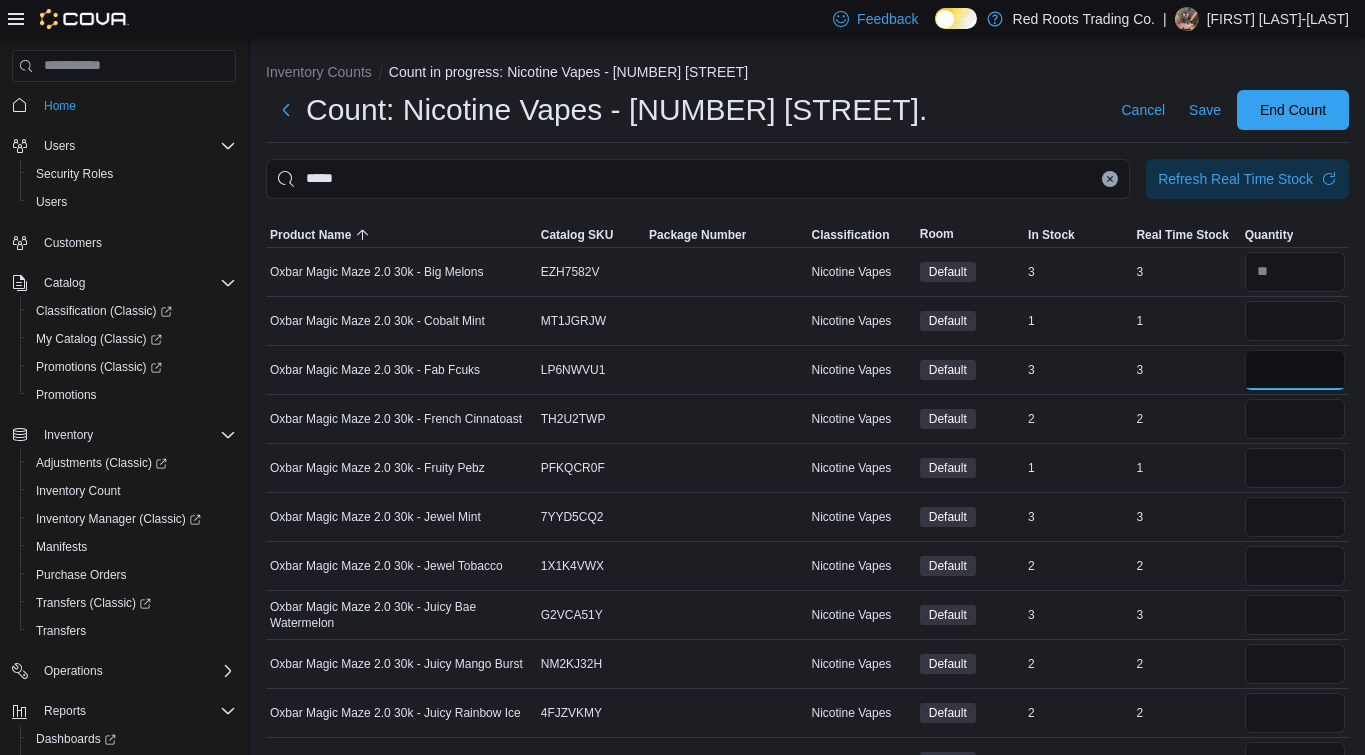 type 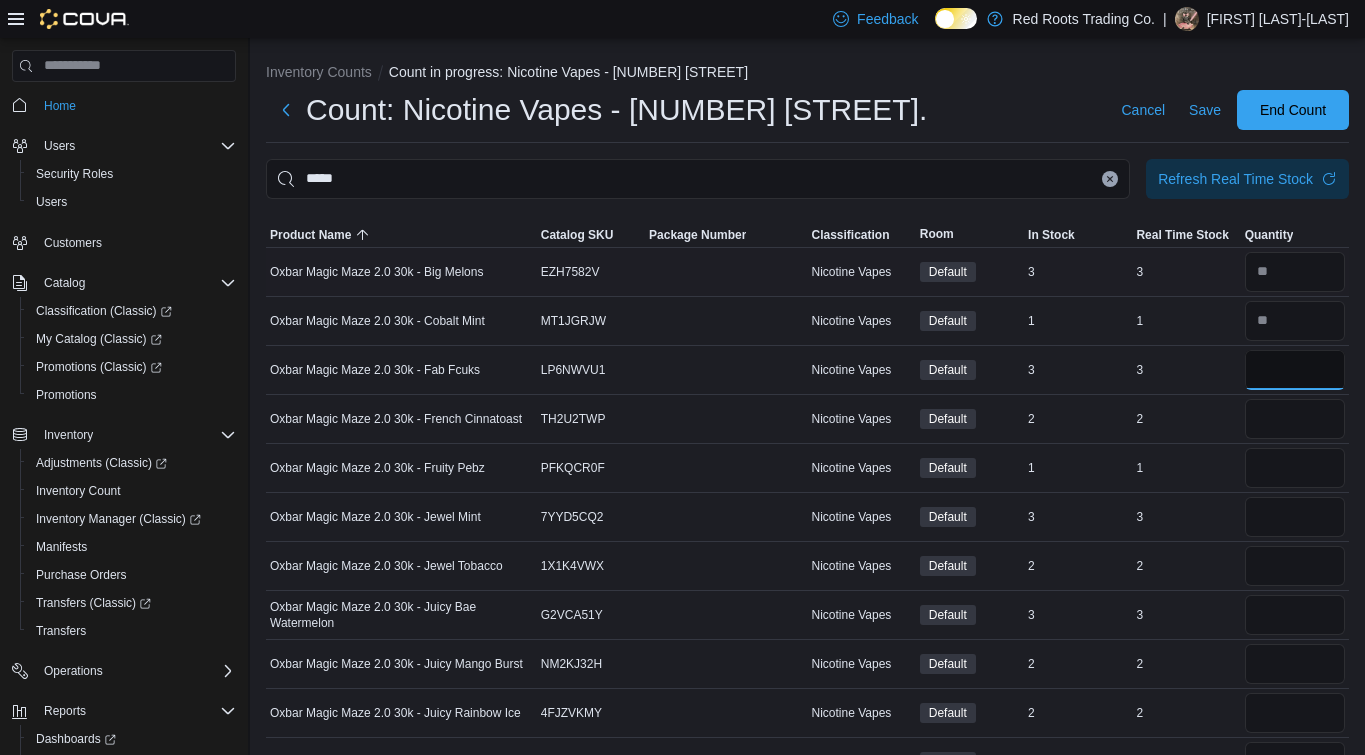 type on "*" 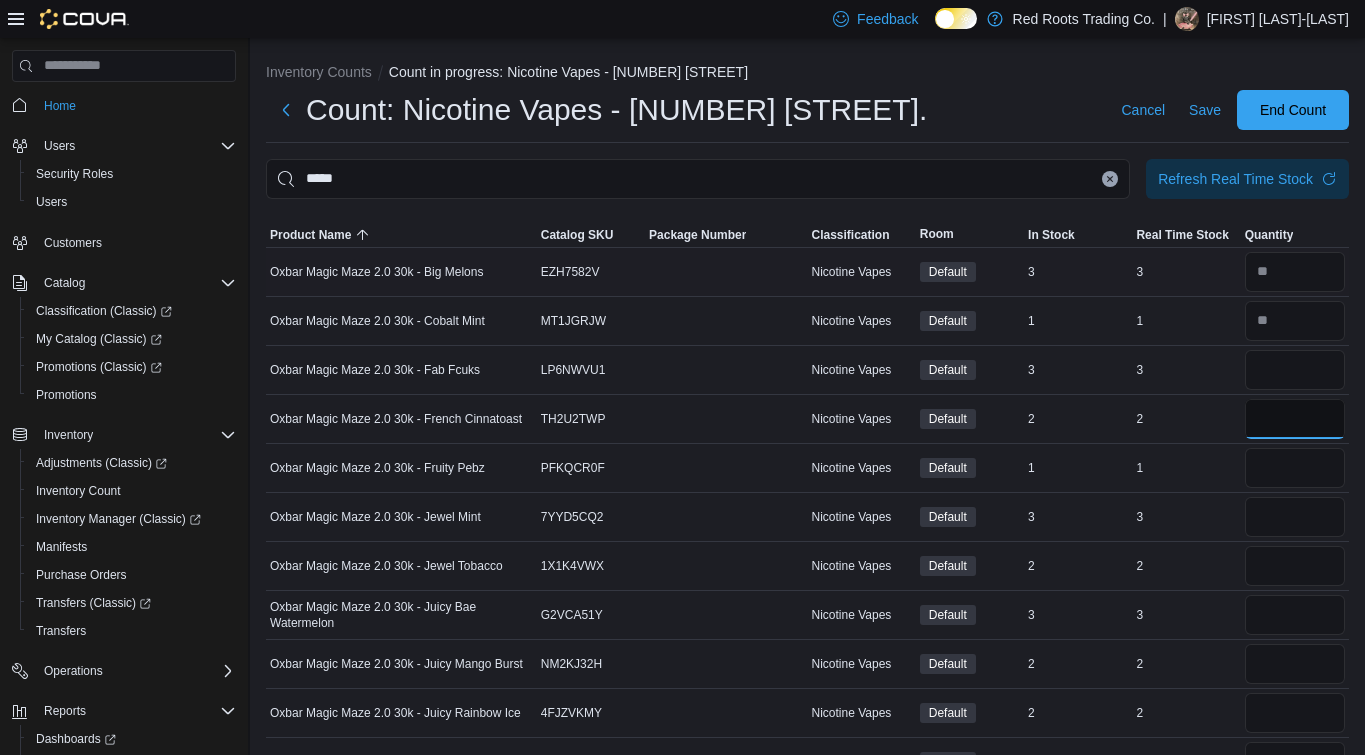 type 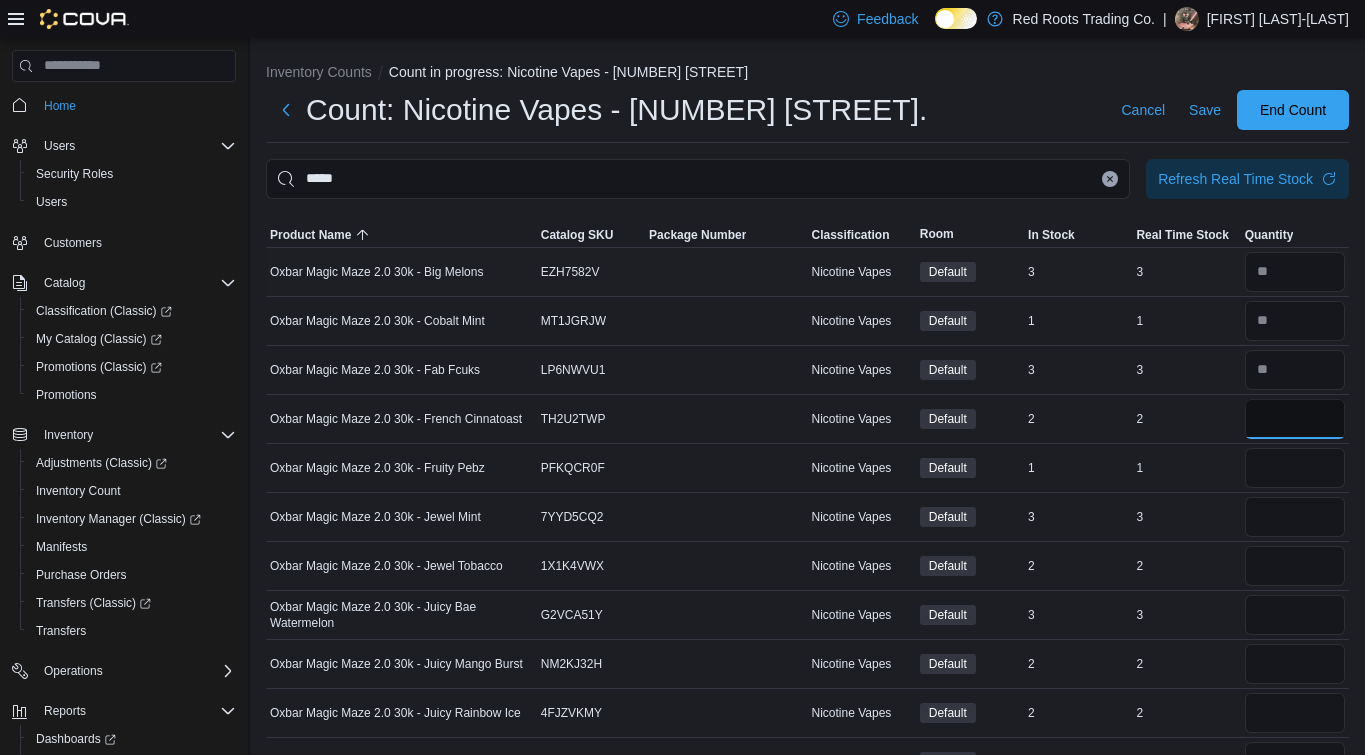 type on "*" 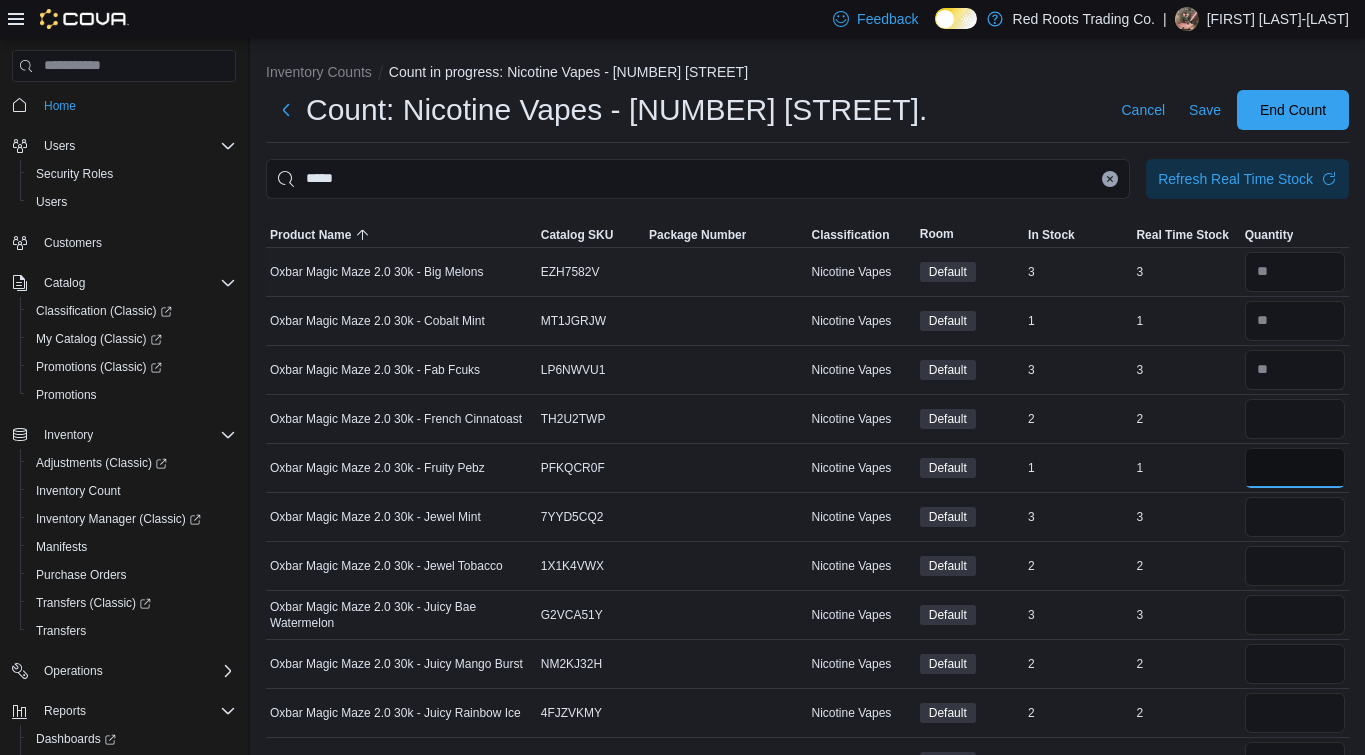 type 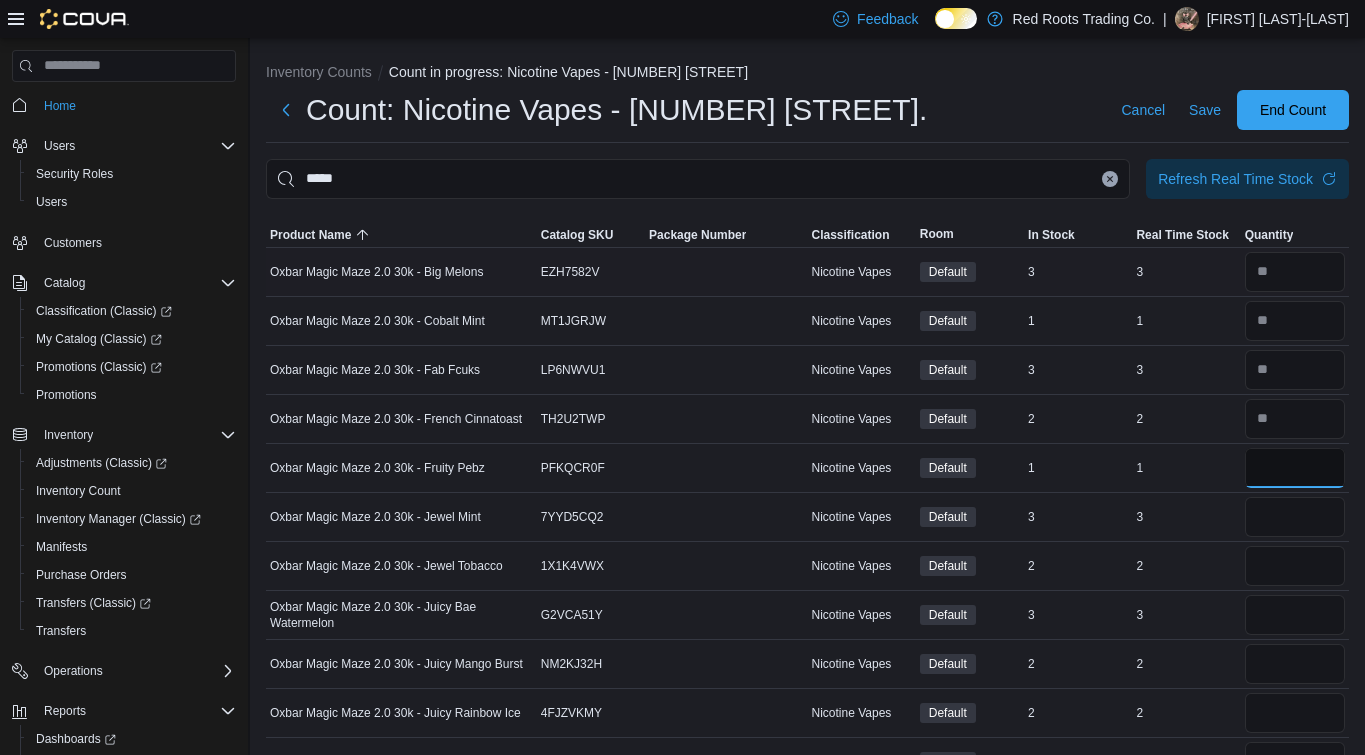 type on "*" 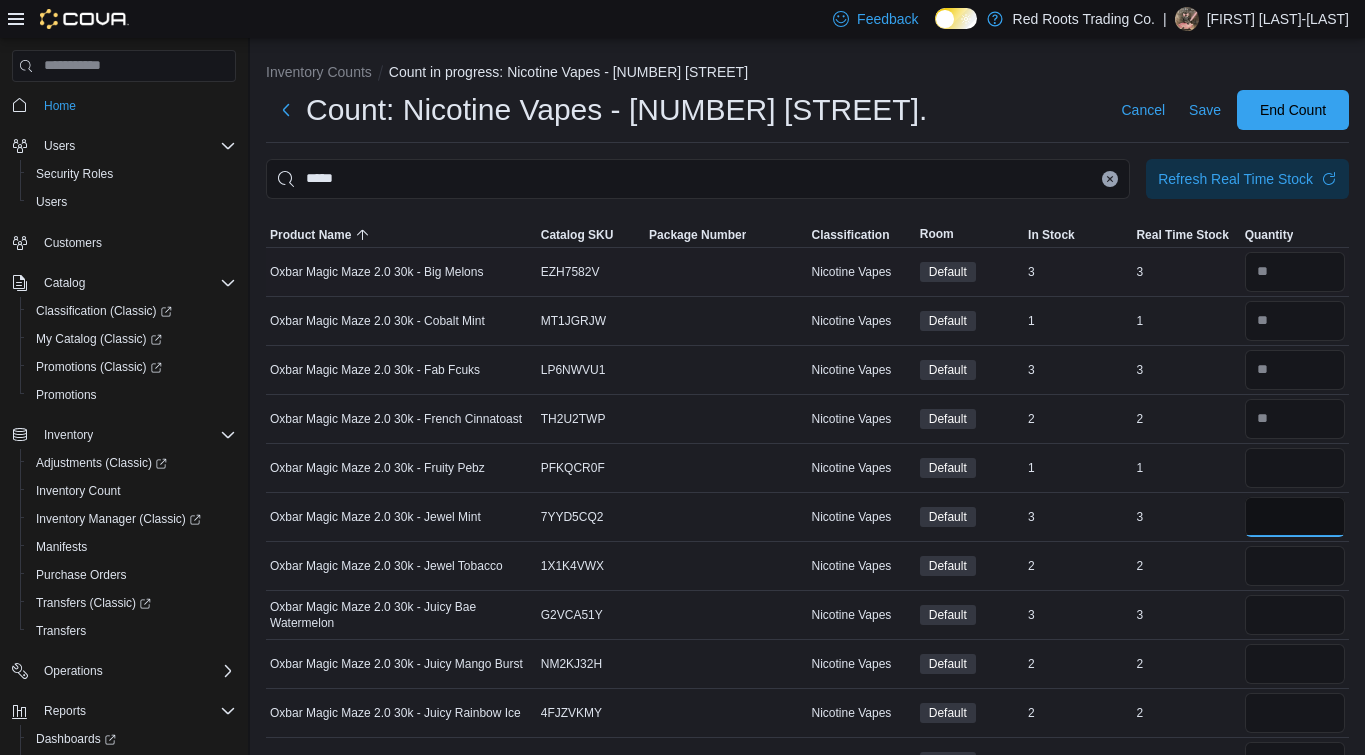 type 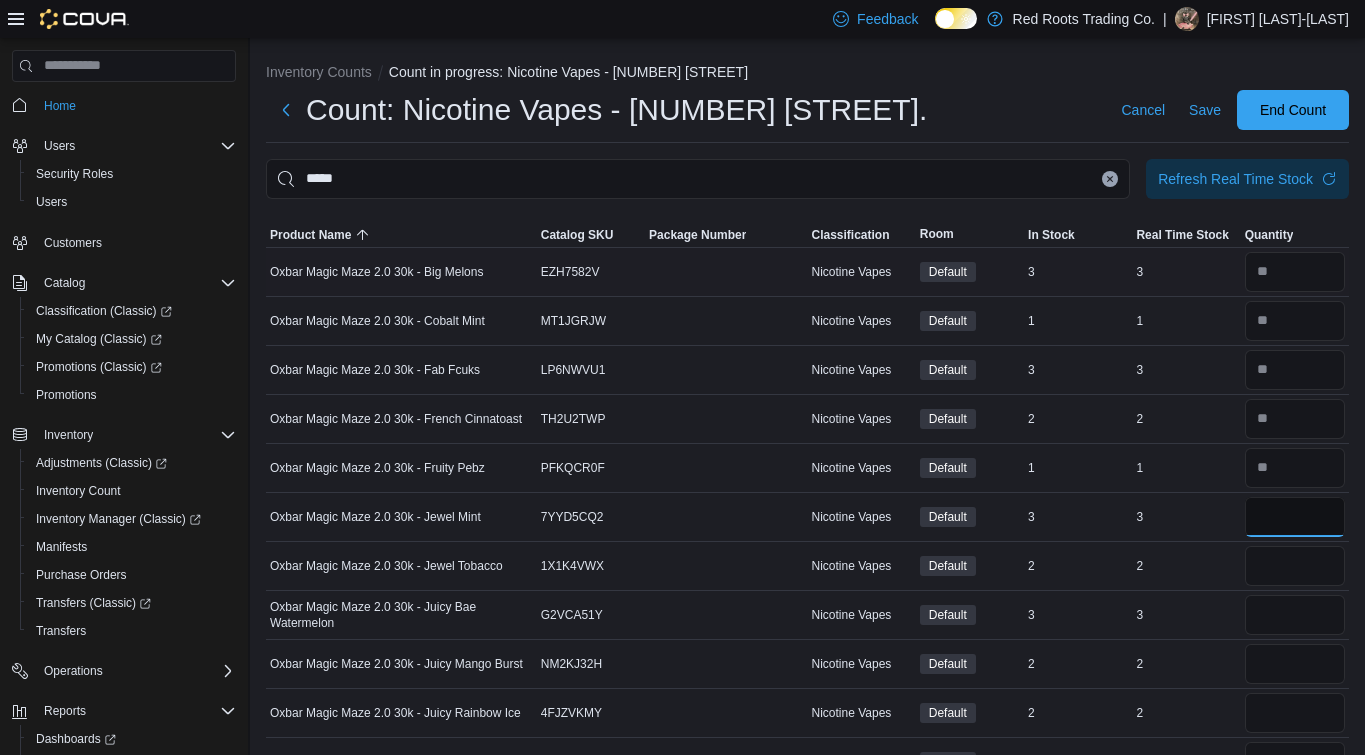 type on "*" 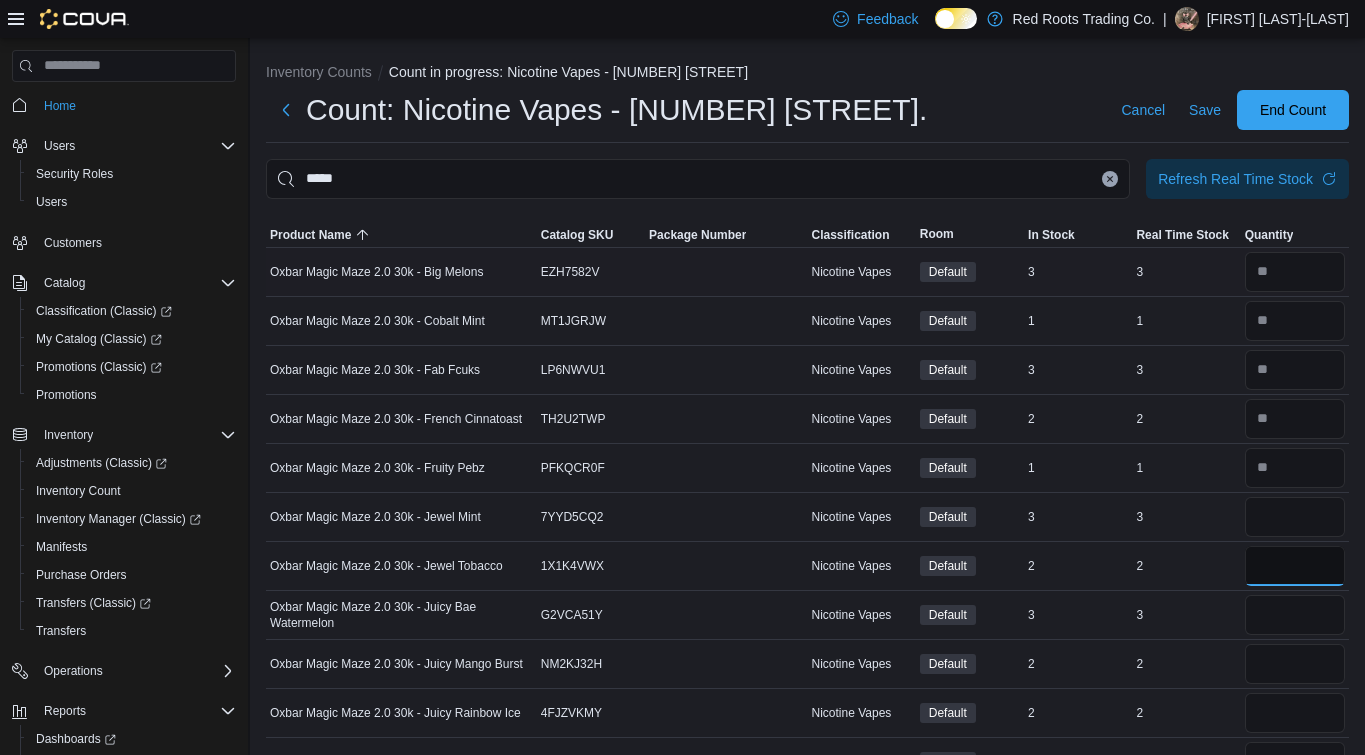 type 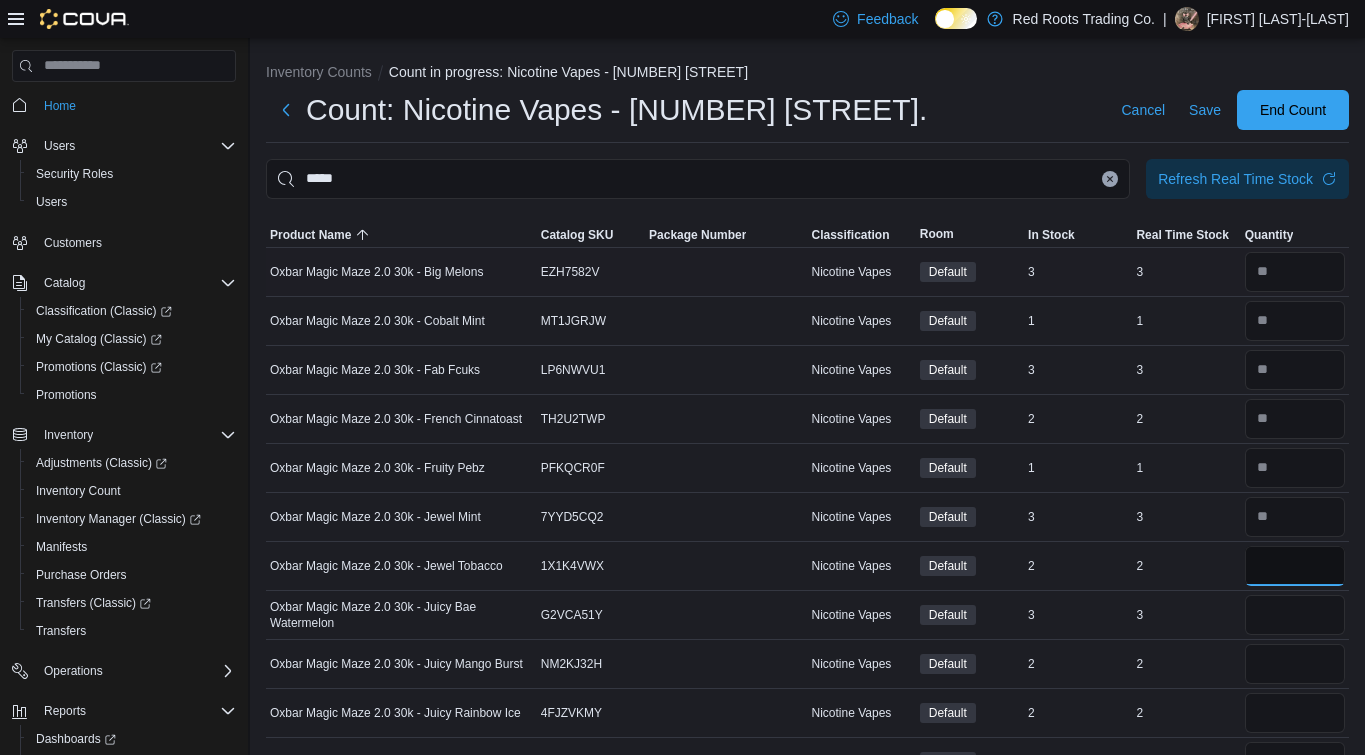type on "*" 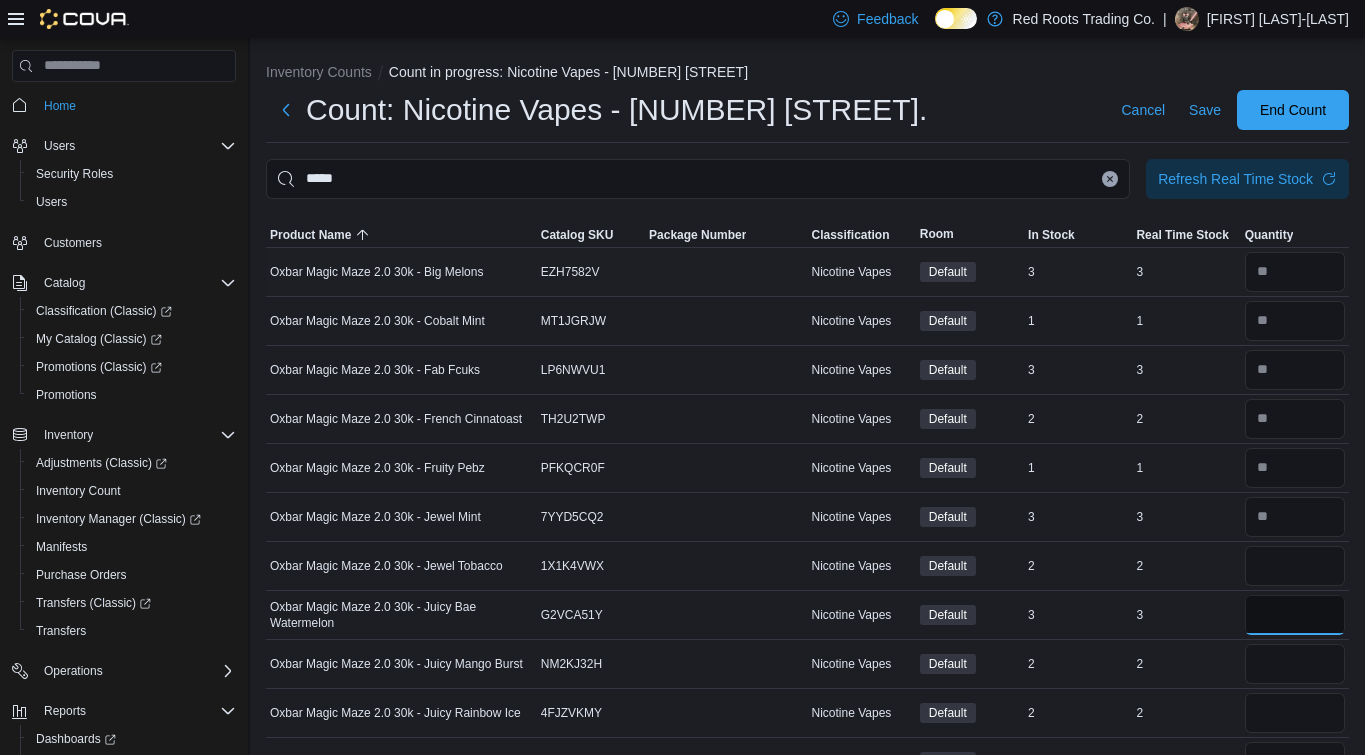 type 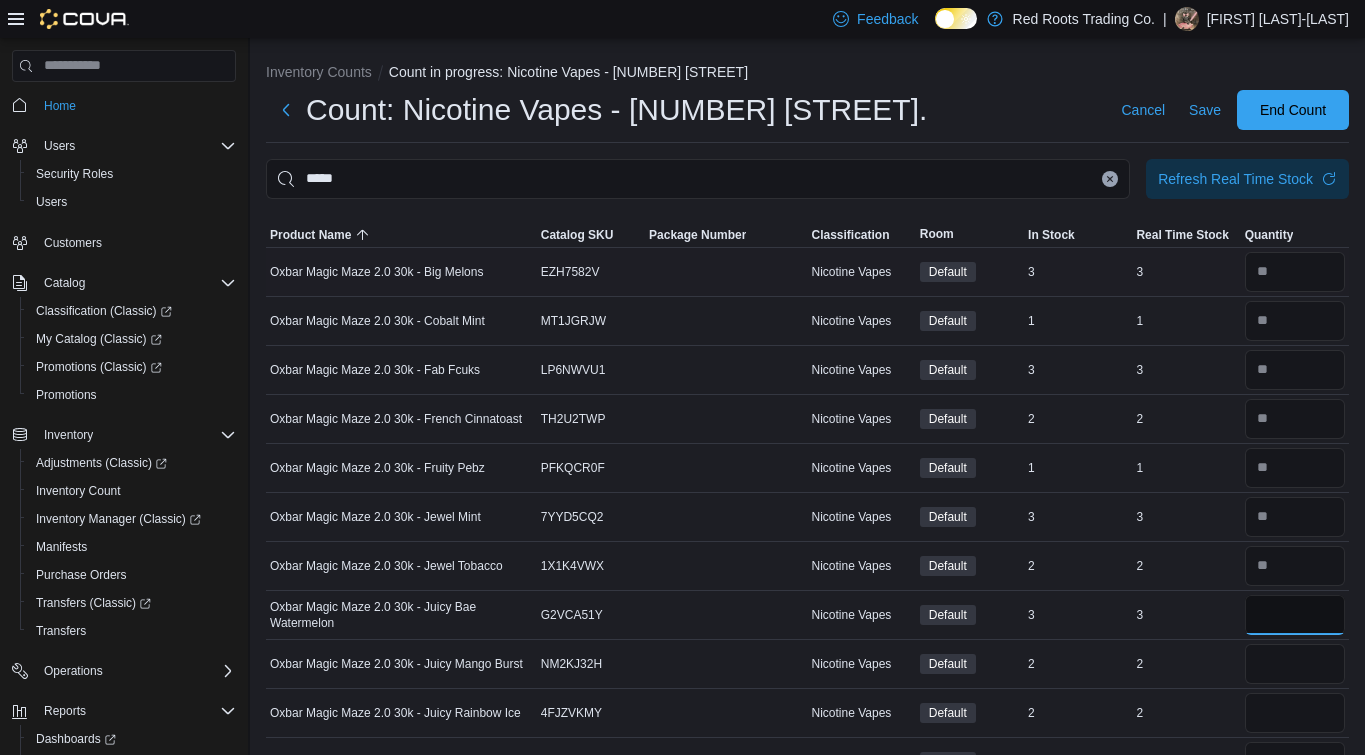 type on "*" 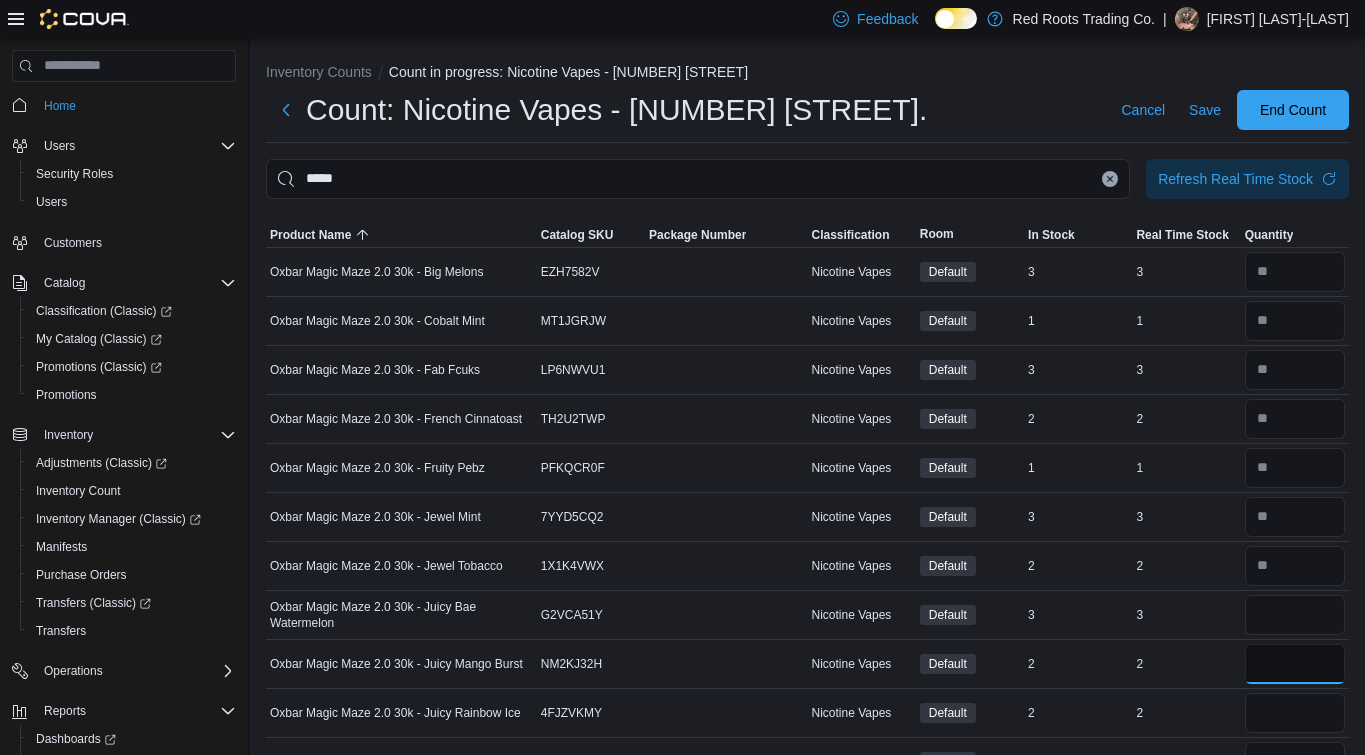 type 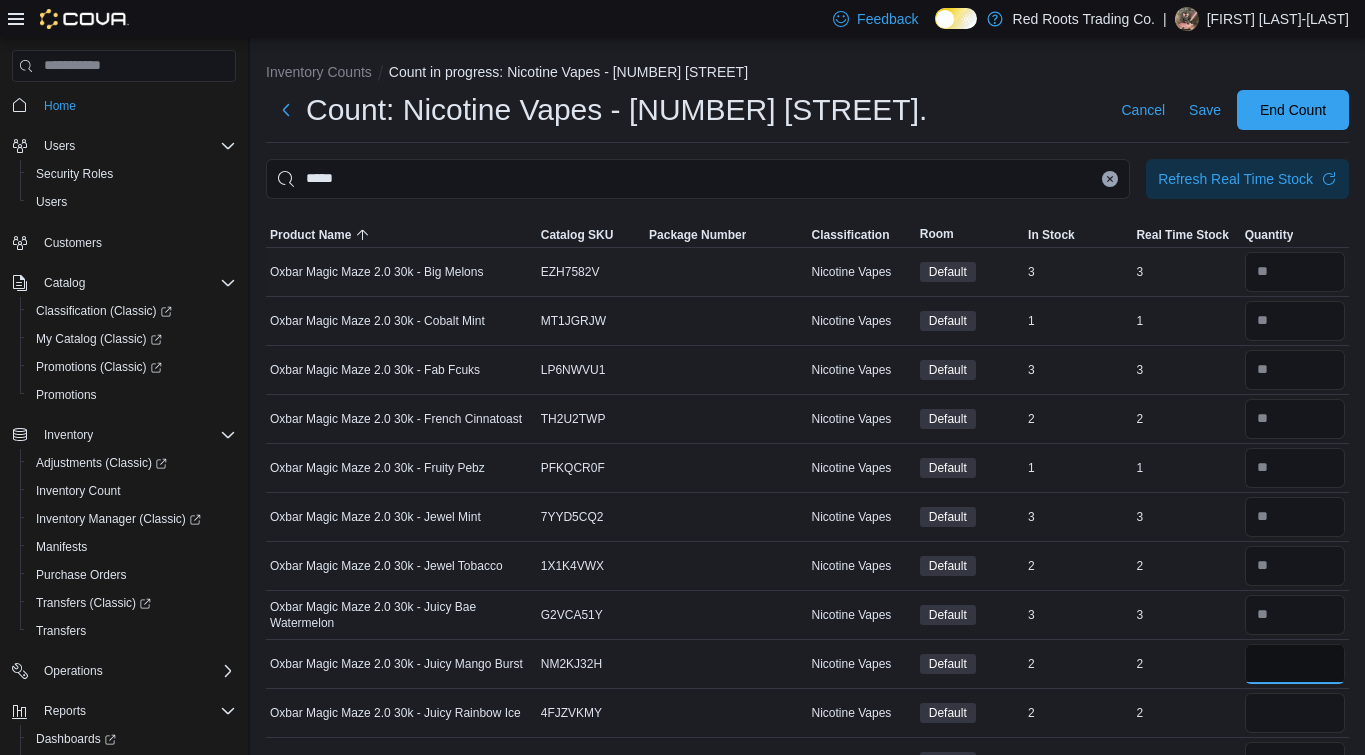 type on "*" 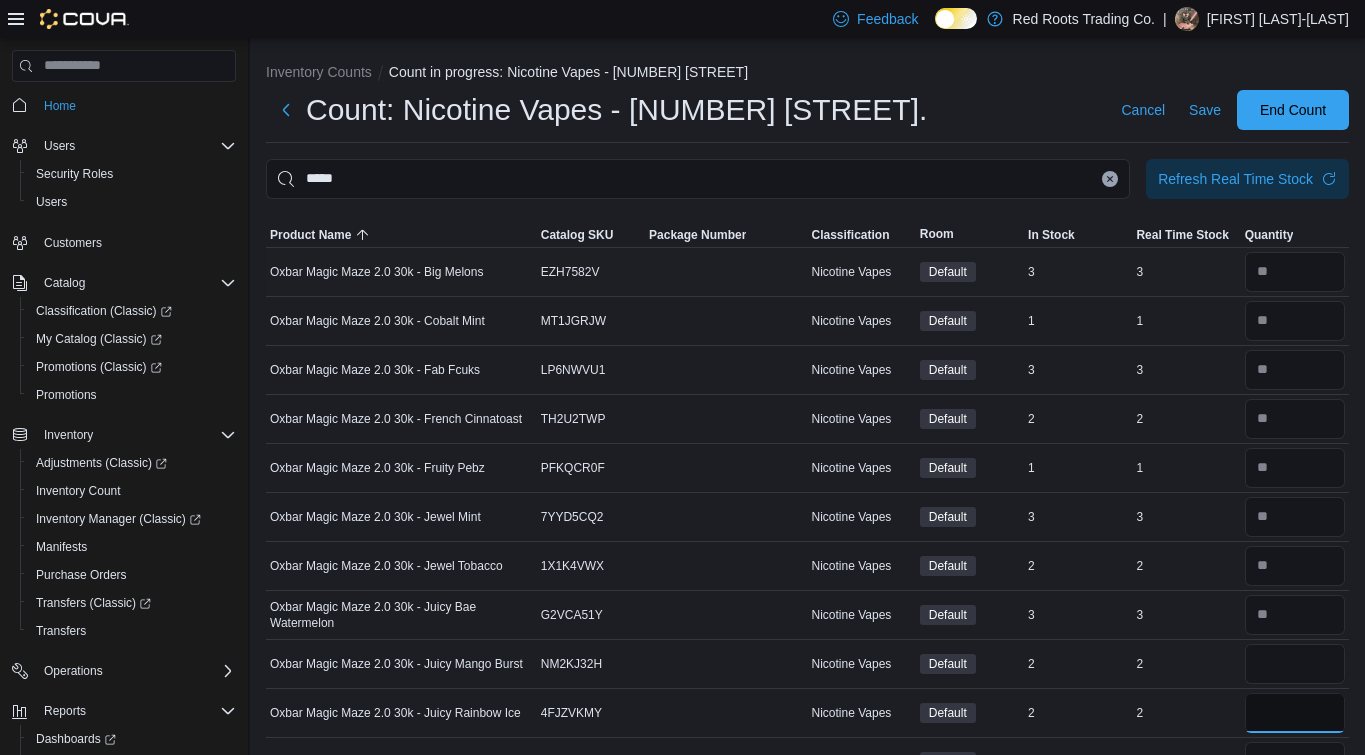 type 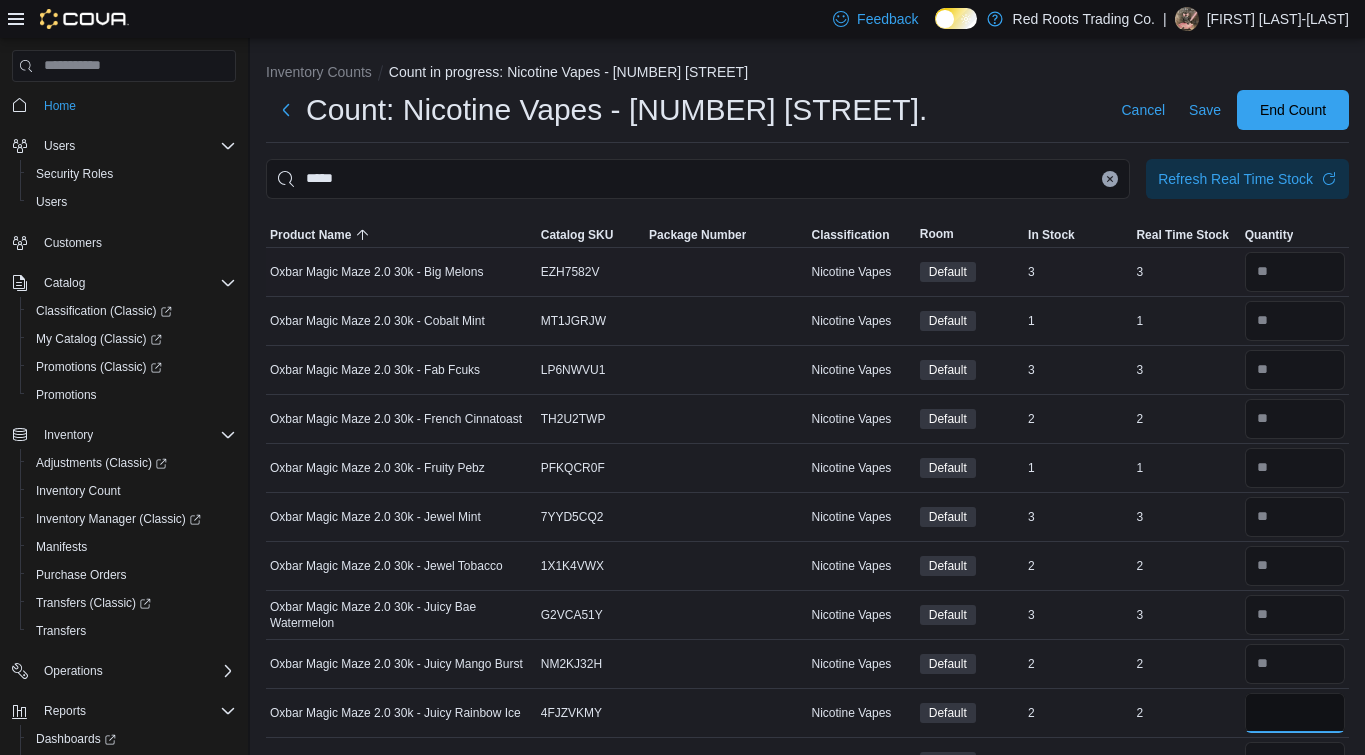 type on "*" 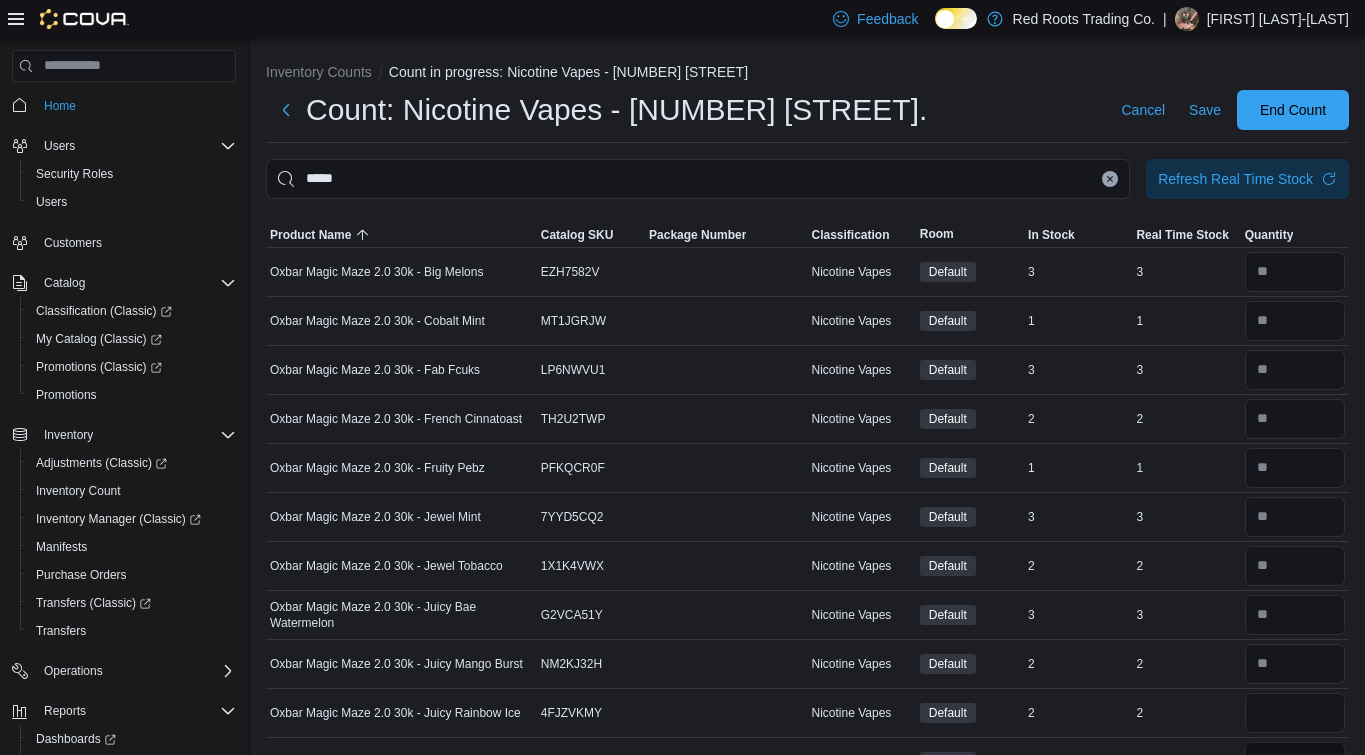 type 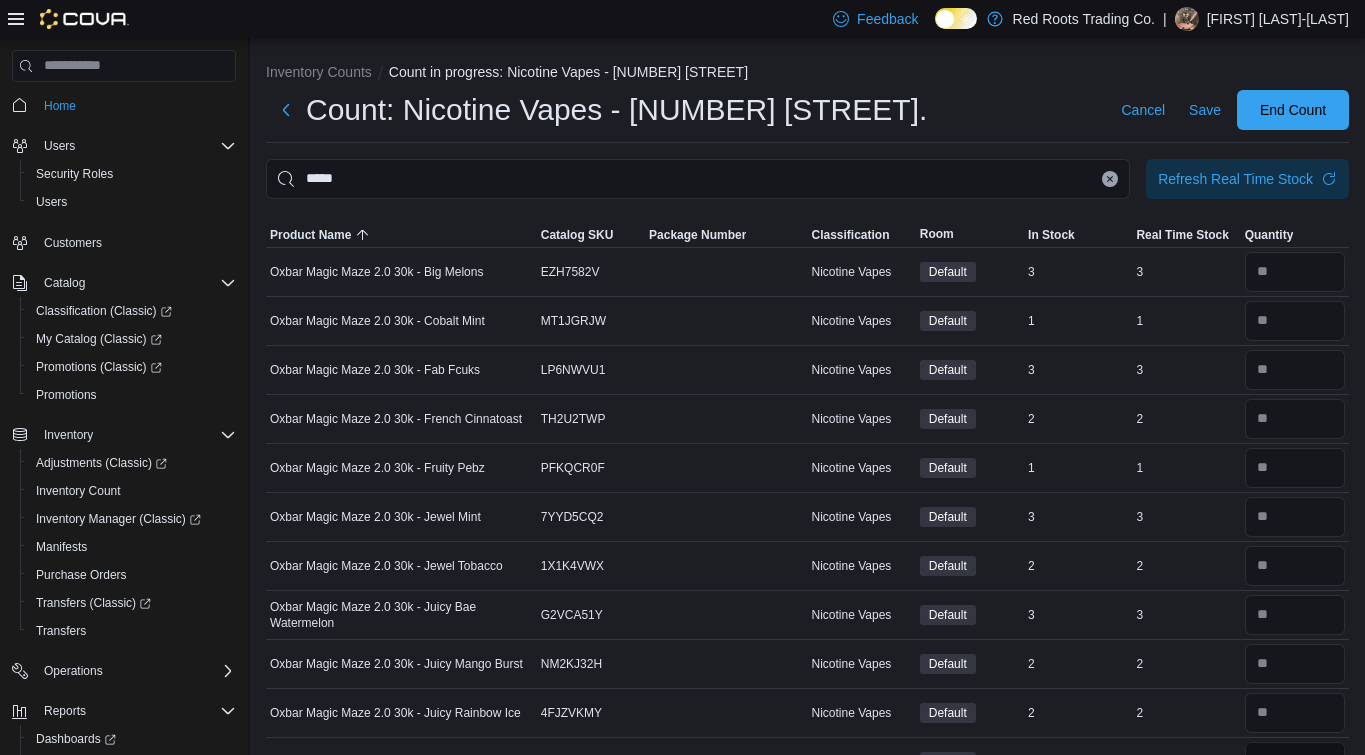 scroll, scrollTop: 26, scrollLeft: 0, axis: vertical 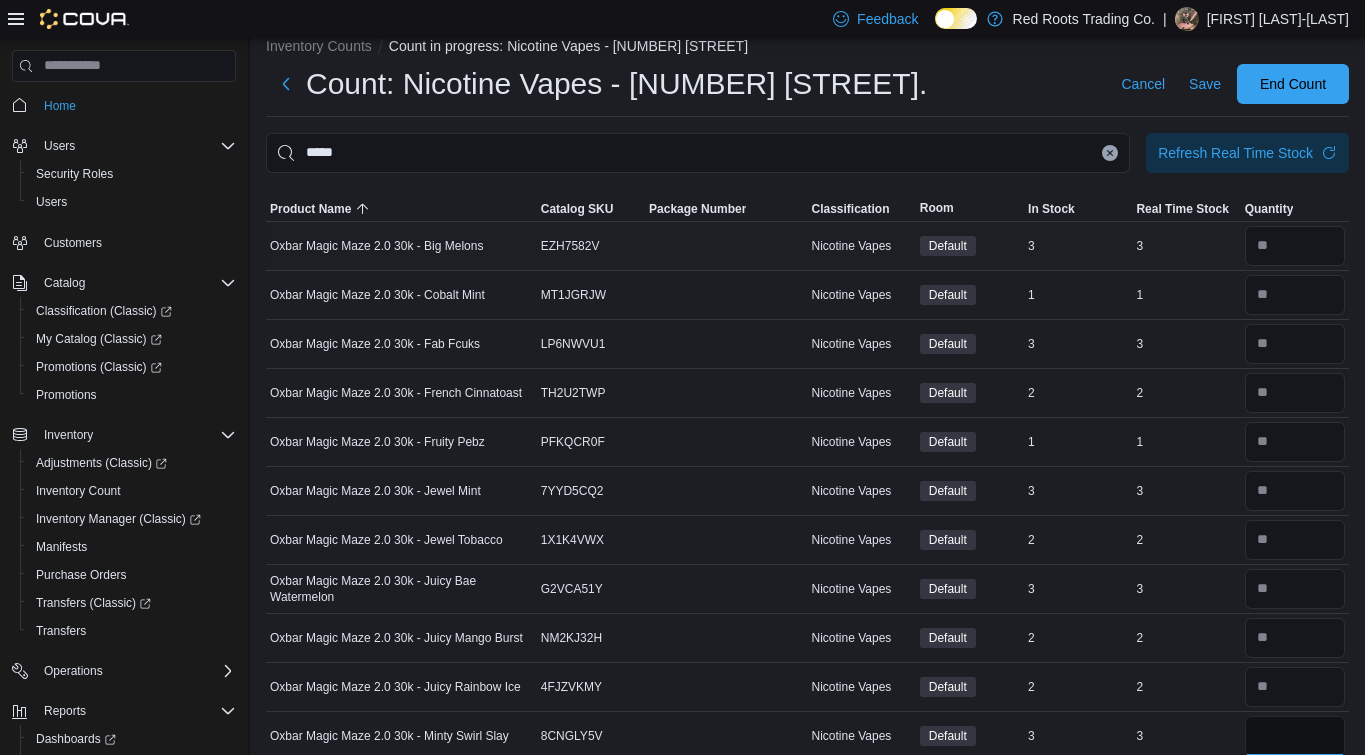 type on "*" 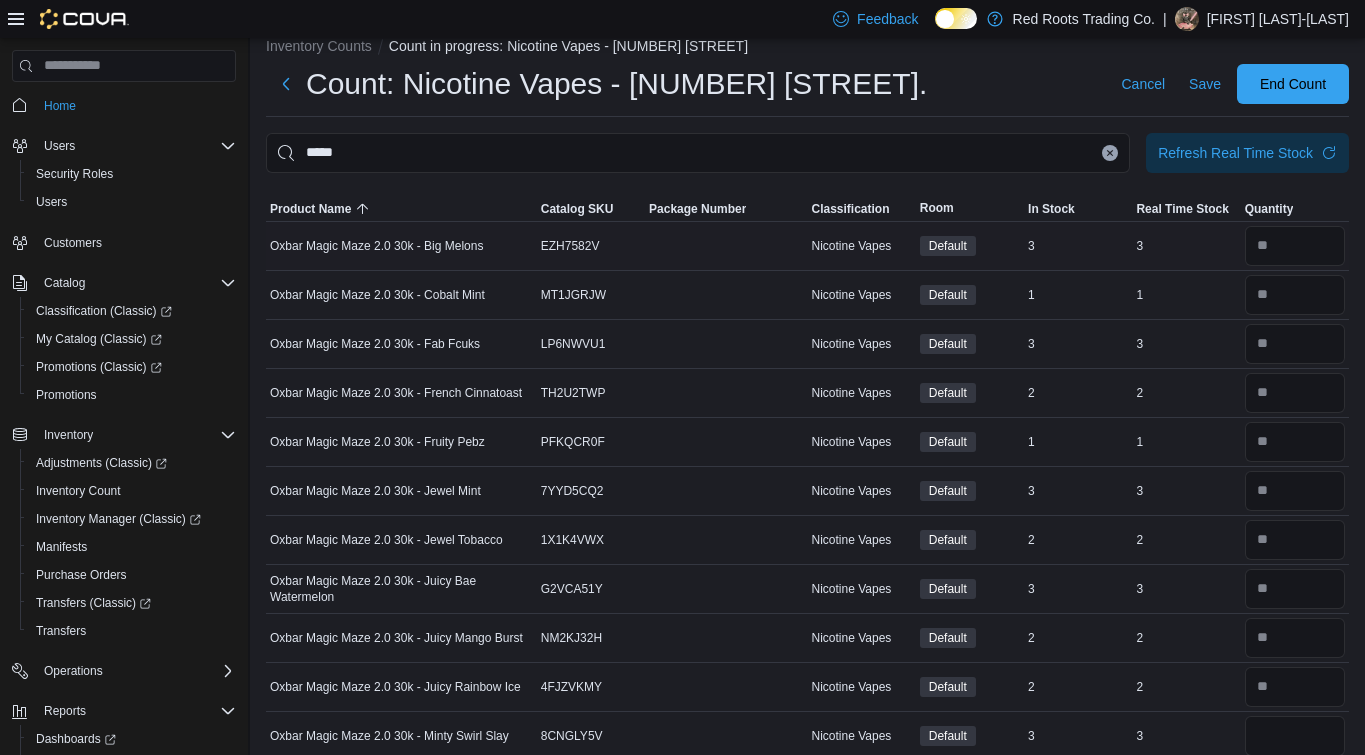 type 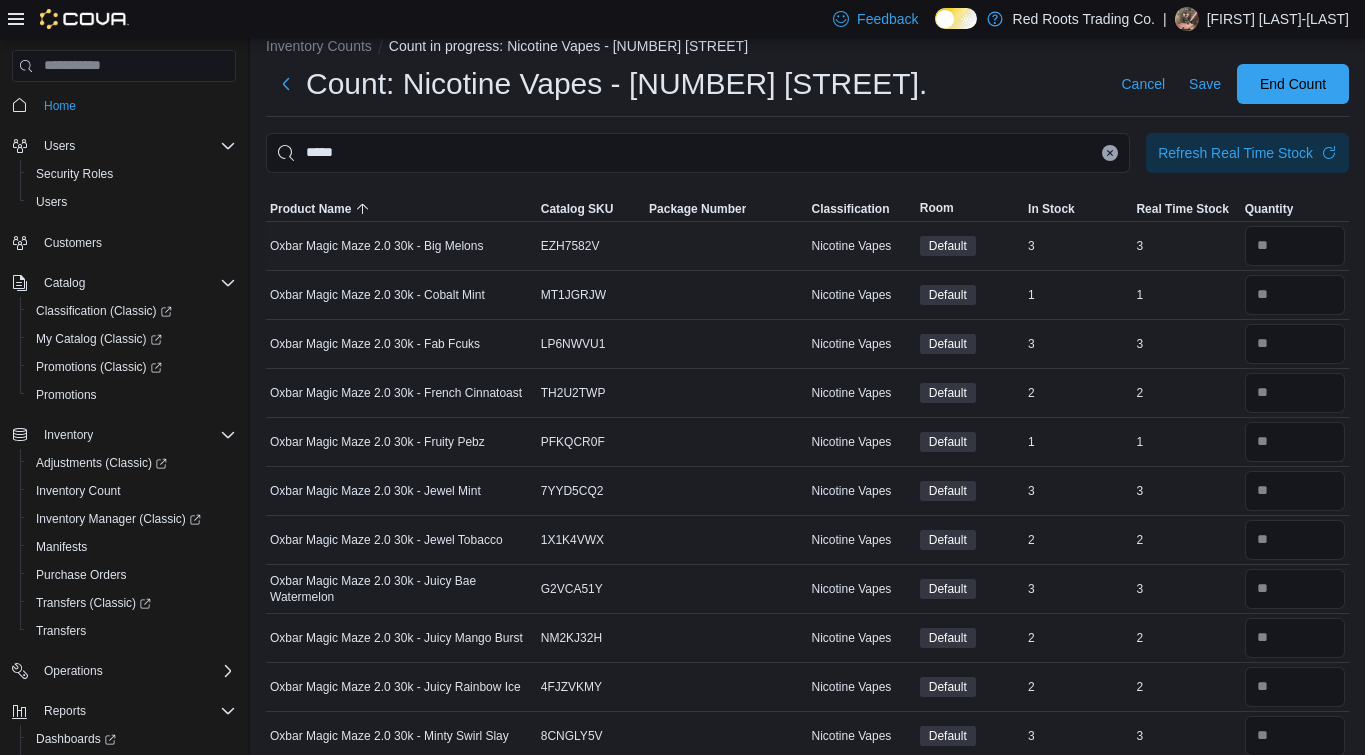 scroll, scrollTop: 390, scrollLeft: 0, axis: vertical 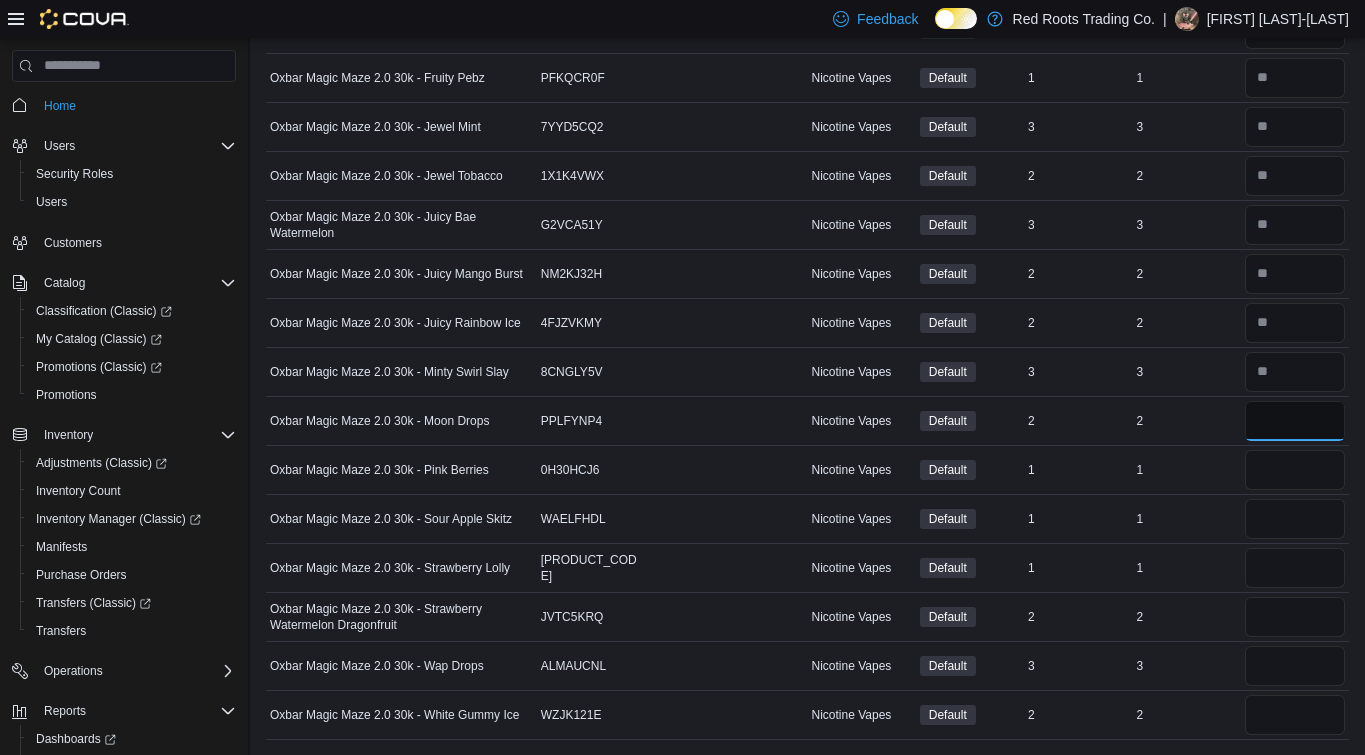 type on "*" 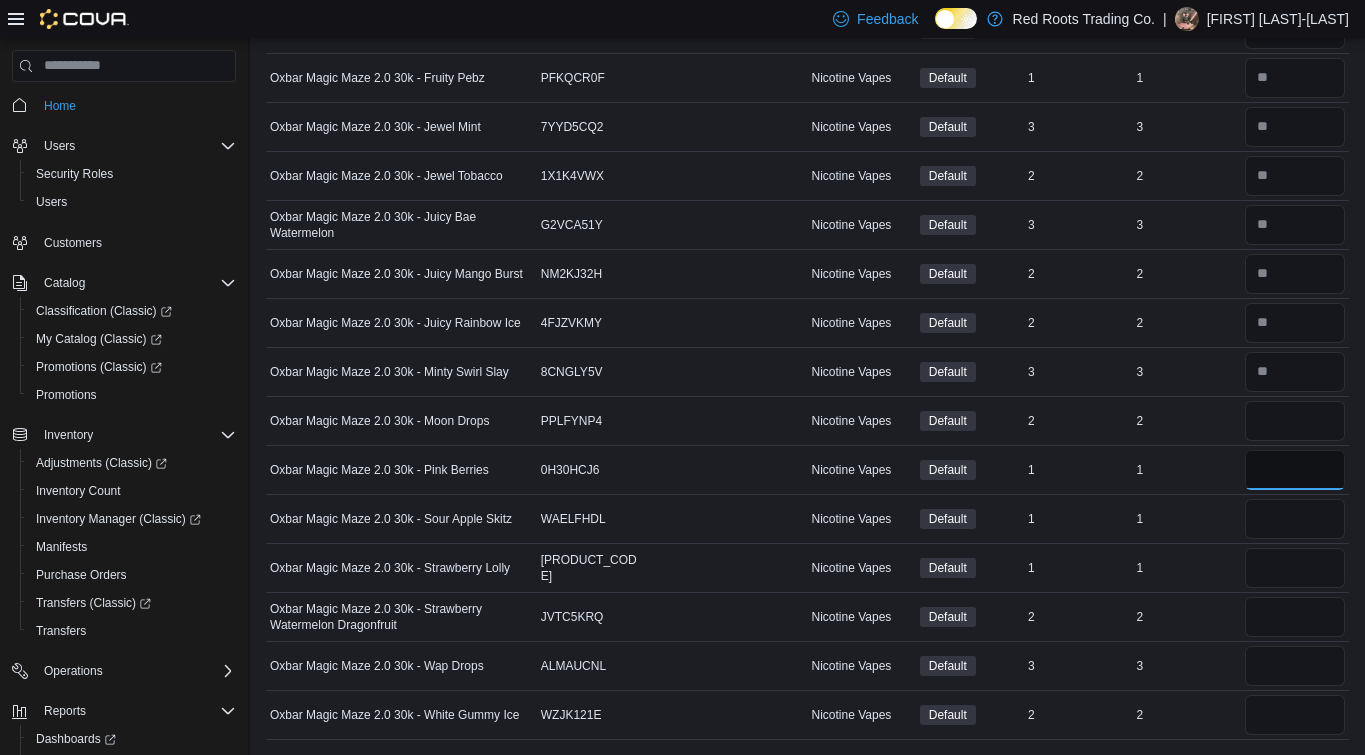 type 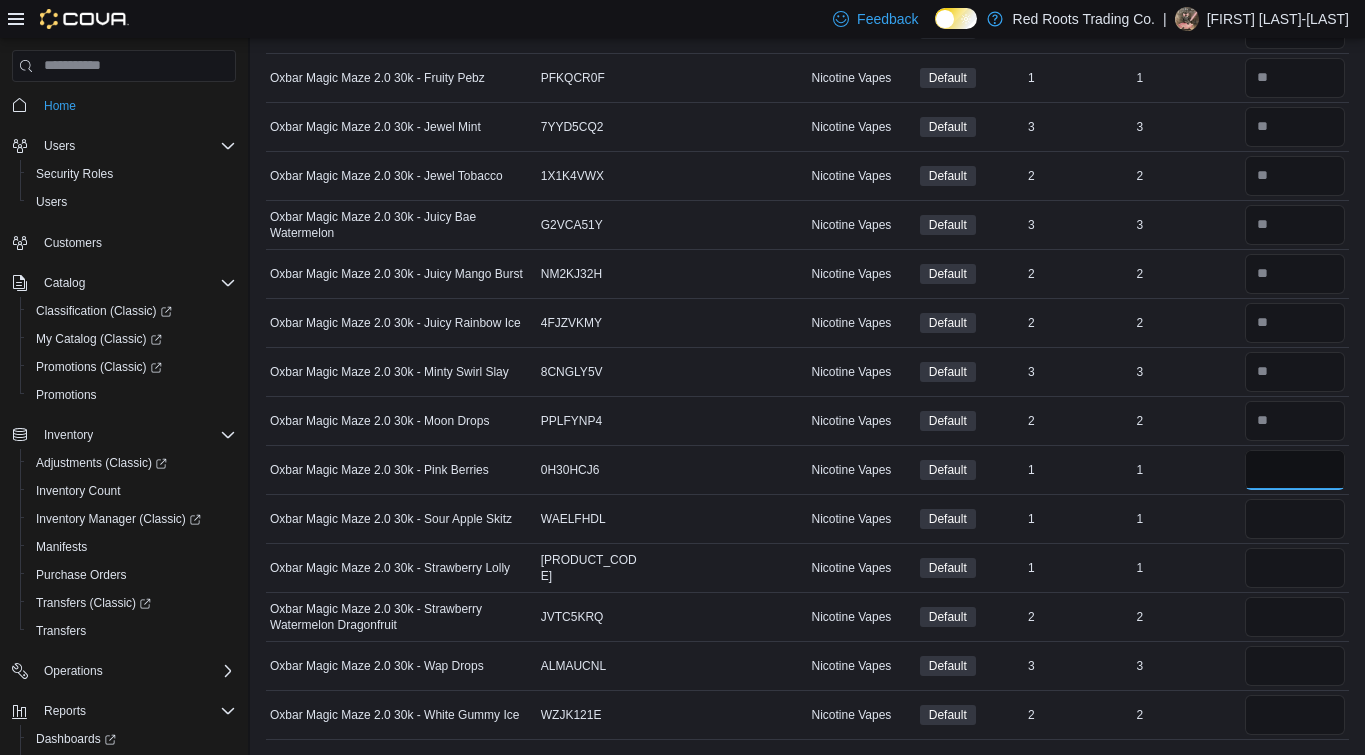 type on "*" 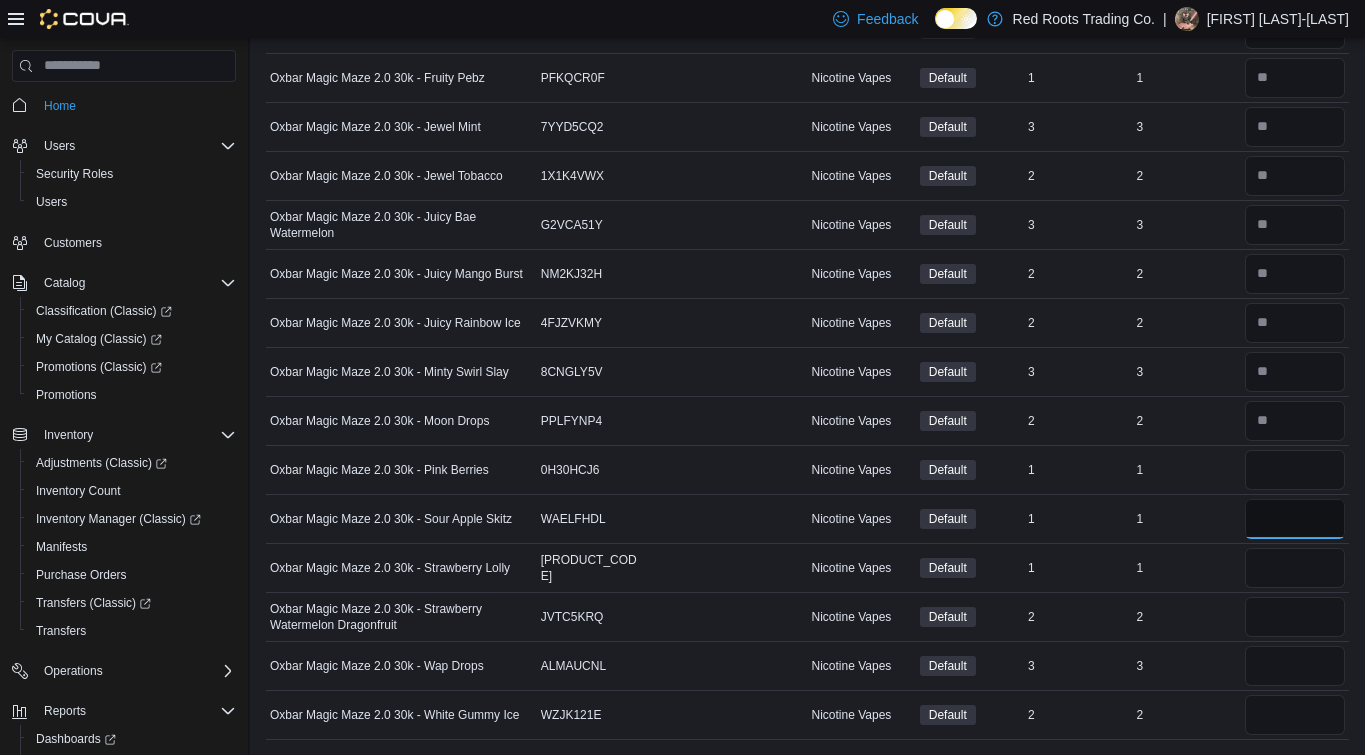 type 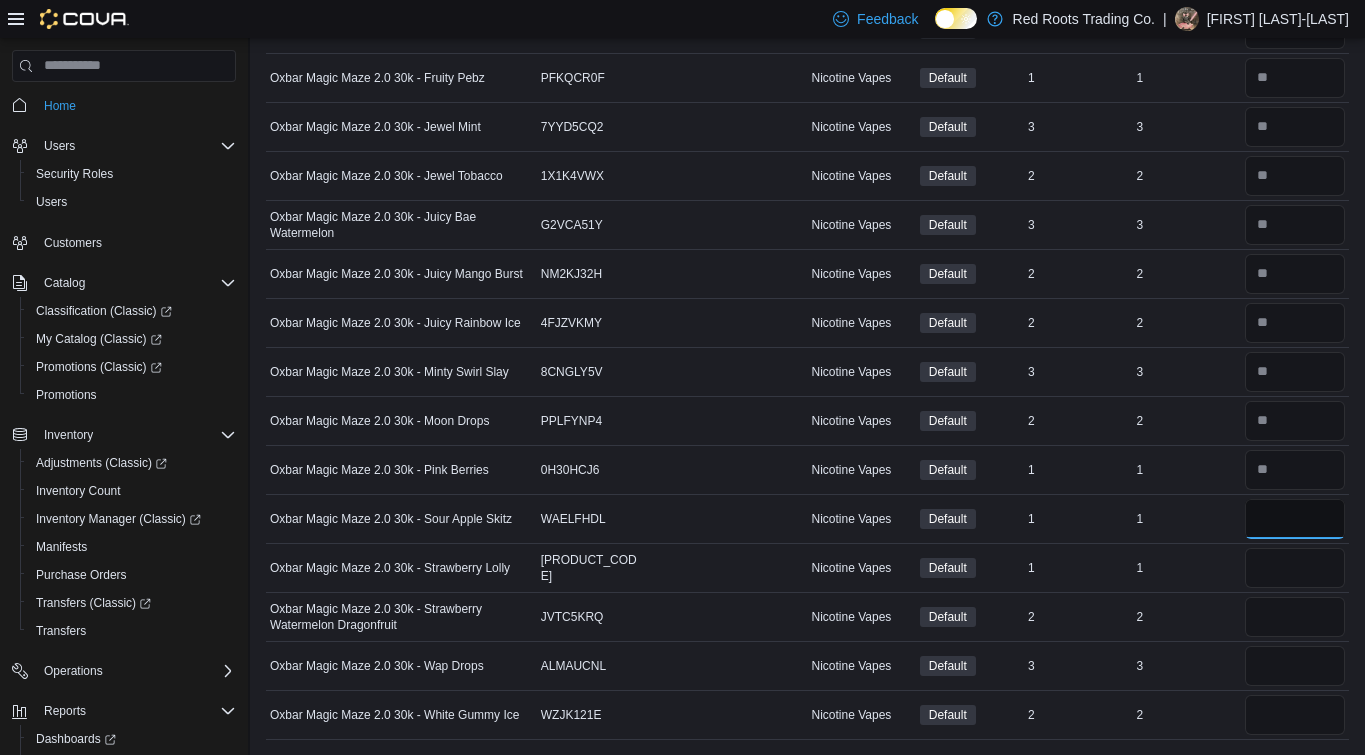 type on "*" 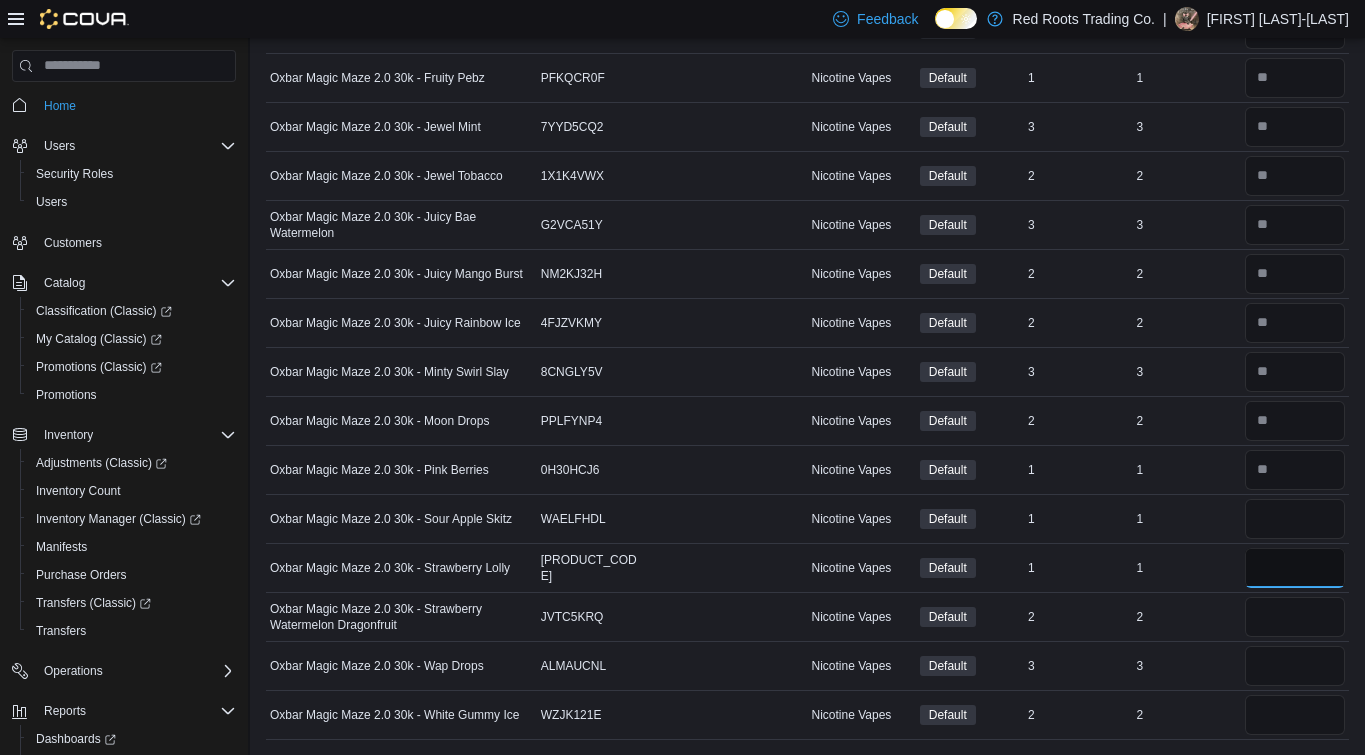 type 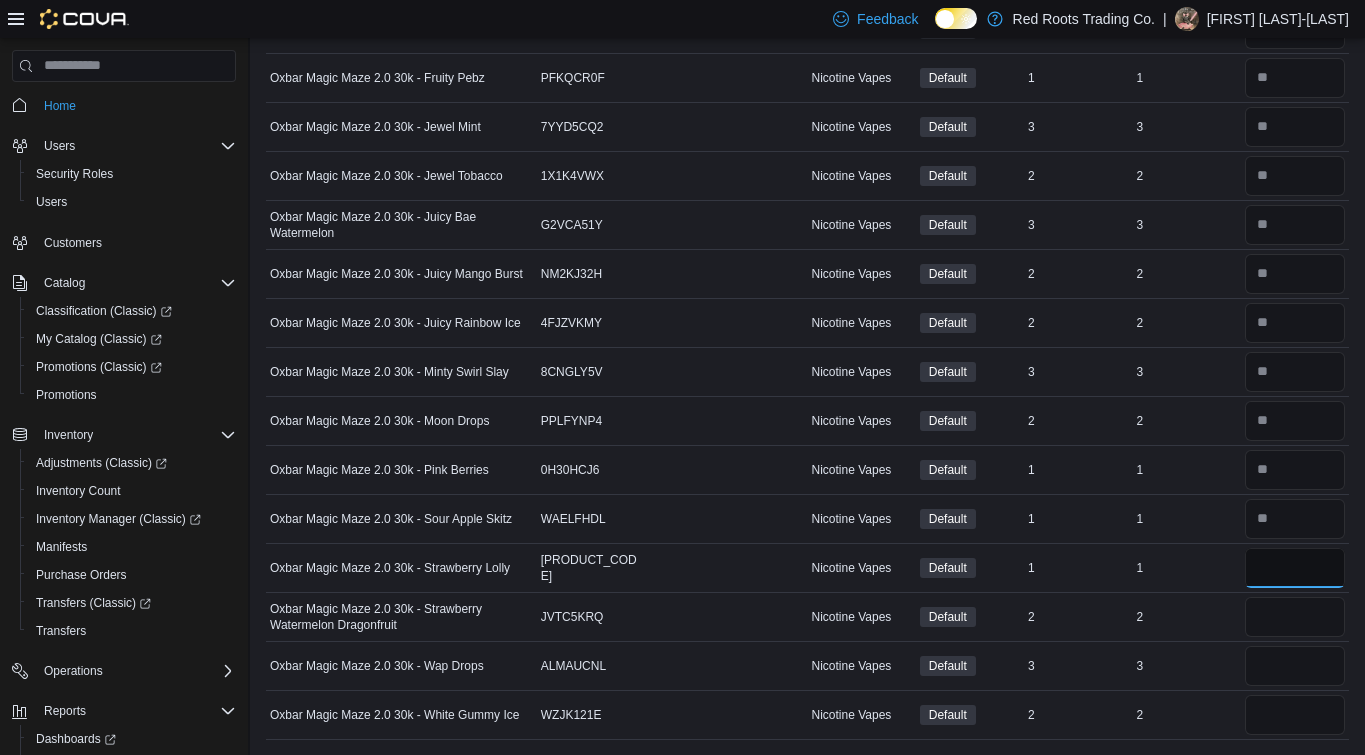 type on "*" 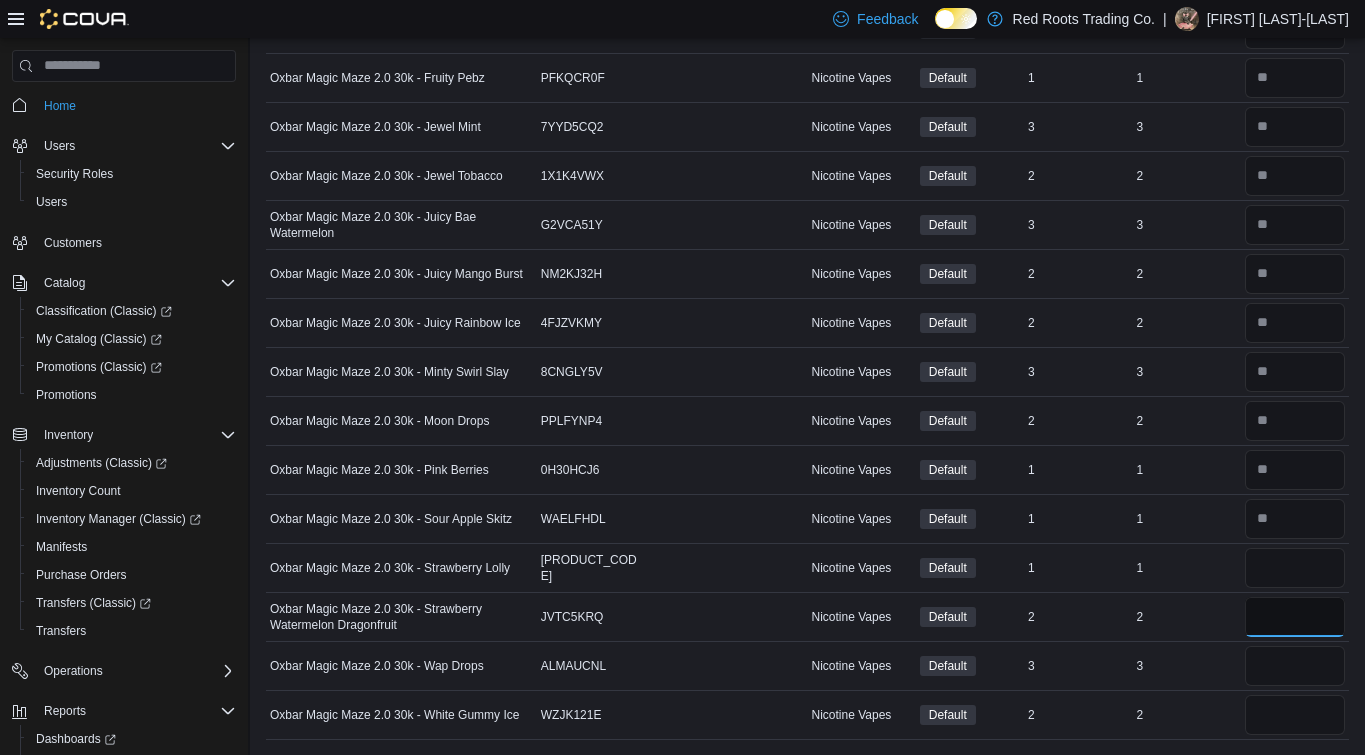 type 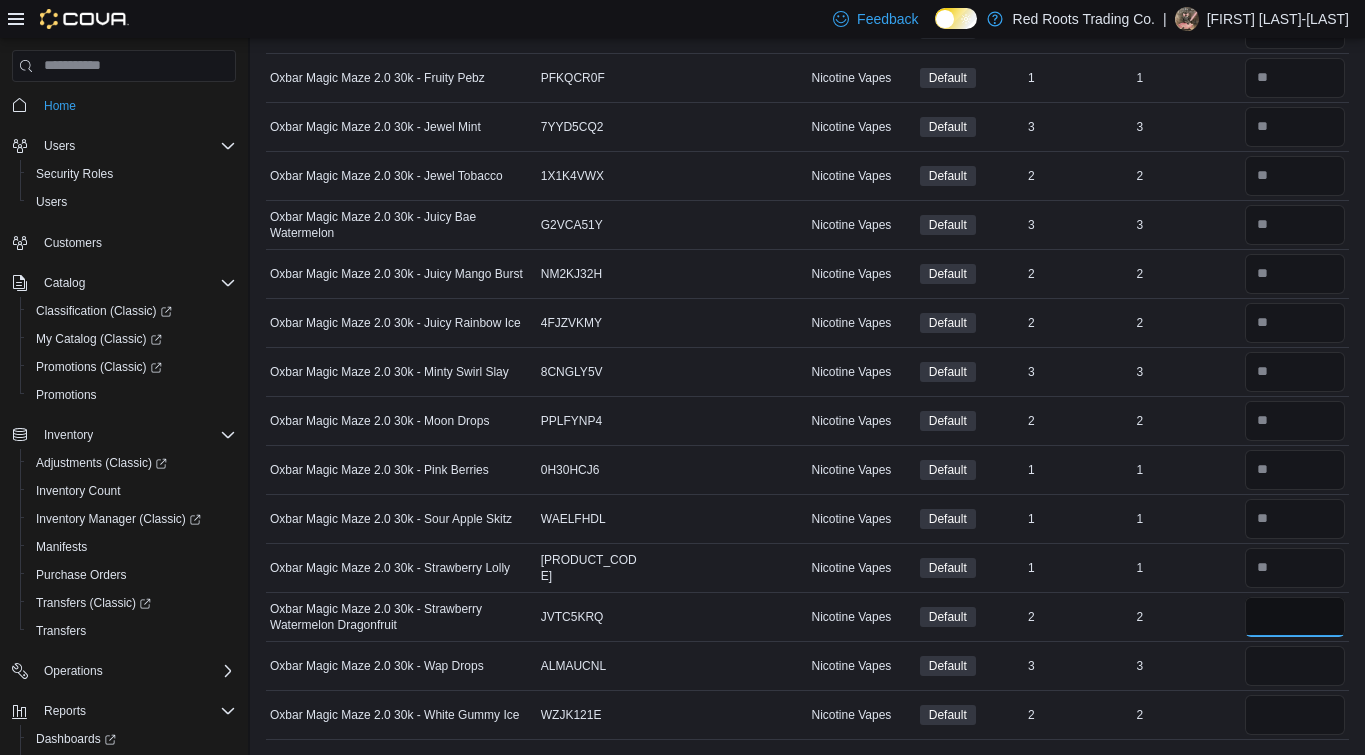 type on "*" 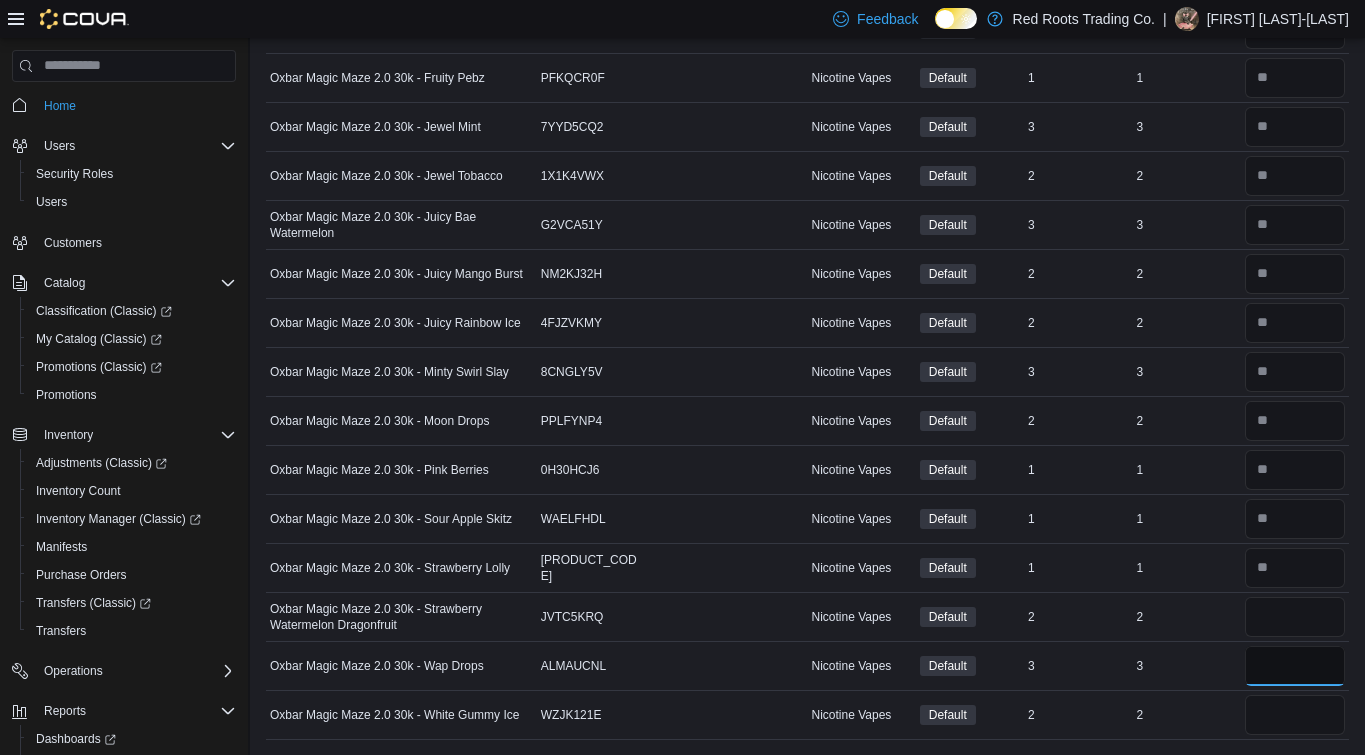 type 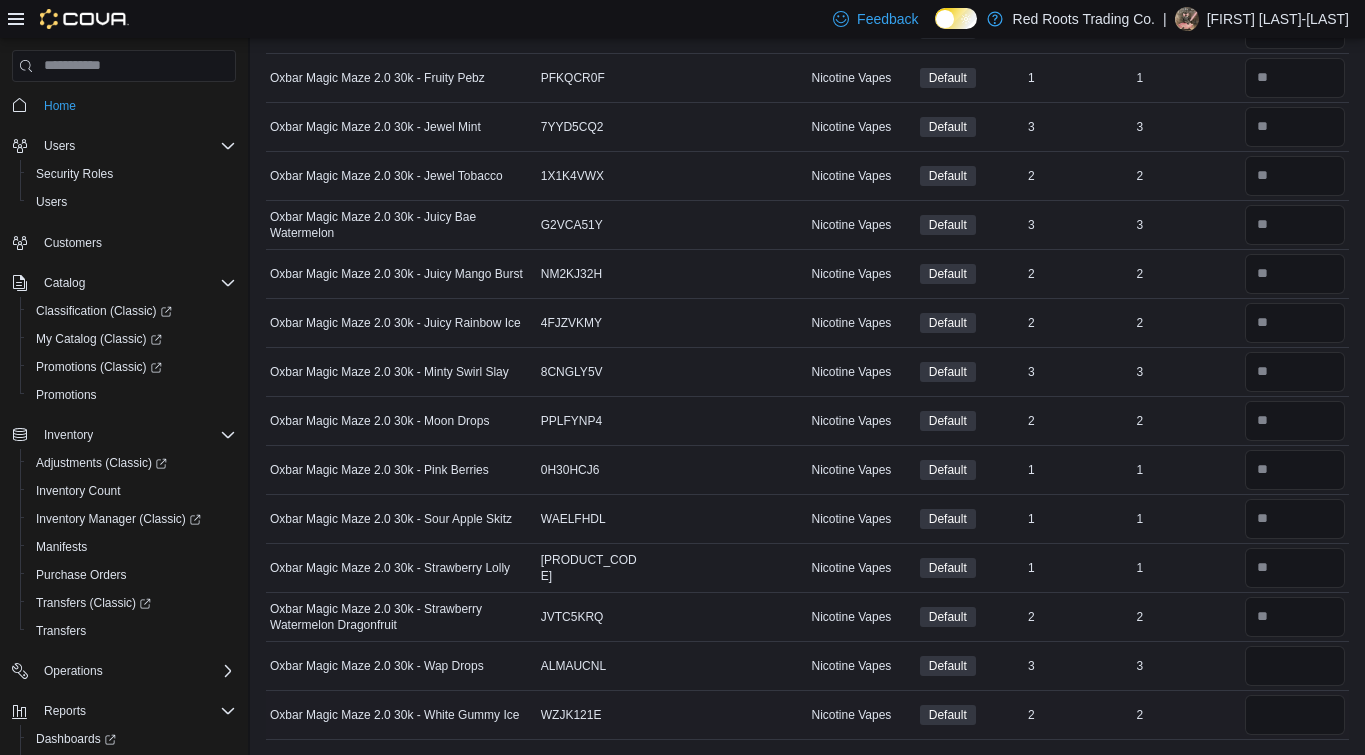 click at bounding box center [1295, 715] 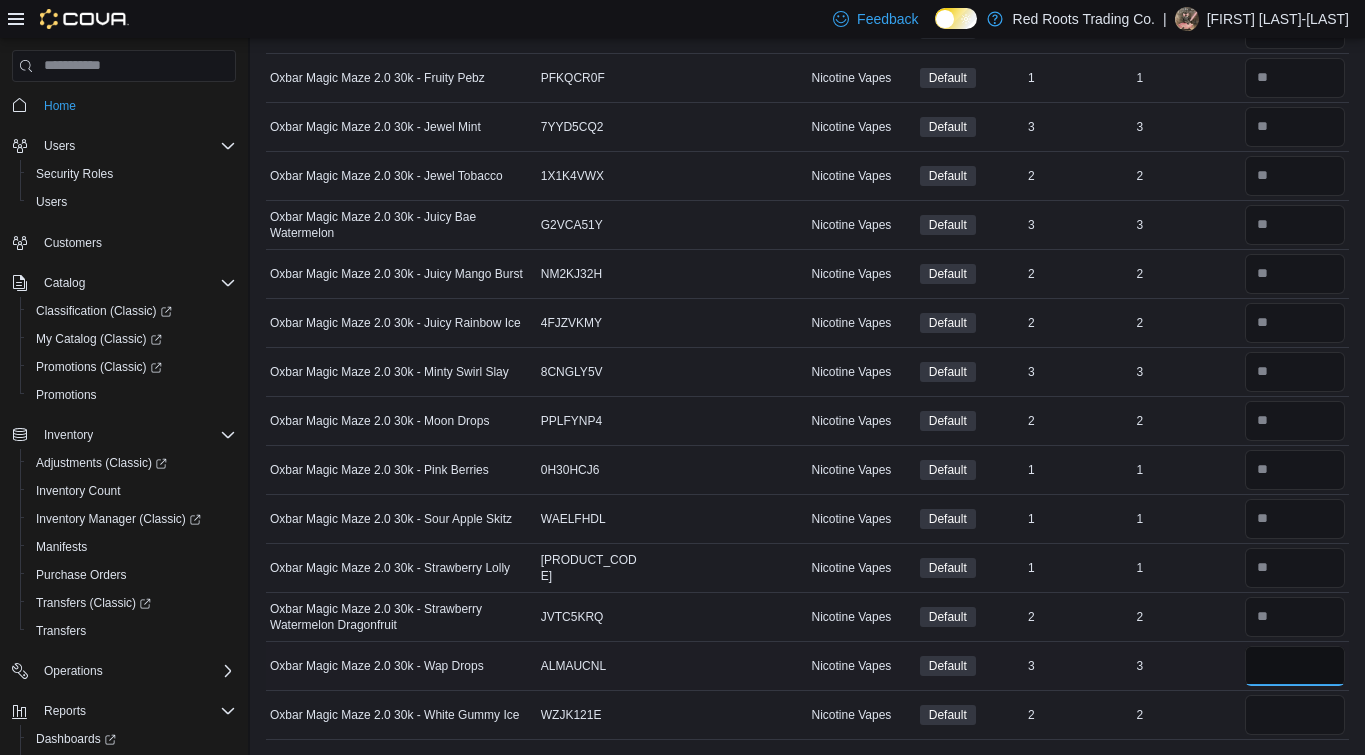 click at bounding box center [1295, 666] 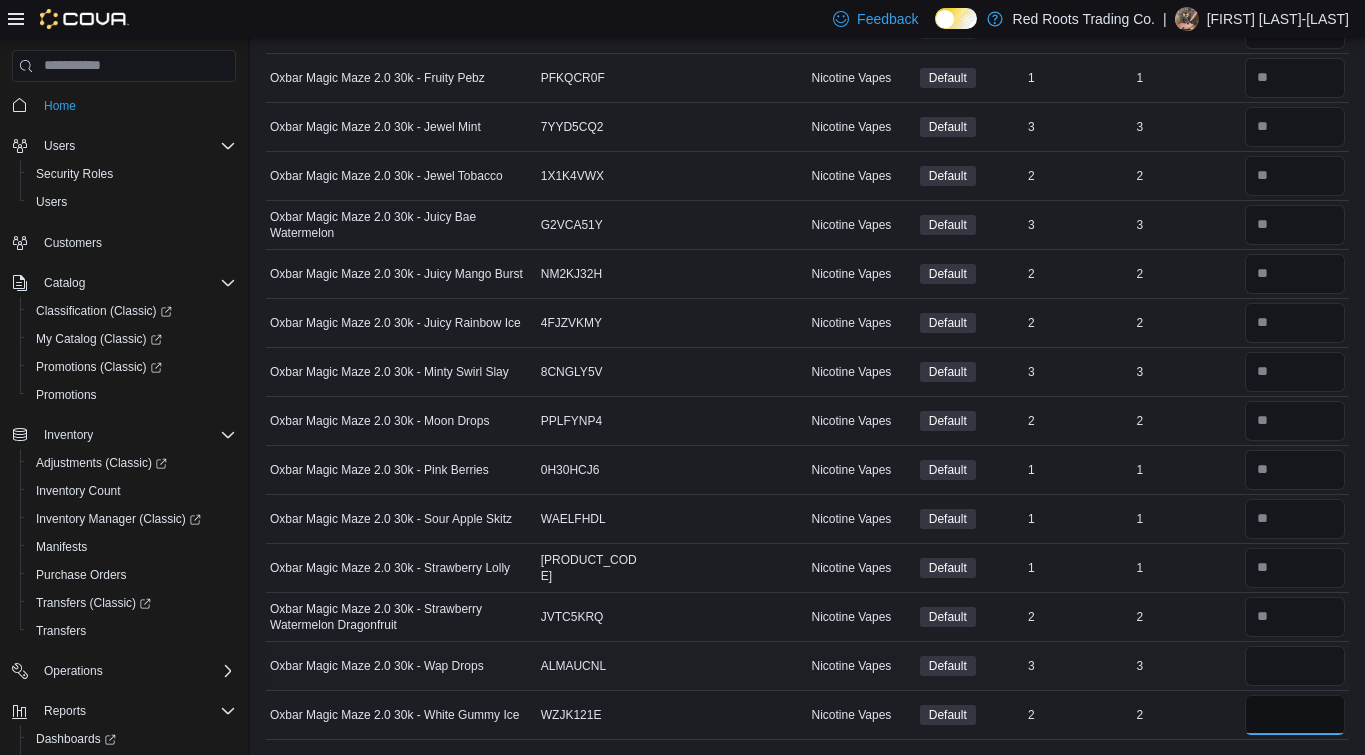 type 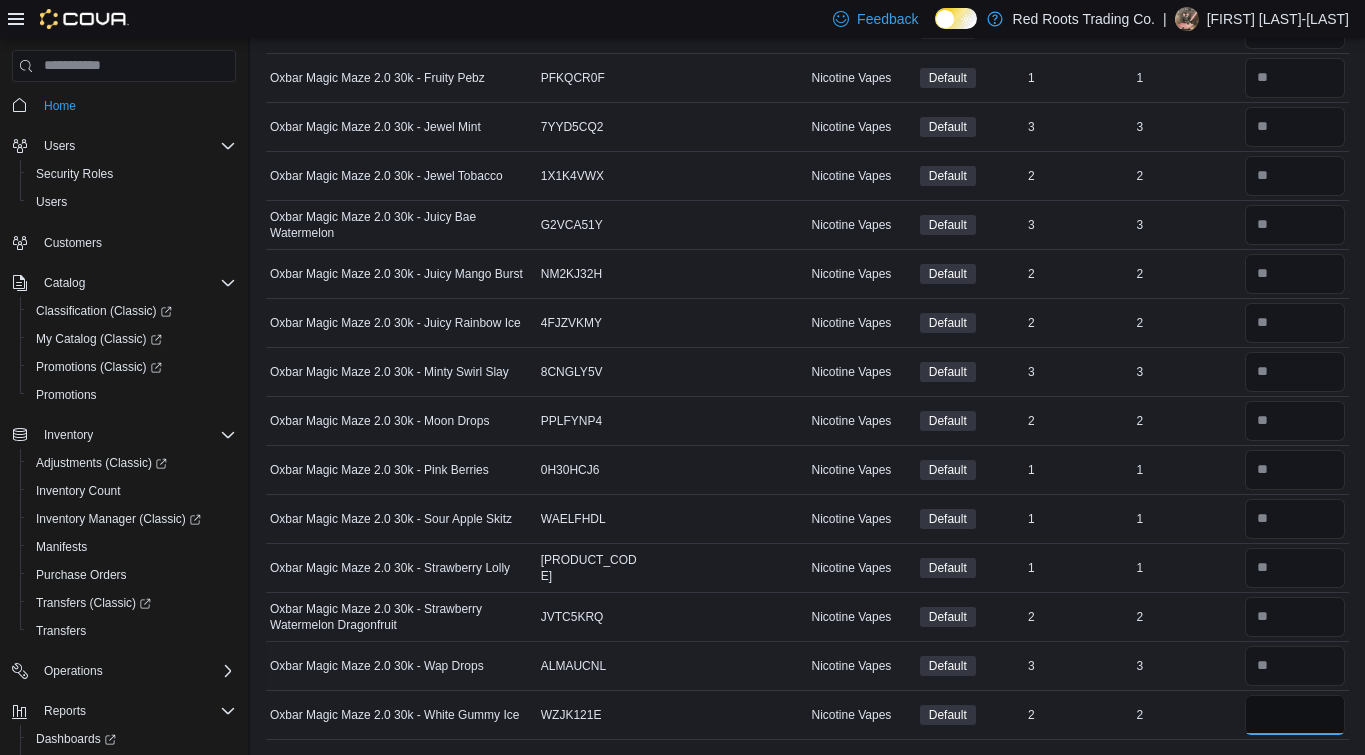type on "*" 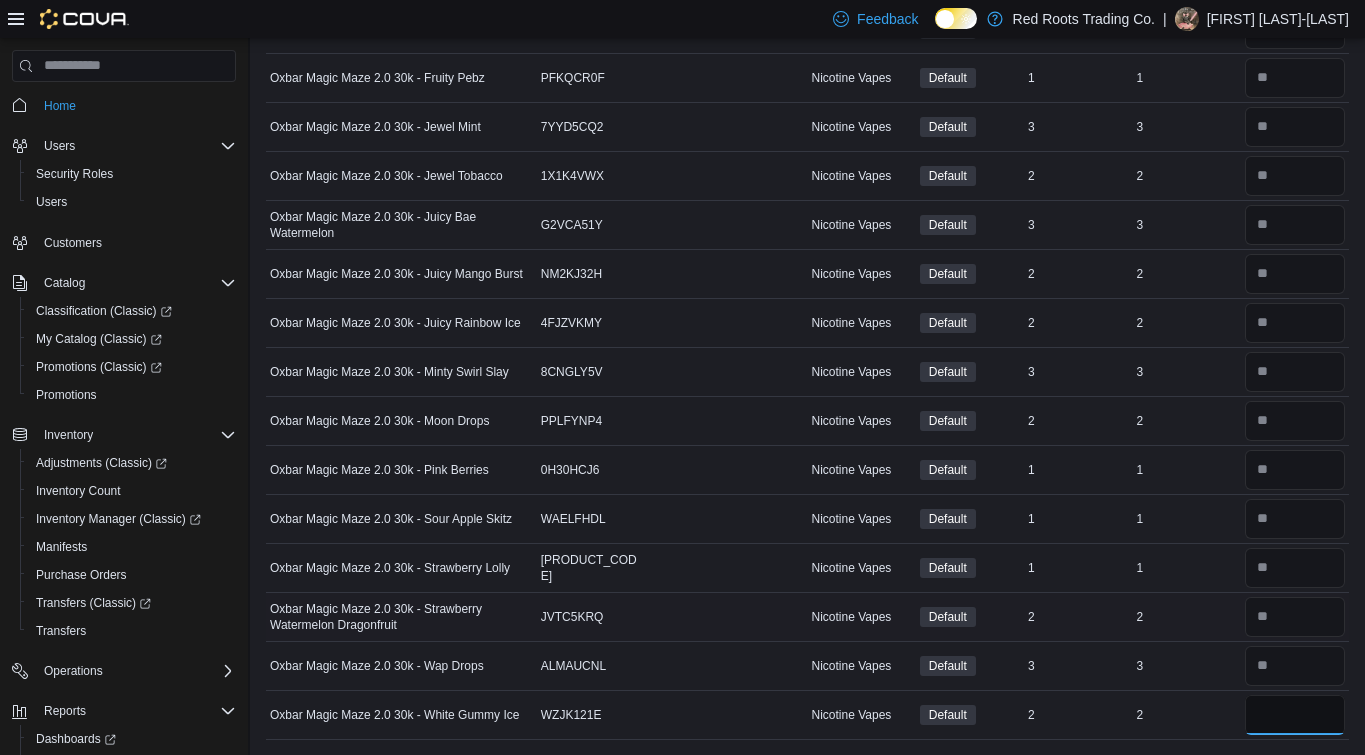 type on "*" 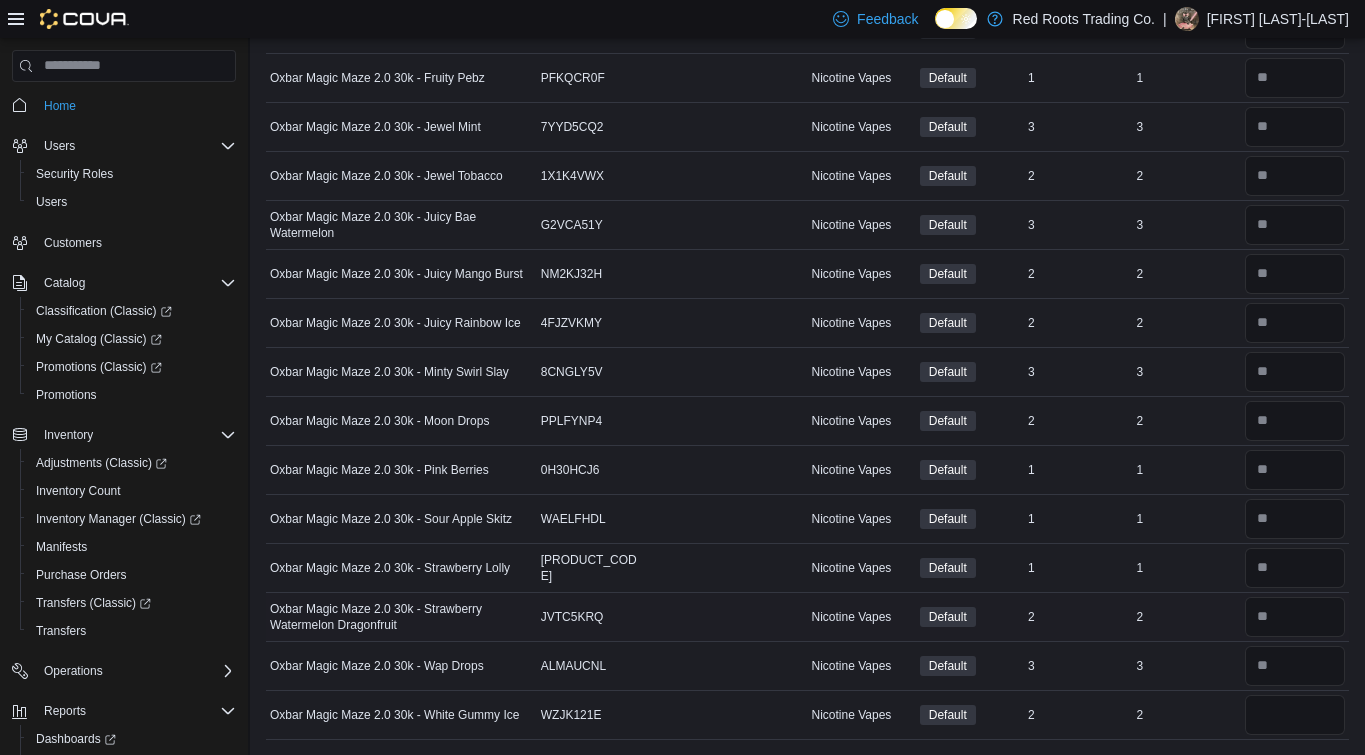 type 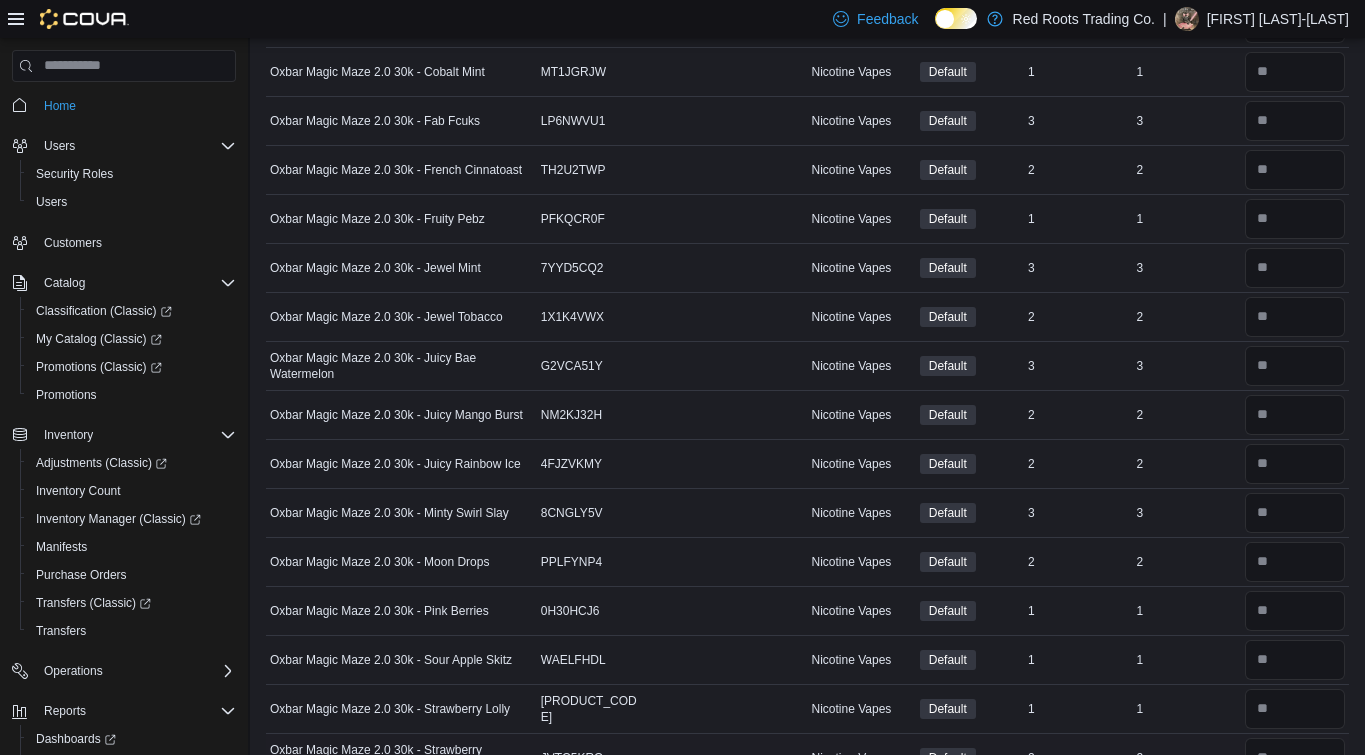 scroll, scrollTop: 0, scrollLeft: 0, axis: both 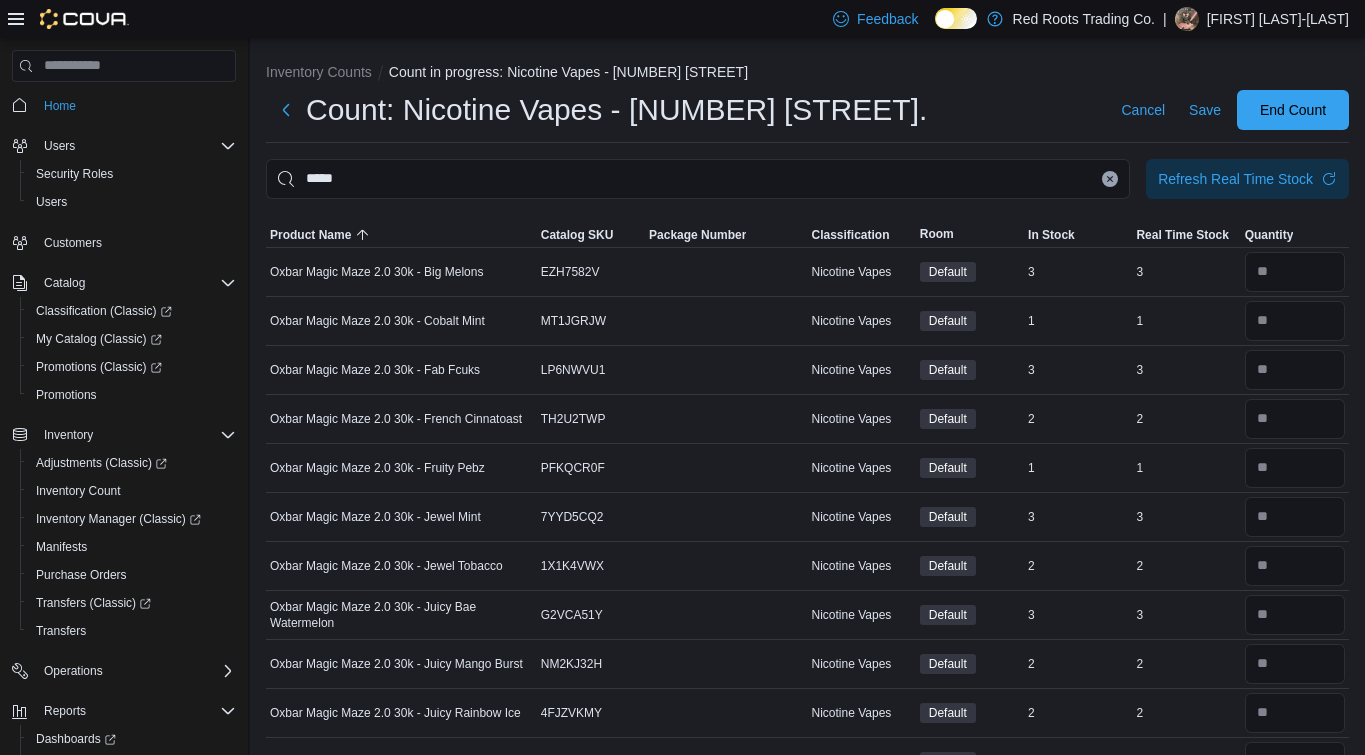 click 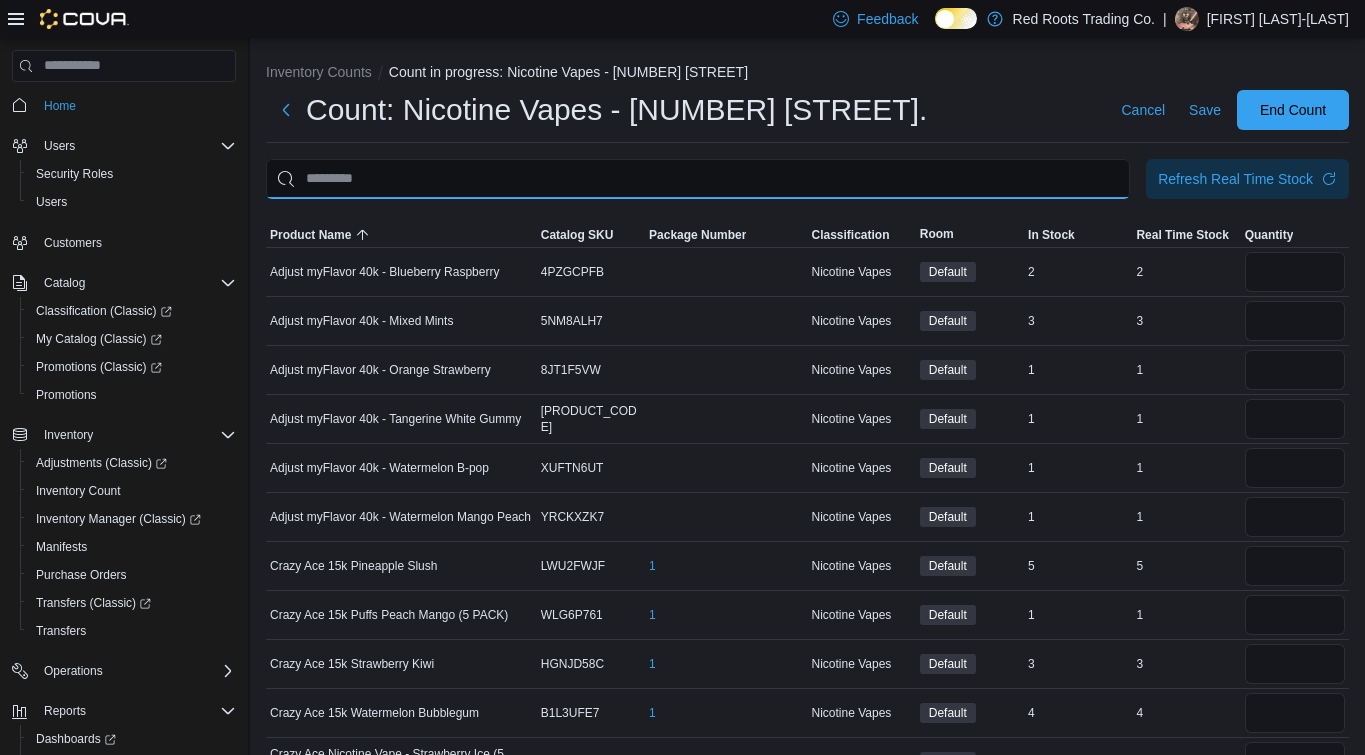 click at bounding box center (698, 179) 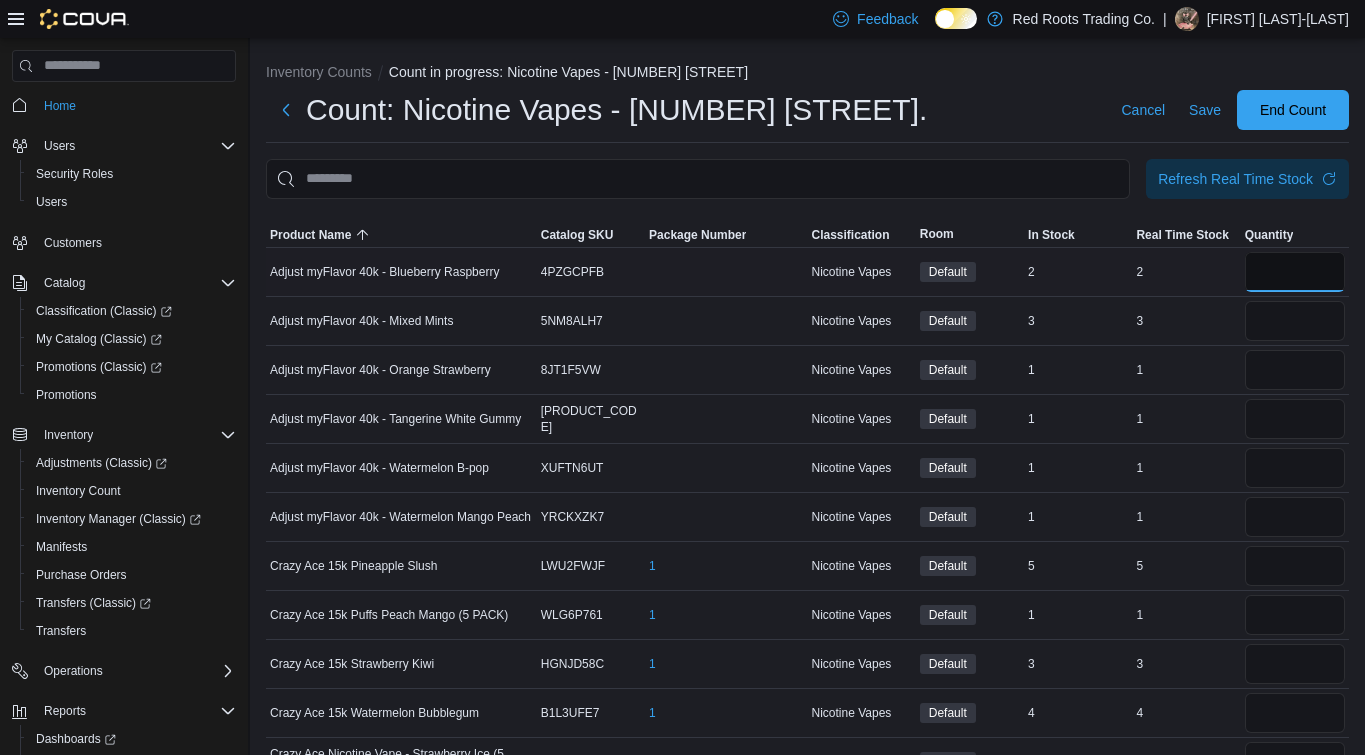 click at bounding box center [1295, 272] 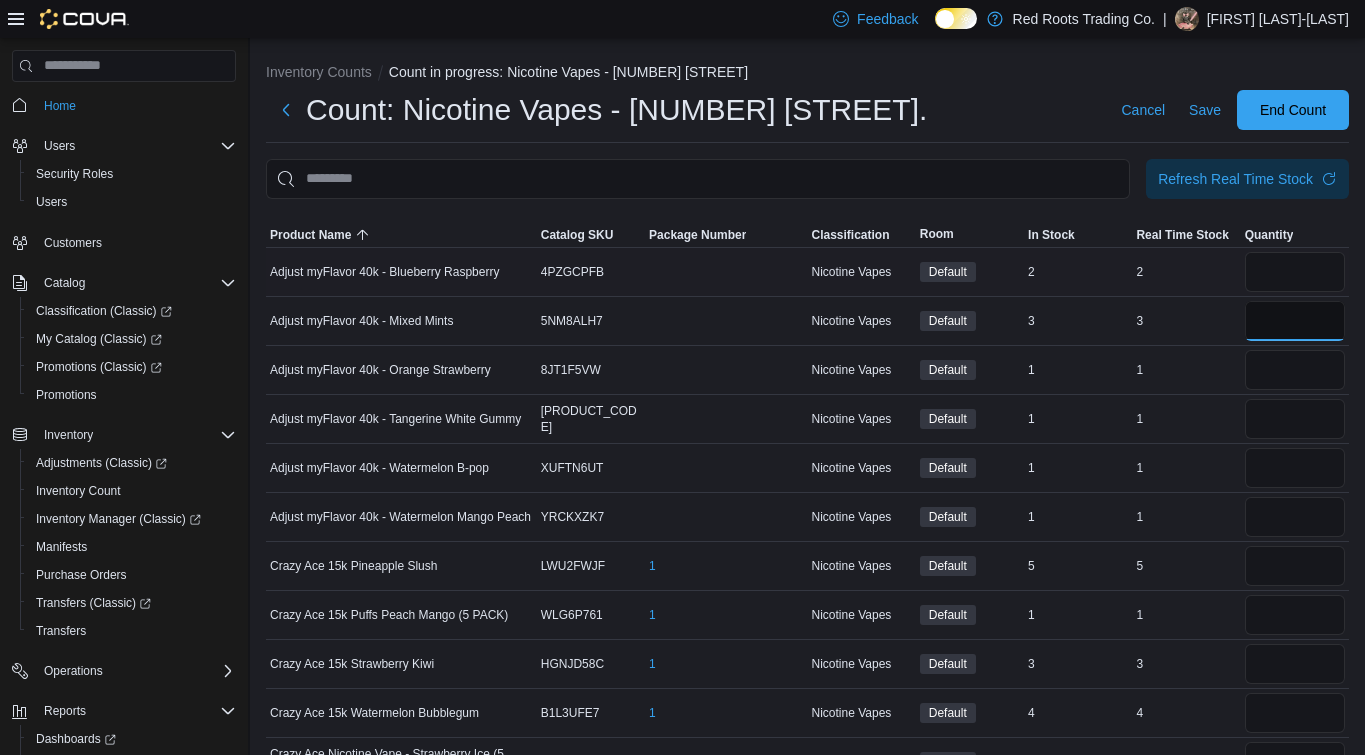 type 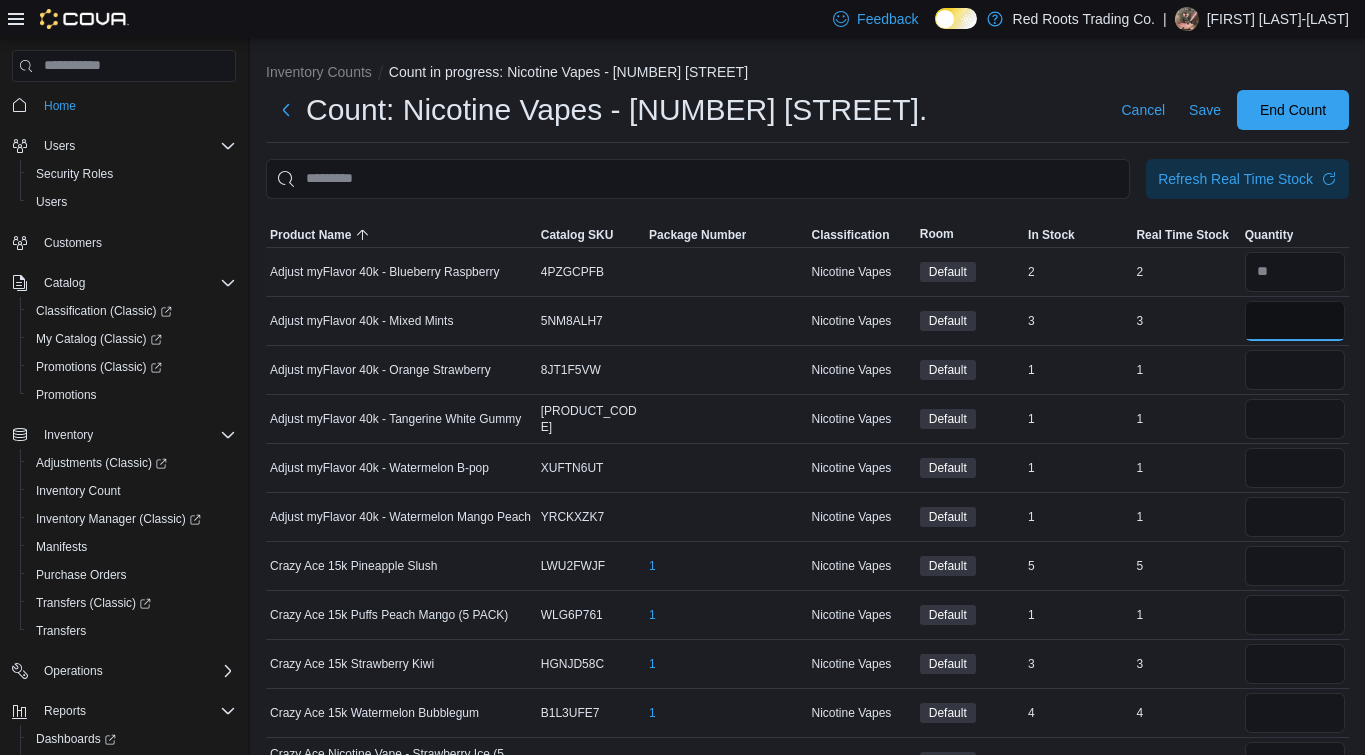 type on "*" 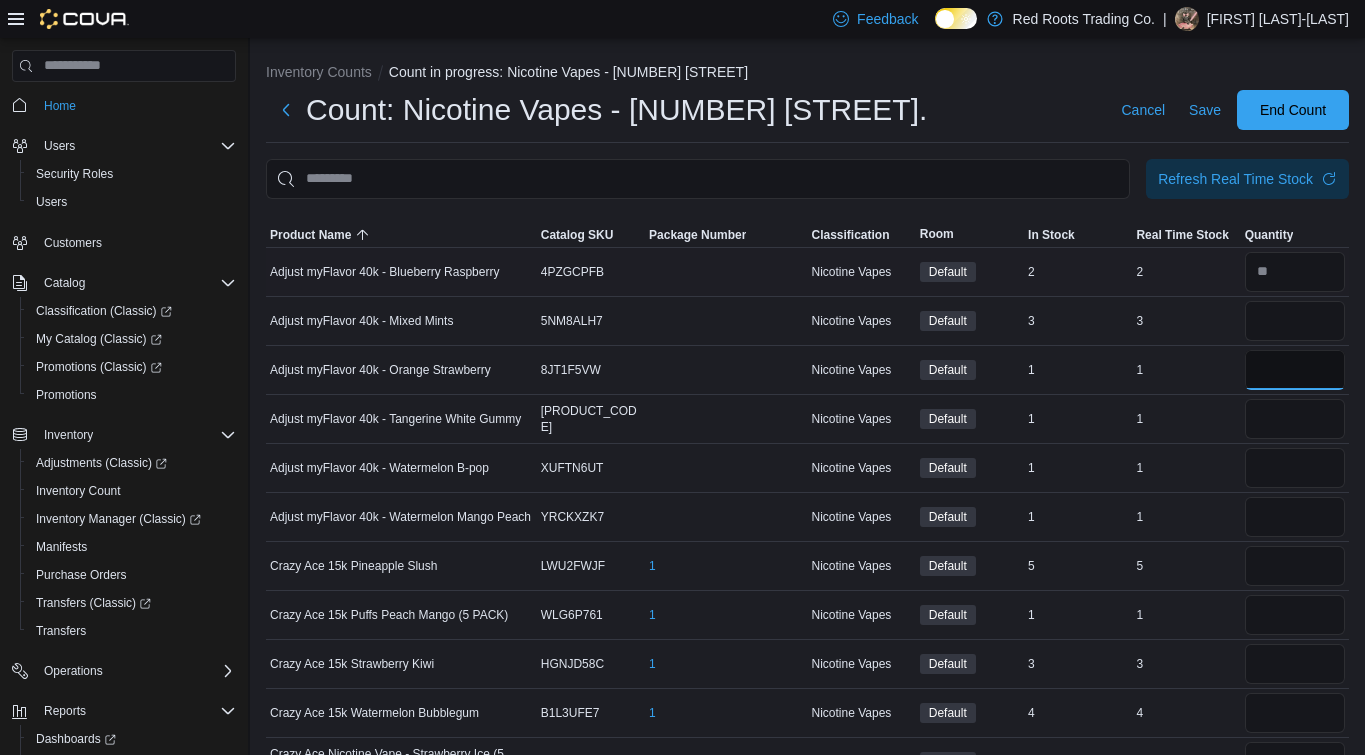 type 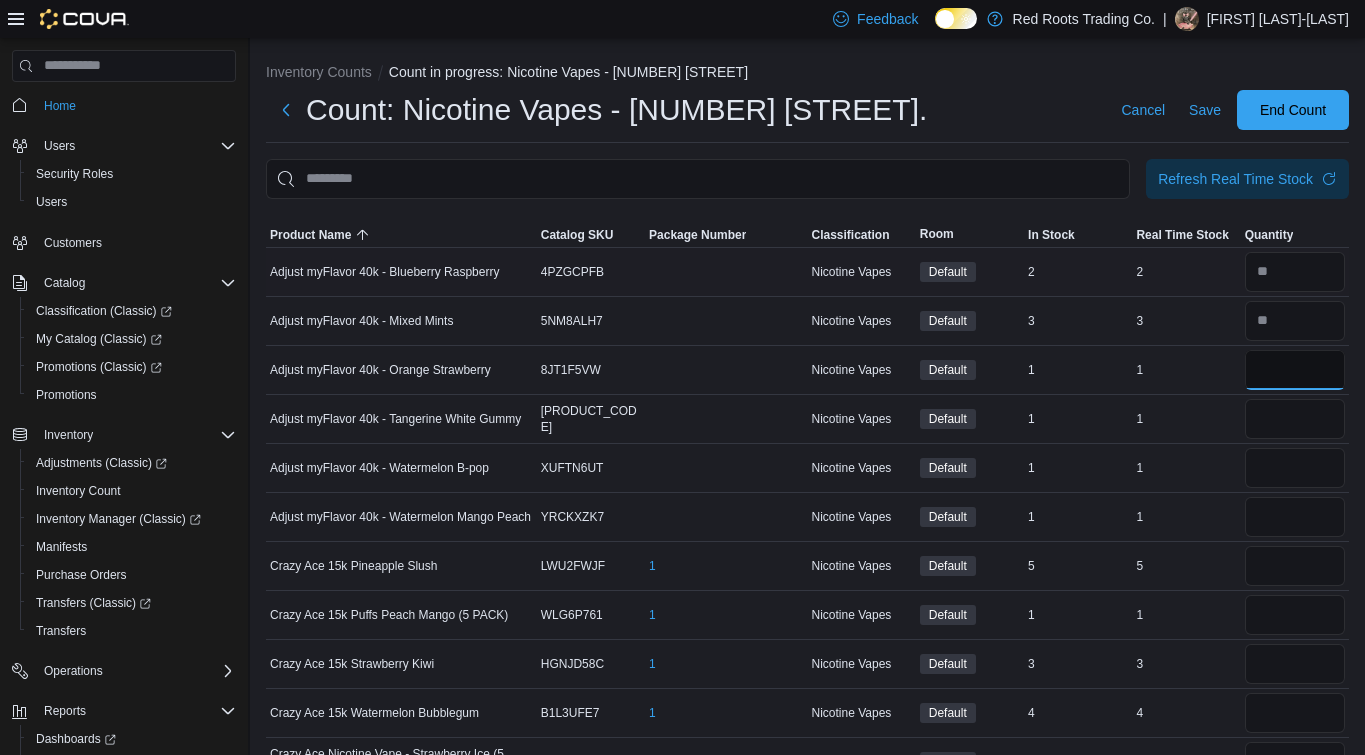 type on "*" 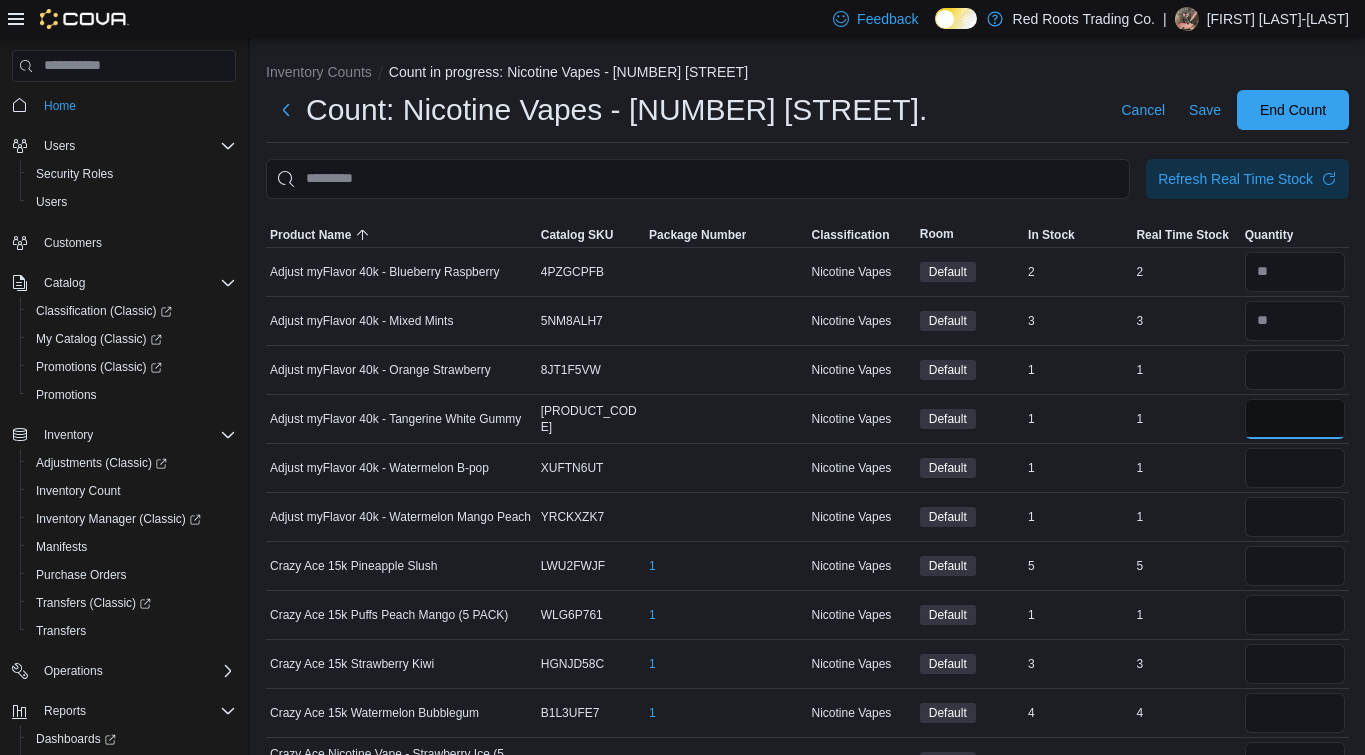 type 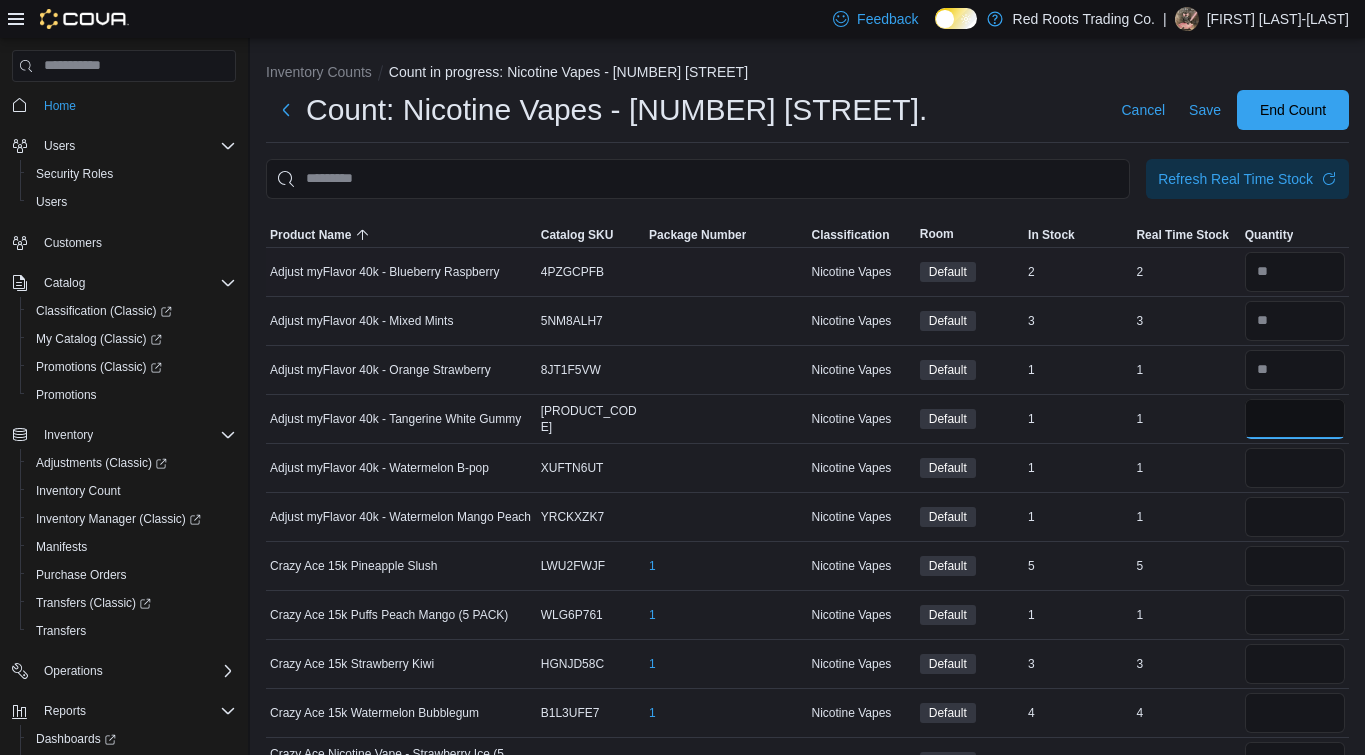type on "*" 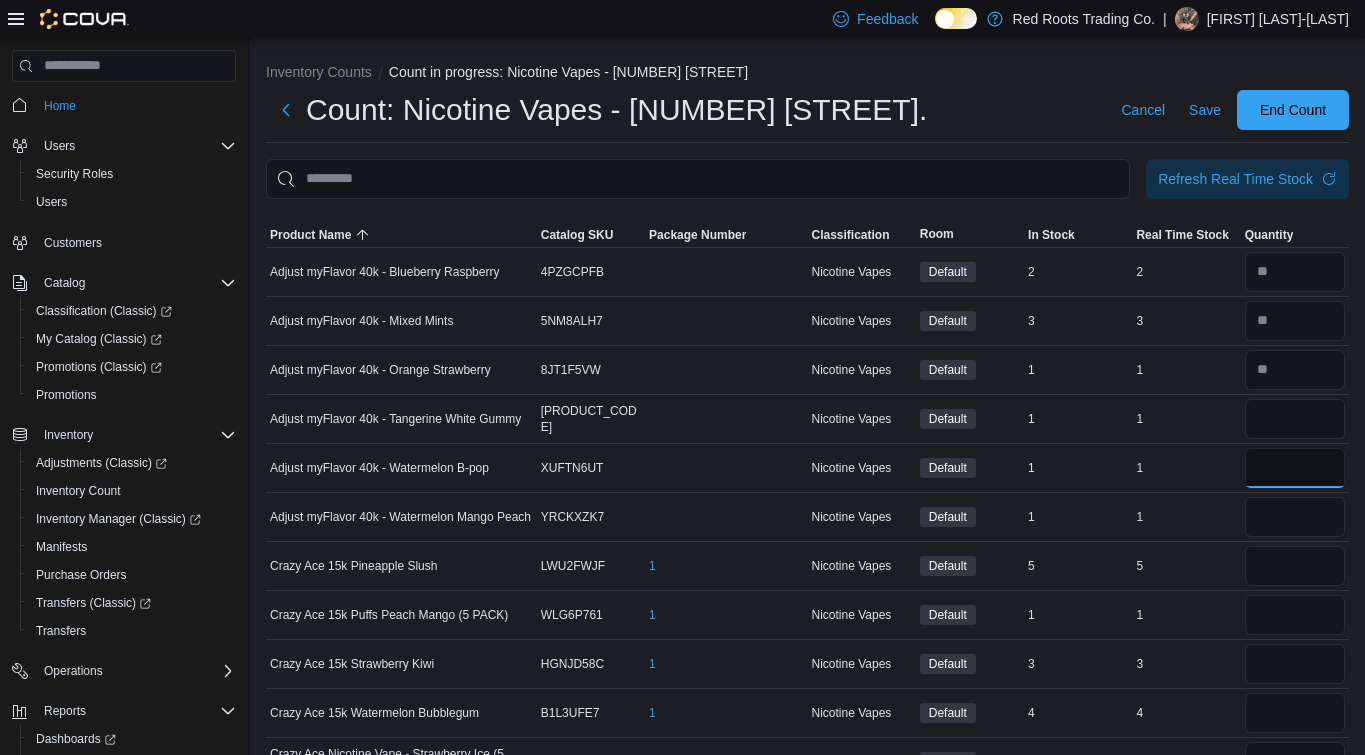 type 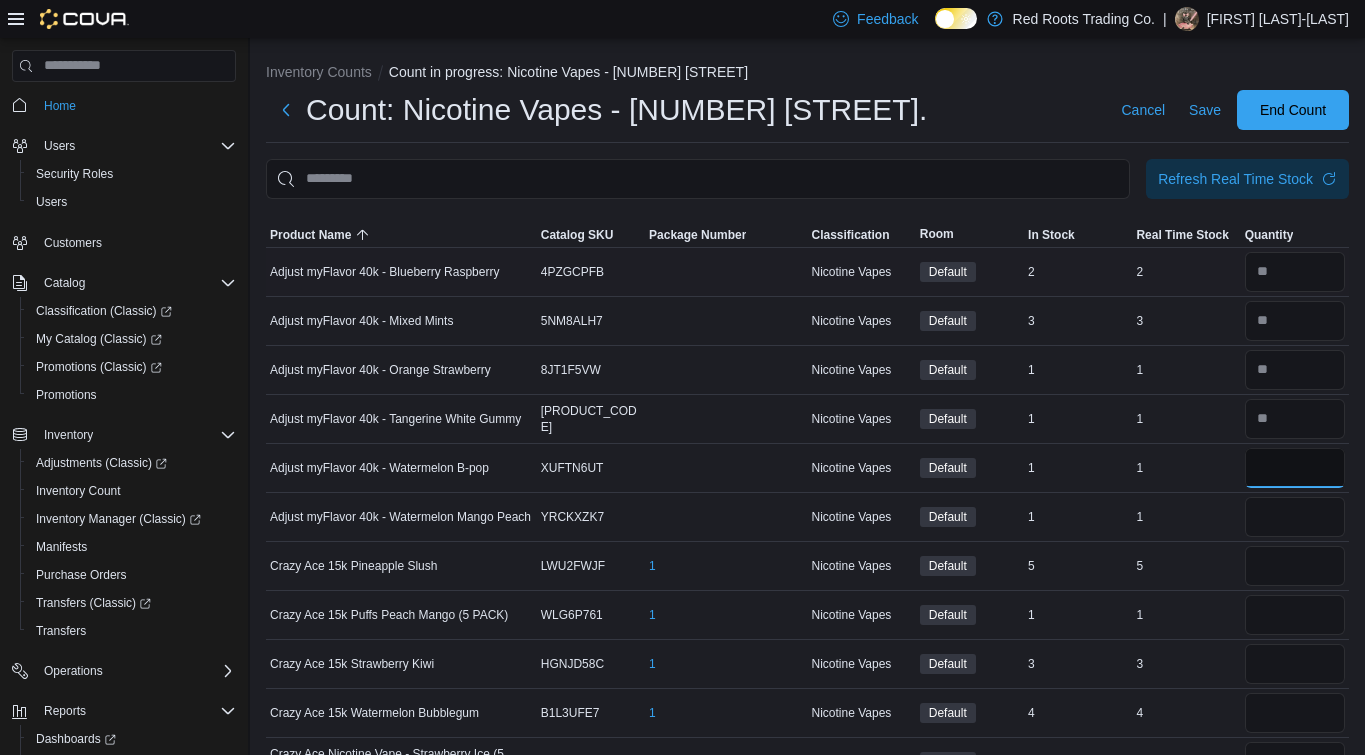 type on "*" 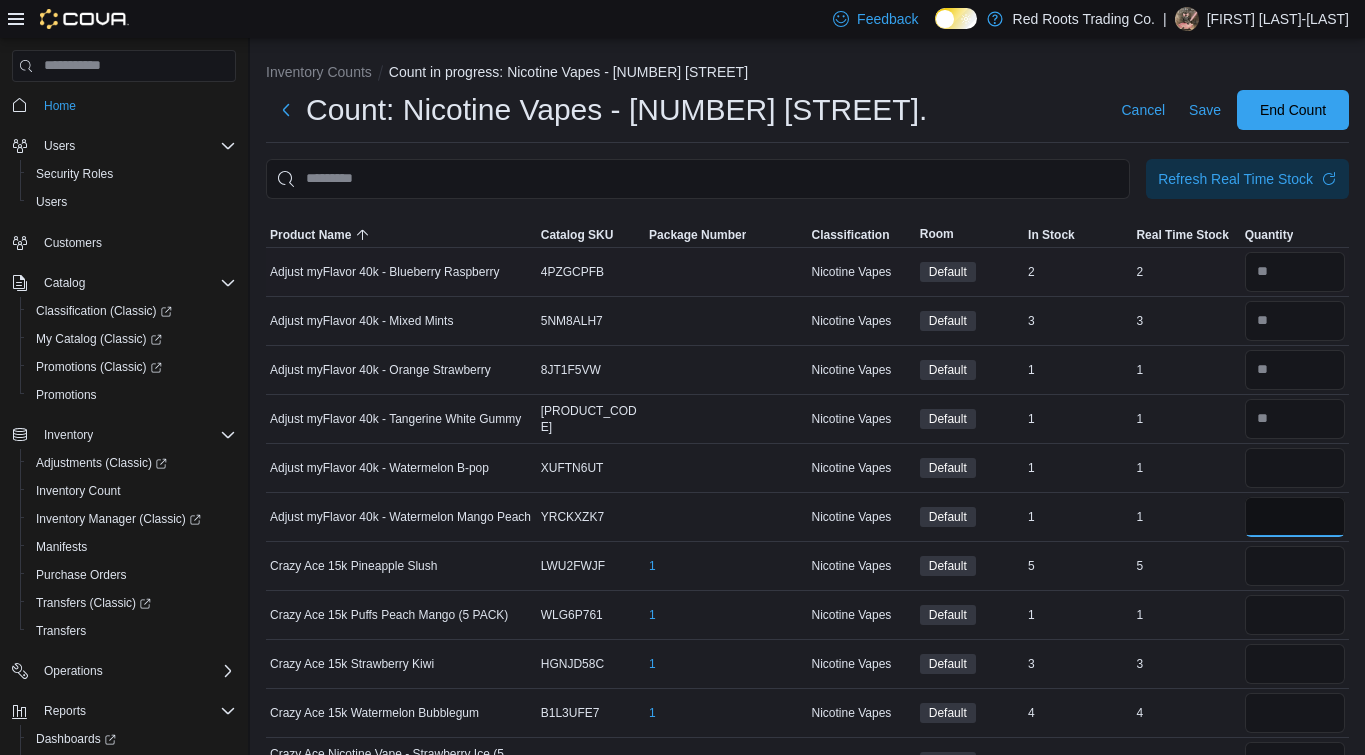 type 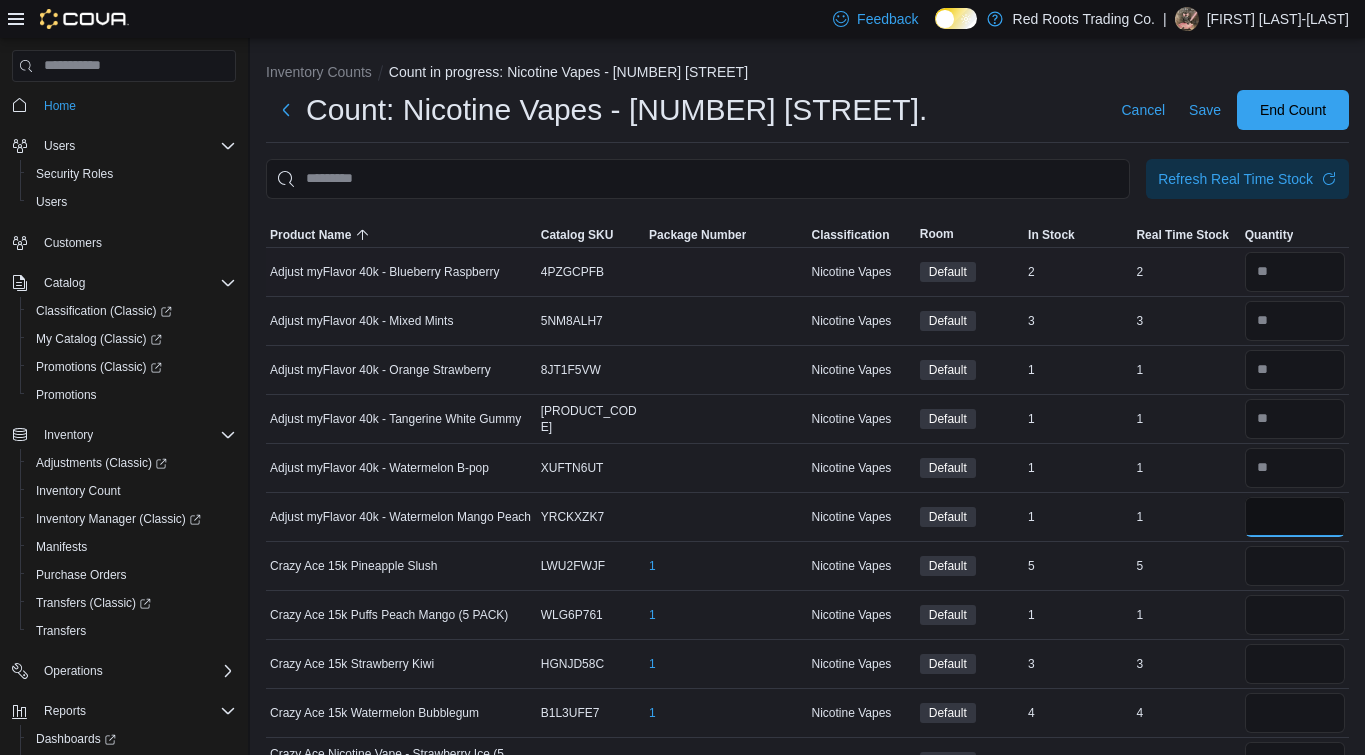 type on "*" 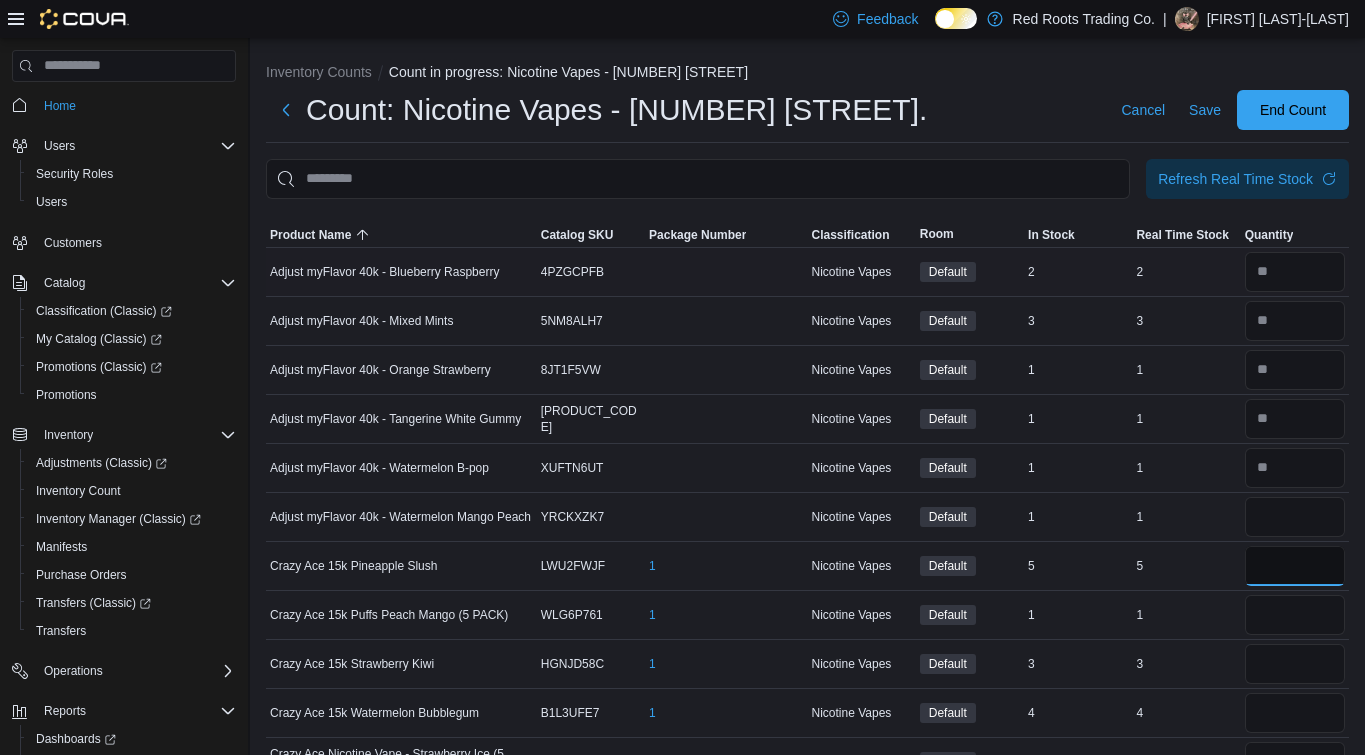type 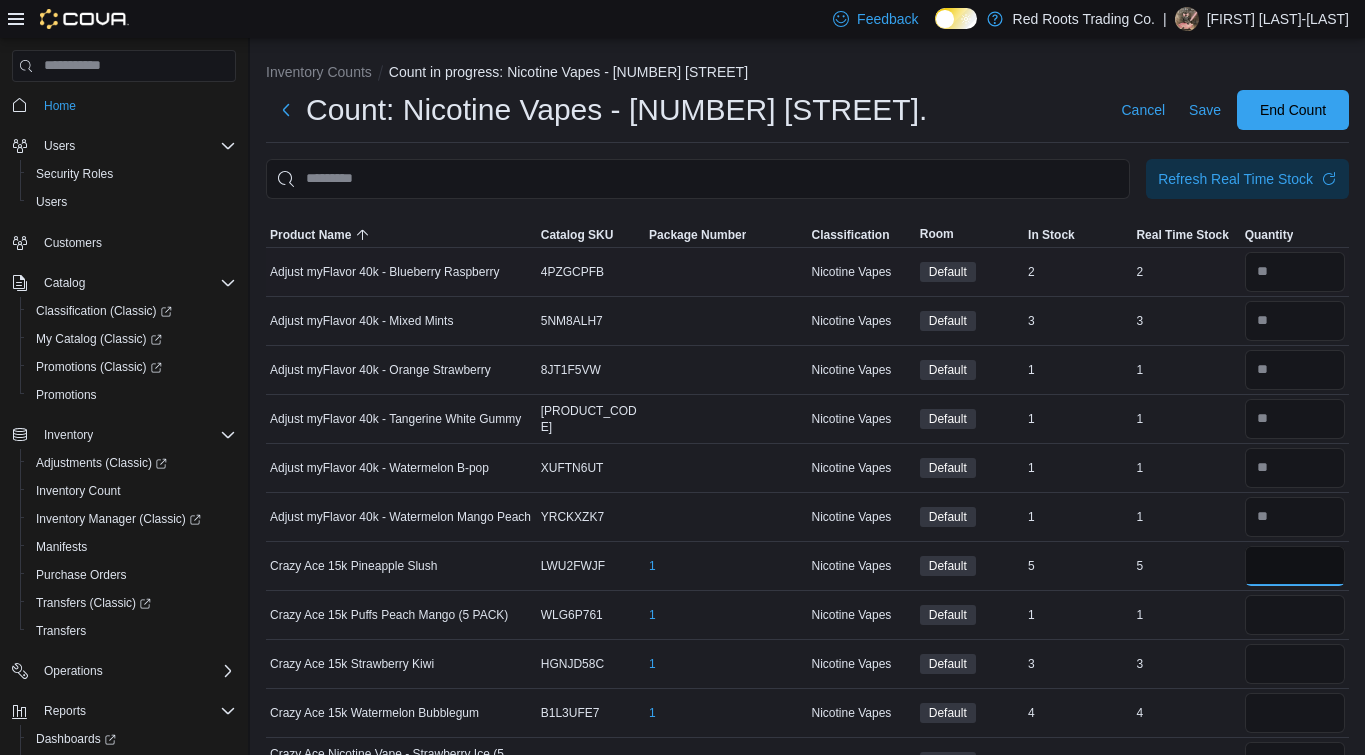 type on "*" 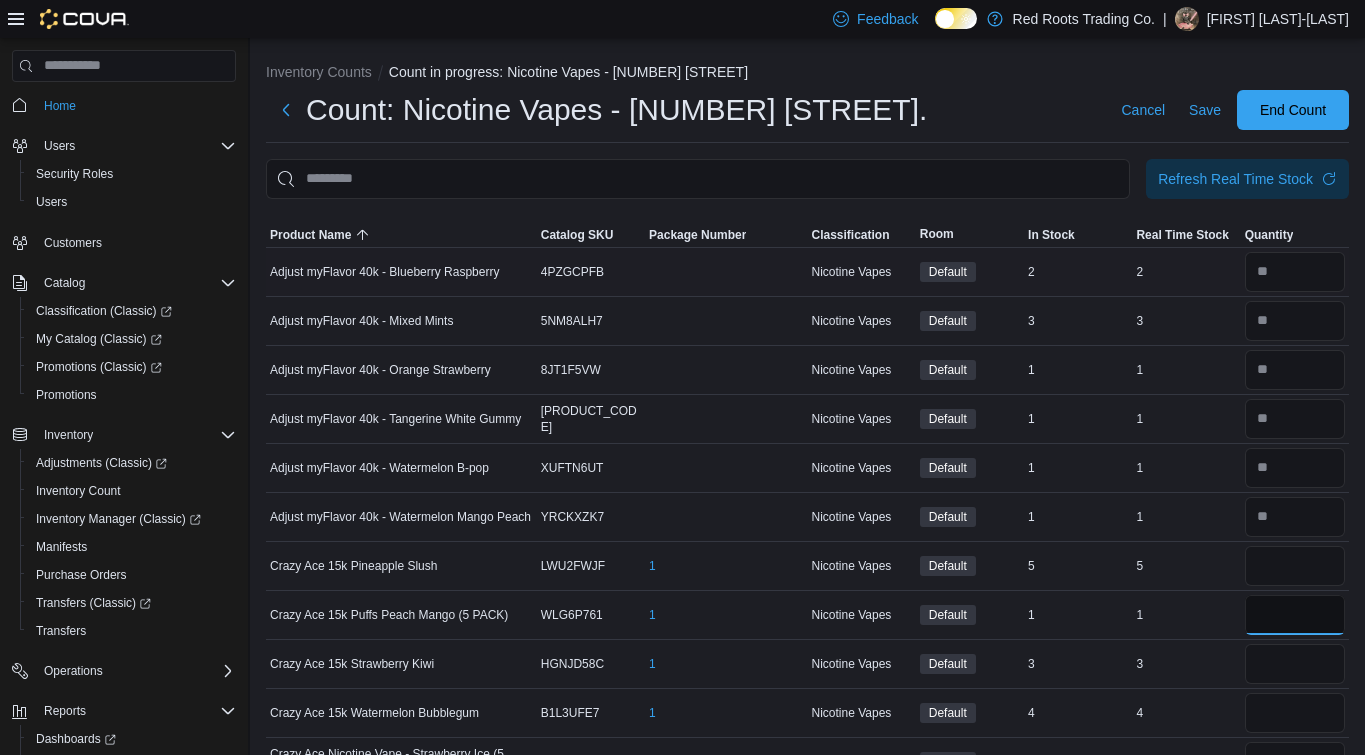 type 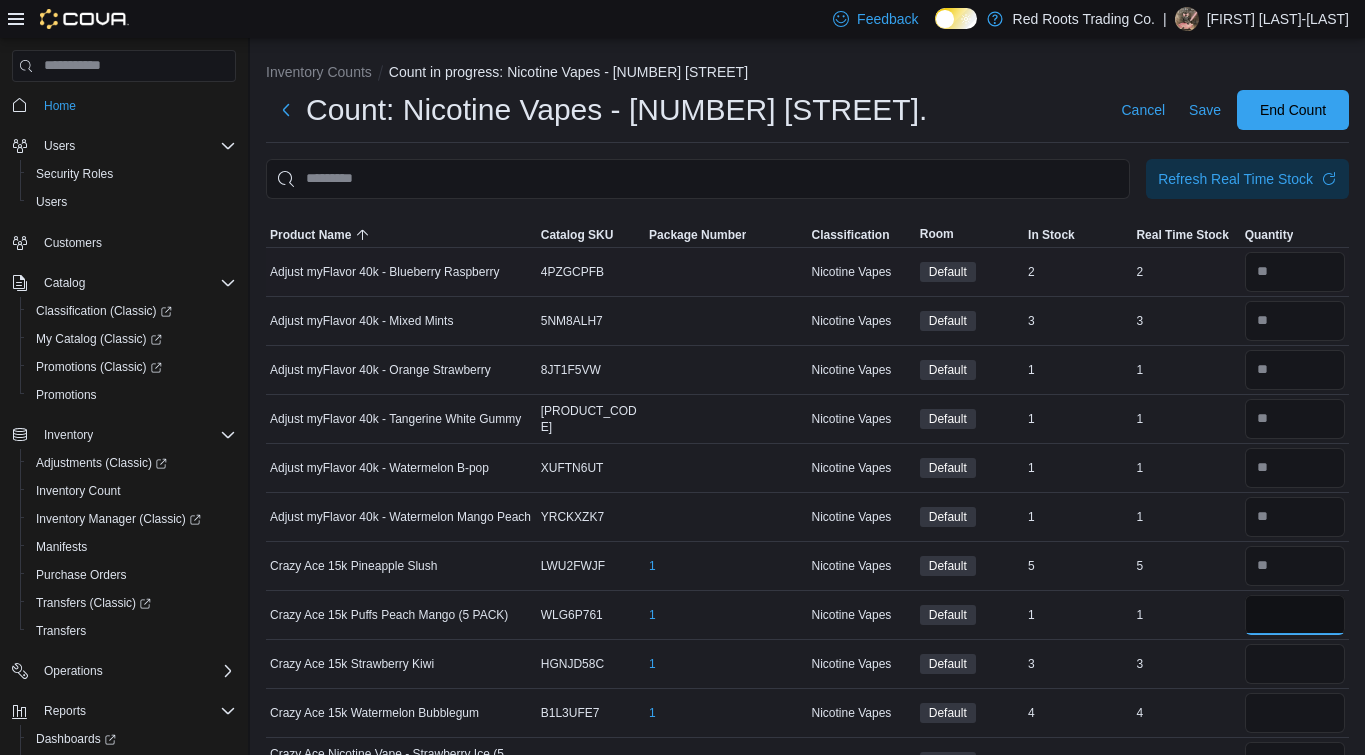 type on "*" 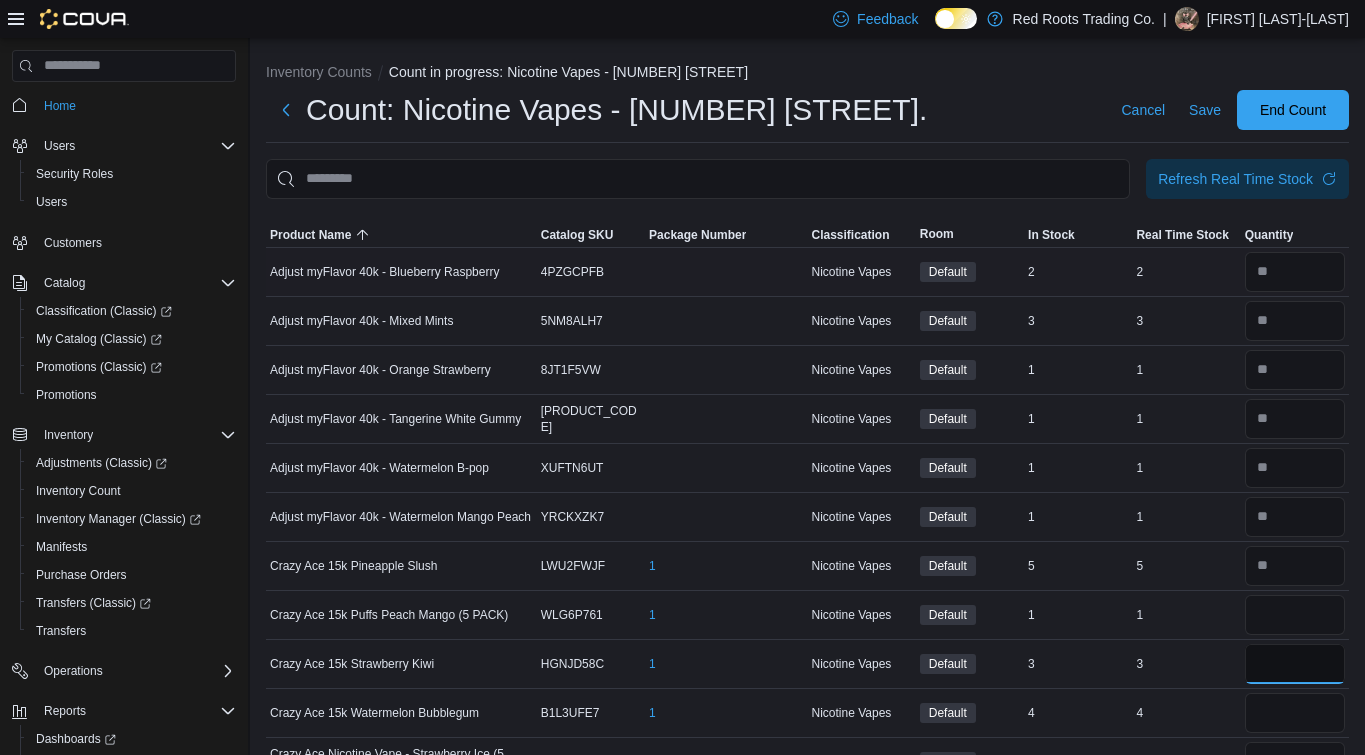 type 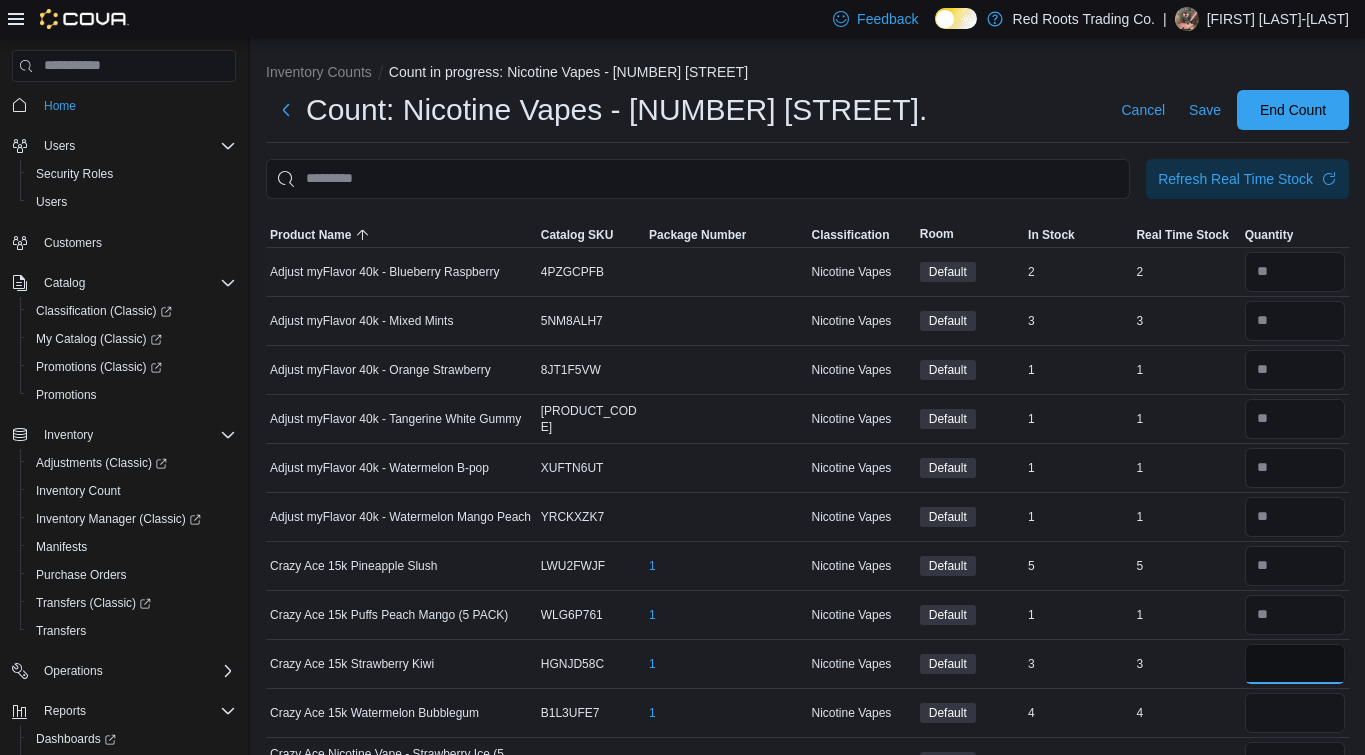 type on "*" 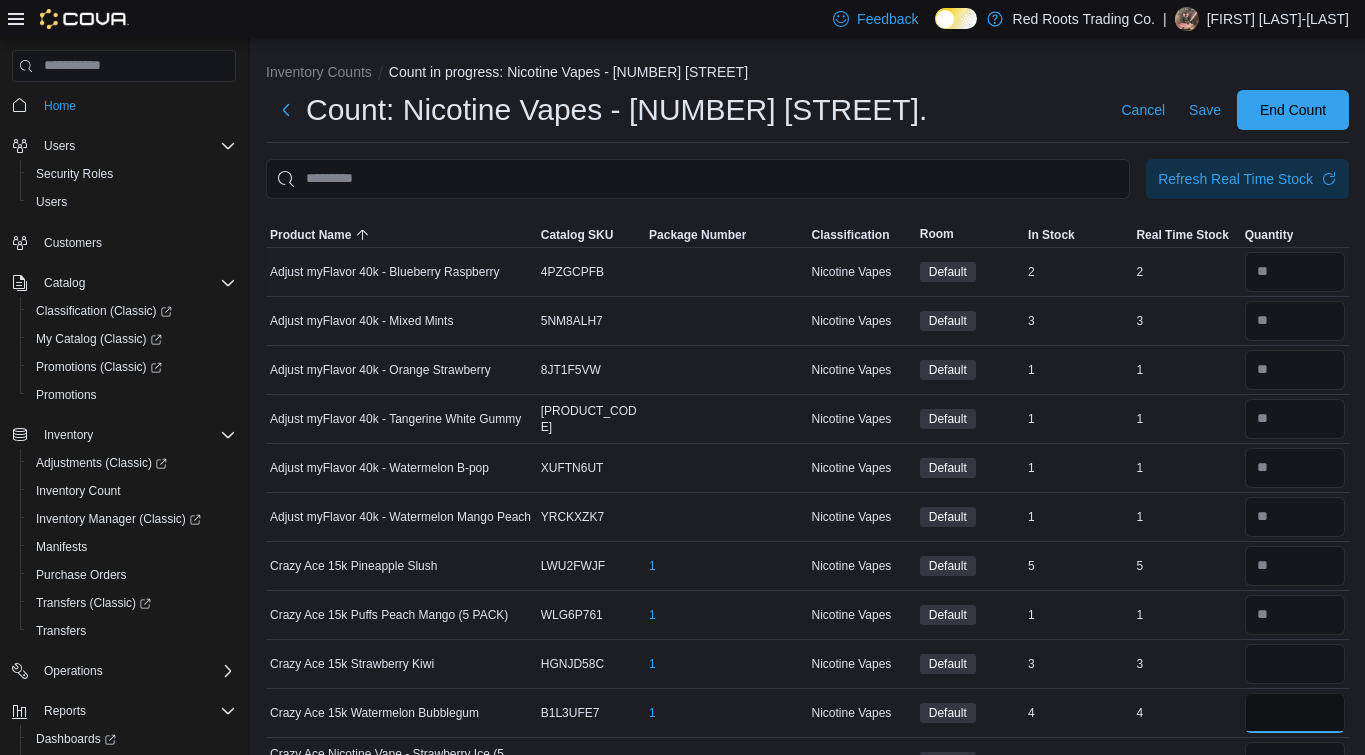 type 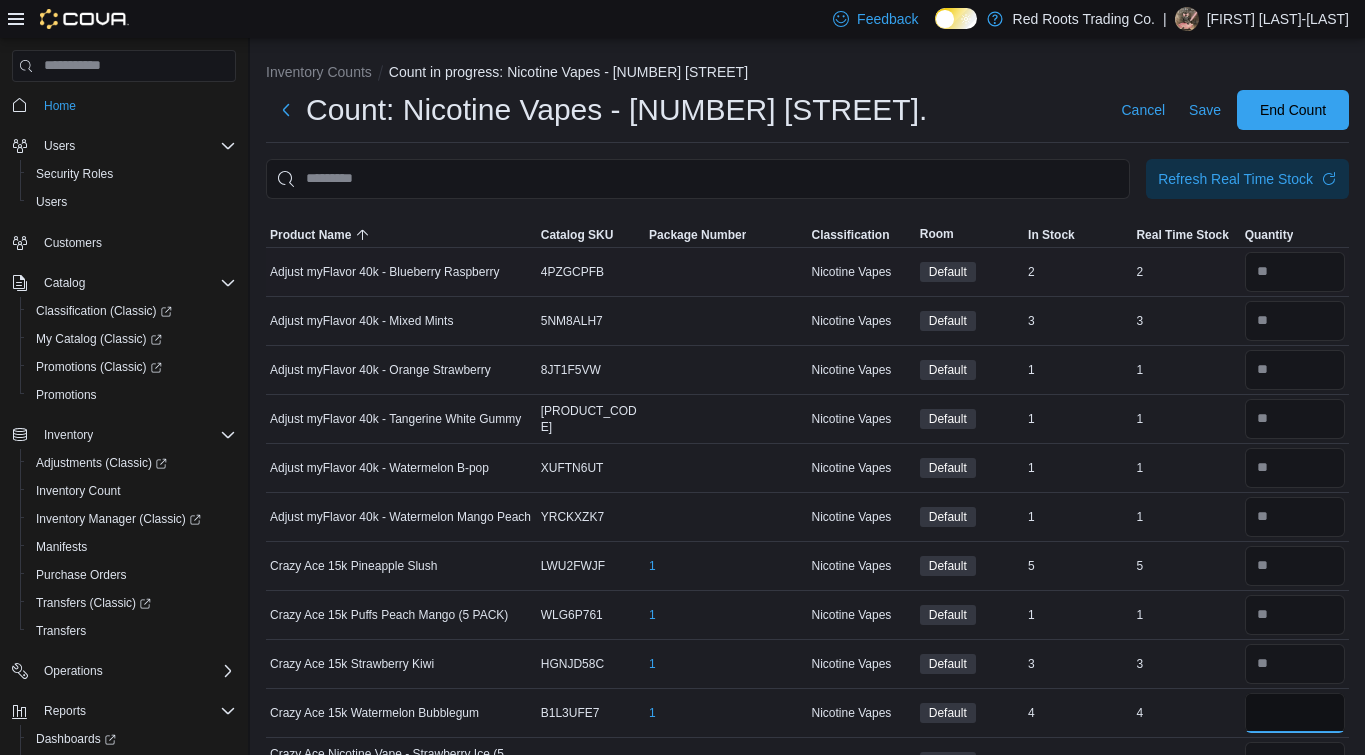 type on "*" 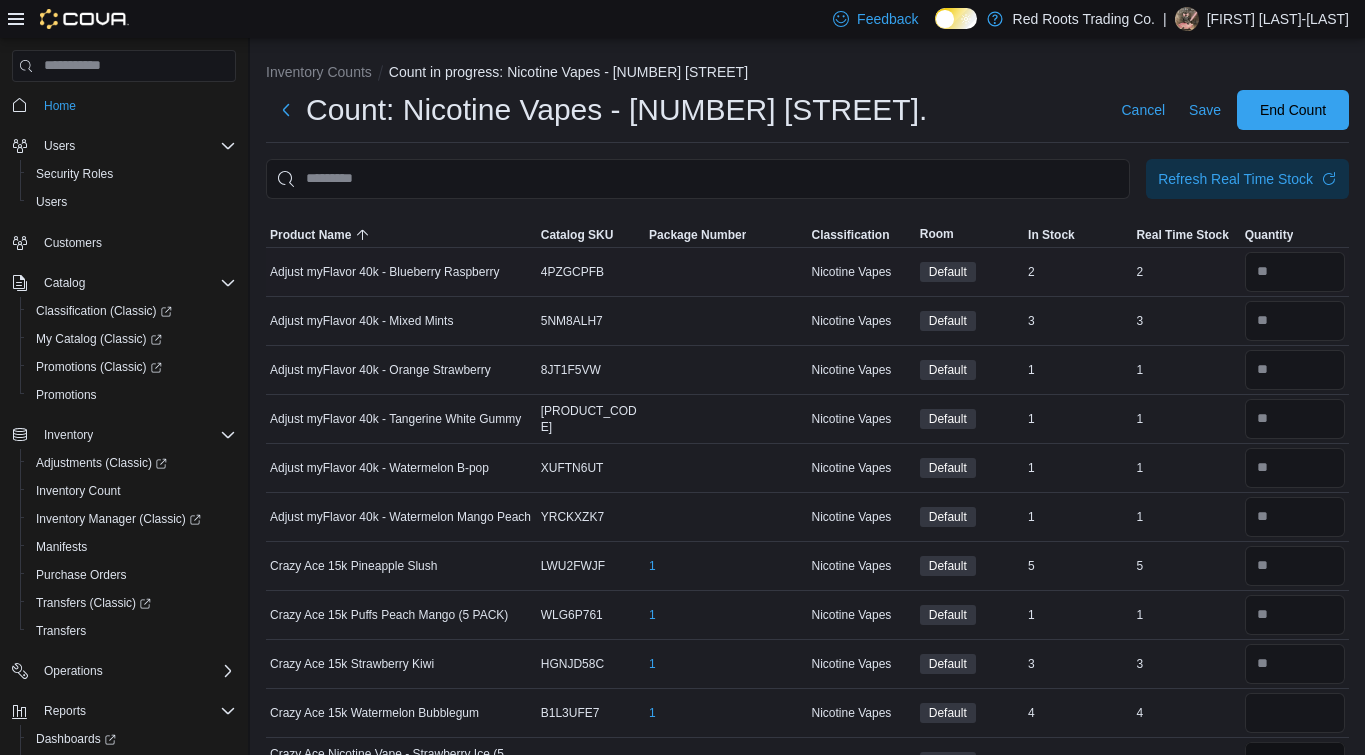 type 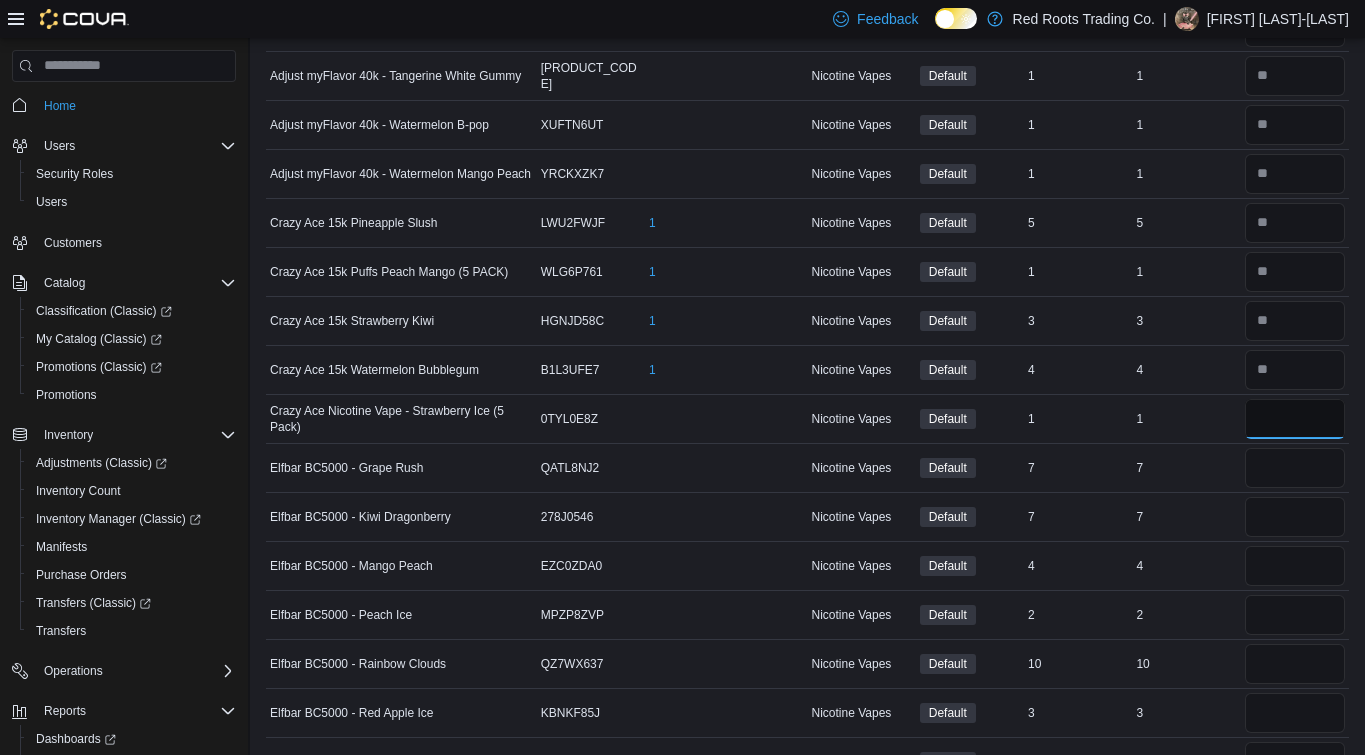 scroll, scrollTop: 345, scrollLeft: 0, axis: vertical 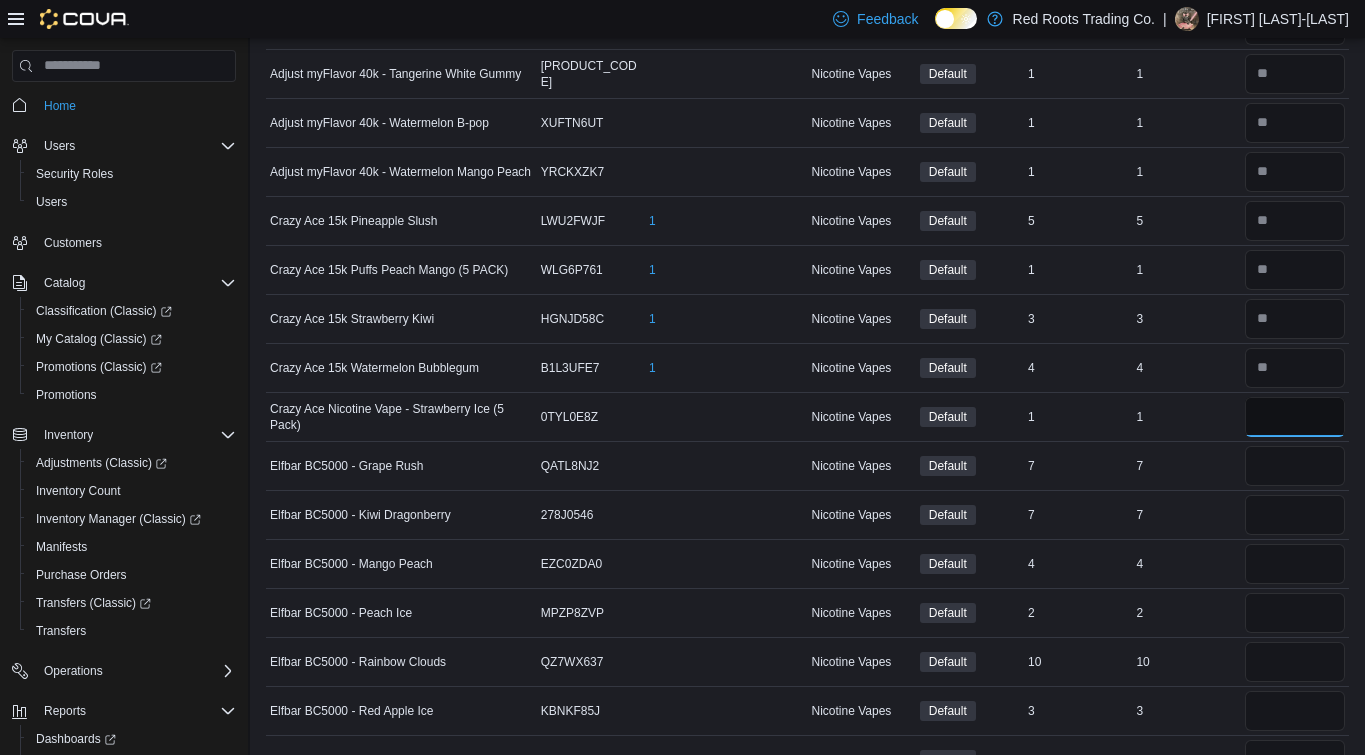 type on "*" 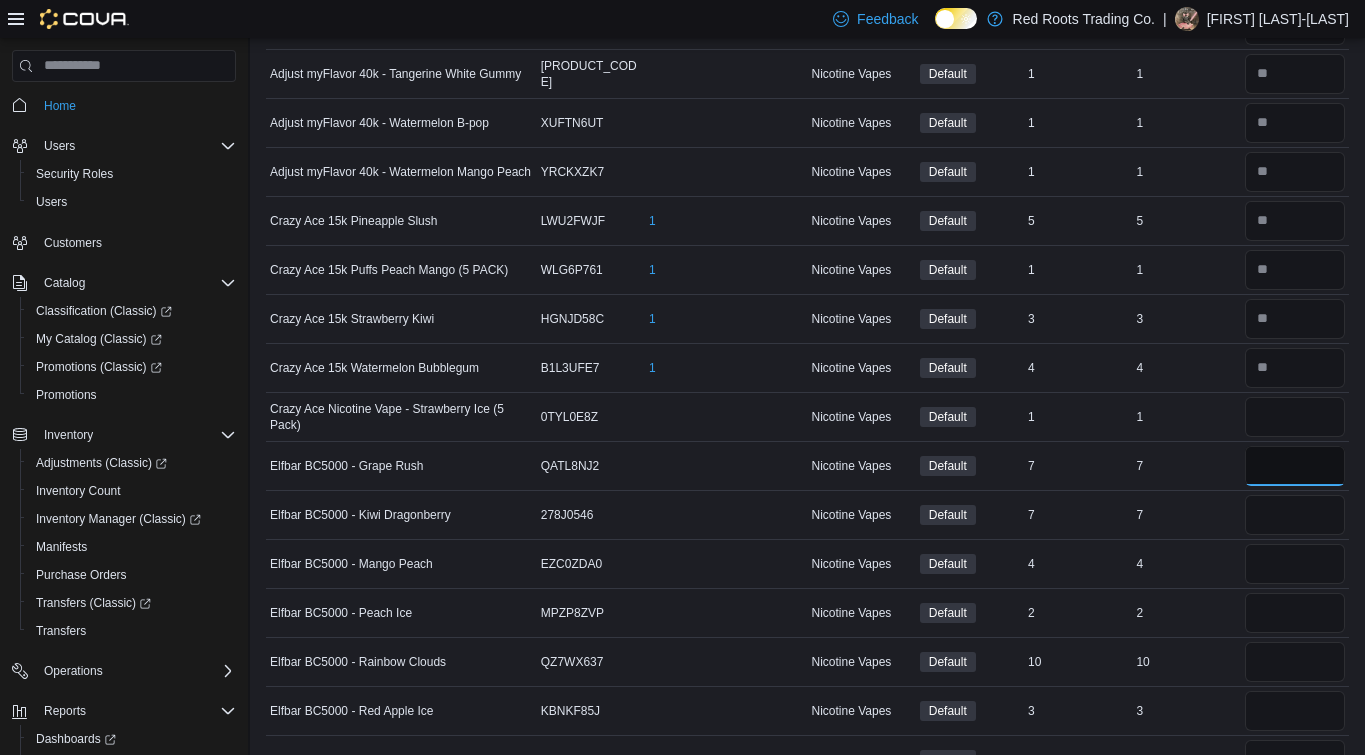 type 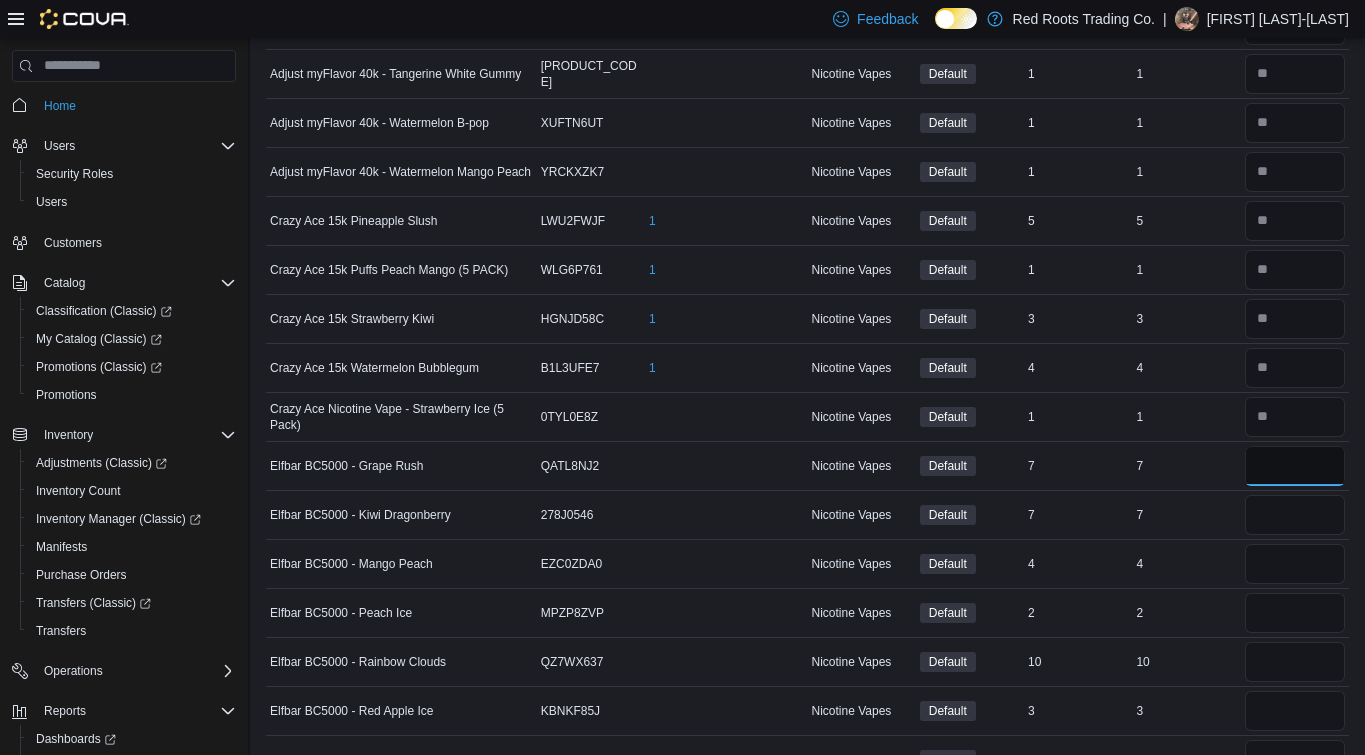 type on "*" 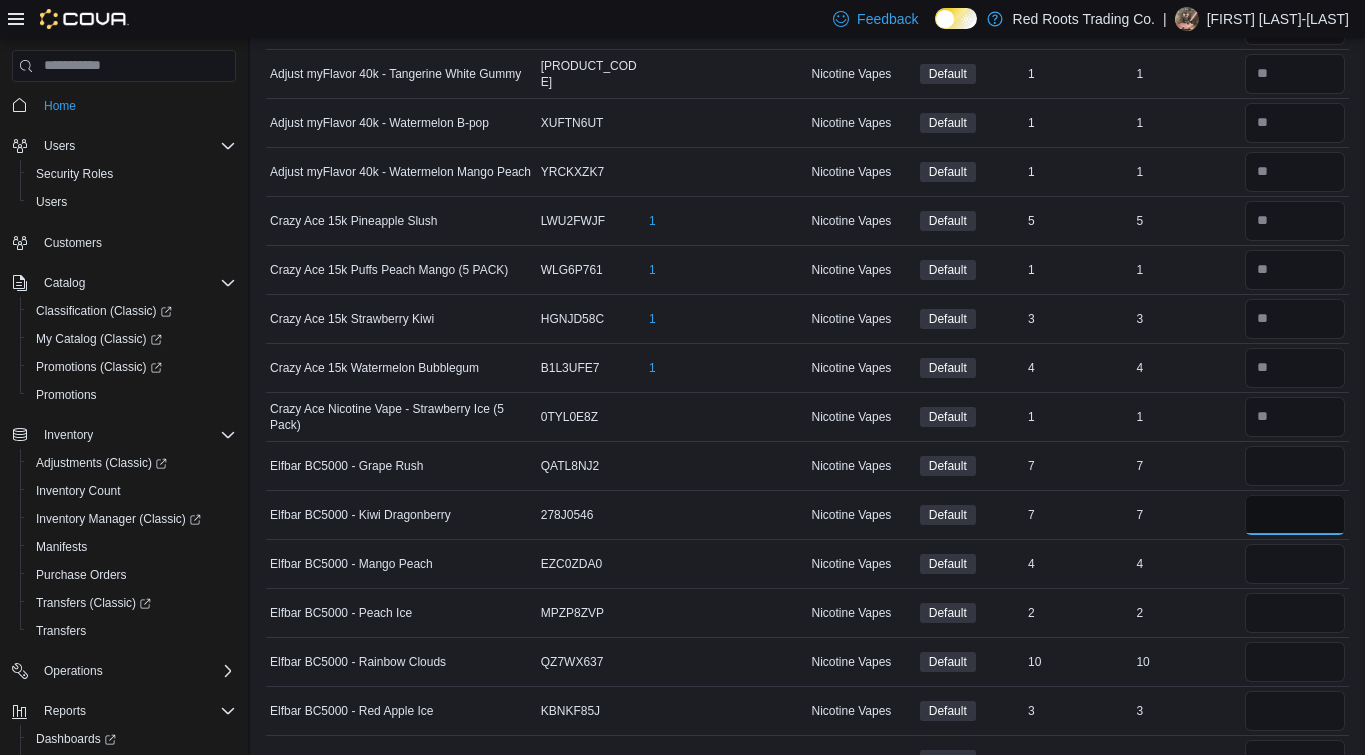 type 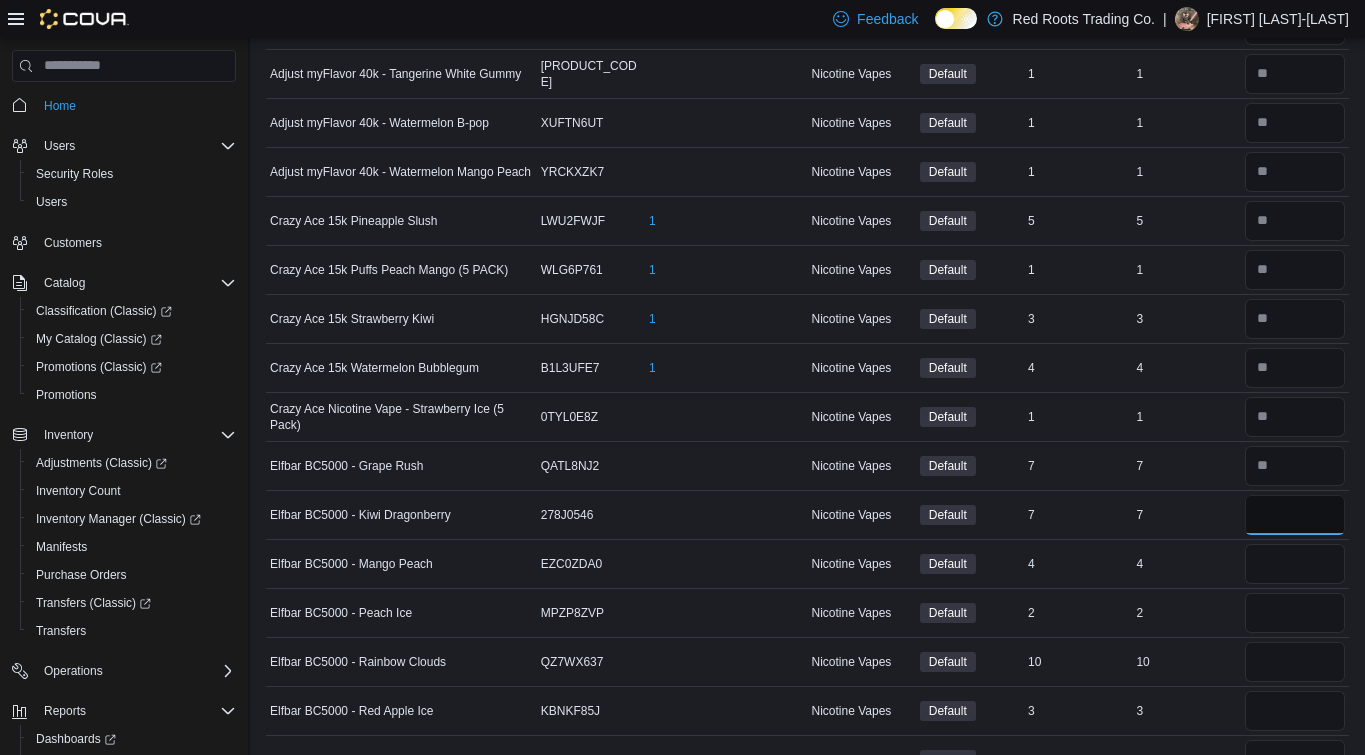 type on "*" 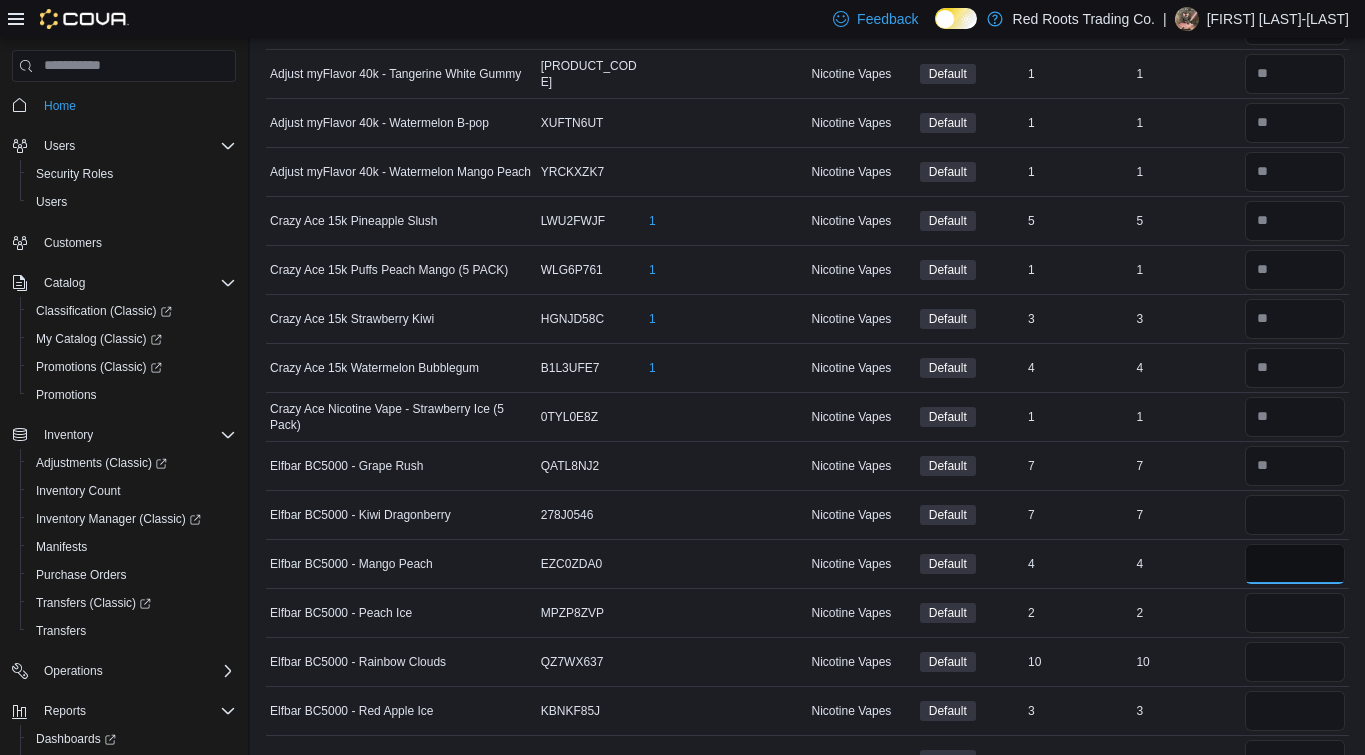 type 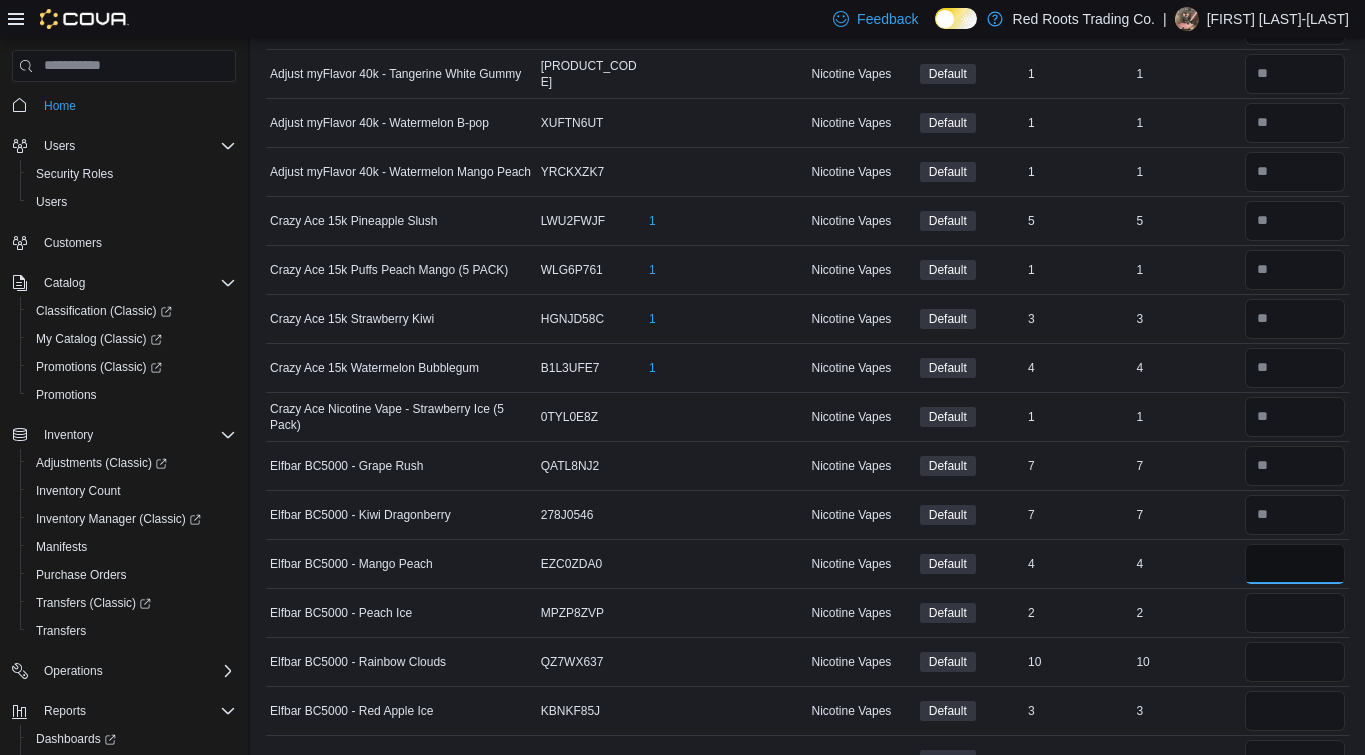 type on "*" 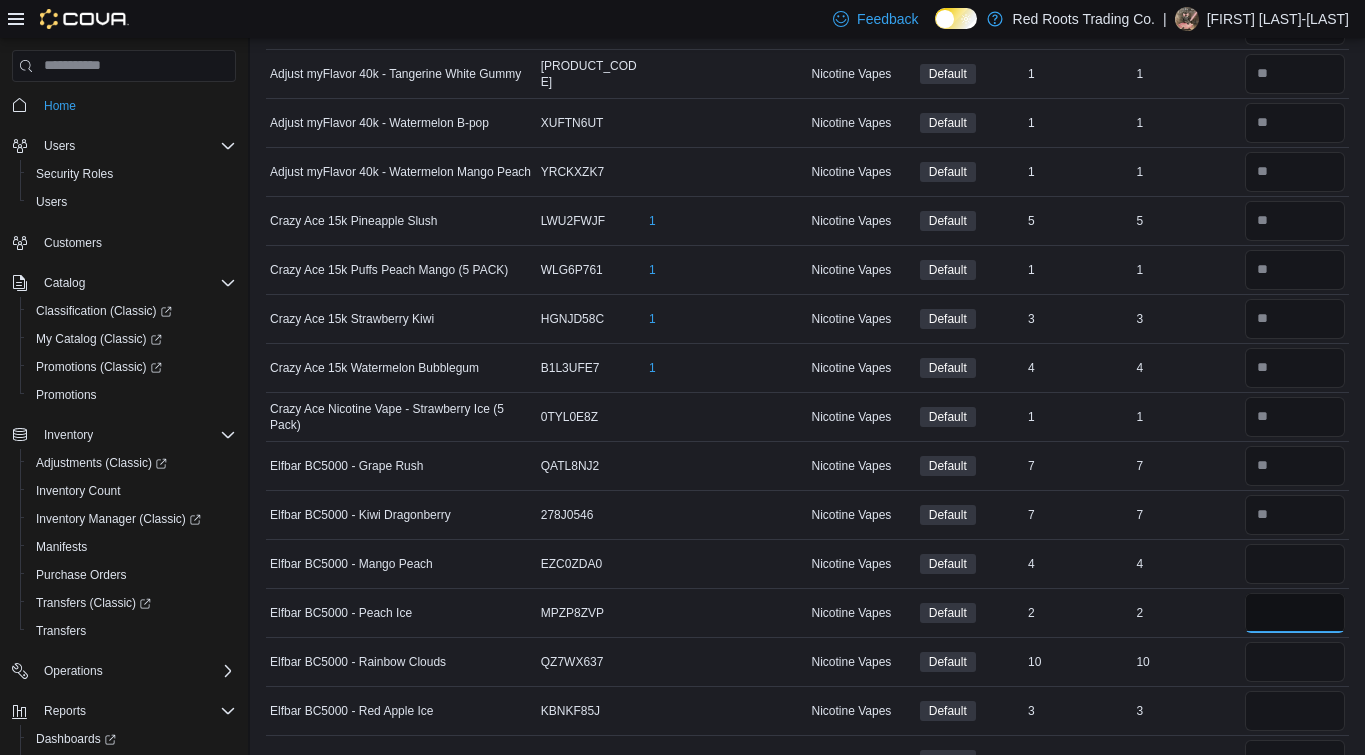 type 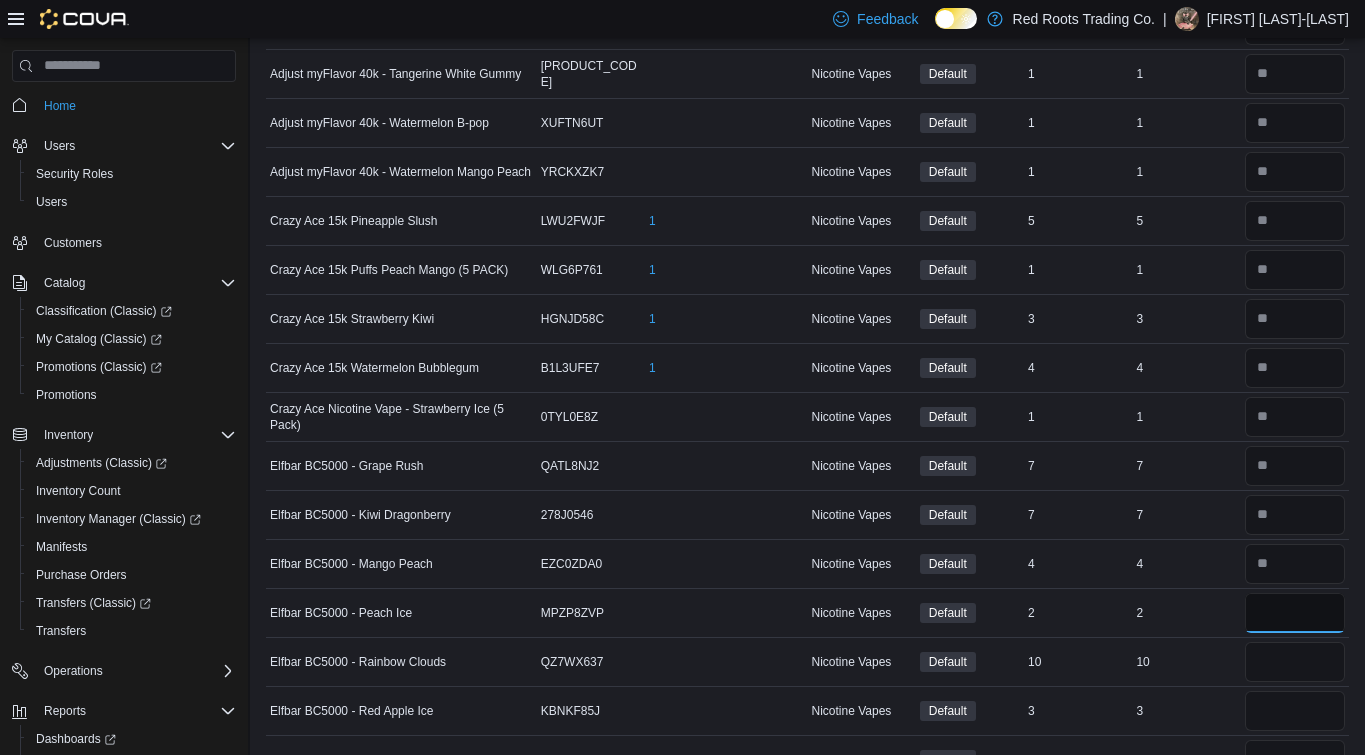 type on "*" 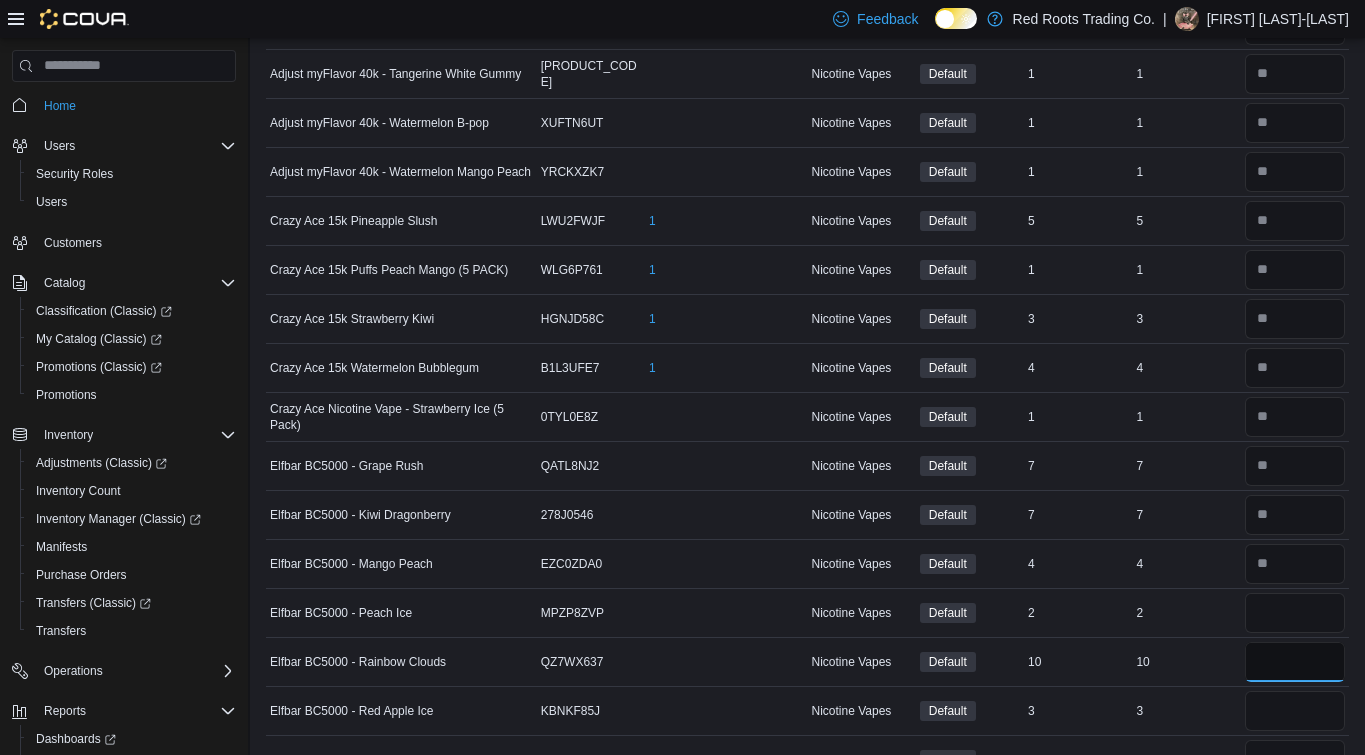 type 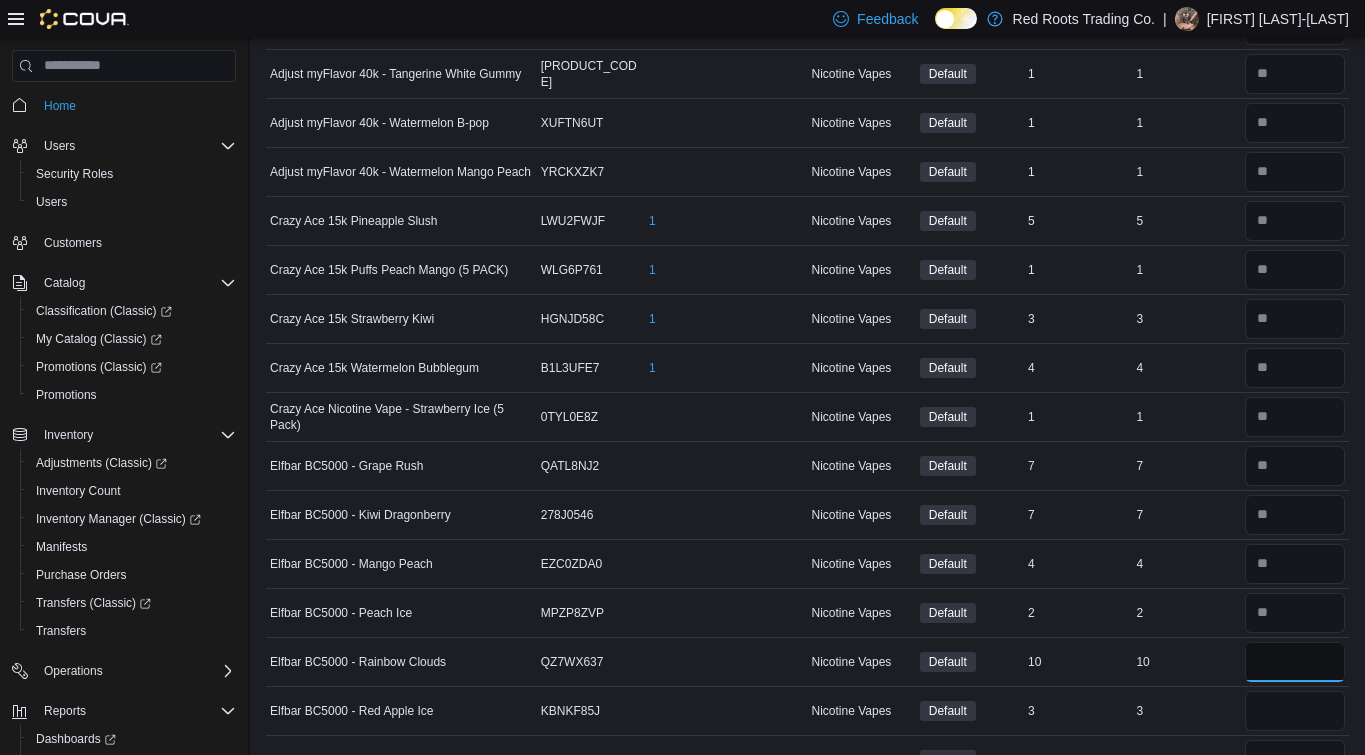type on "**" 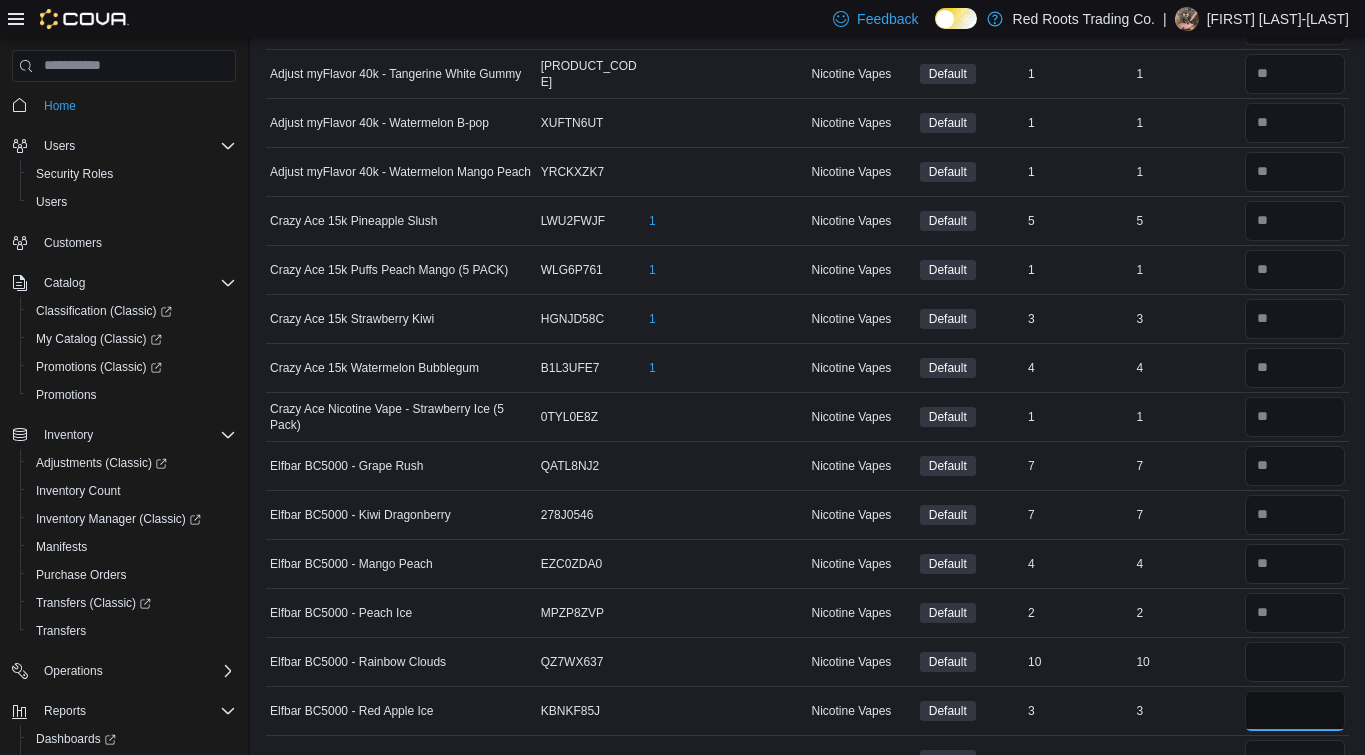 type 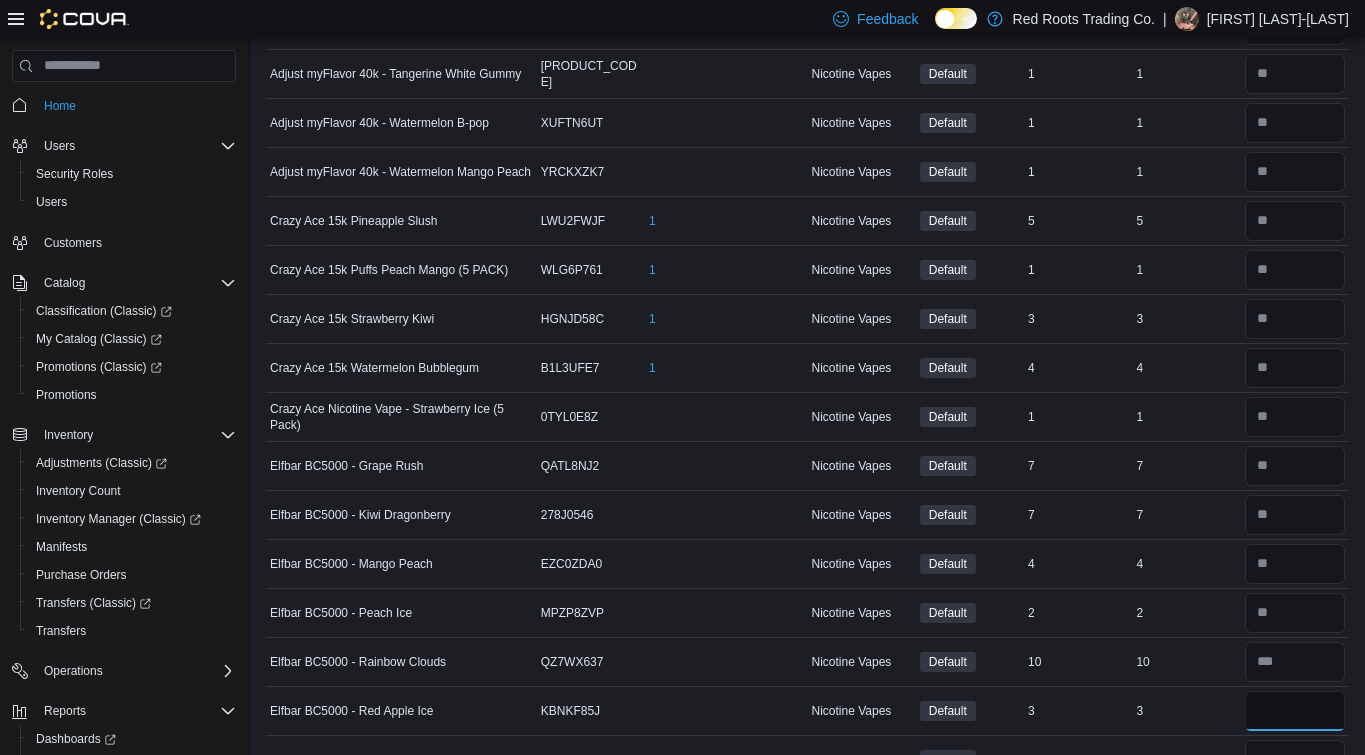 type on "*" 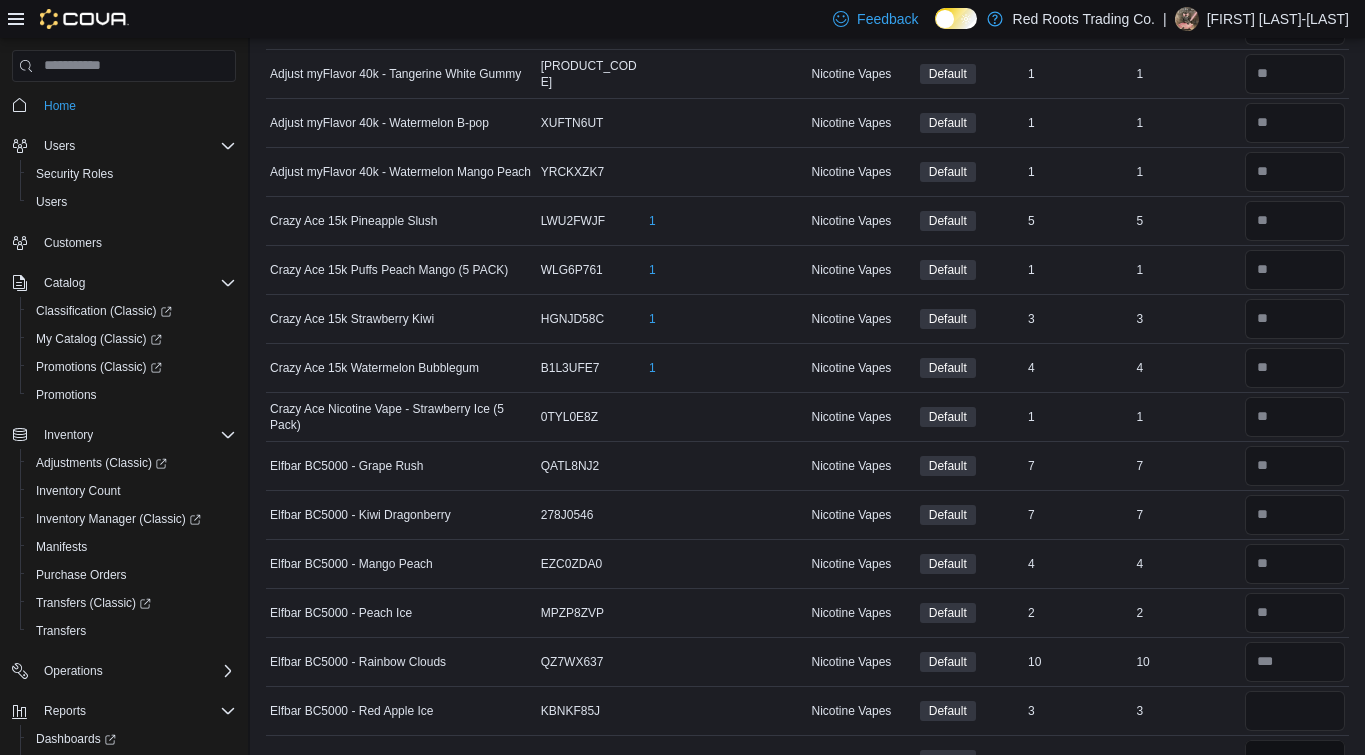 type 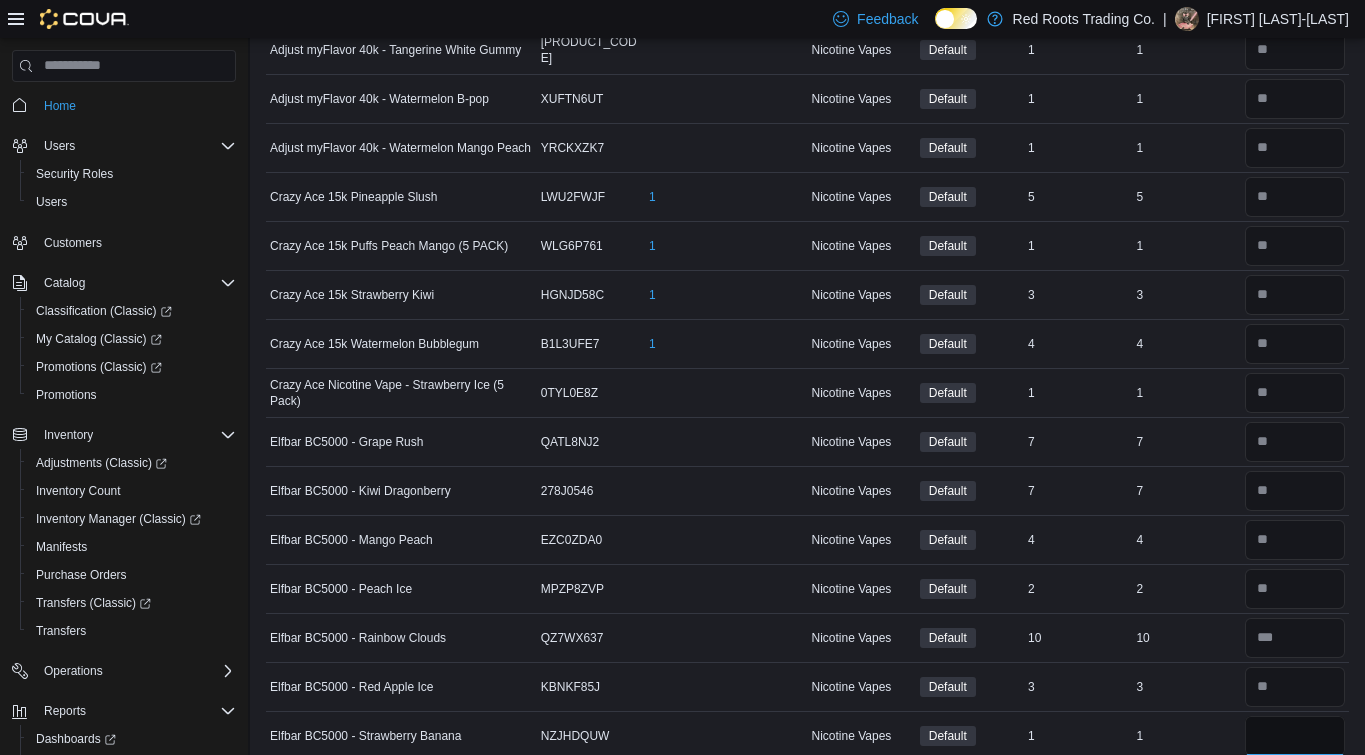 type on "*" 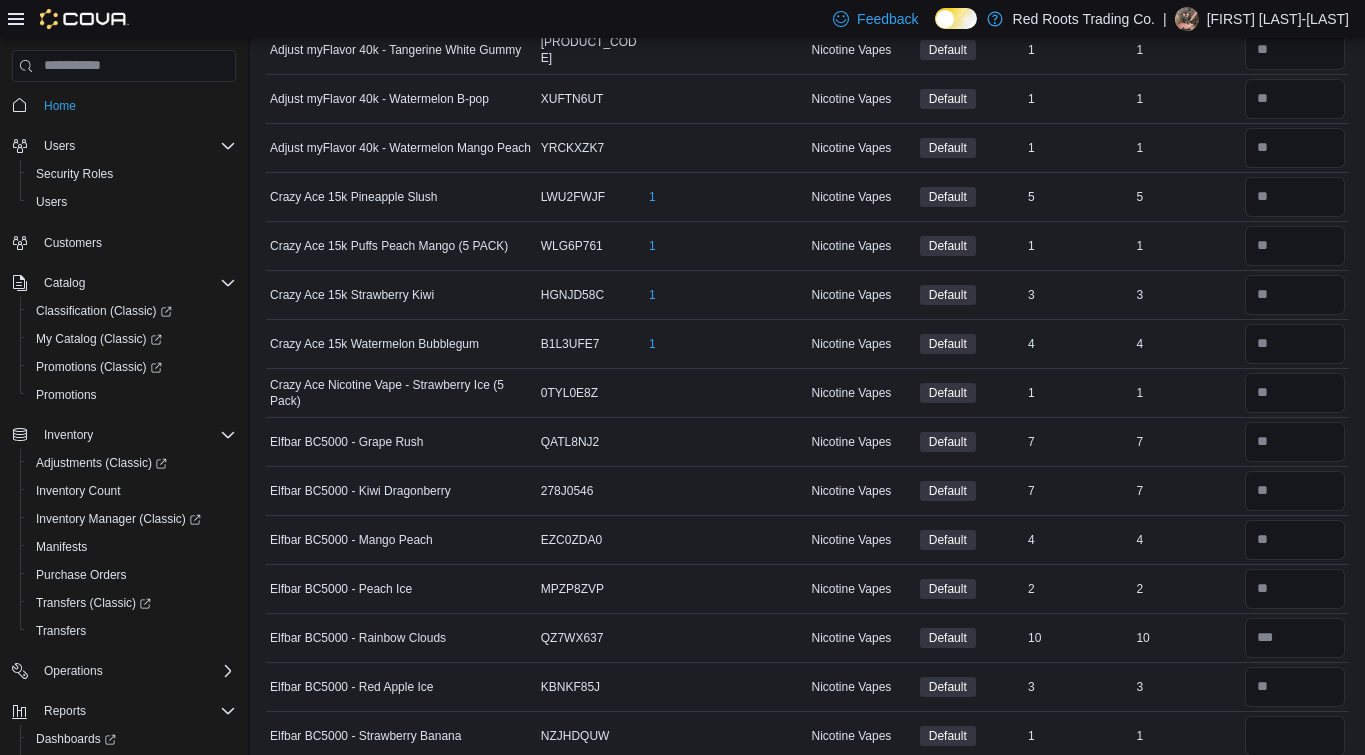 type 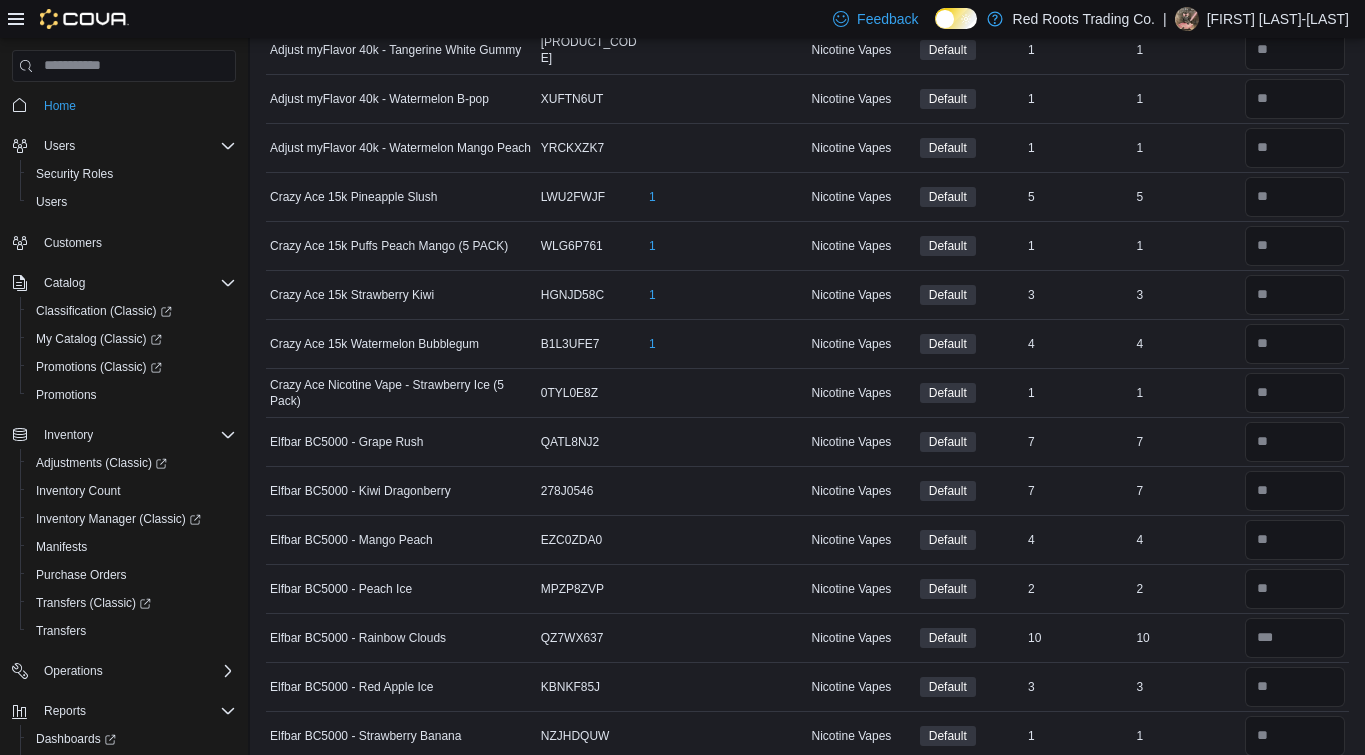 scroll, scrollTop: 776, scrollLeft: 0, axis: vertical 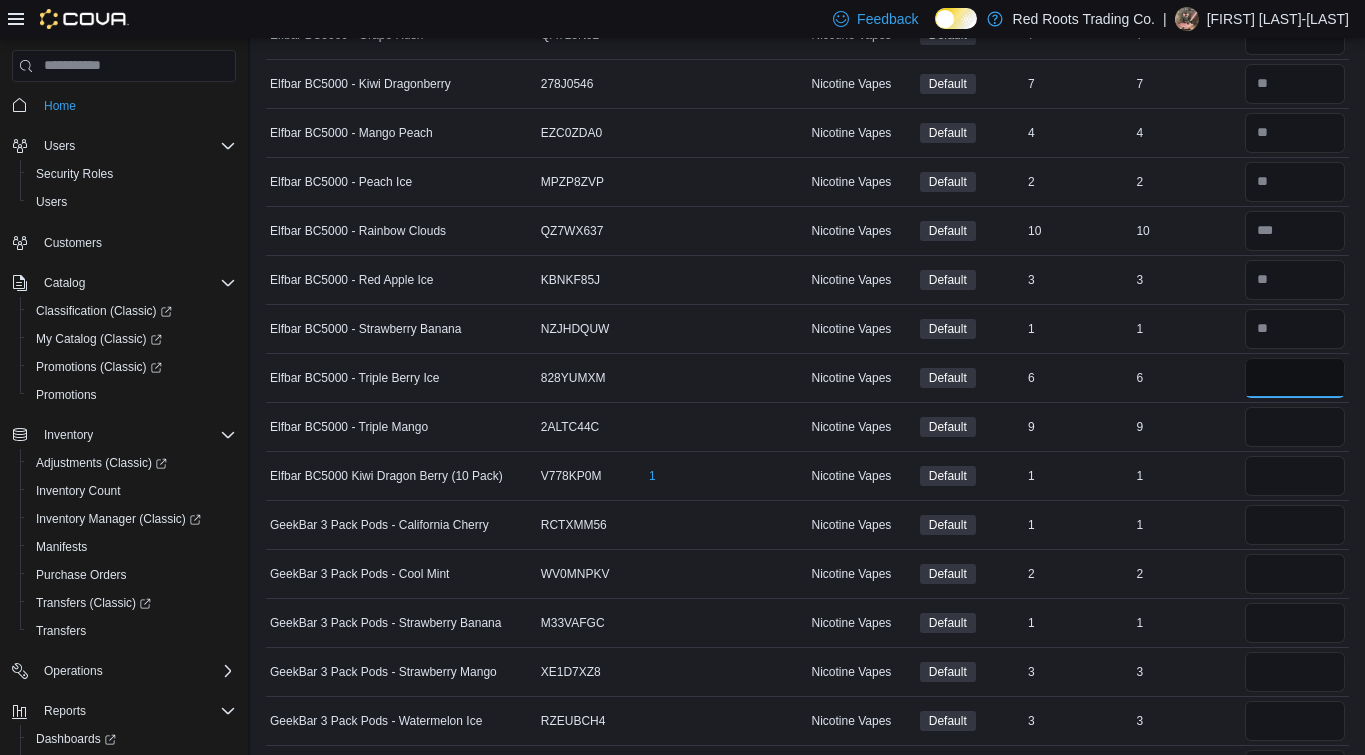 type on "*" 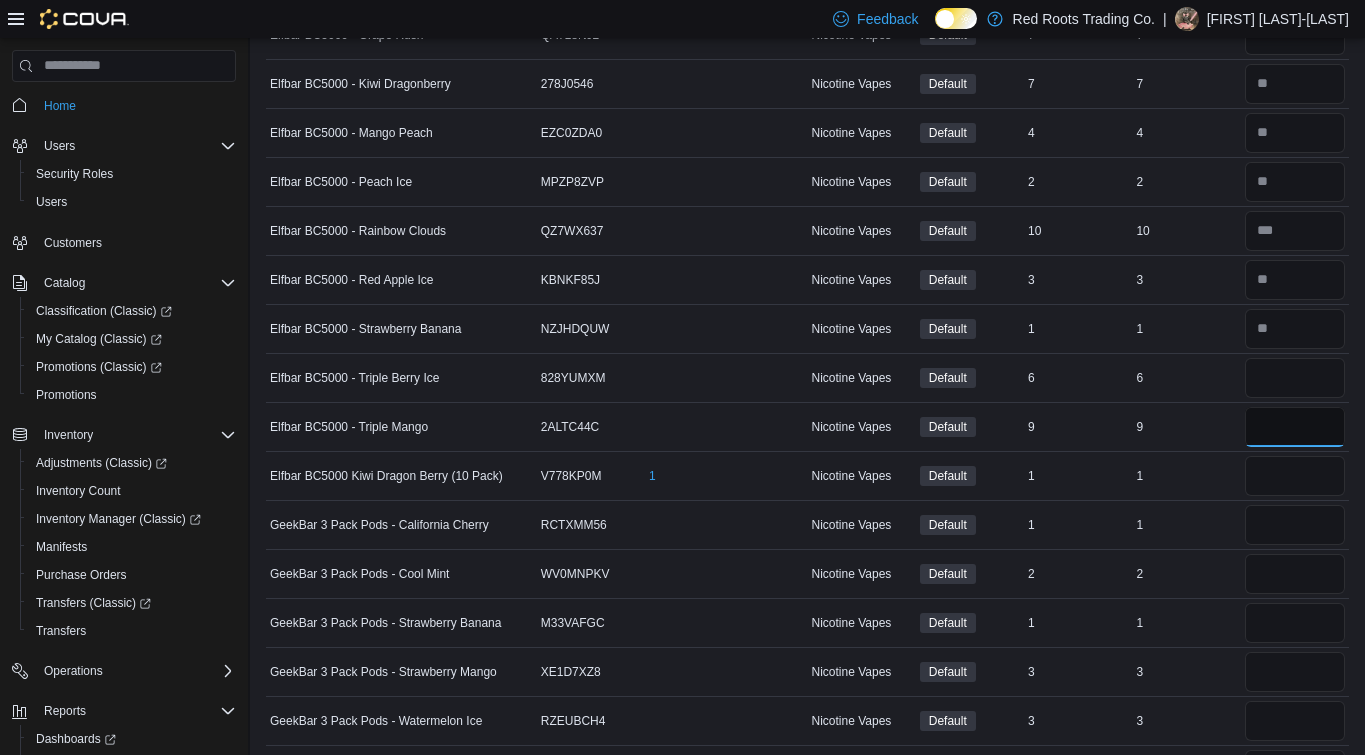 type 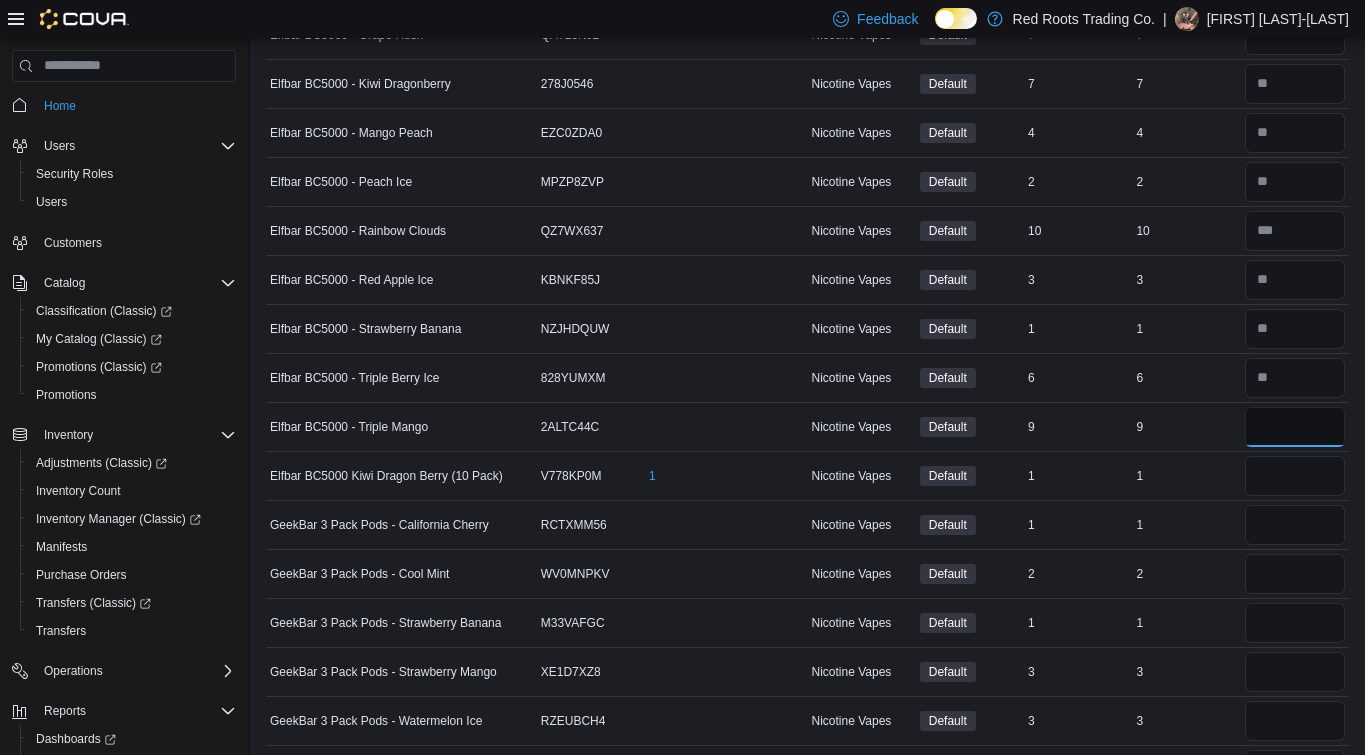 type on "*" 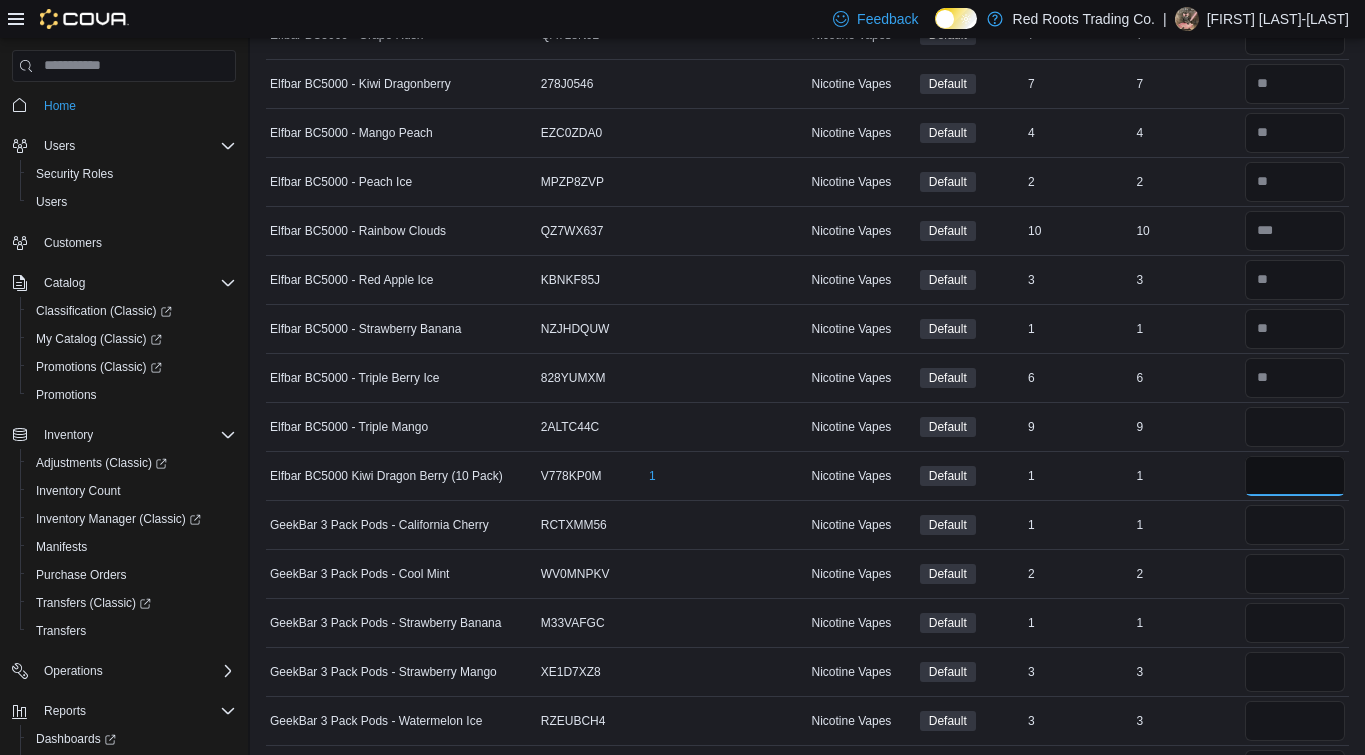 type 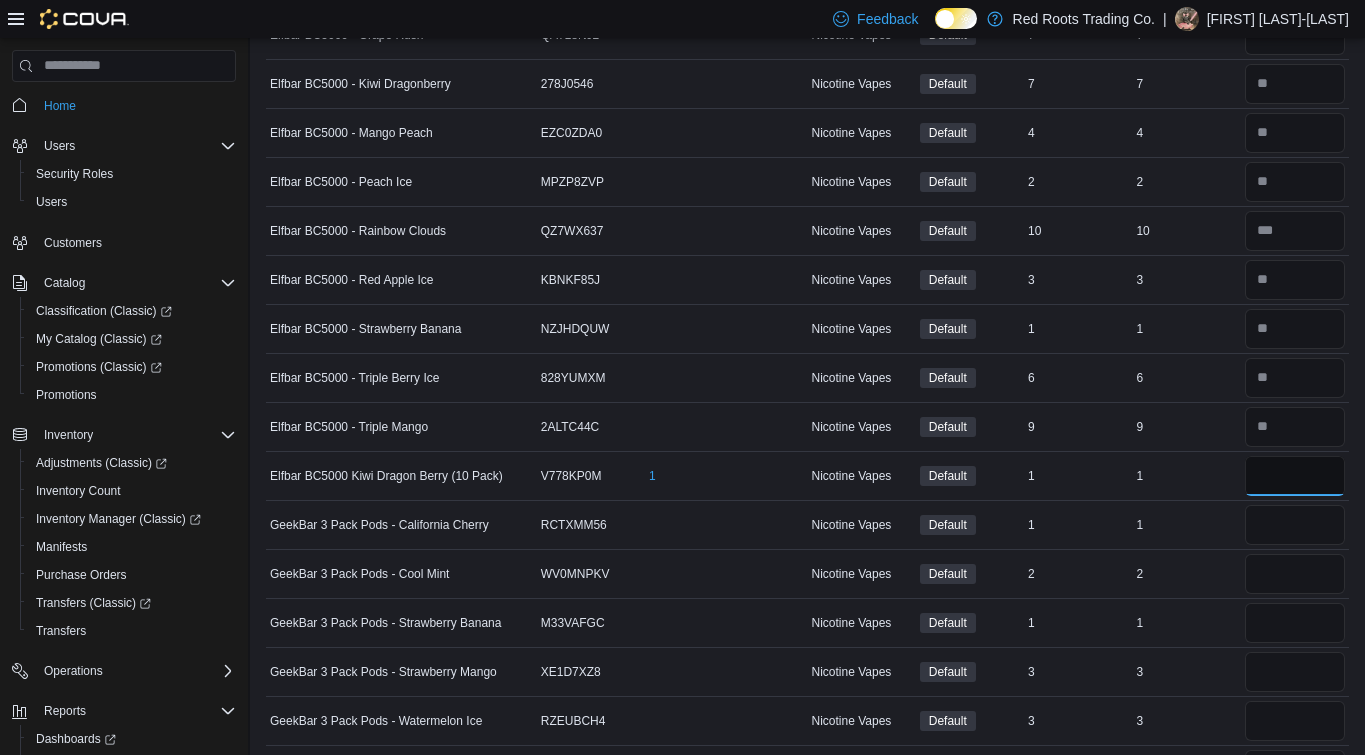 type on "*" 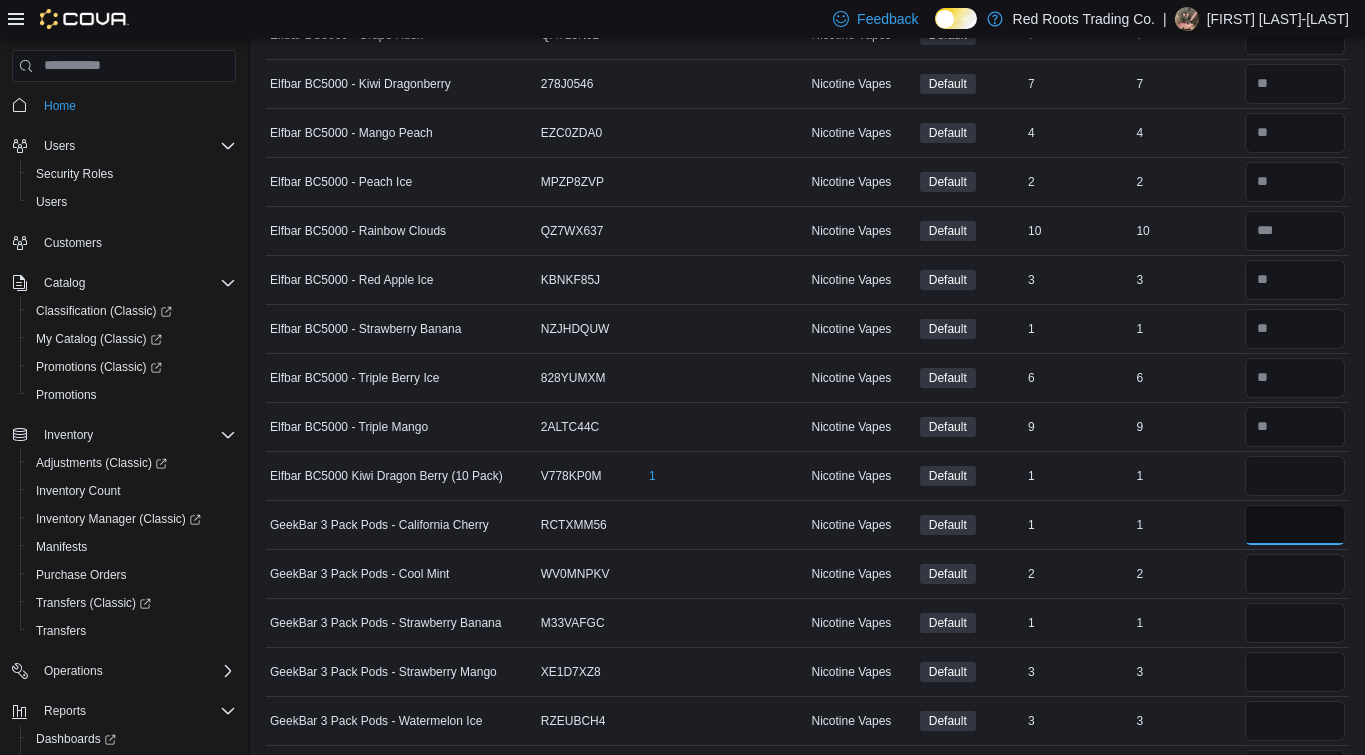 type 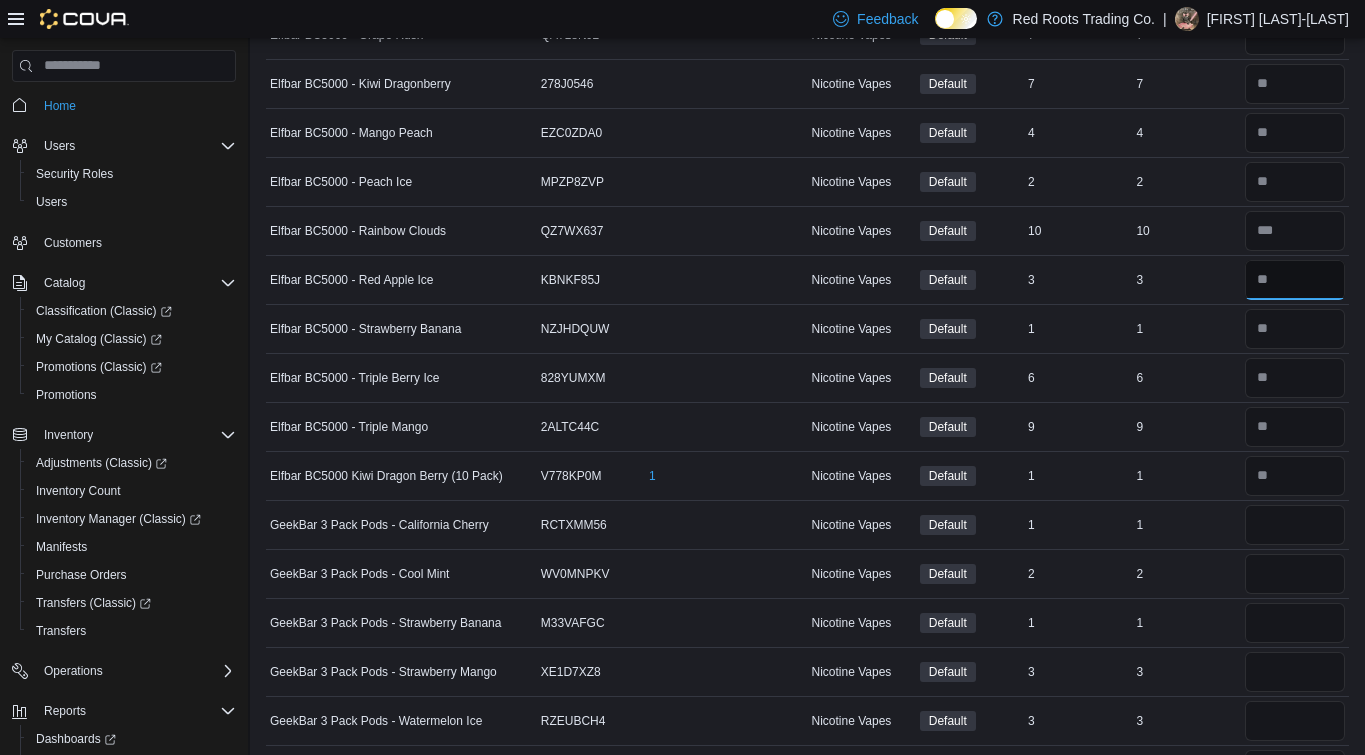 click at bounding box center (1295, 280) 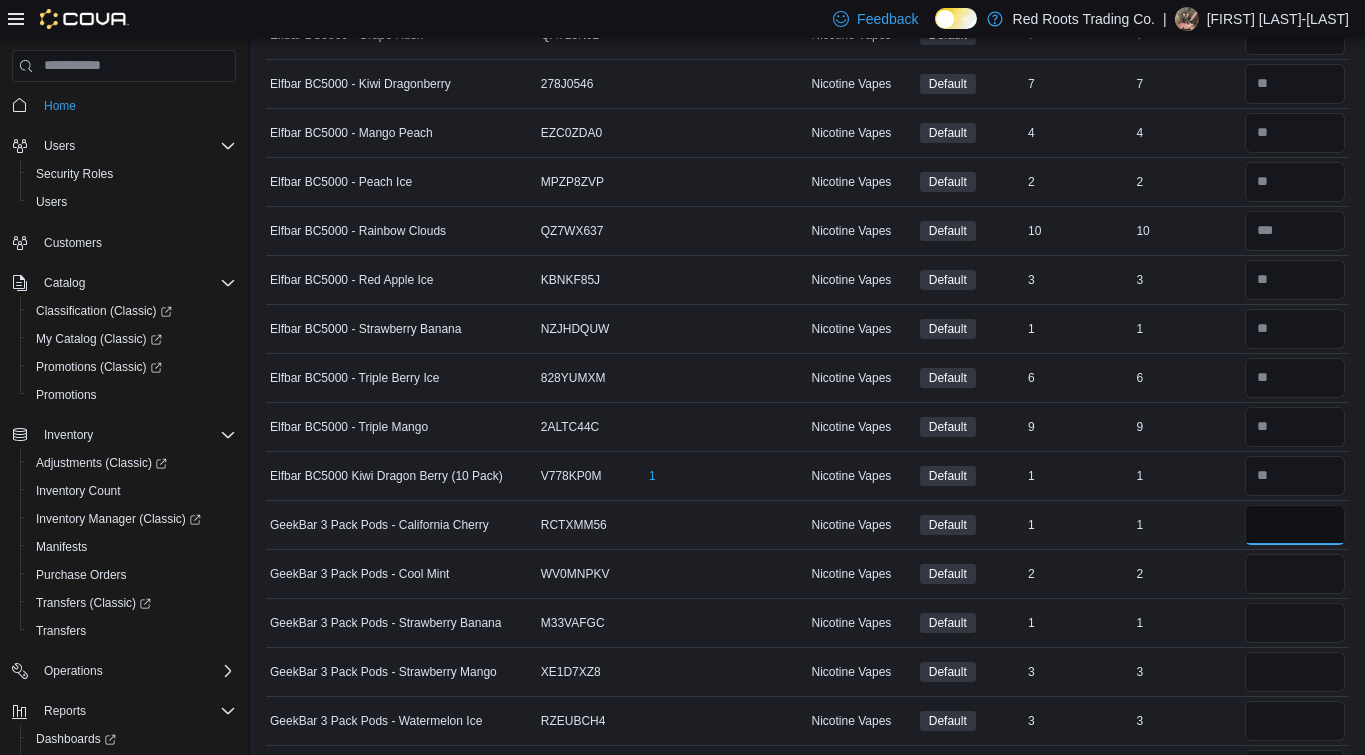 click at bounding box center [1295, 525] 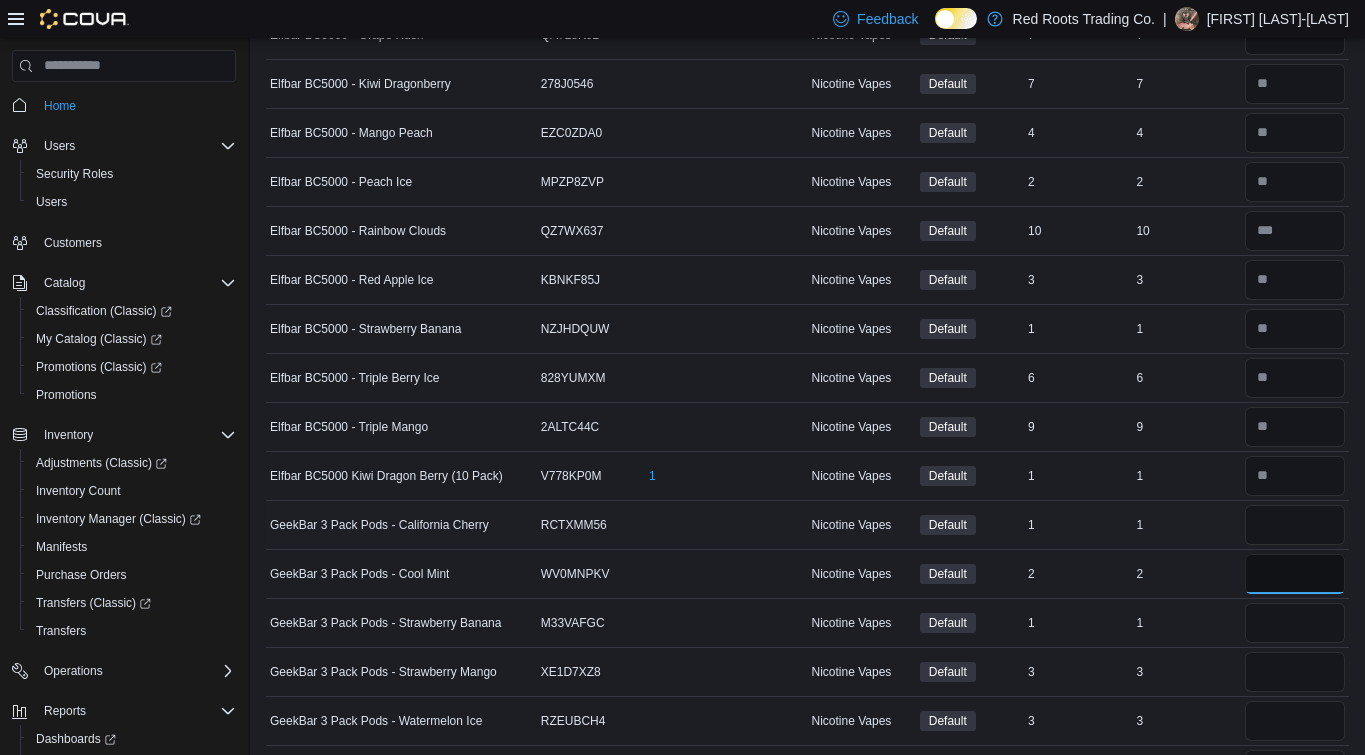 type 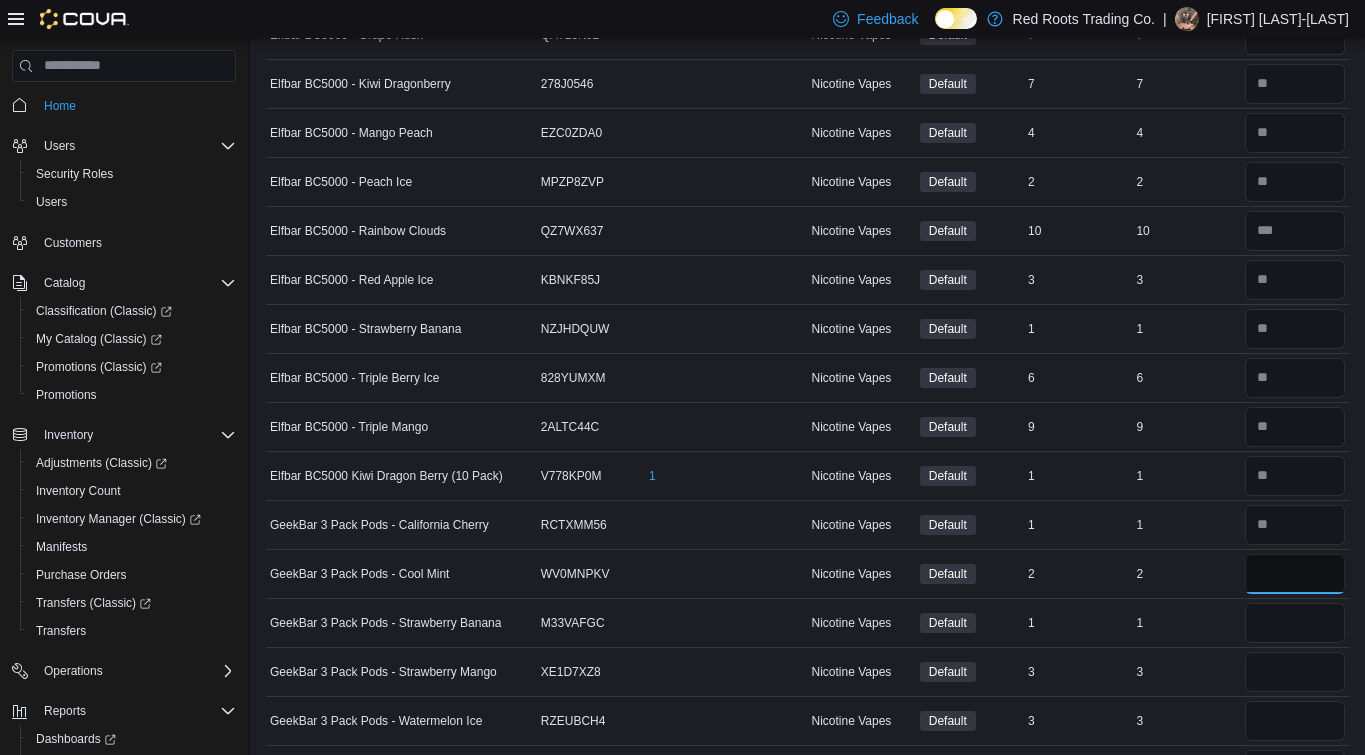 type on "*" 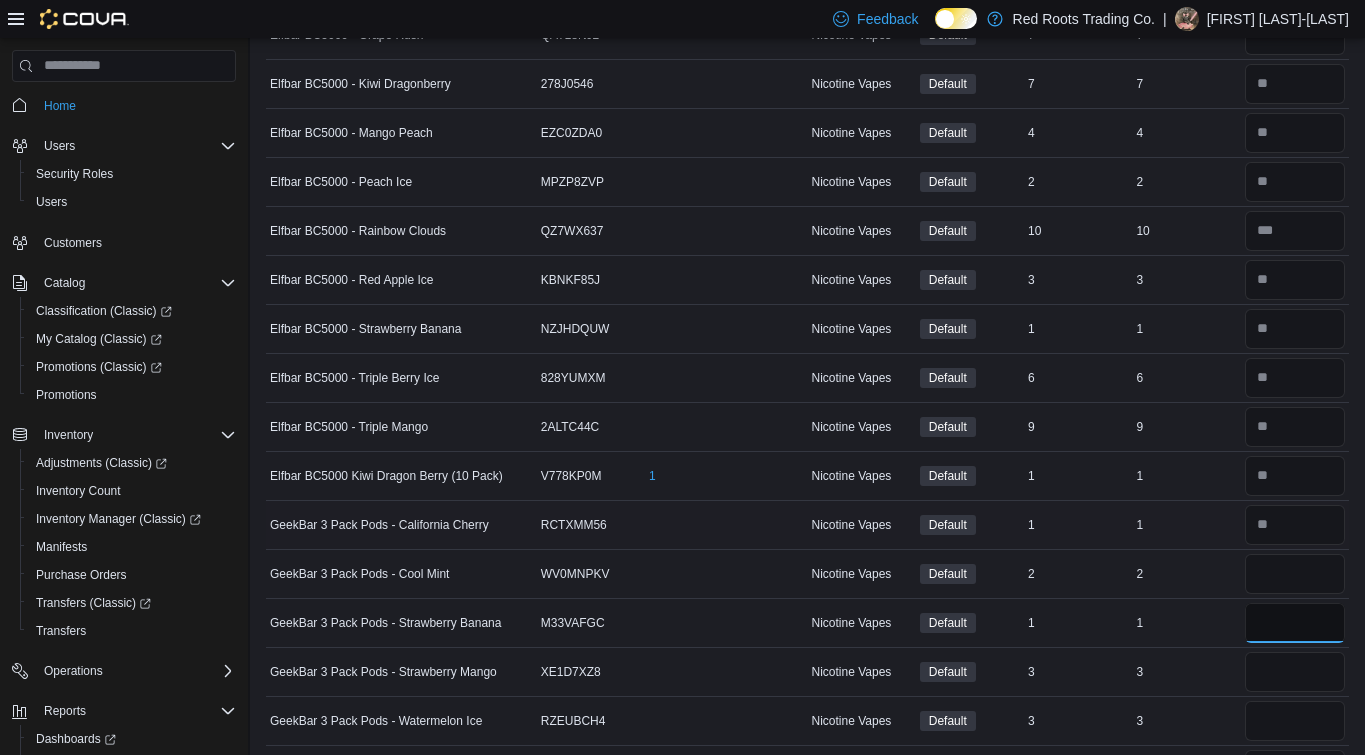 type 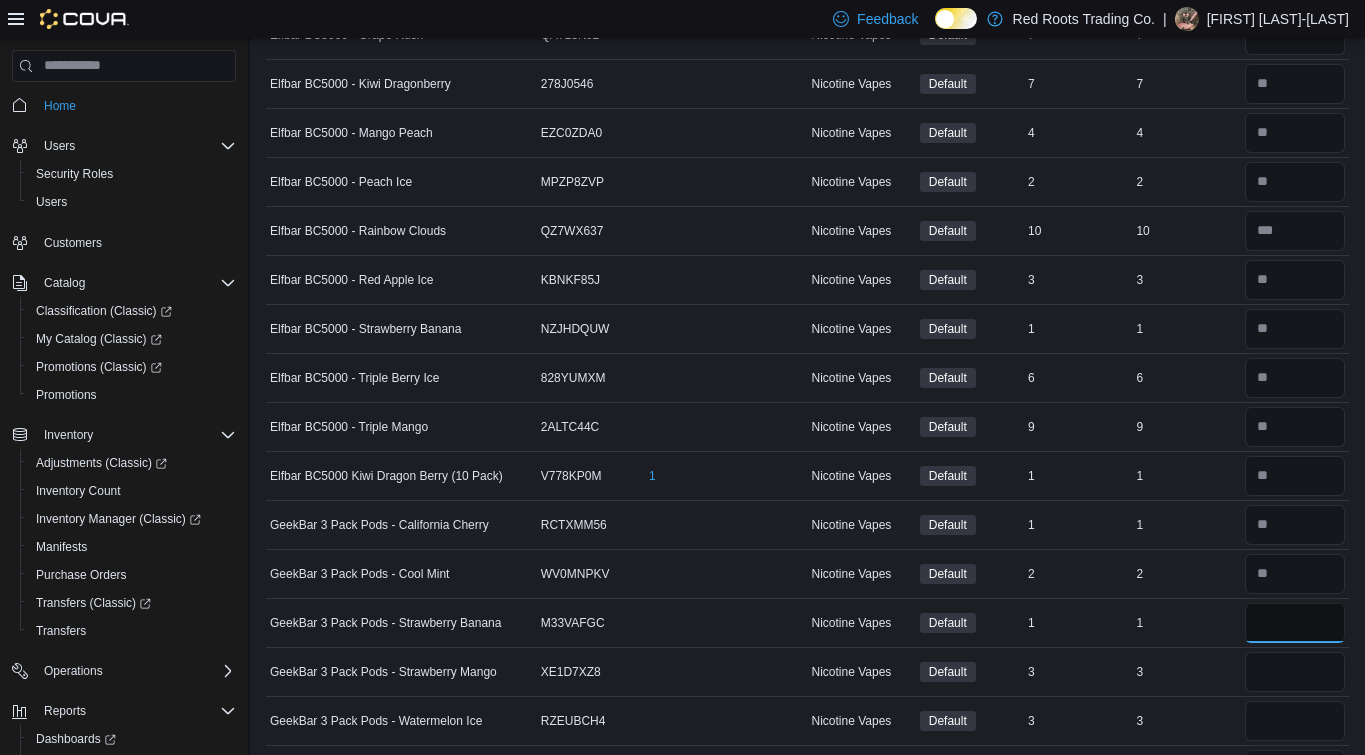 type on "*" 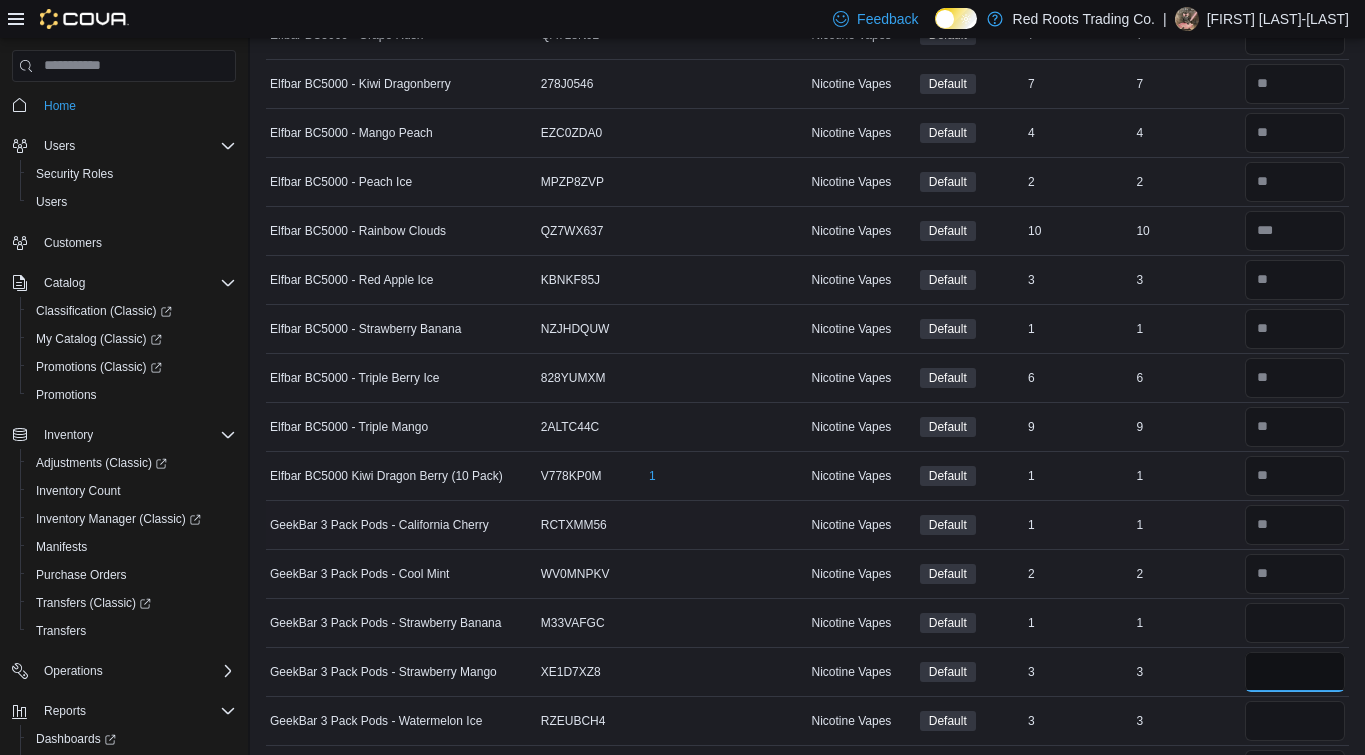 type 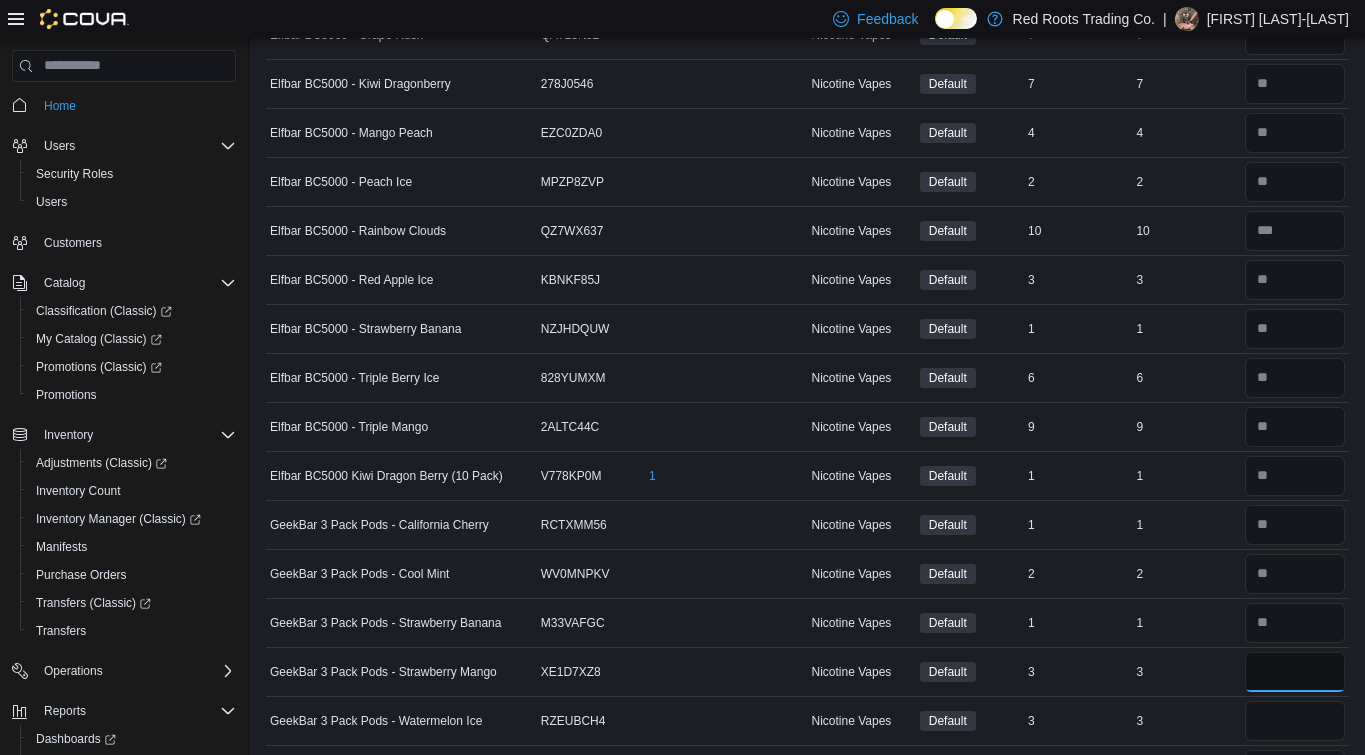 type on "*" 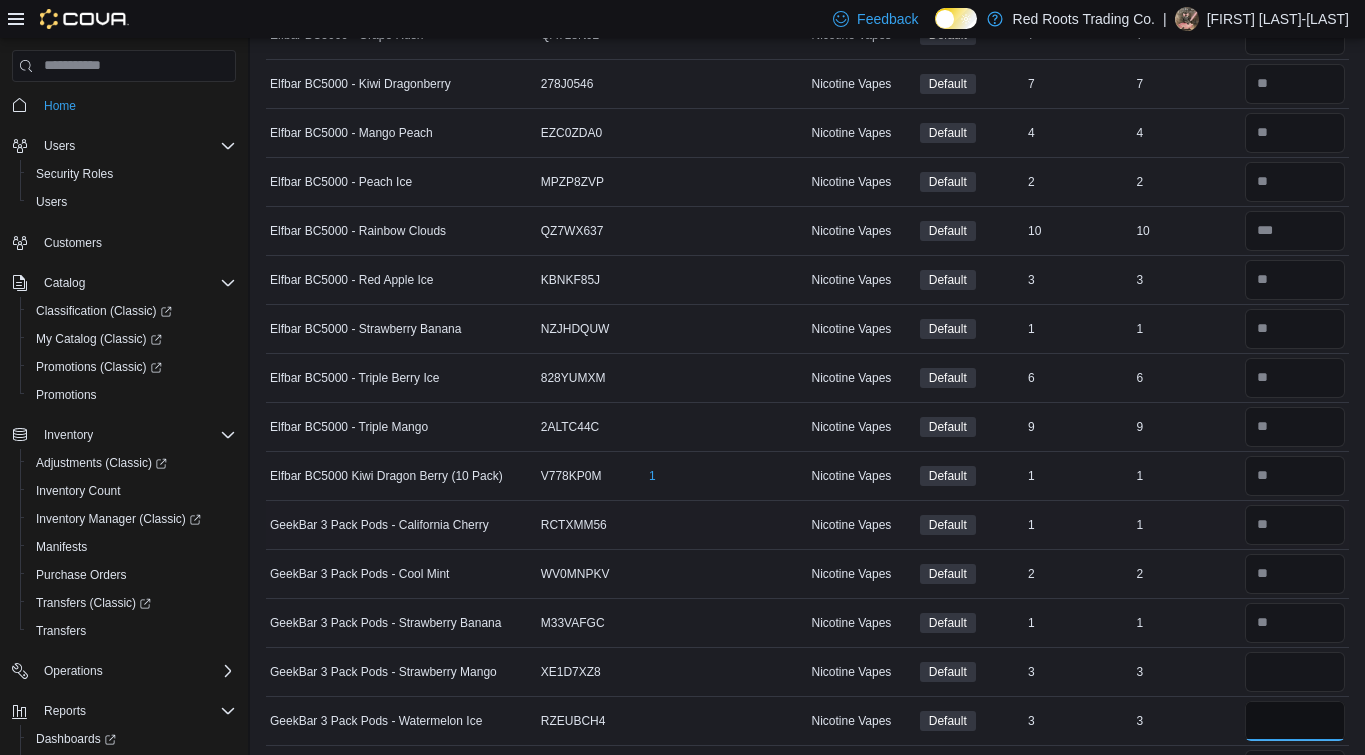 type 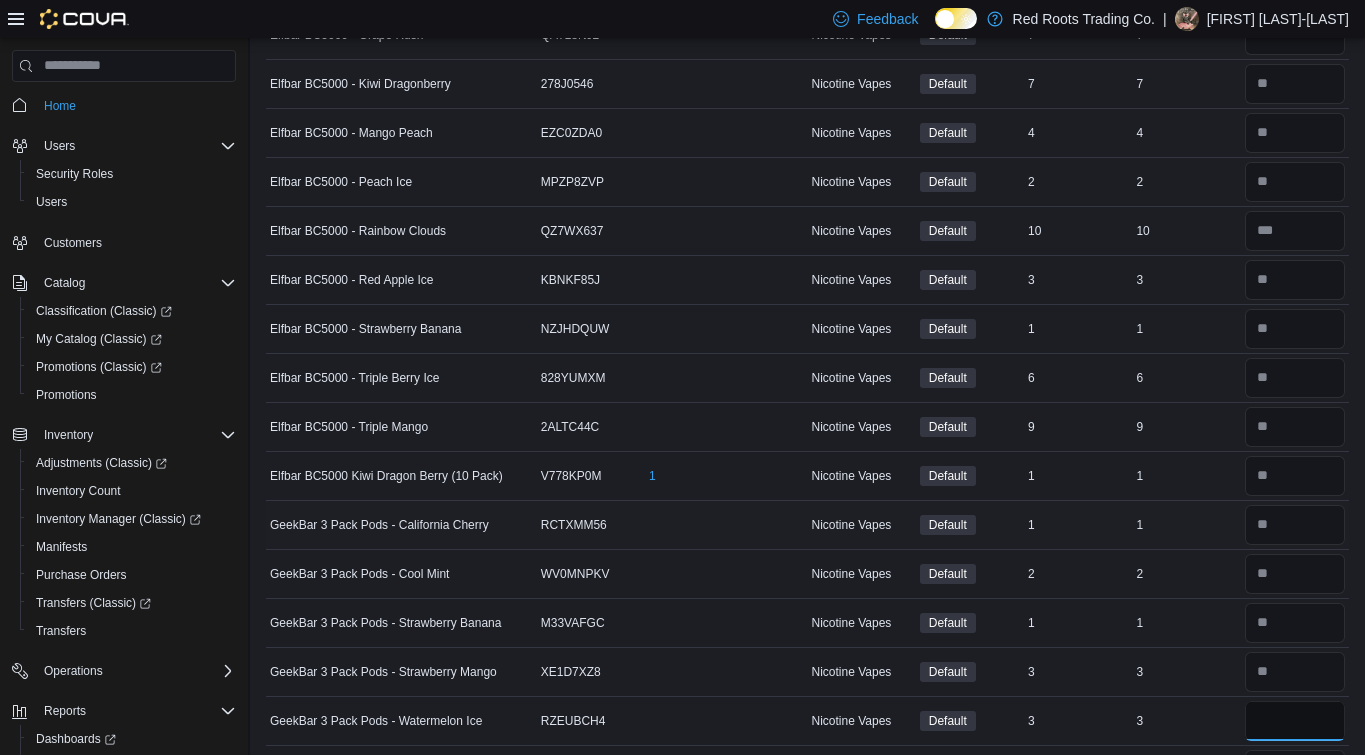 type on "*" 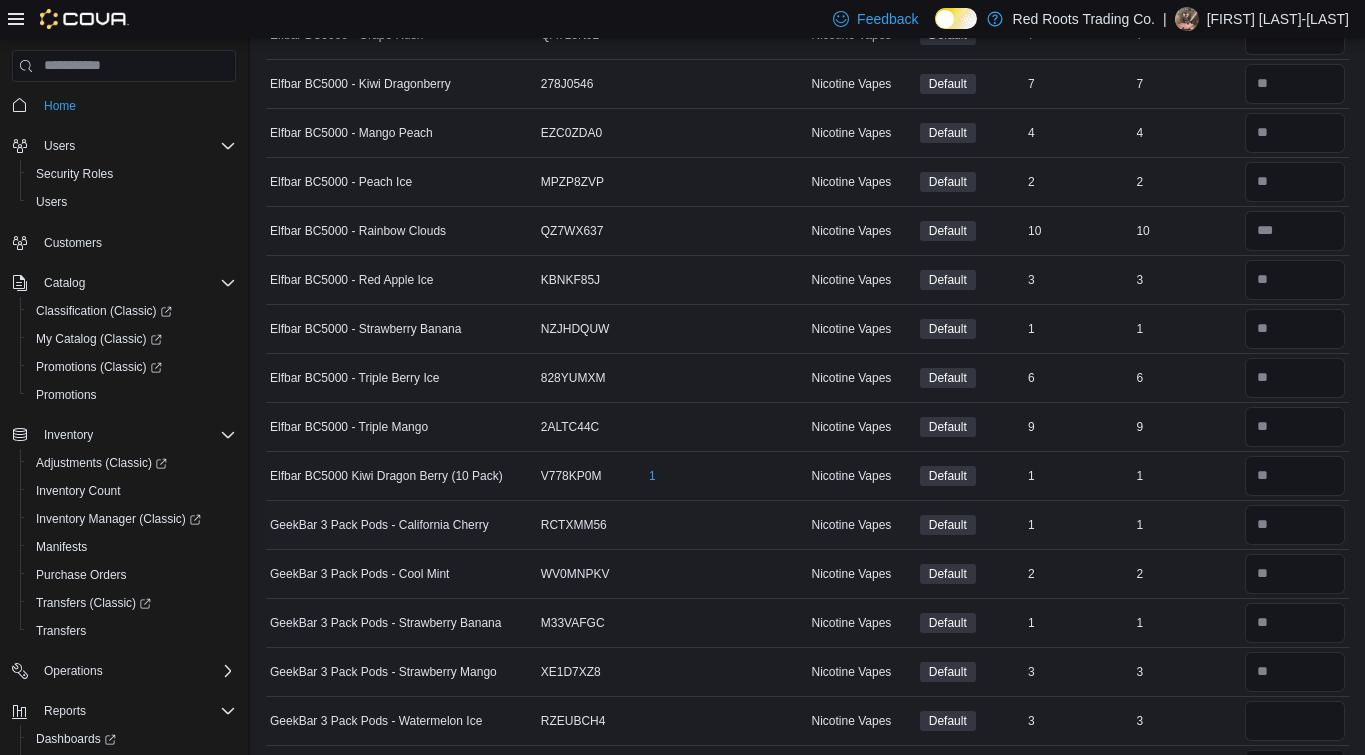 type 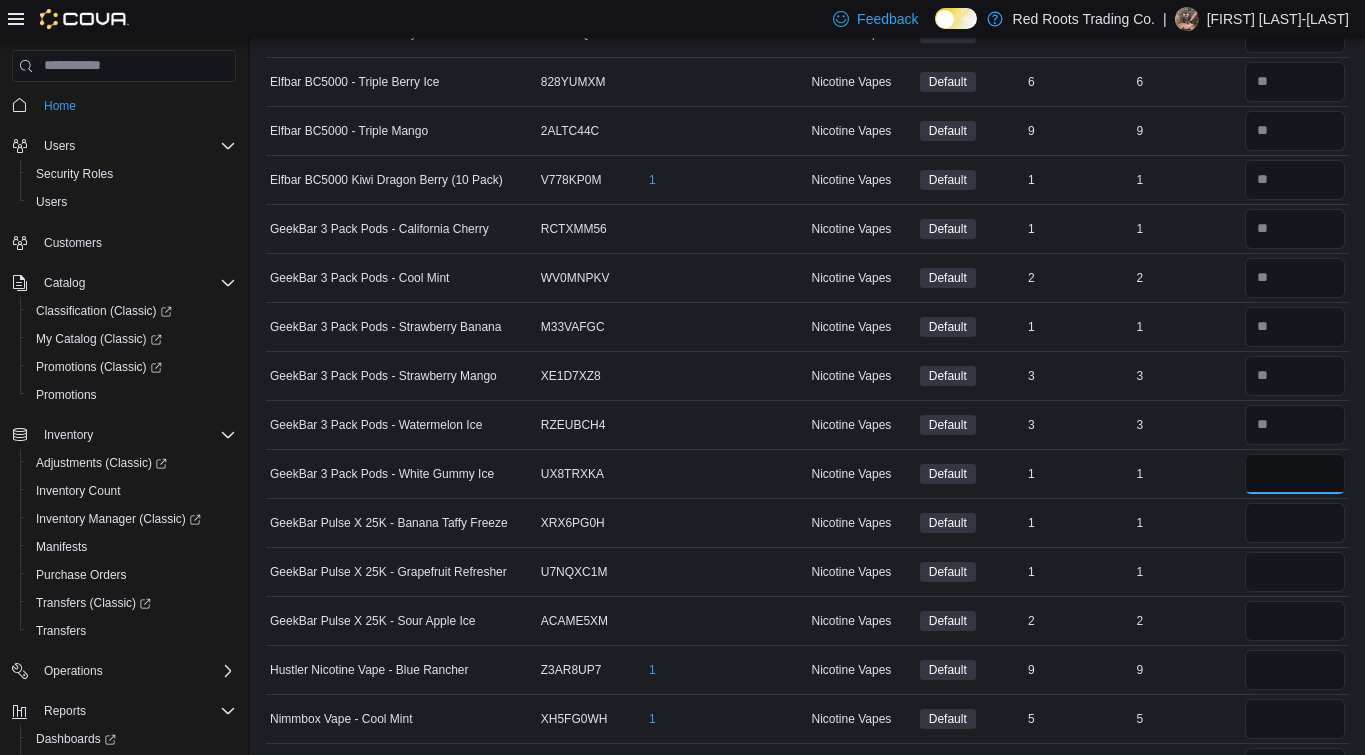 scroll, scrollTop: 1083, scrollLeft: 0, axis: vertical 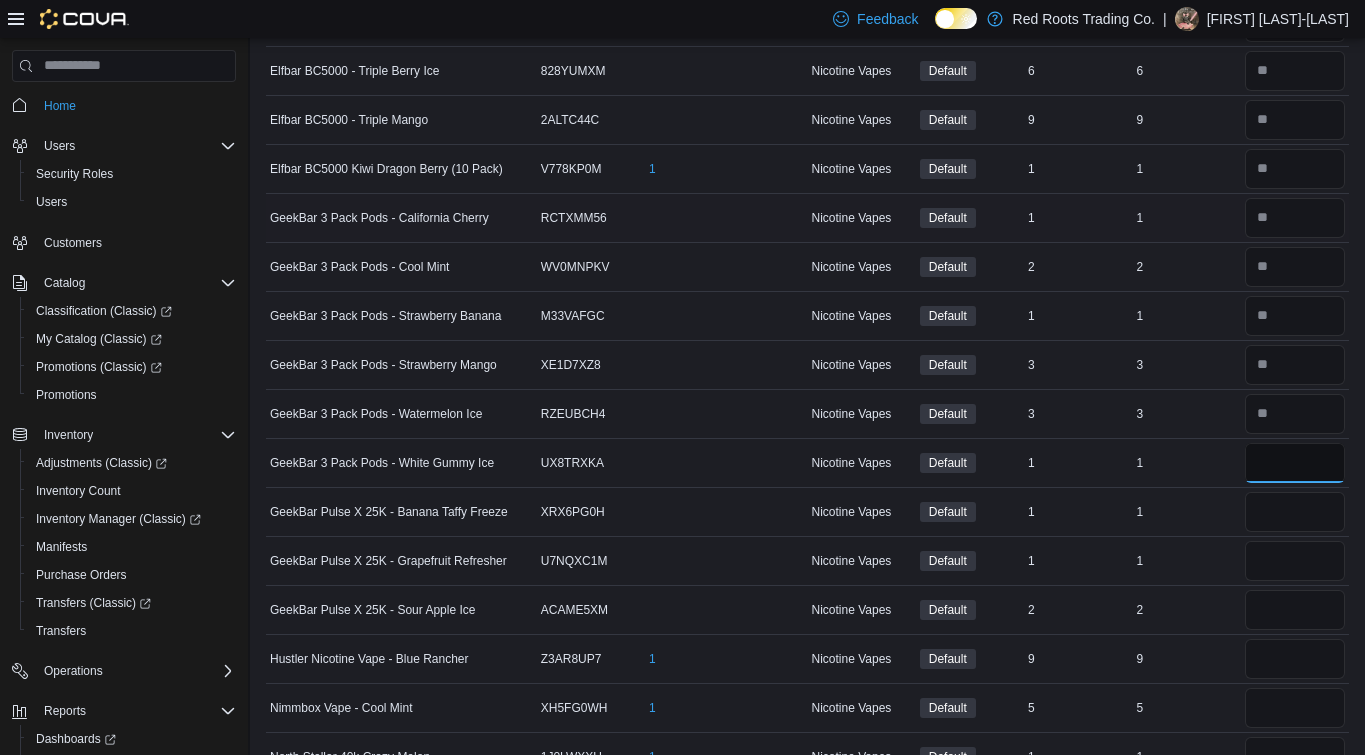 type on "*" 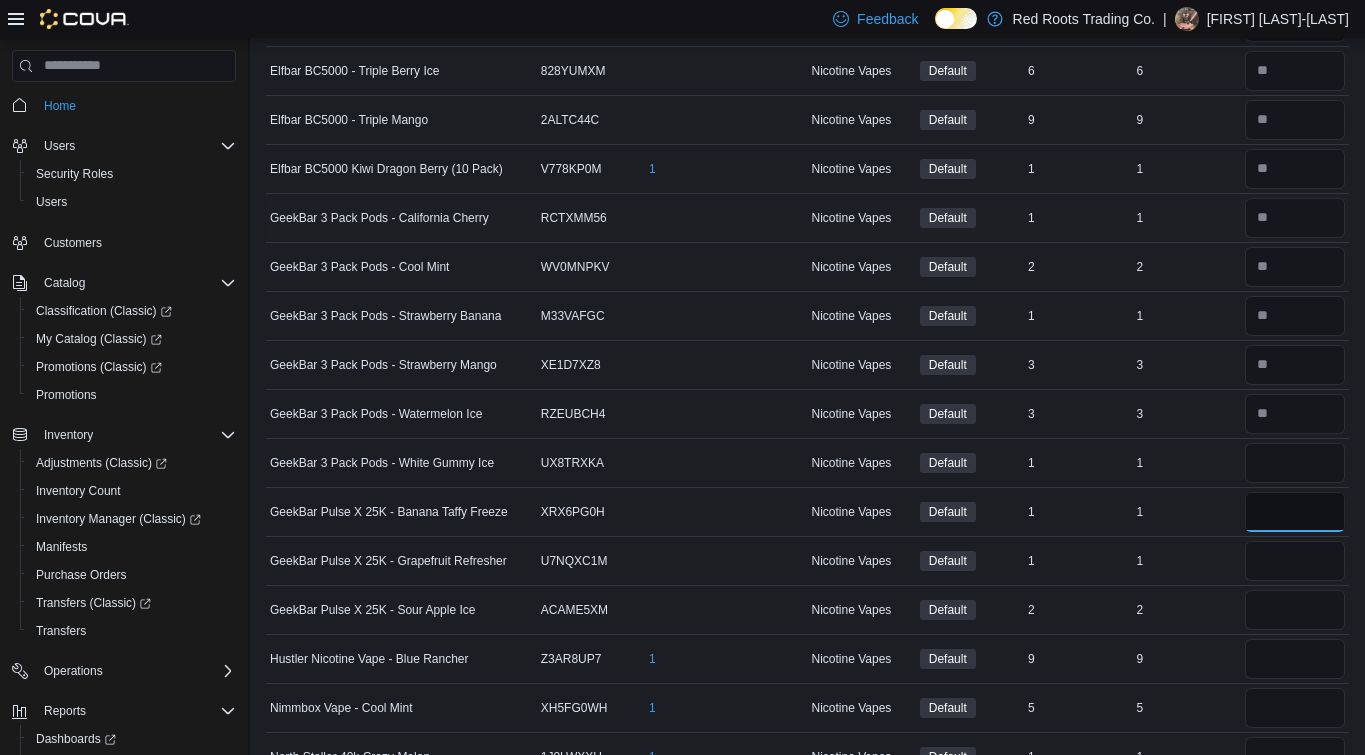 type 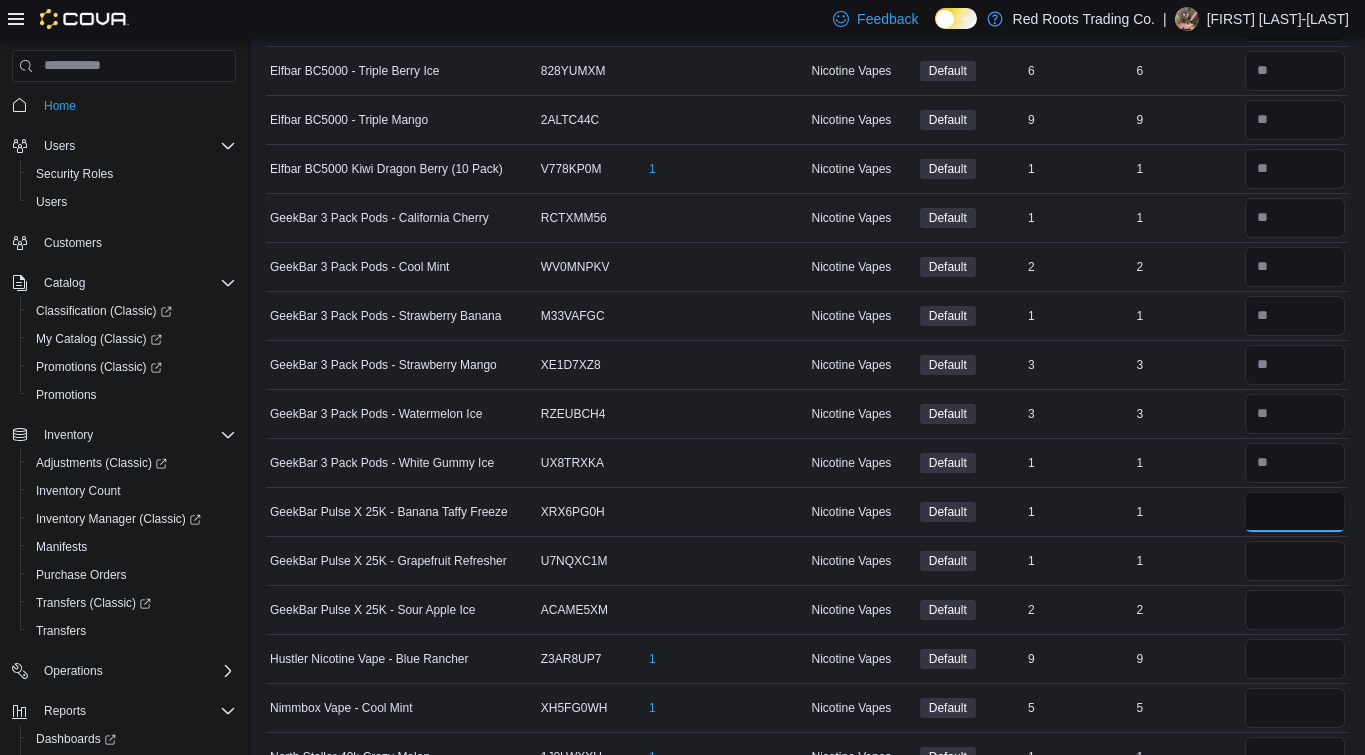 type on "*" 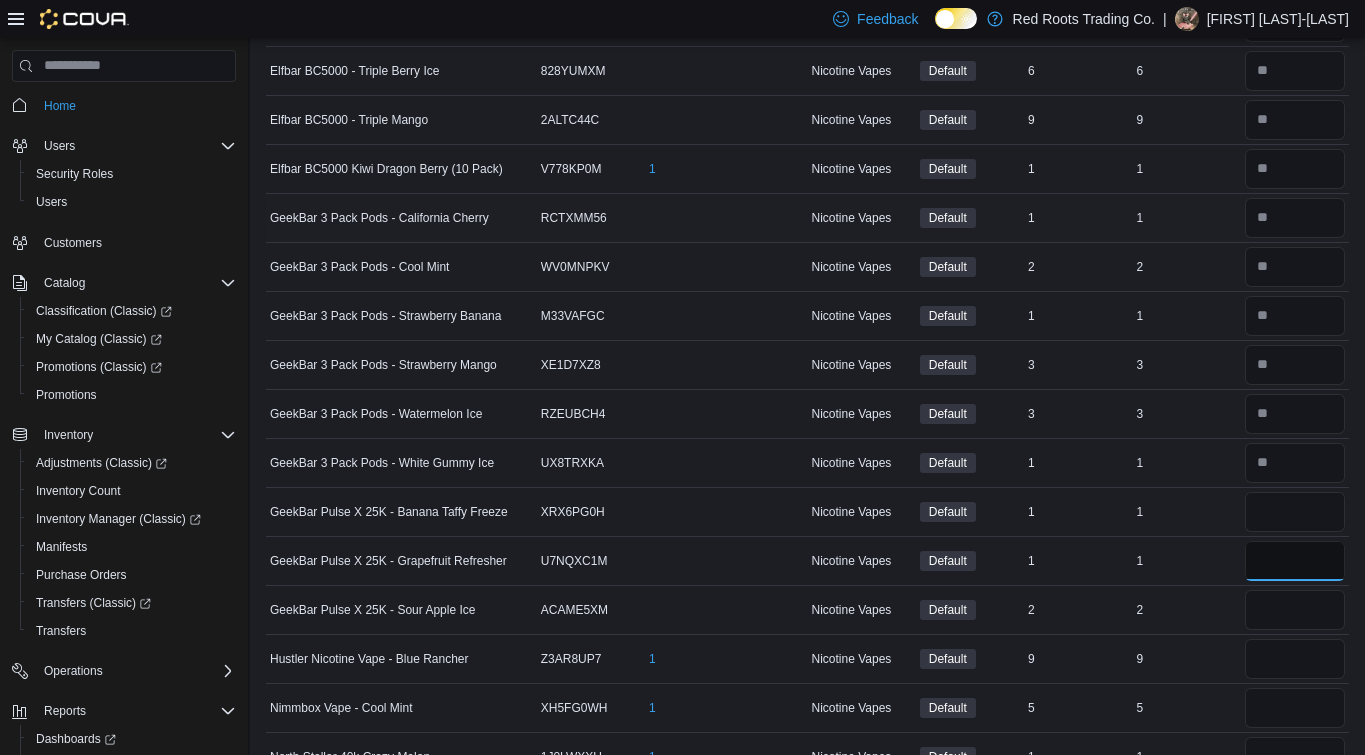 type 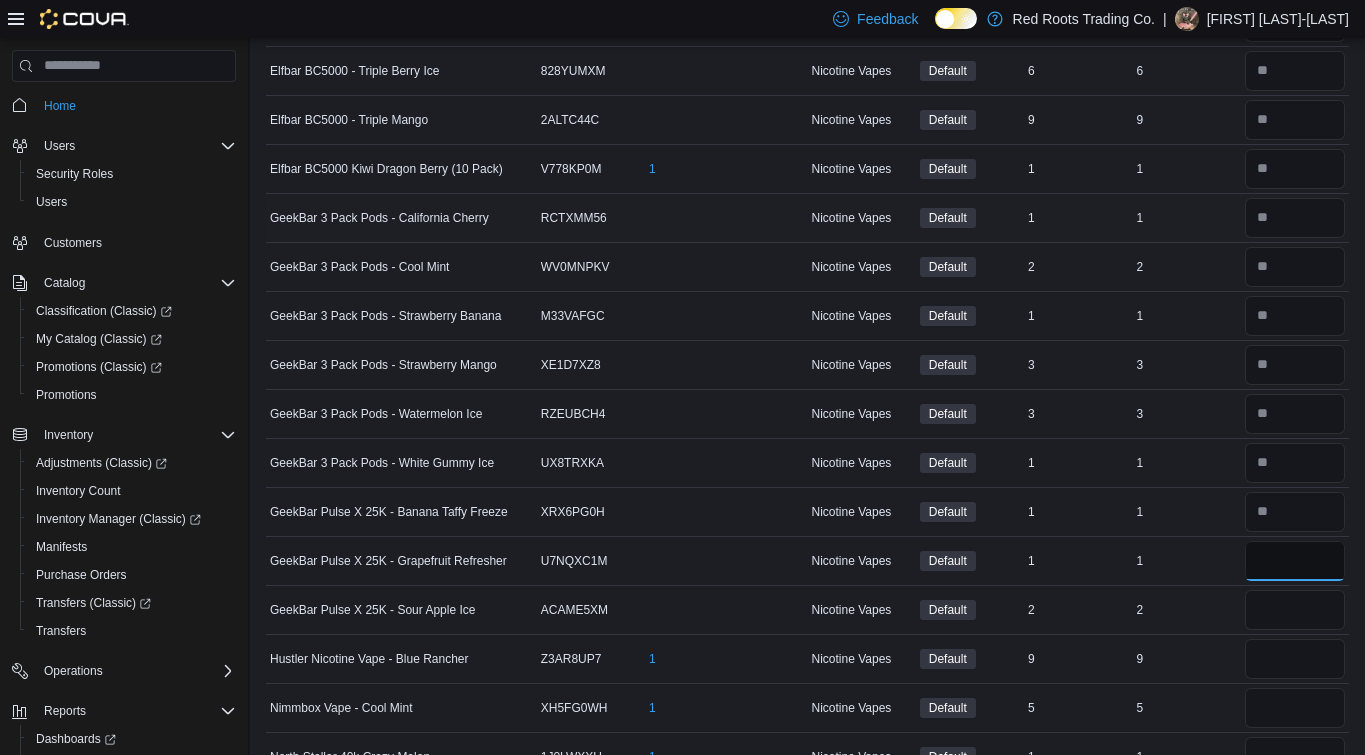type on "*" 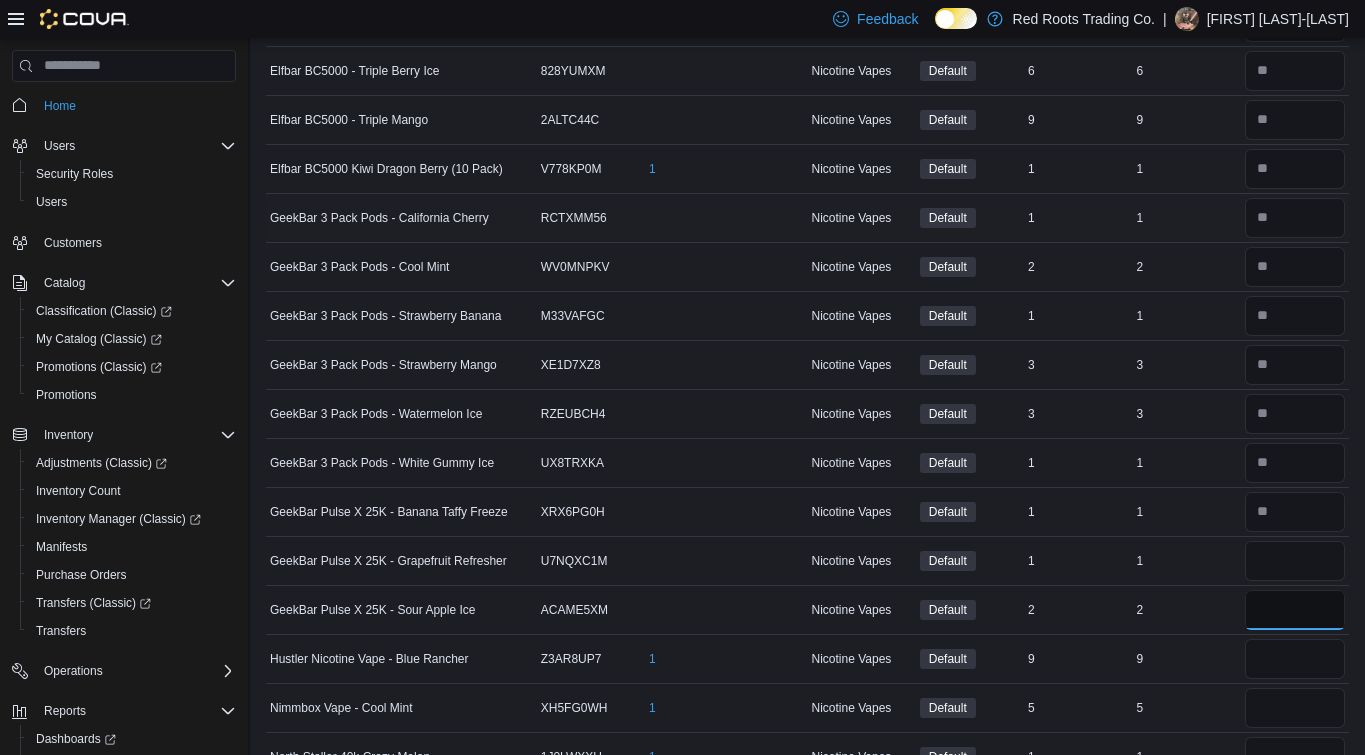 type 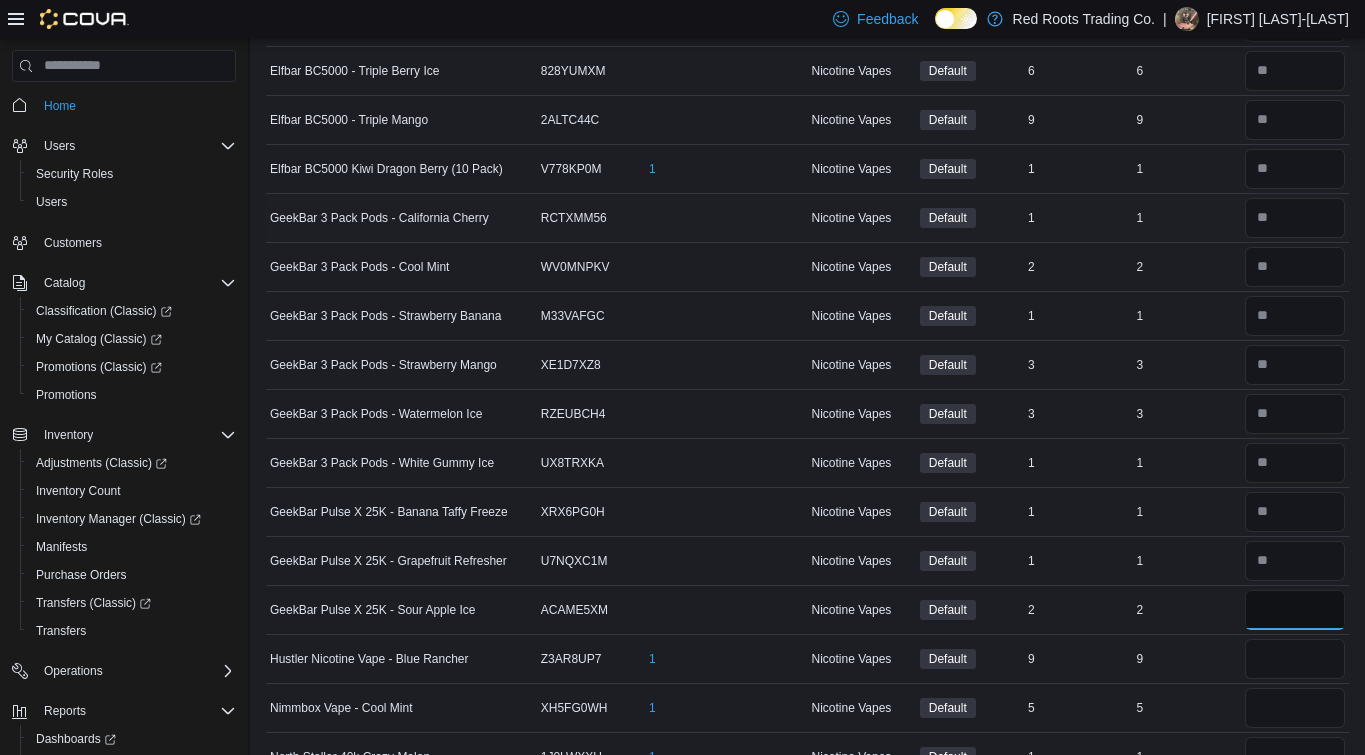 type on "*" 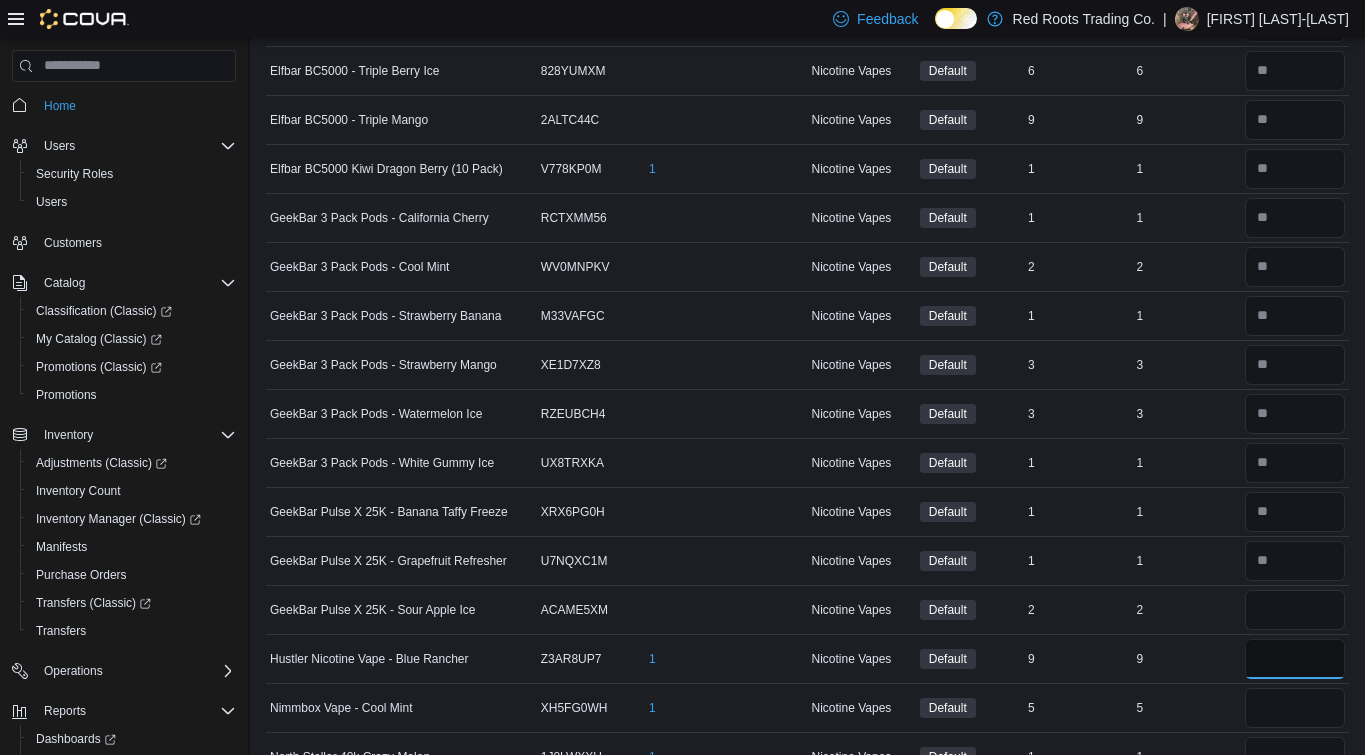 type 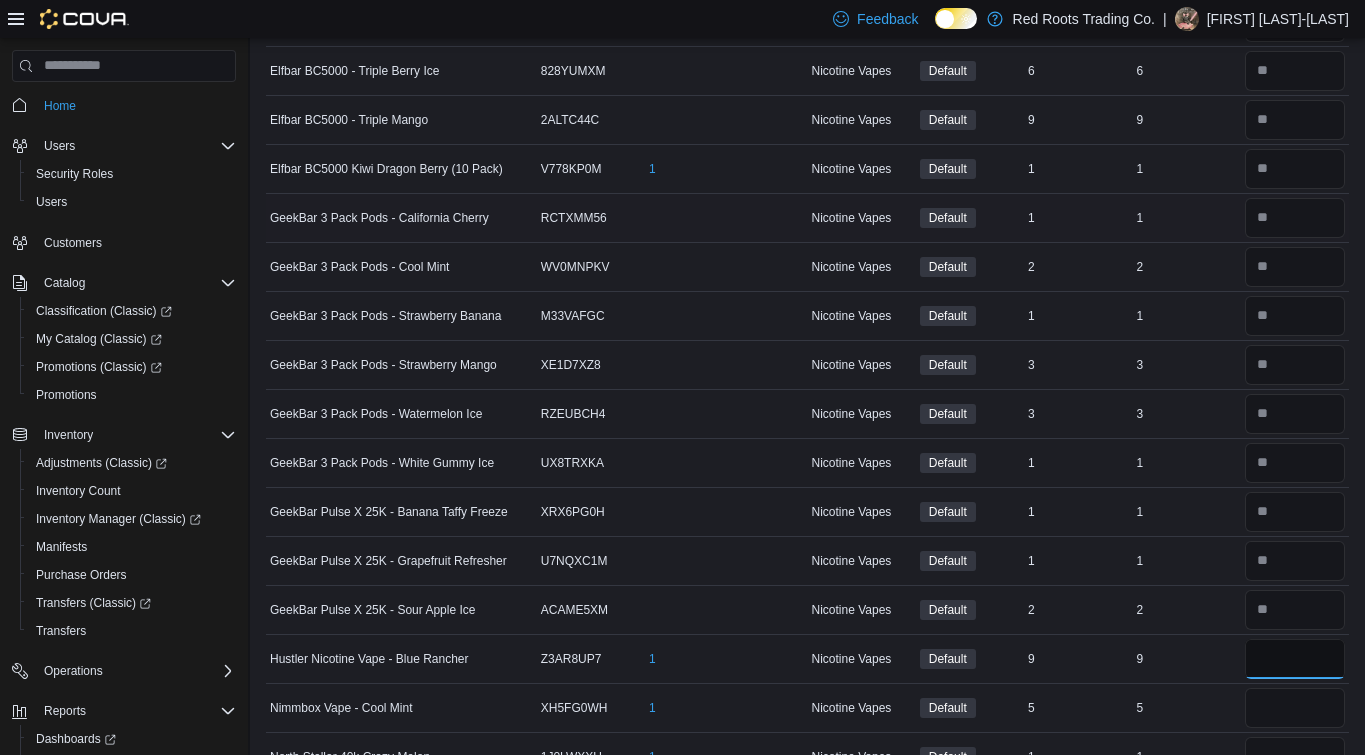 type on "*" 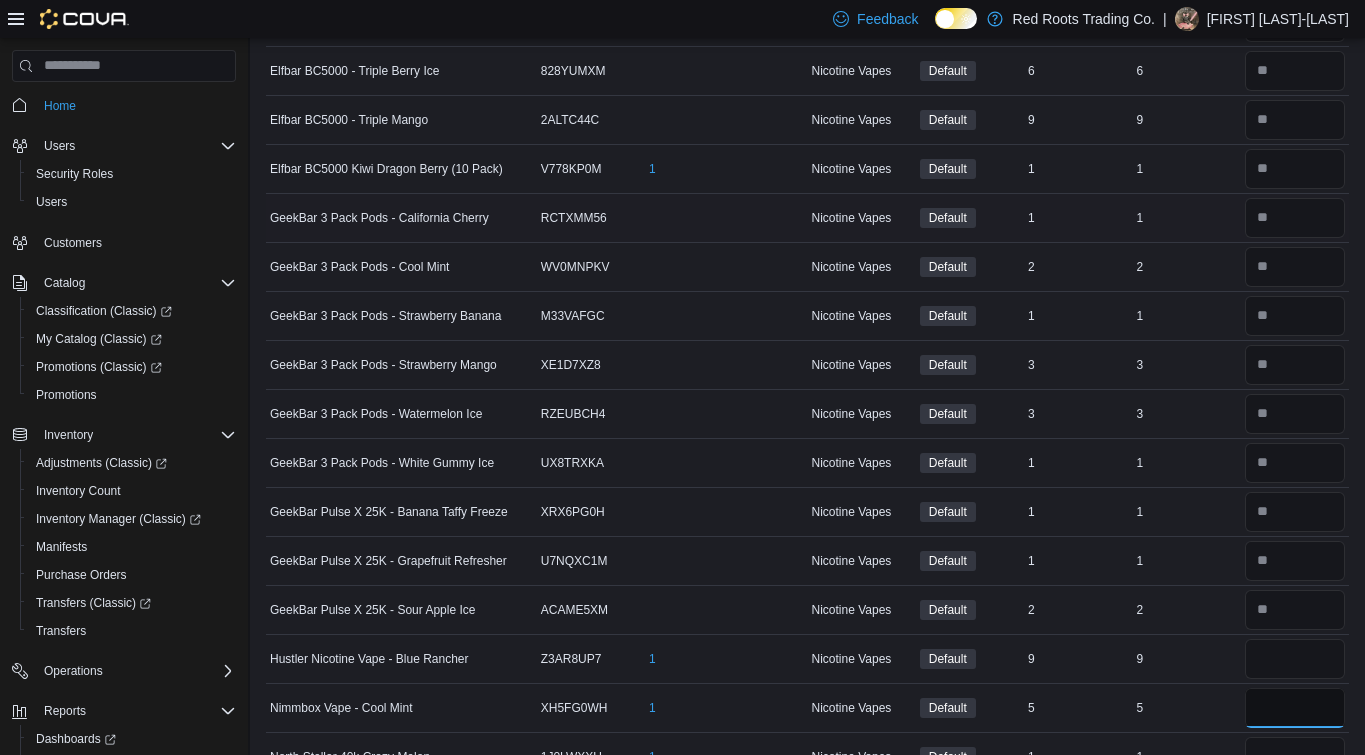 type 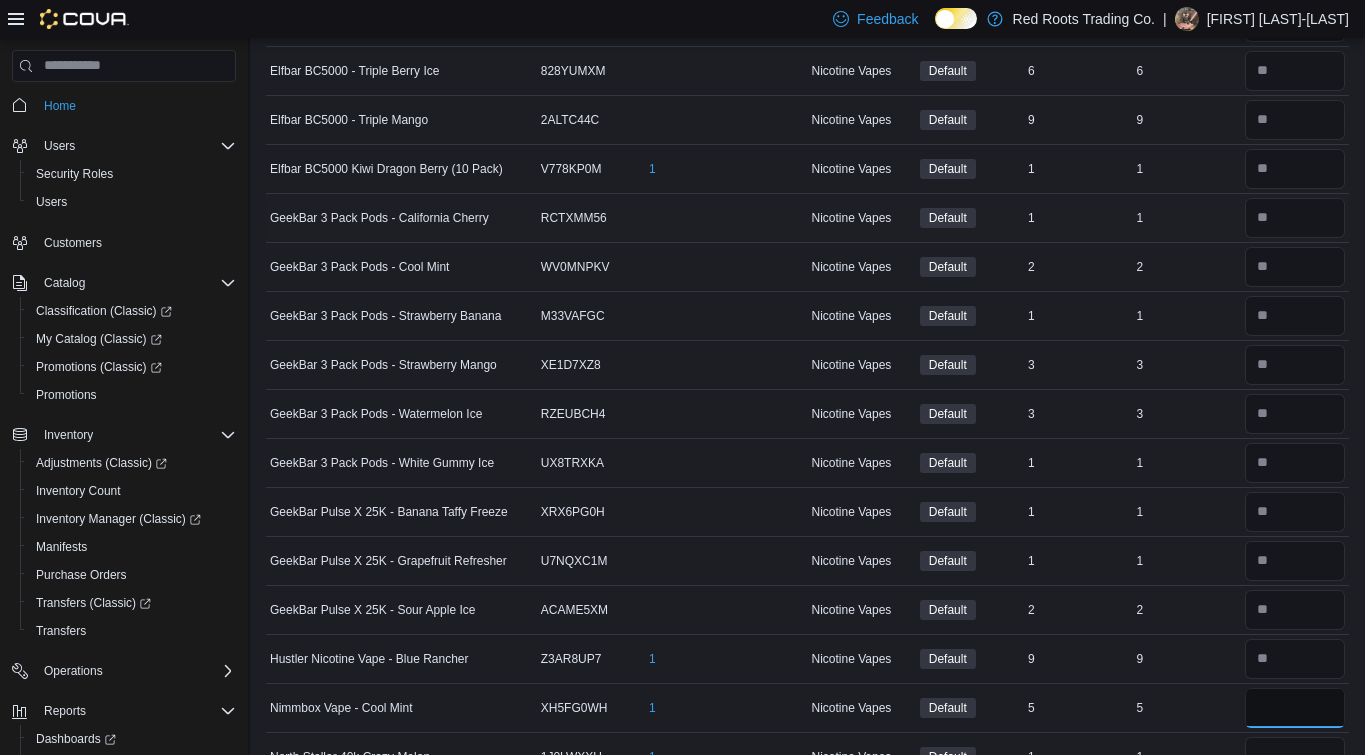 type on "*" 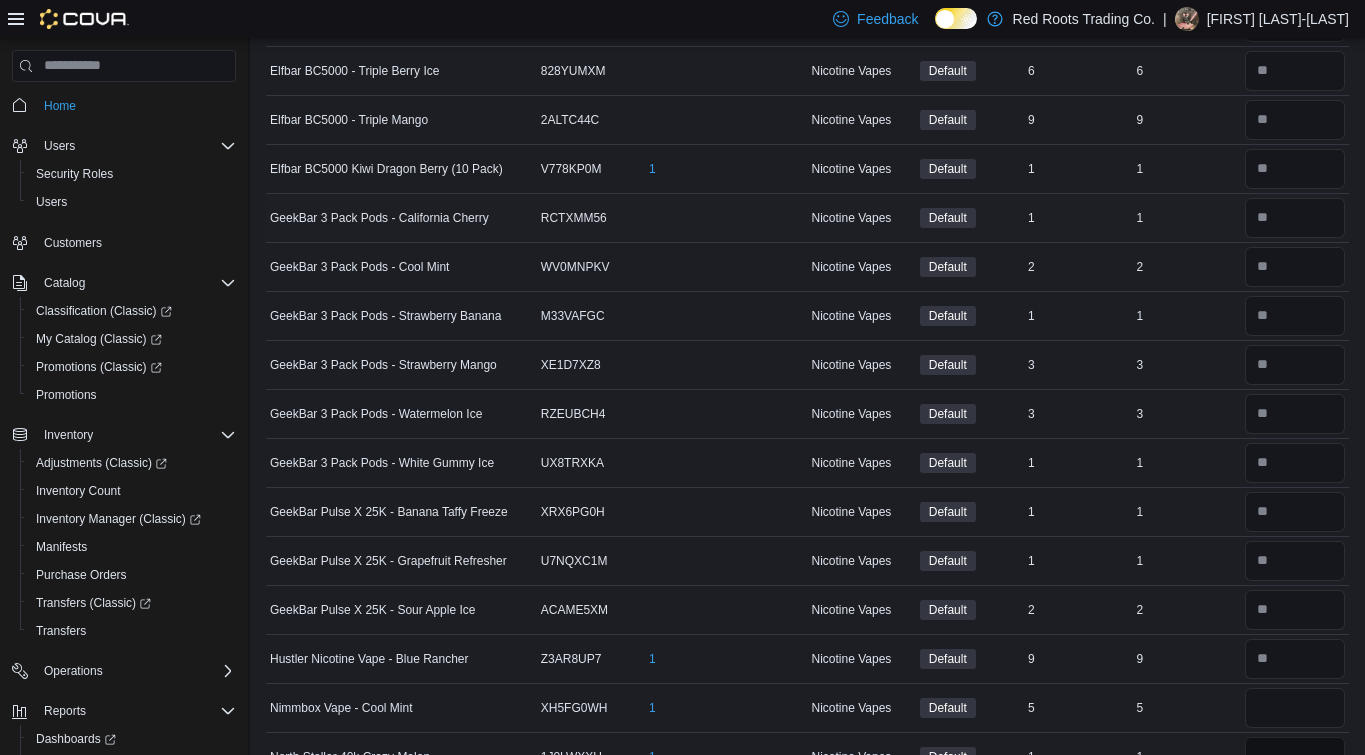 type 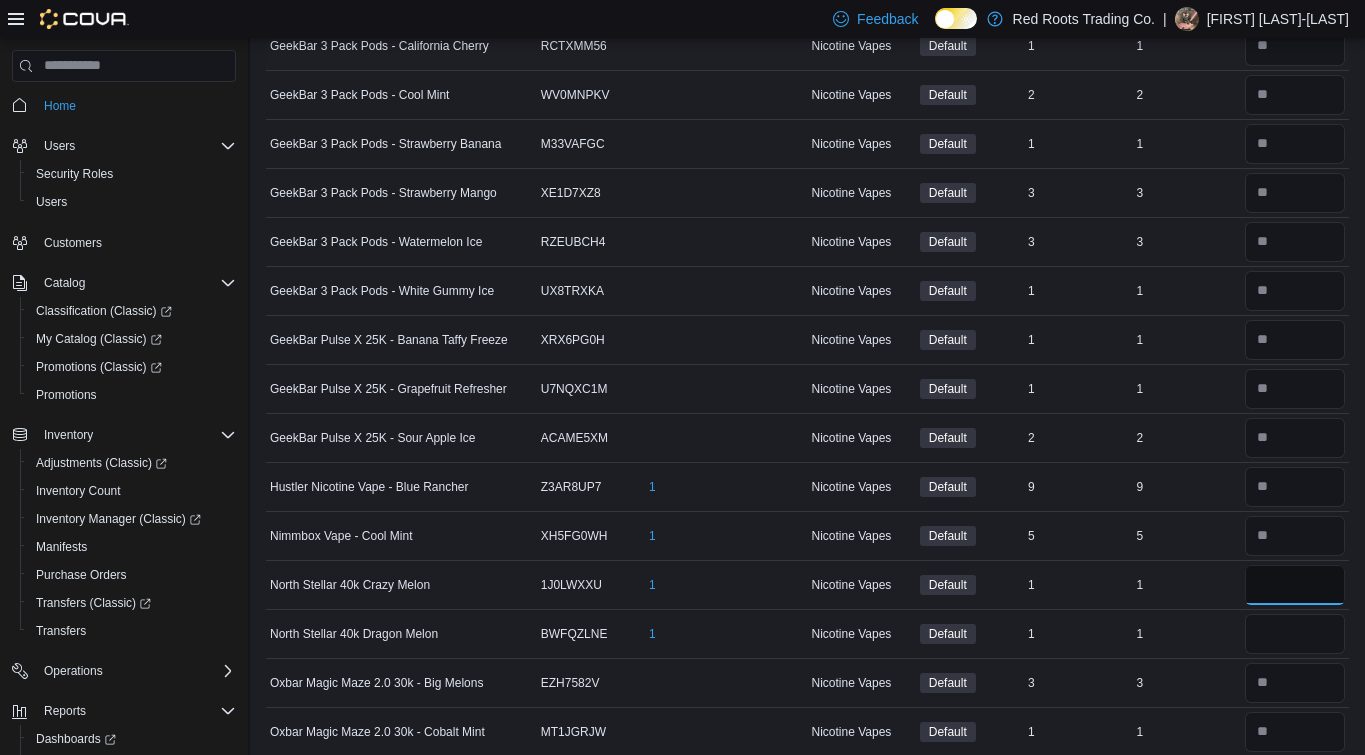 scroll, scrollTop: 1256, scrollLeft: 0, axis: vertical 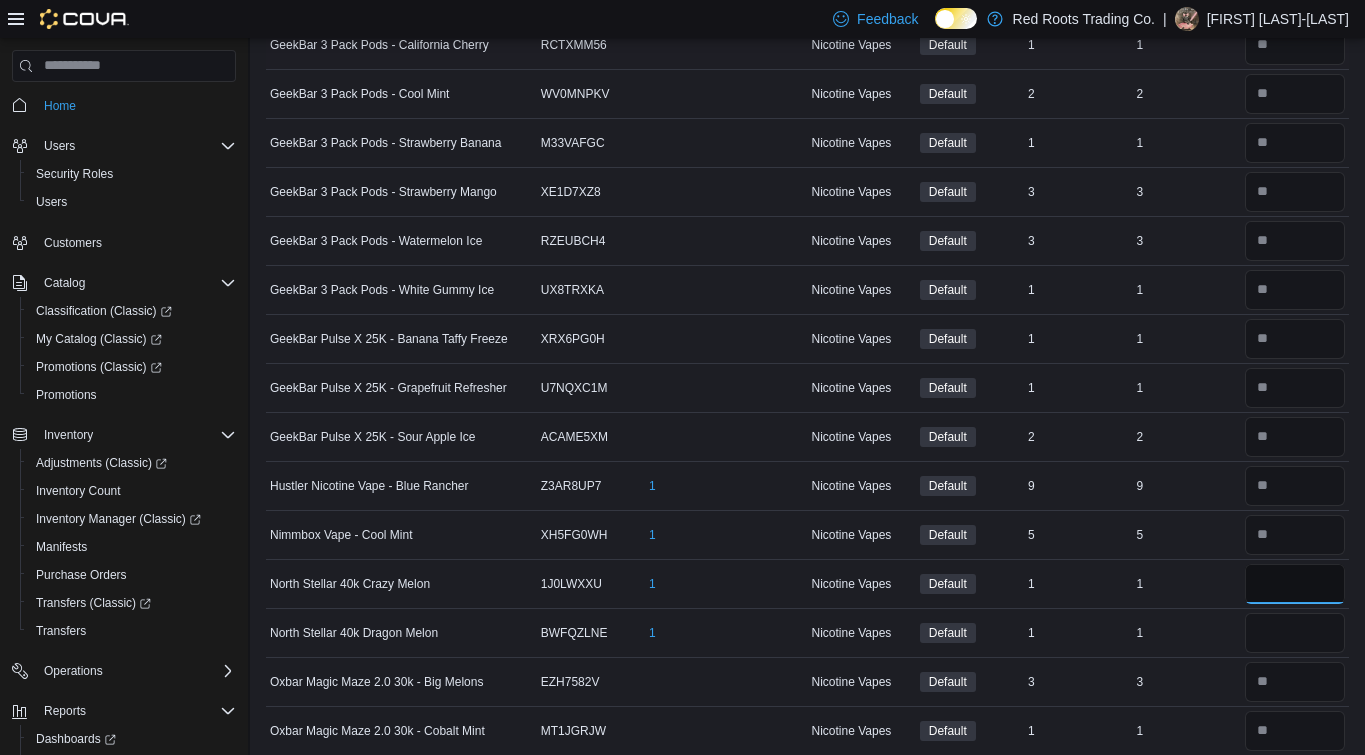 type on "*" 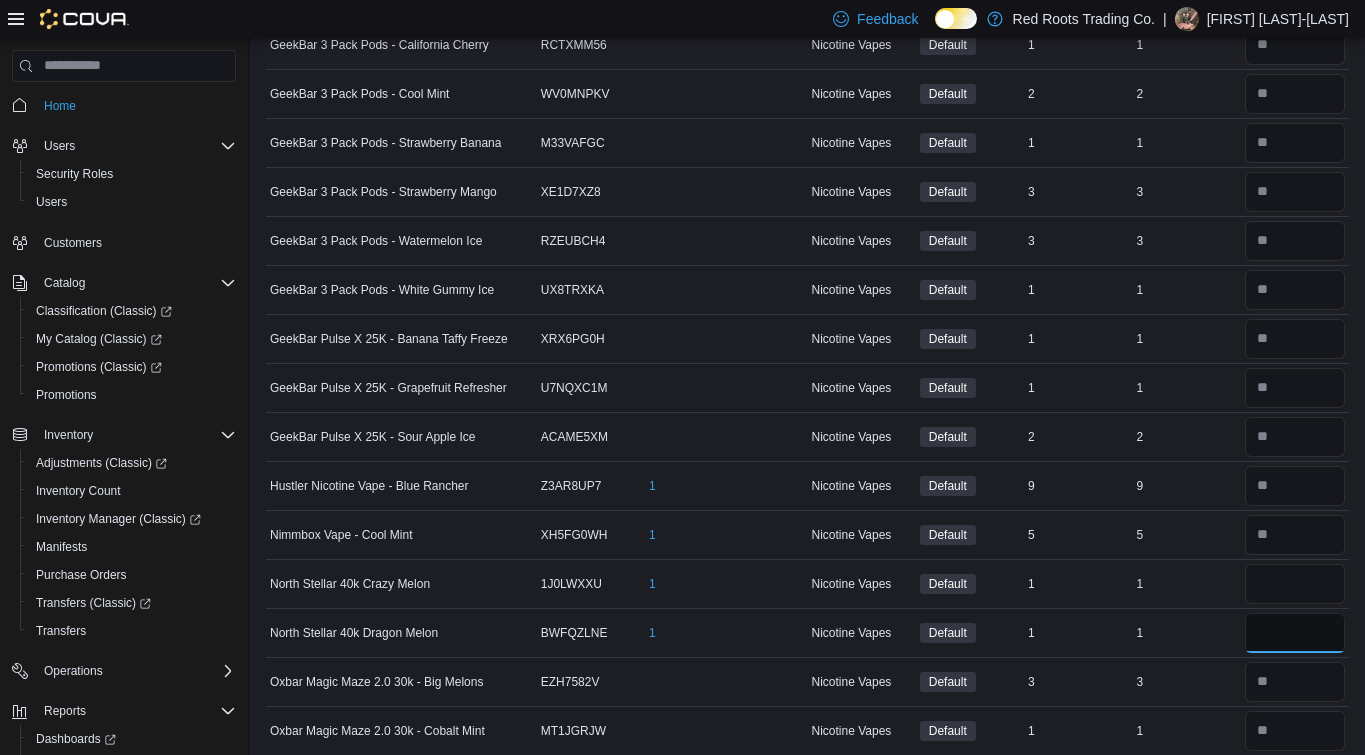 type 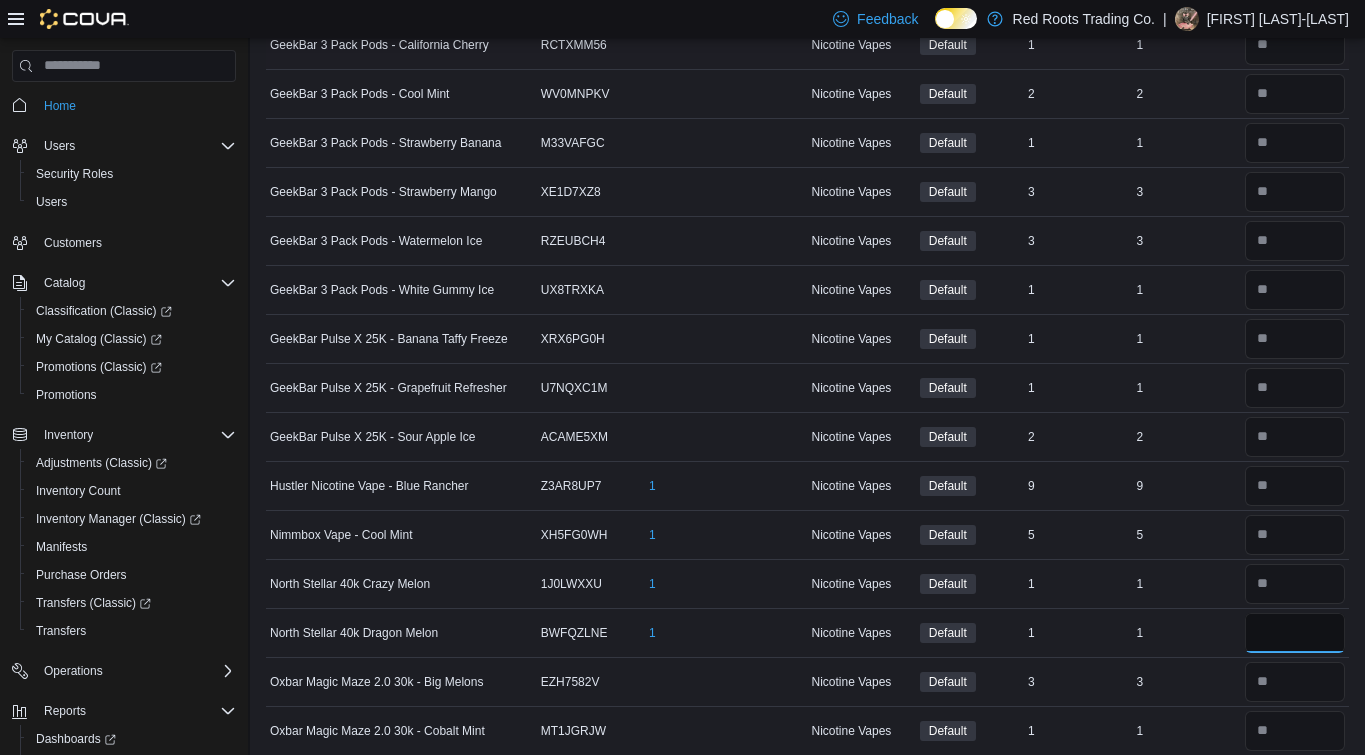 type on "*" 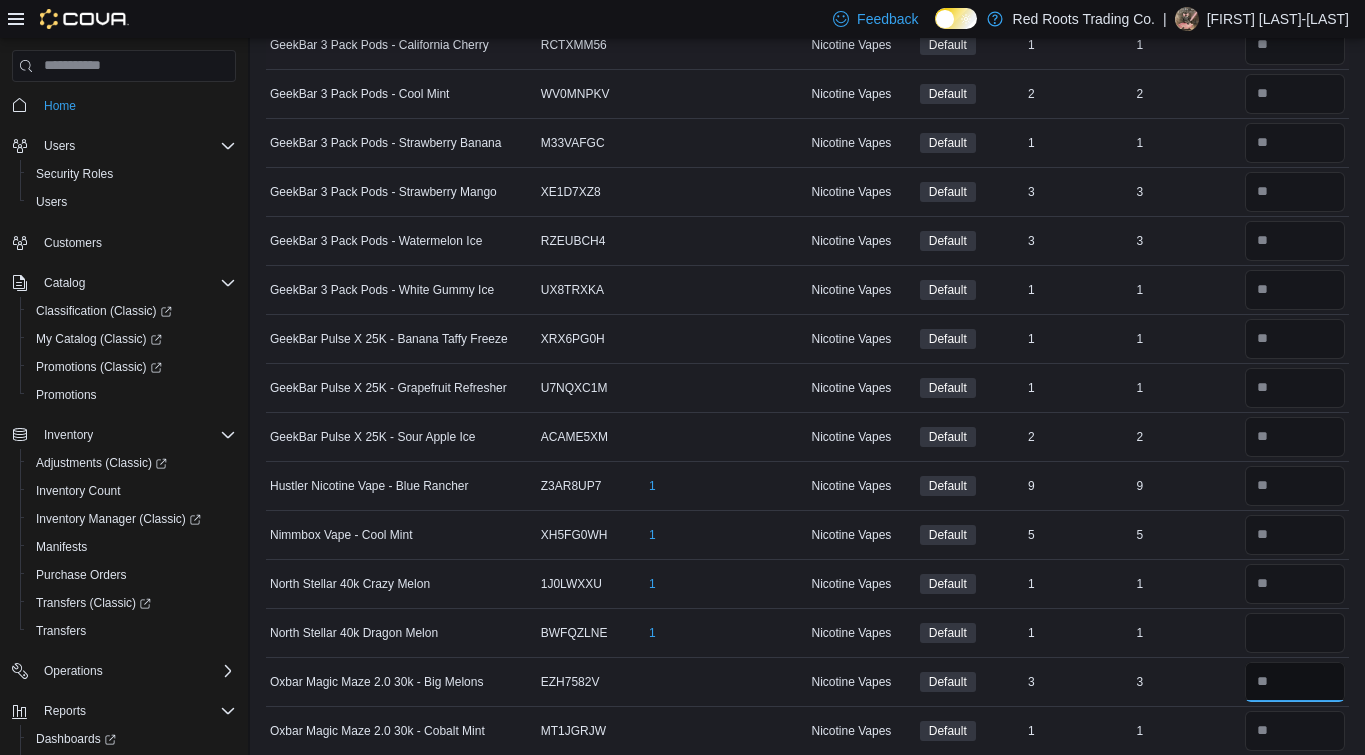 type 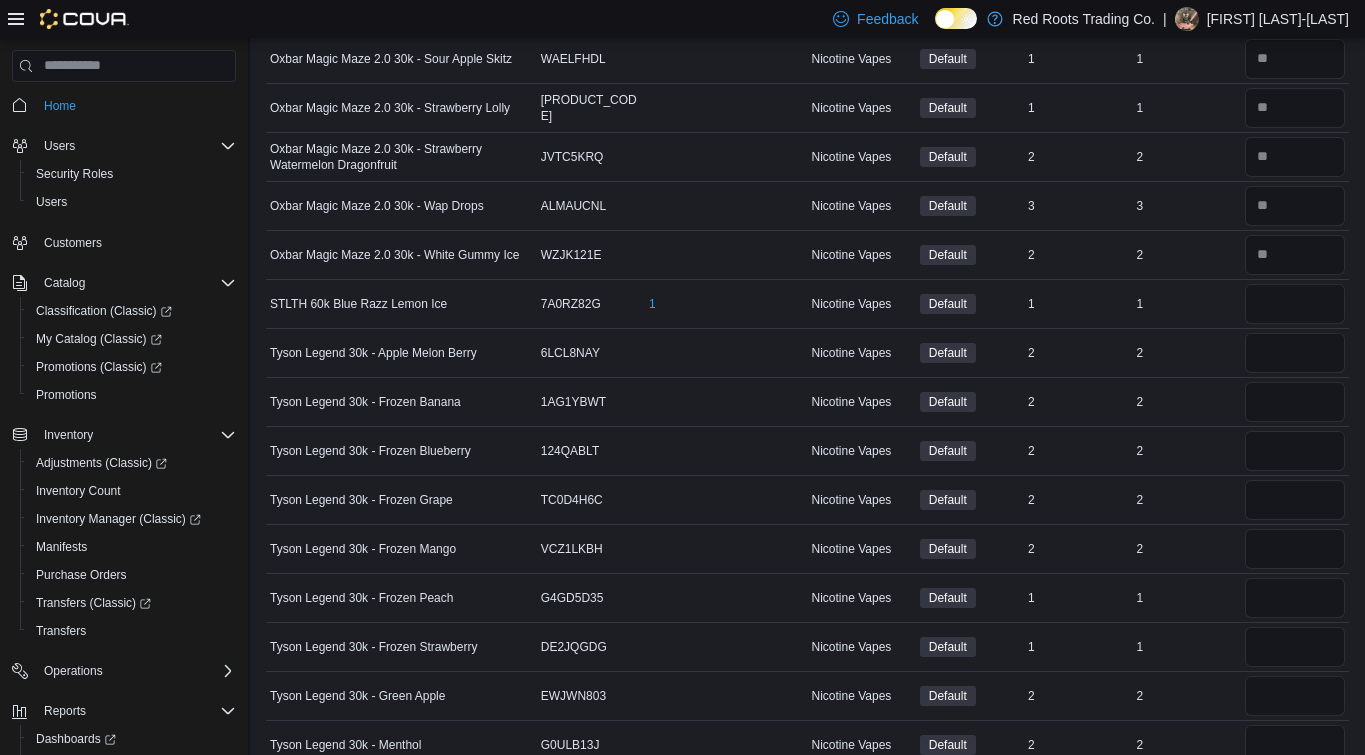 scroll, scrollTop: 2641, scrollLeft: 0, axis: vertical 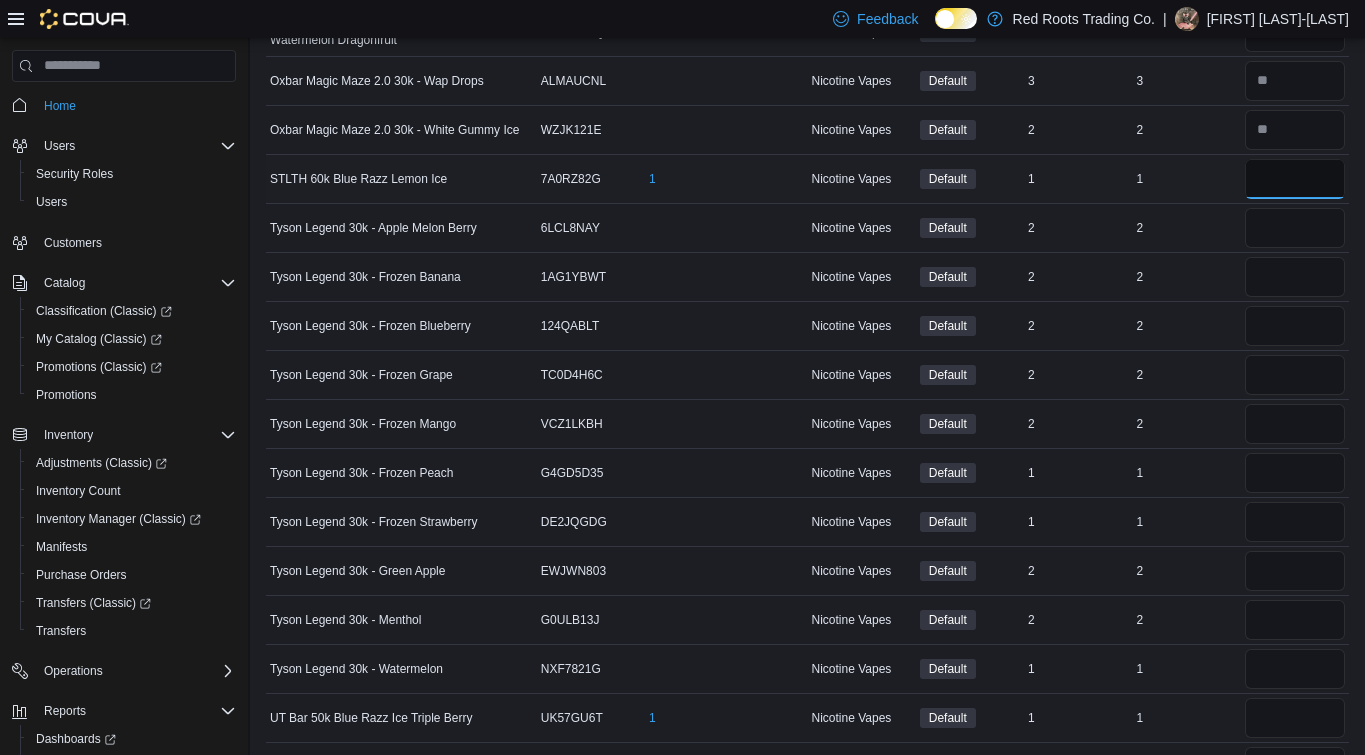 click at bounding box center [1295, 179] 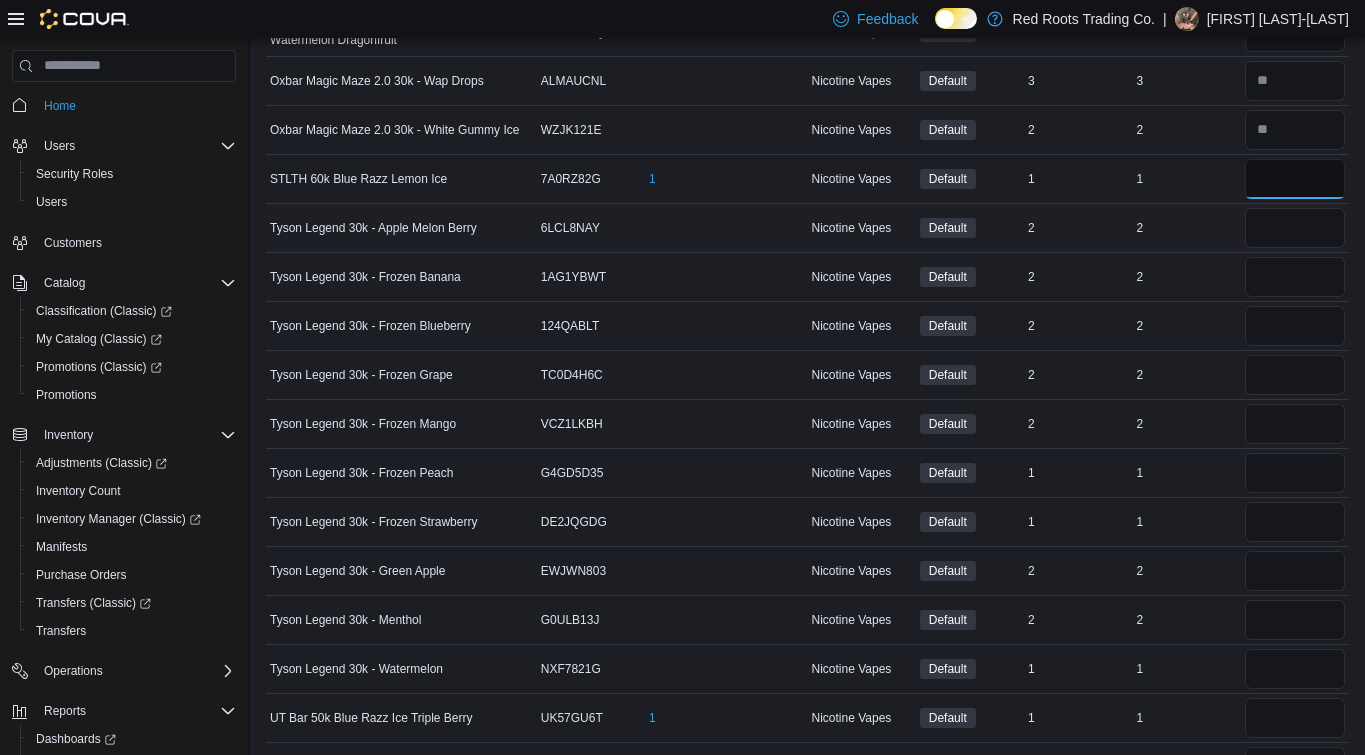 type on "*" 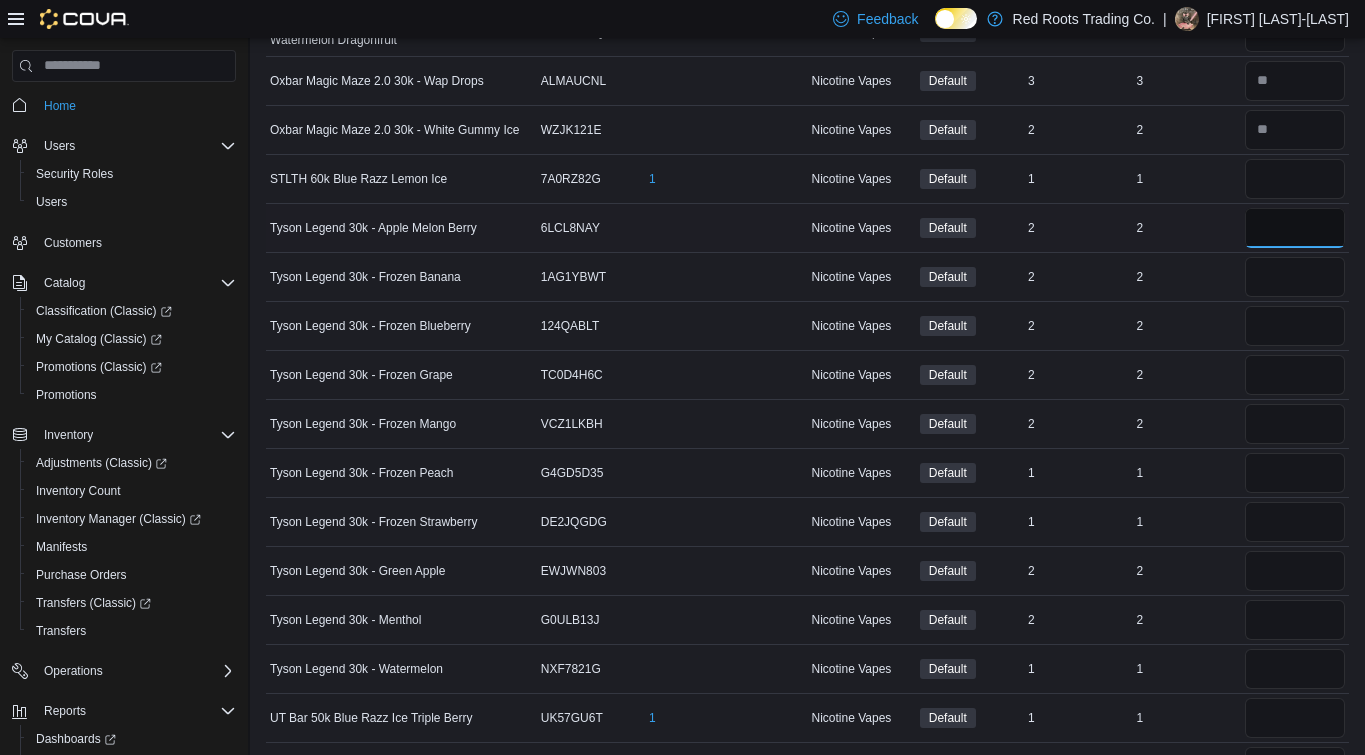 type 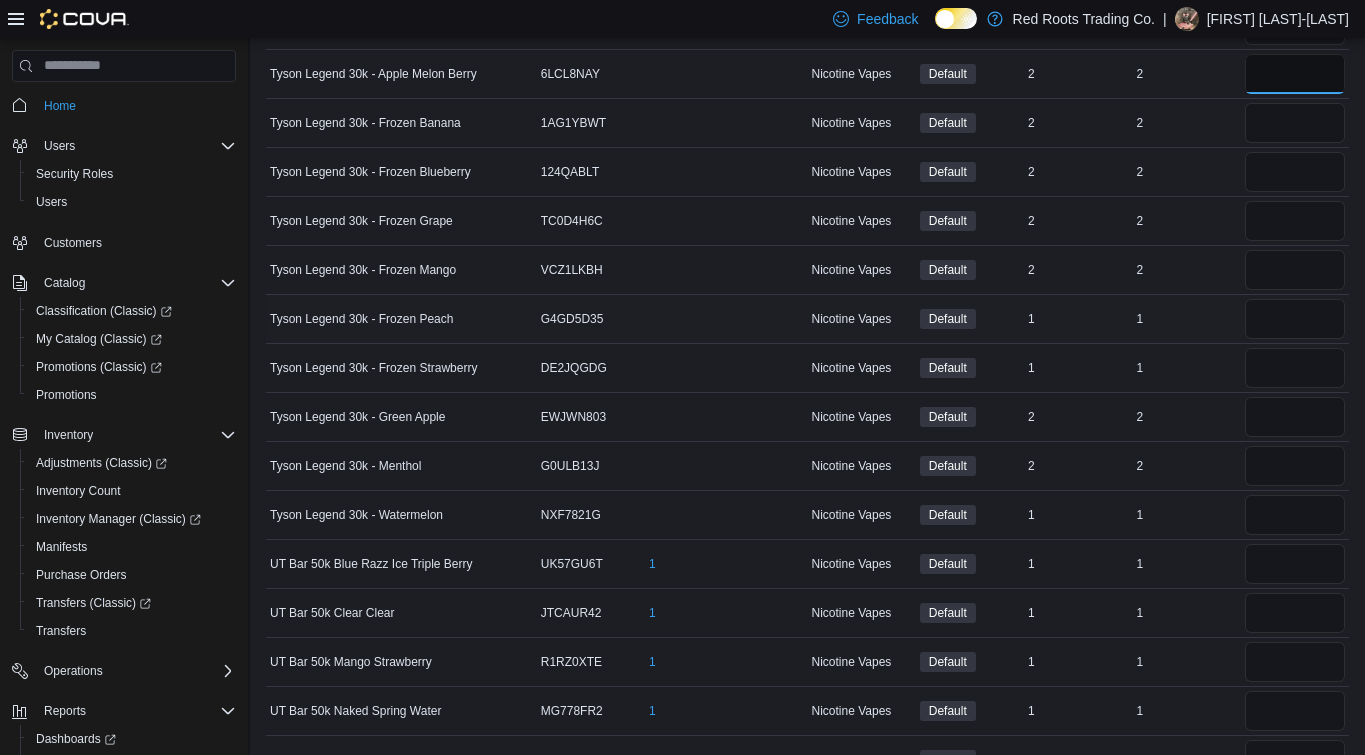 scroll, scrollTop: 2798, scrollLeft: 0, axis: vertical 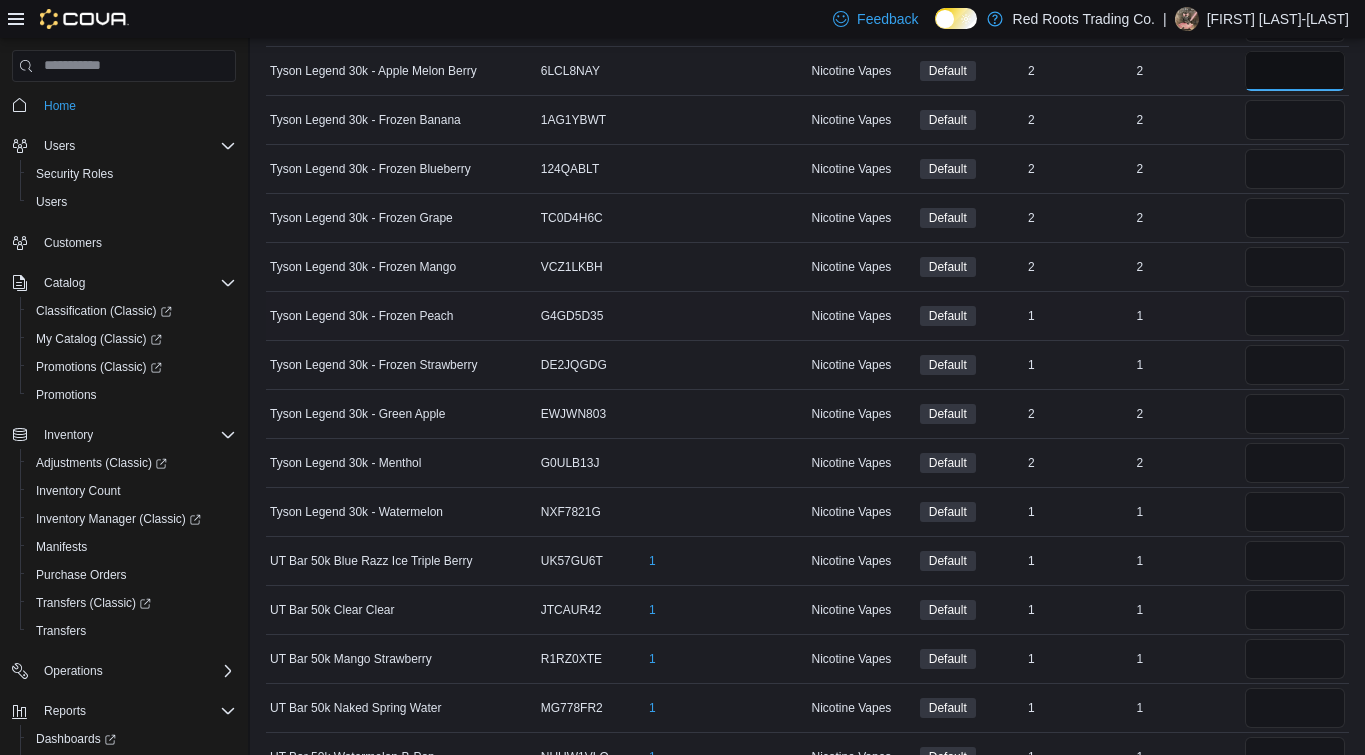 type on "*" 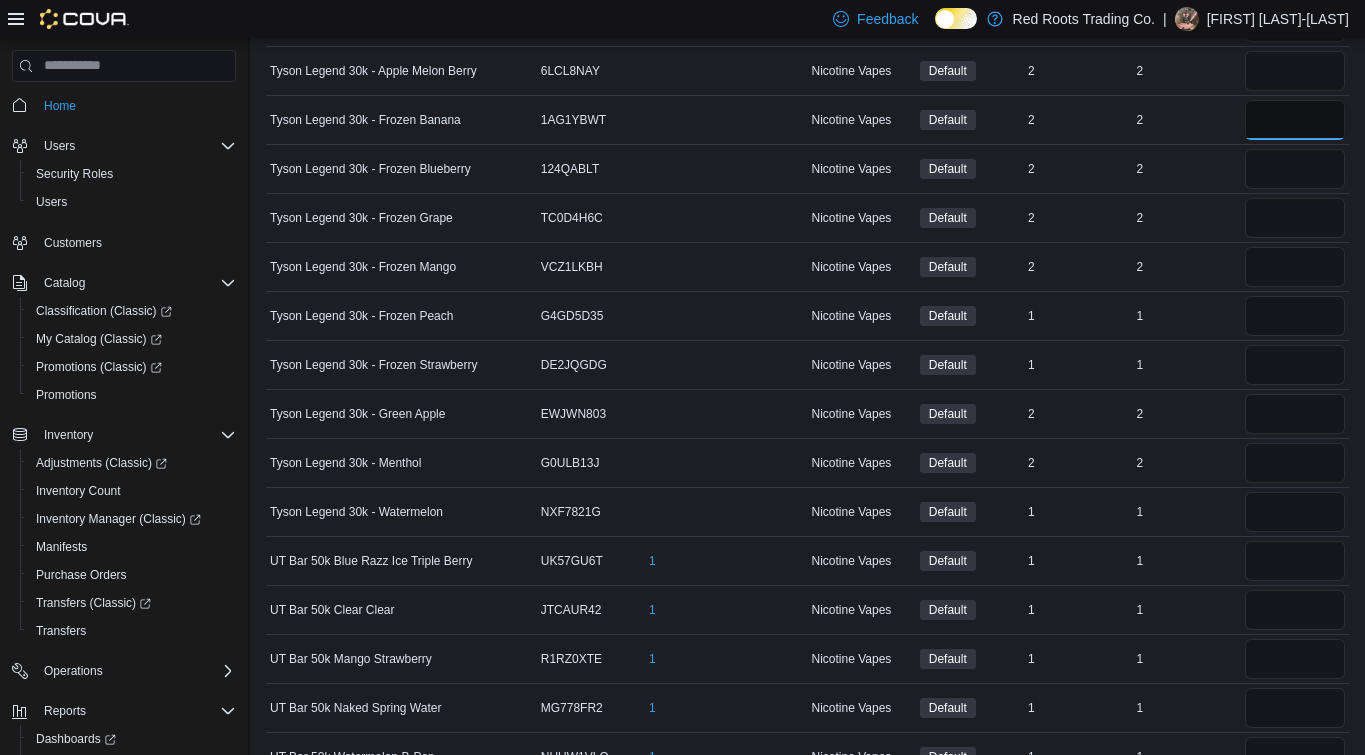 type 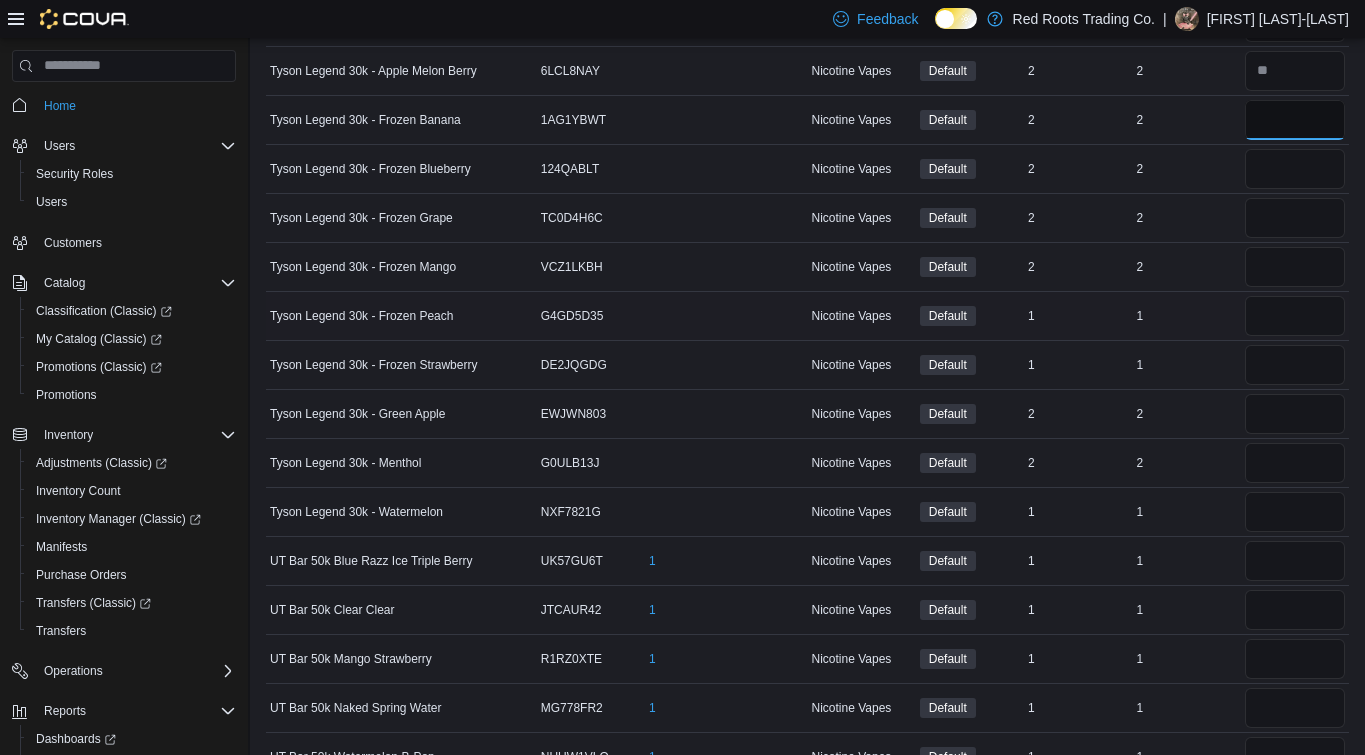 type on "*" 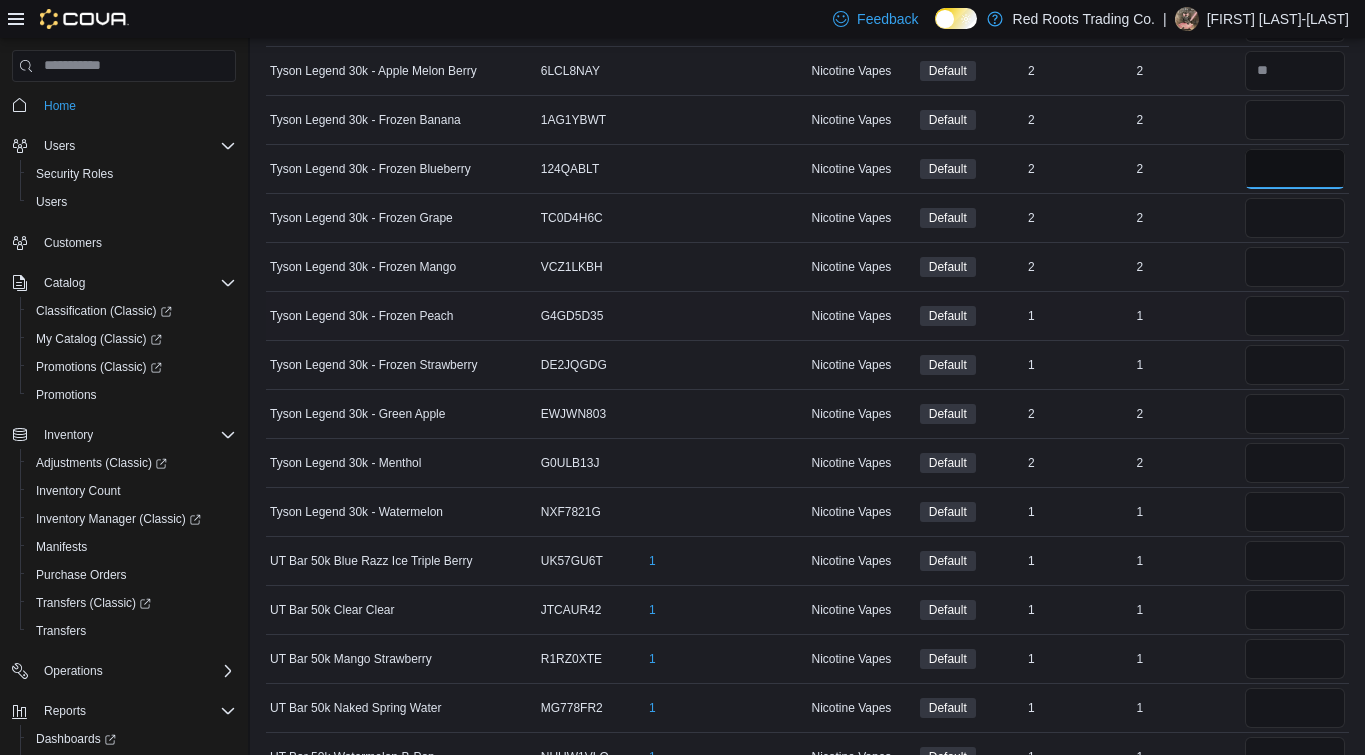 type 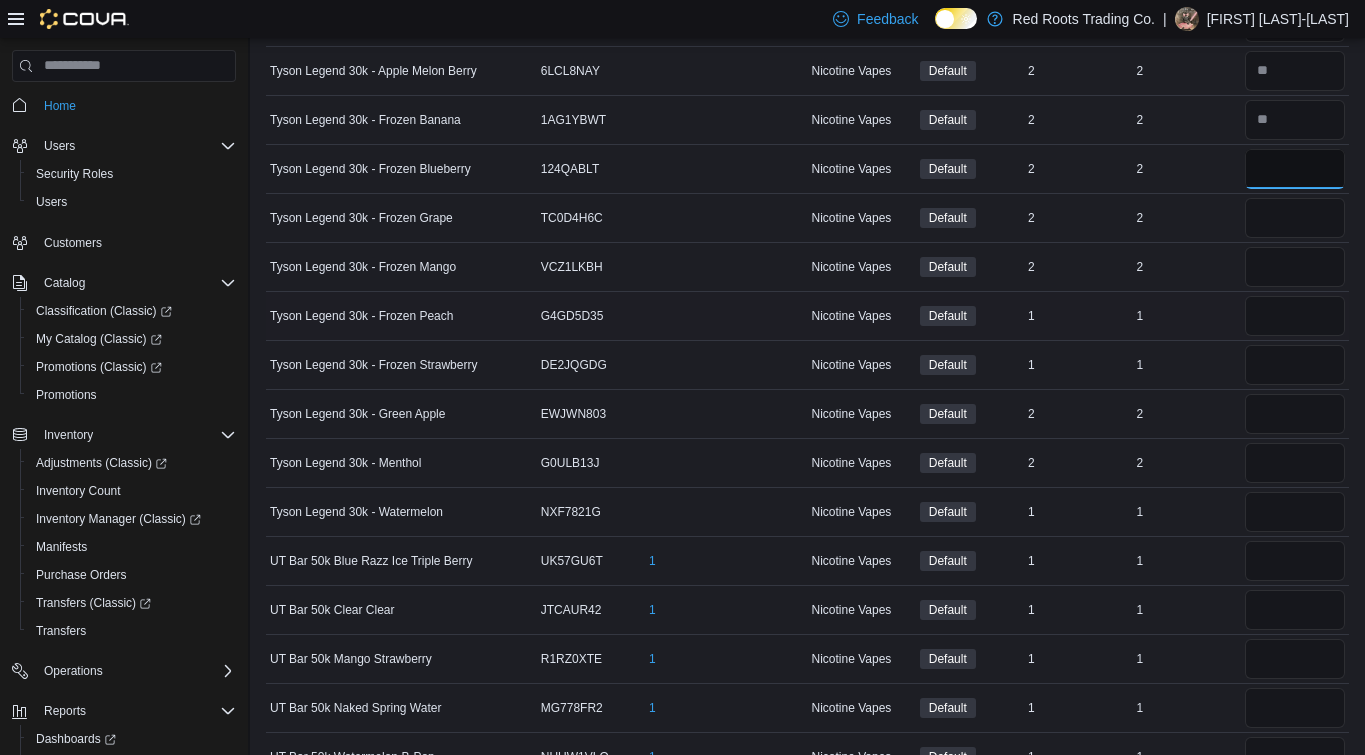 type on "*" 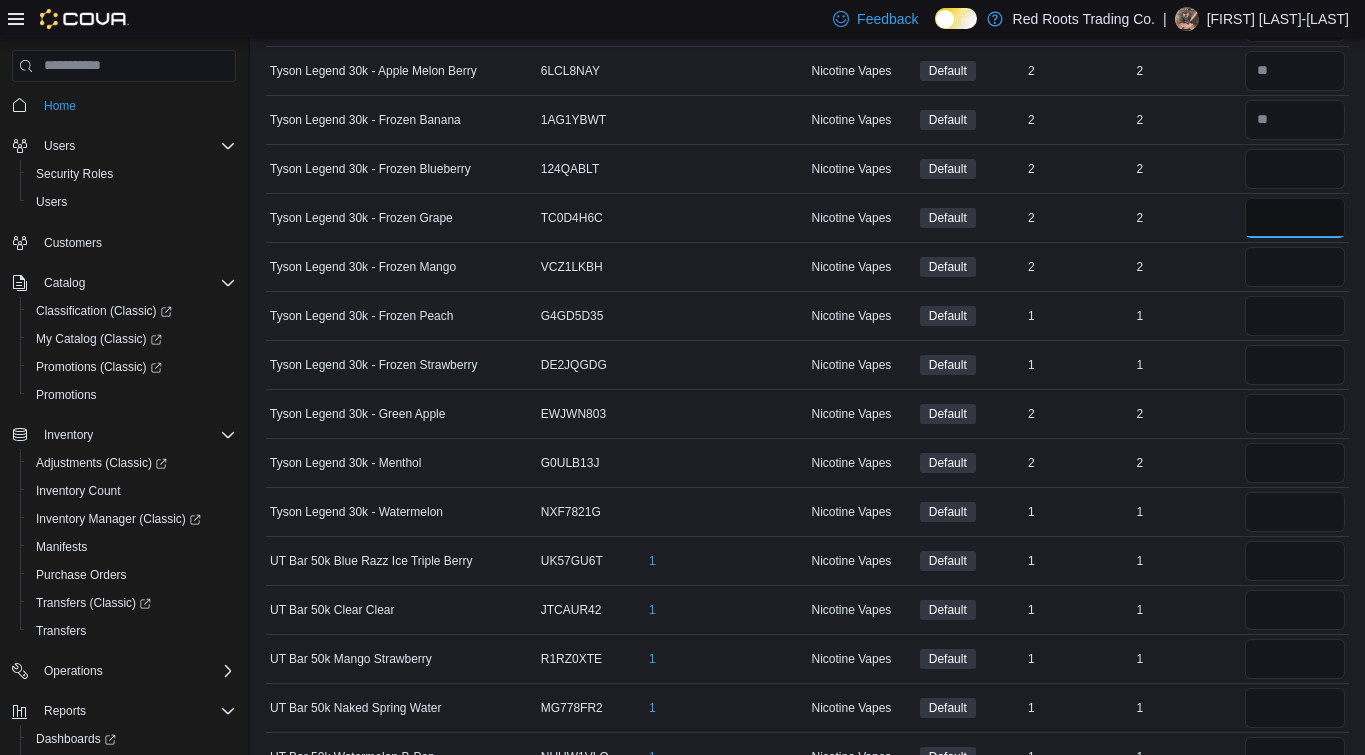 type 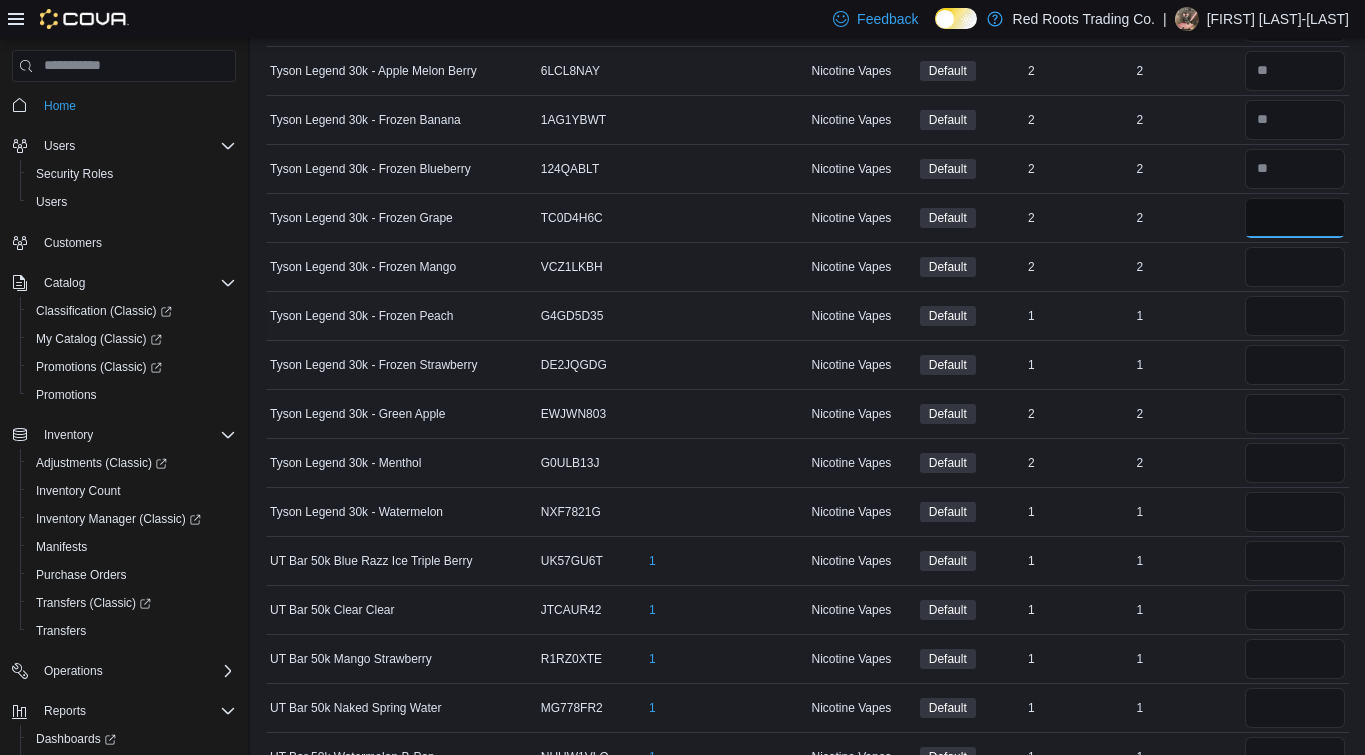 type 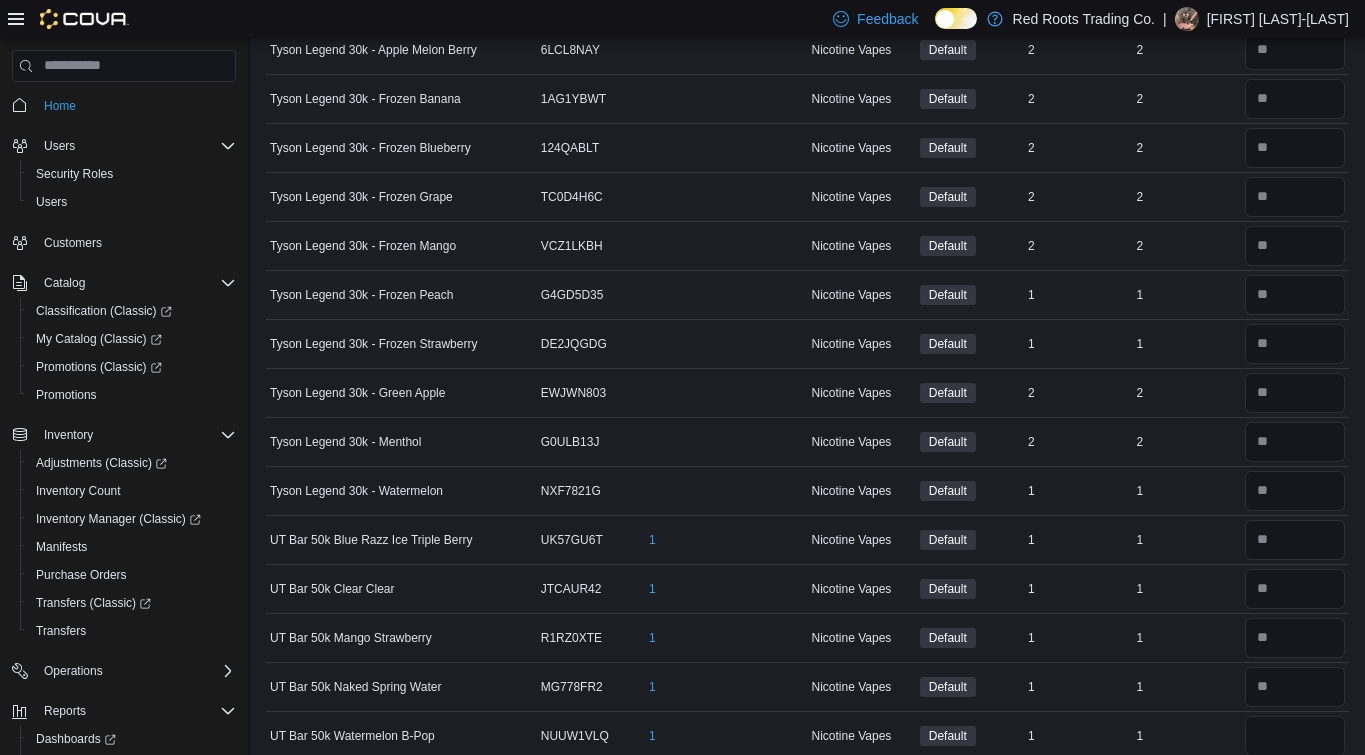 scroll, scrollTop: 2987, scrollLeft: 0, axis: vertical 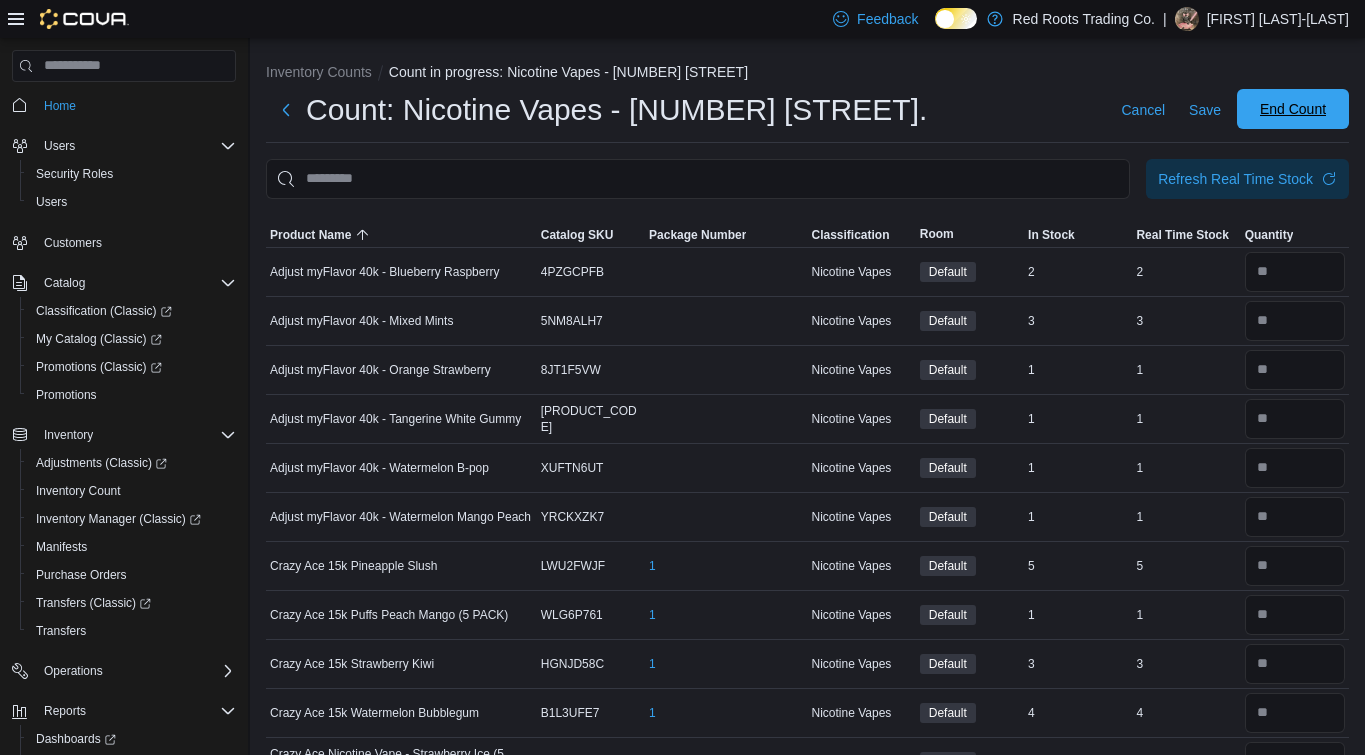 click on "End Count" at bounding box center [1293, 109] 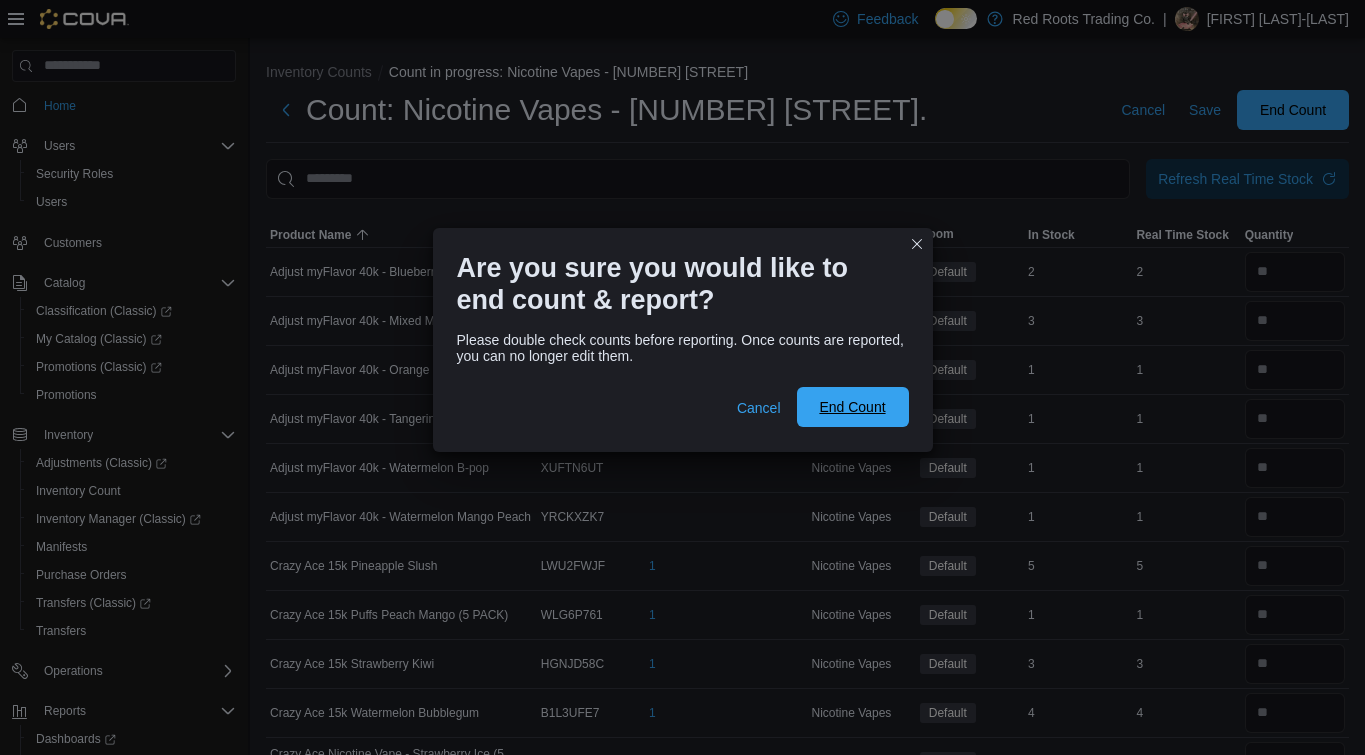 click on "End Count" at bounding box center (853, 407) 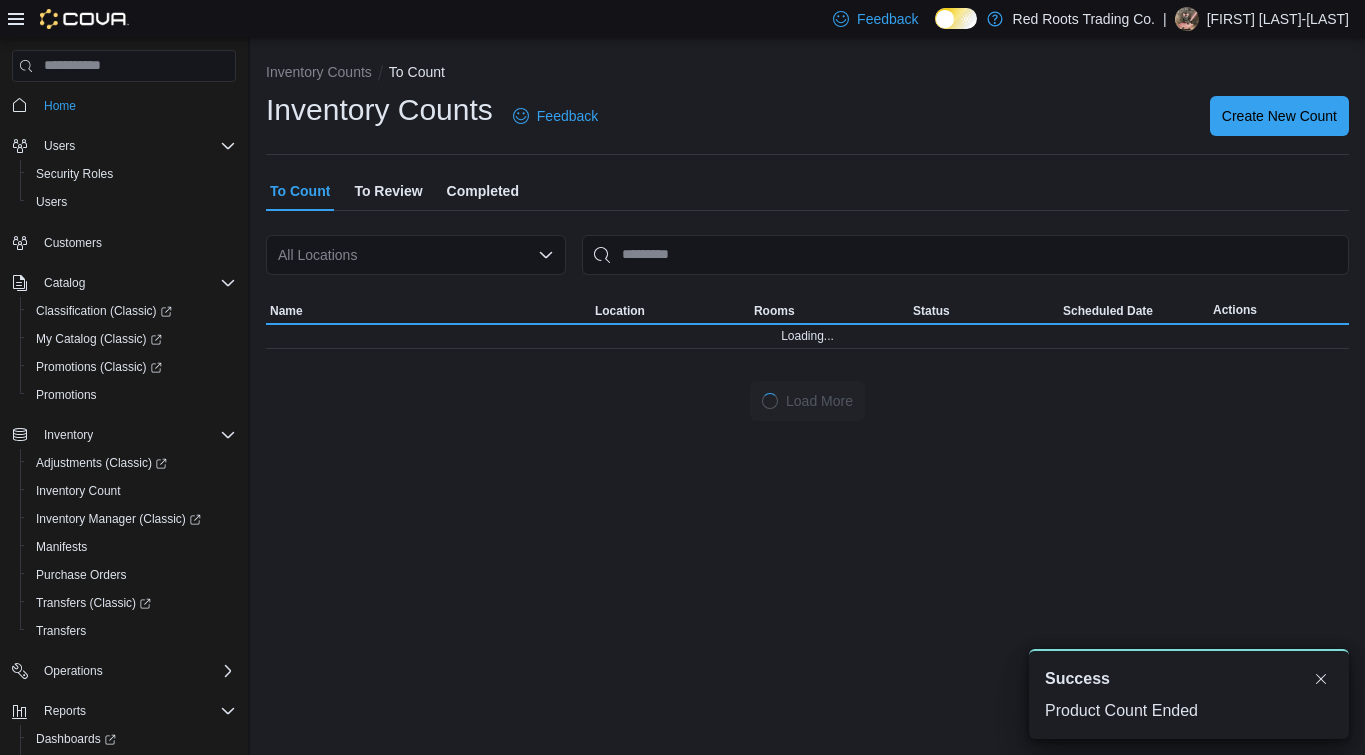 scroll, scrollTop: 0, scrollLeft: 0, axis: both 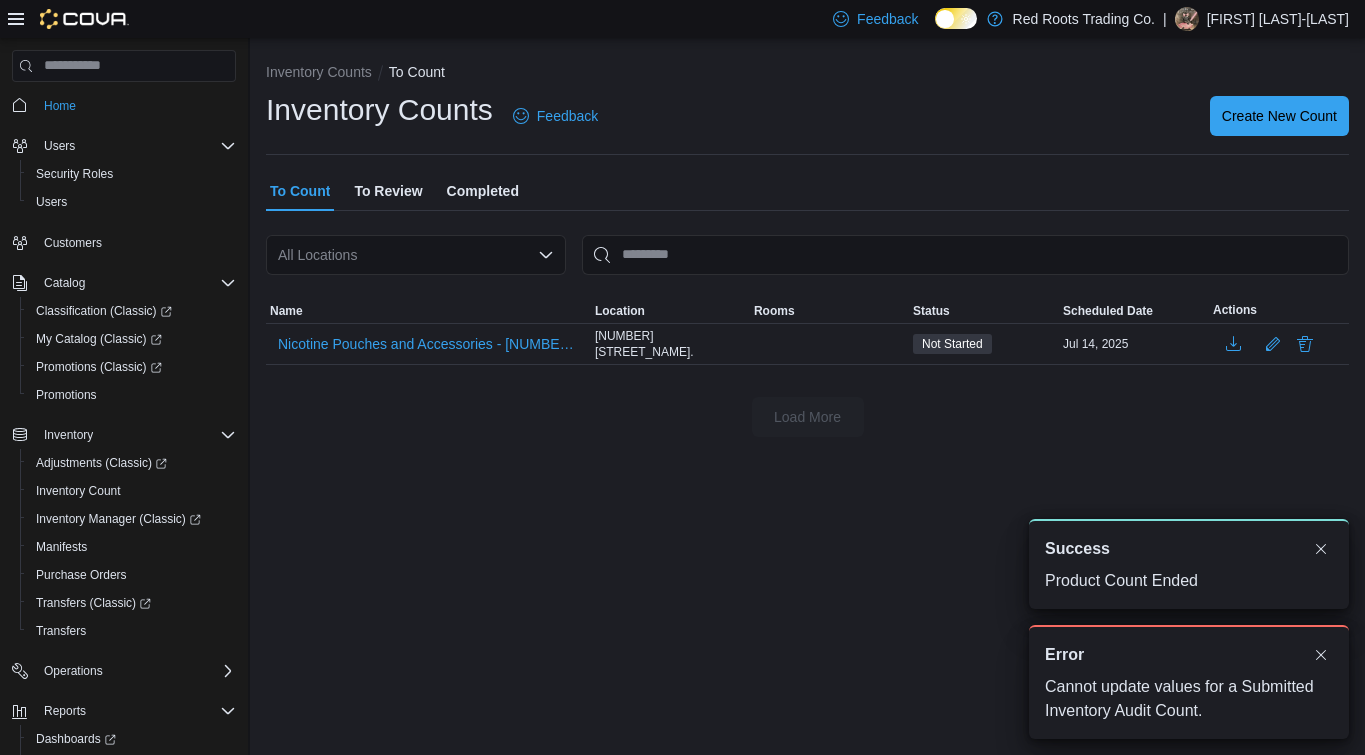click on "To Review" at bounding box center (388, 191) 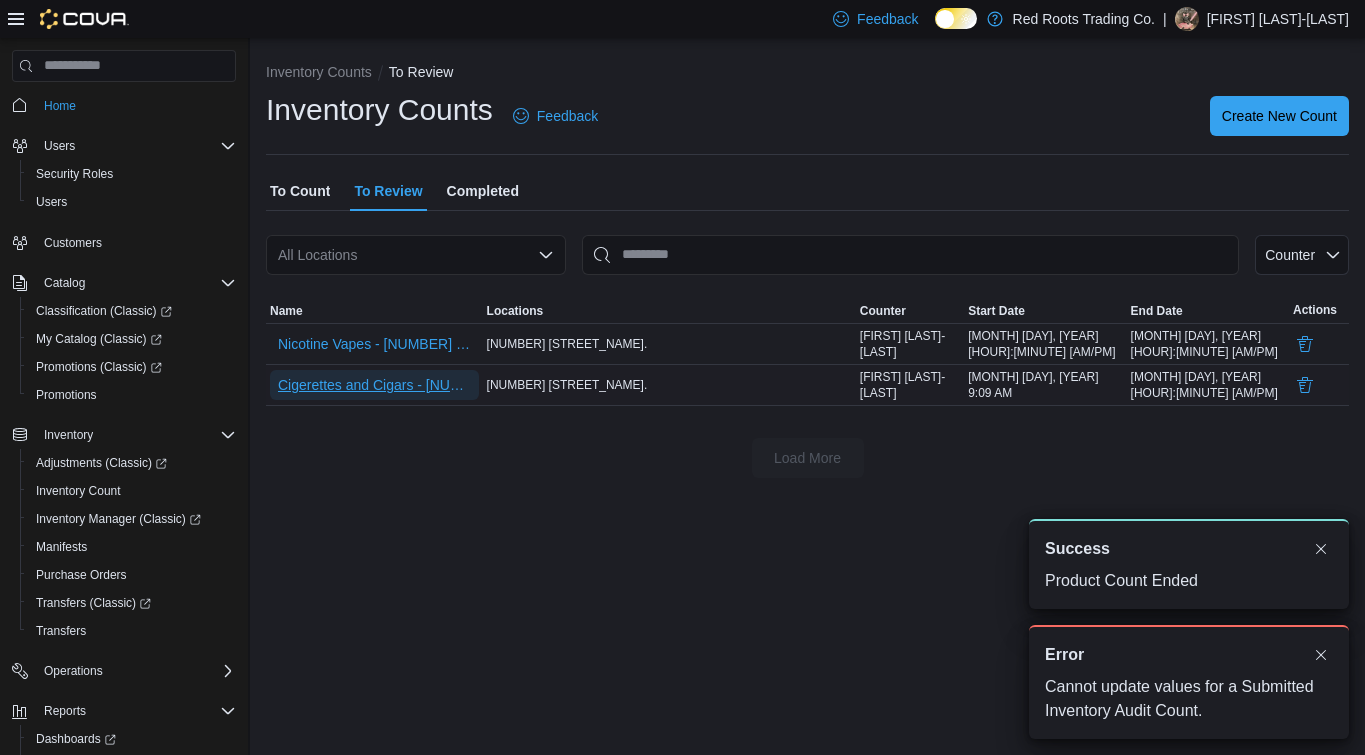 click on "Cigerettes and Cigars - [NUMBER] [STREET]." at bounding box center [374, 385] 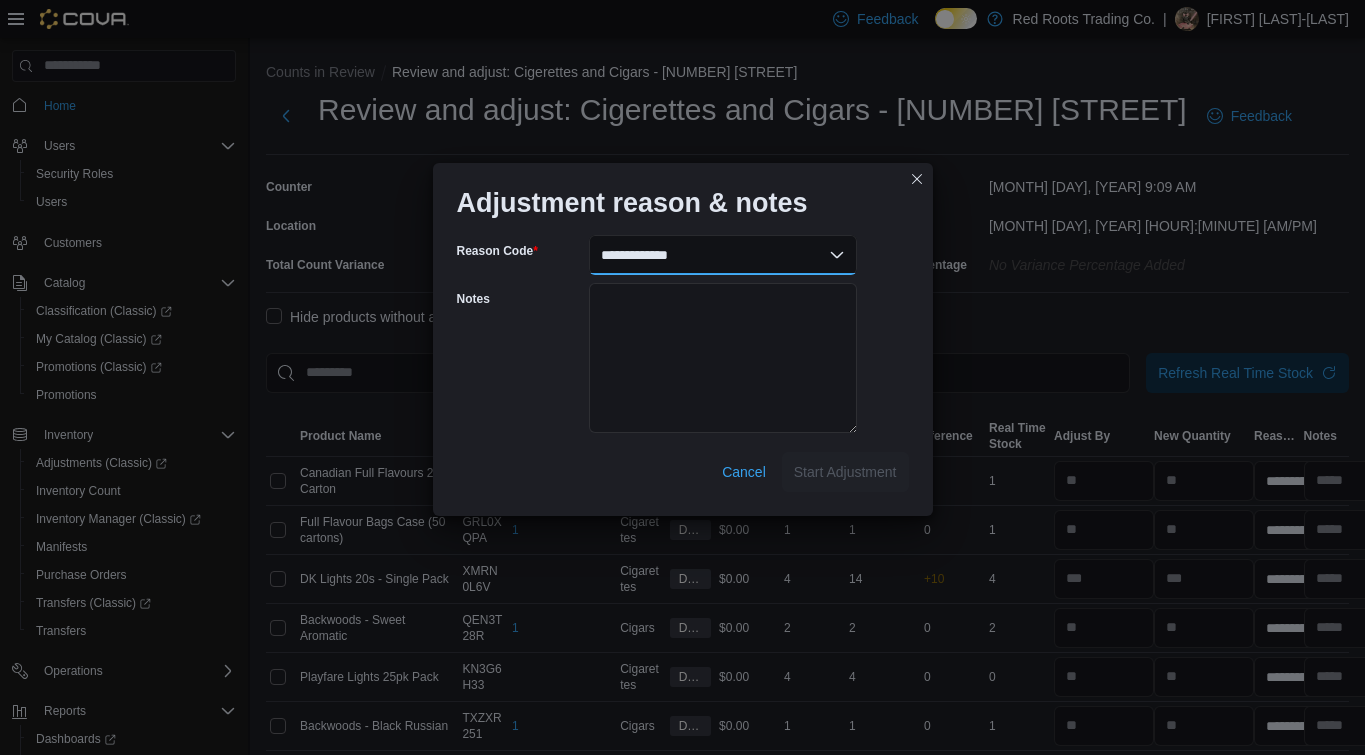 click on "**********" at bounding box center (723, 255) 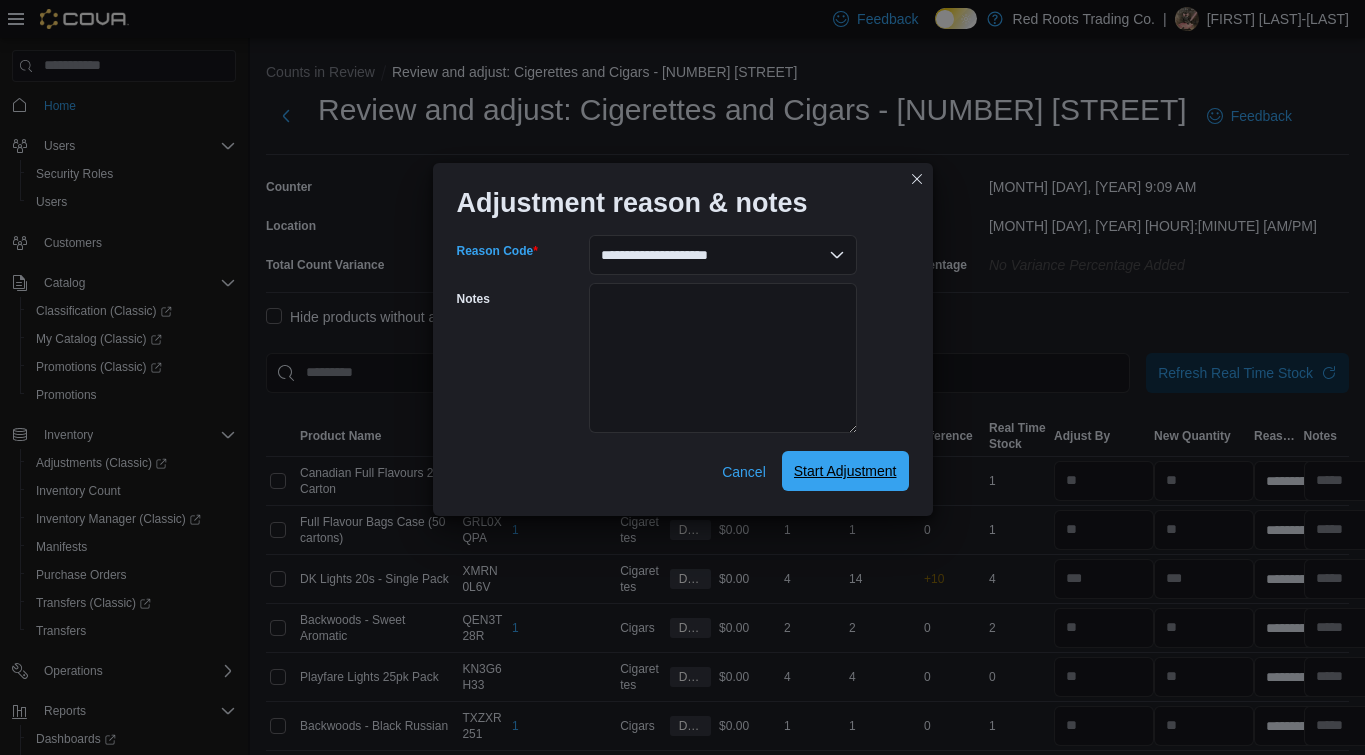 click on "Start Adjustment" at bounding box center [845, 471] 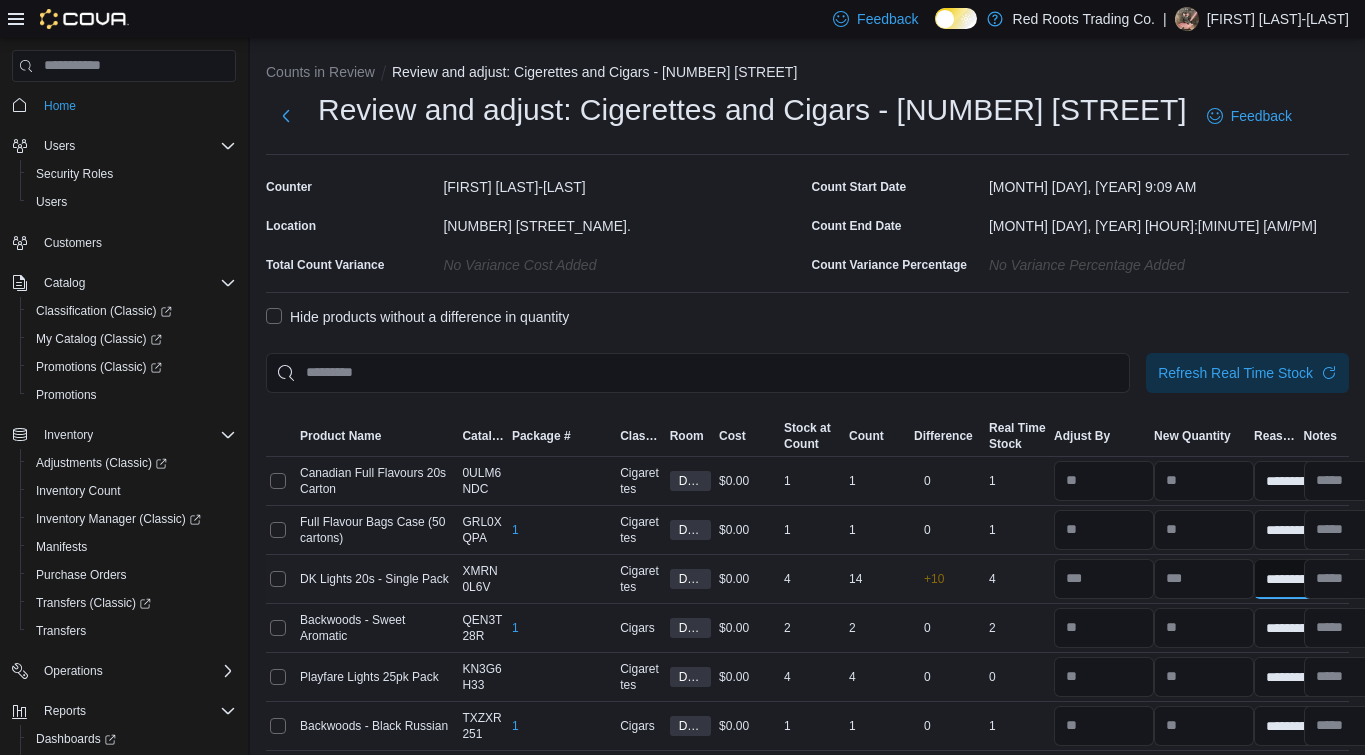 click on "**********" at bounding box center (1304, 579) 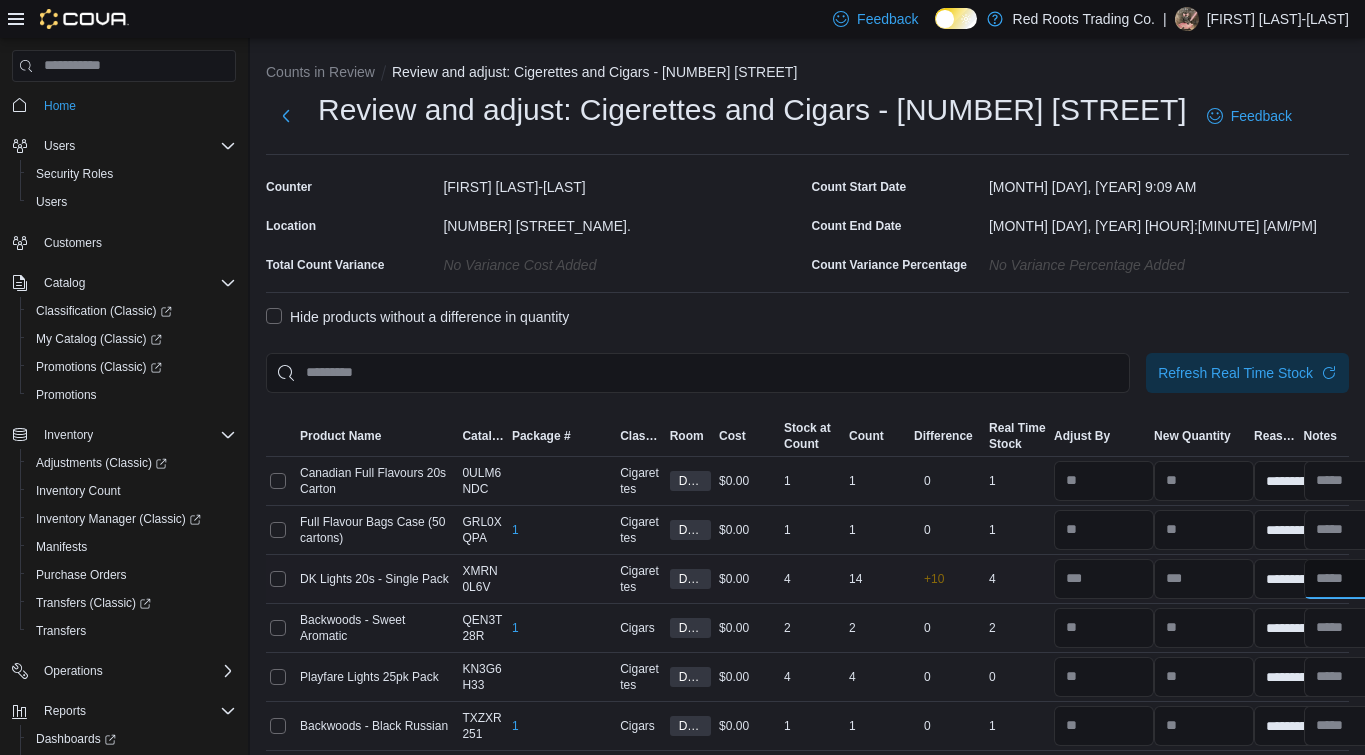 click at bounding box center (1354, 579) 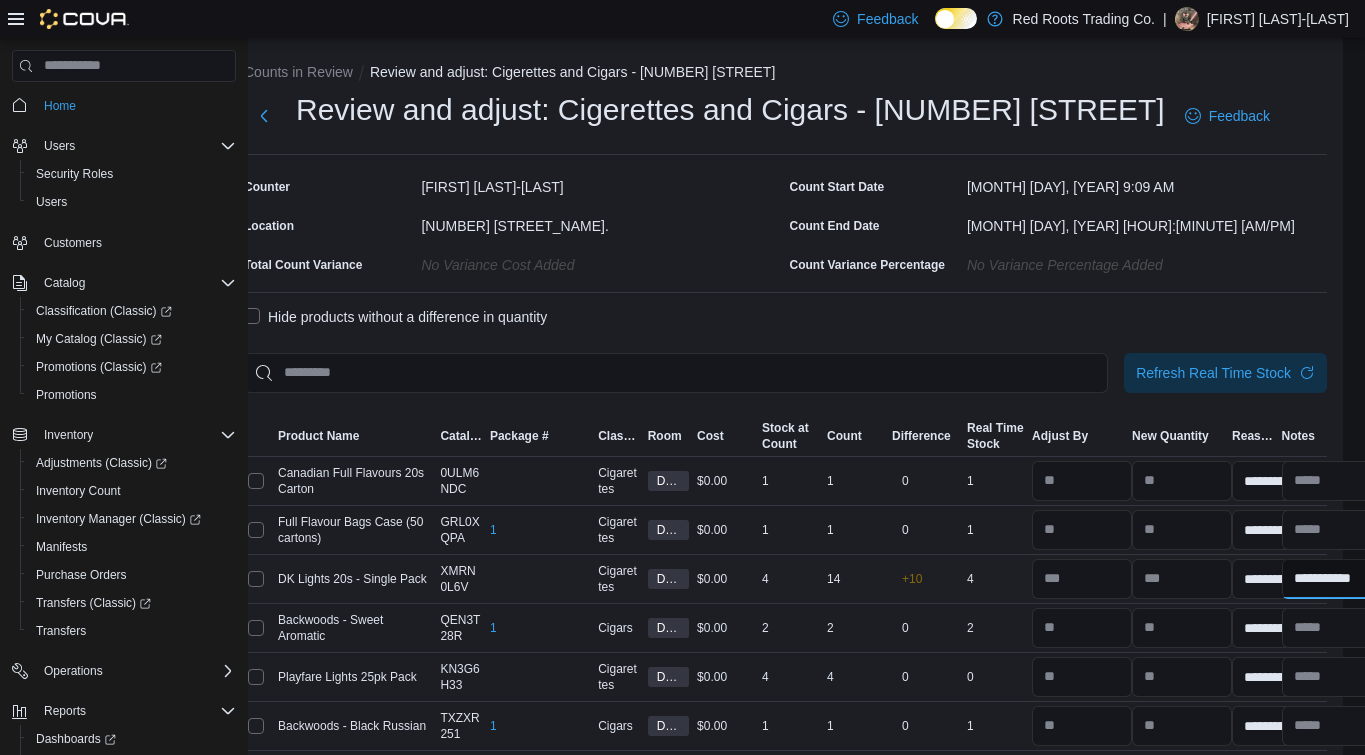 scroll, scrollTop: 0, scrollLeft: 26, axis: horizontal 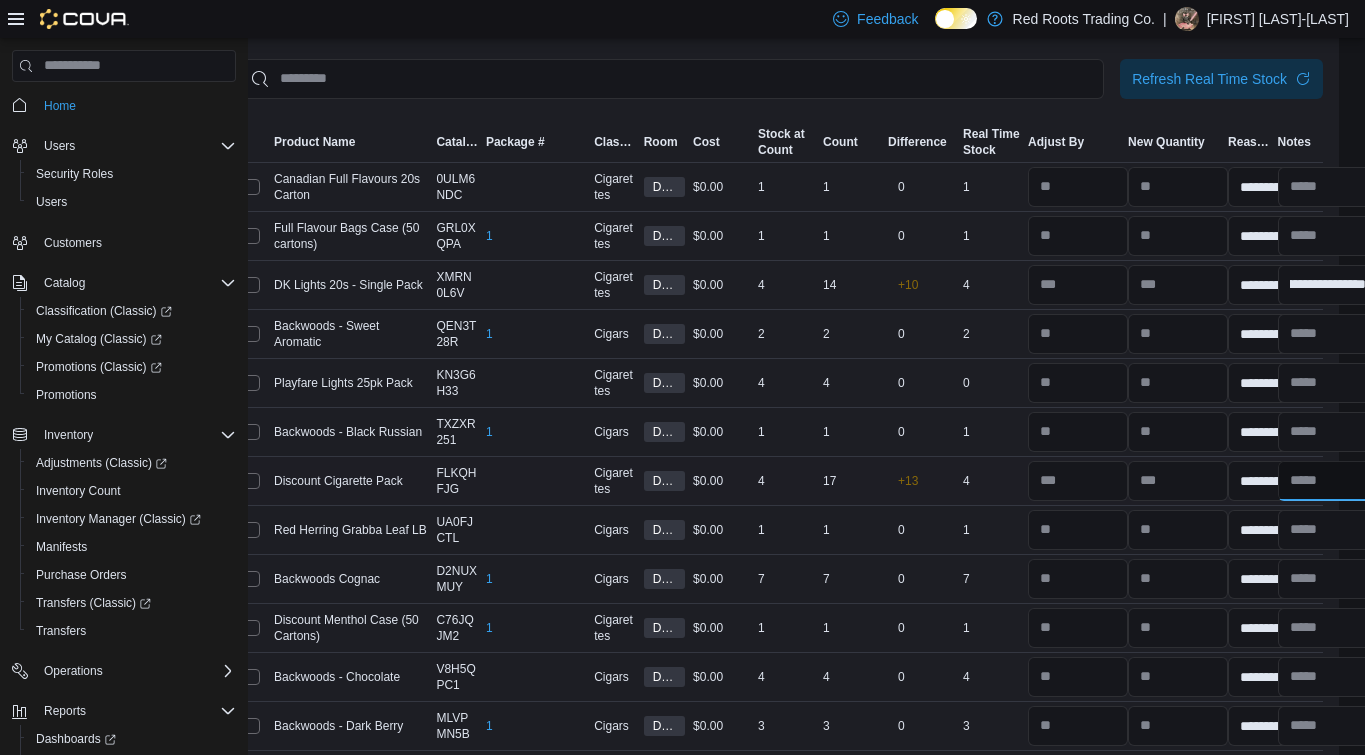 click at bounding box center [1328, 481] 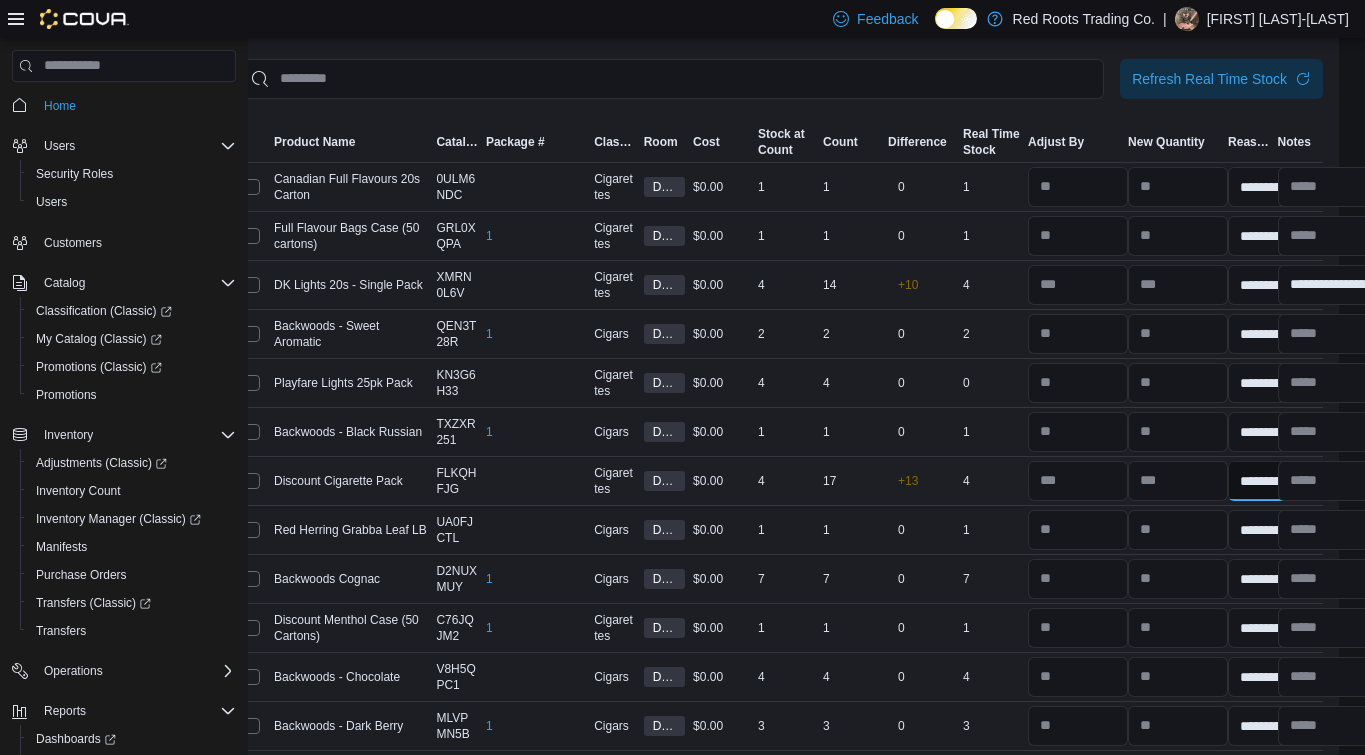 click on "**********" at bounding box center (1278, 481) 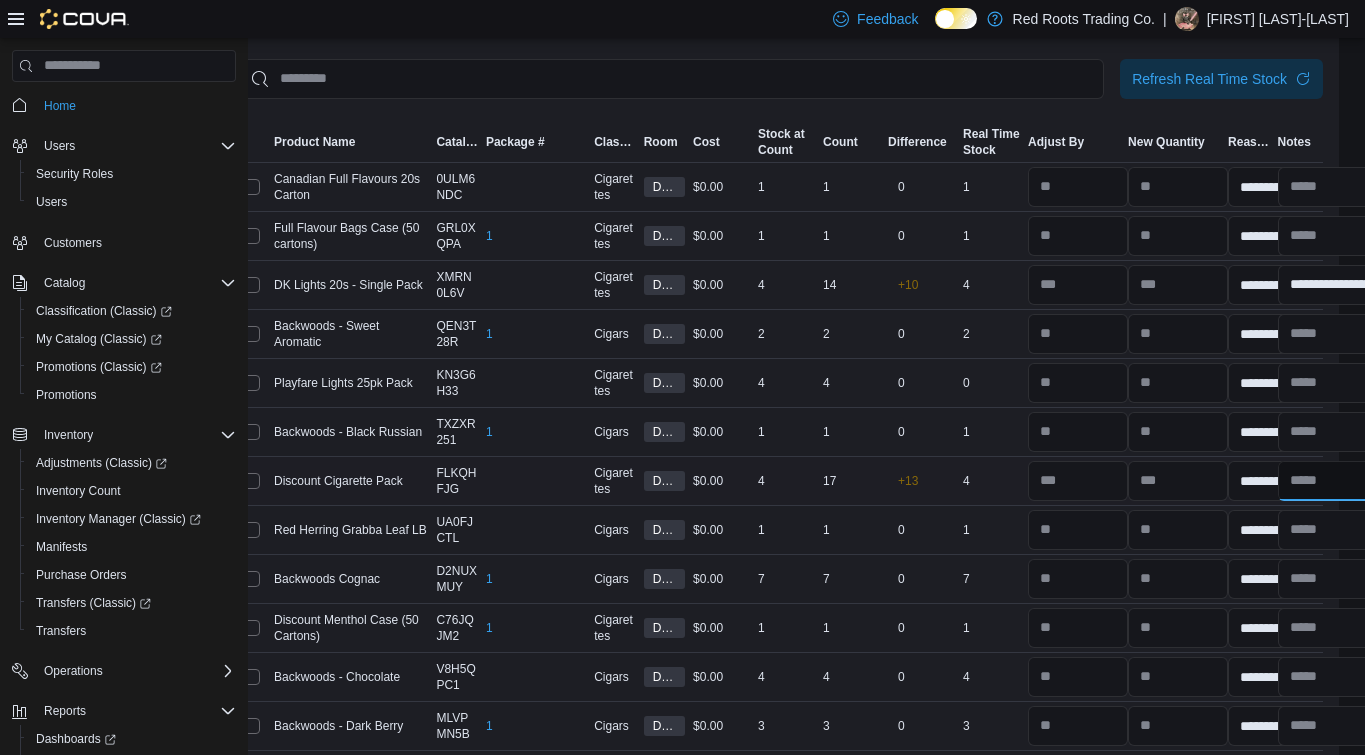 click at bounding box center (1328, 481) 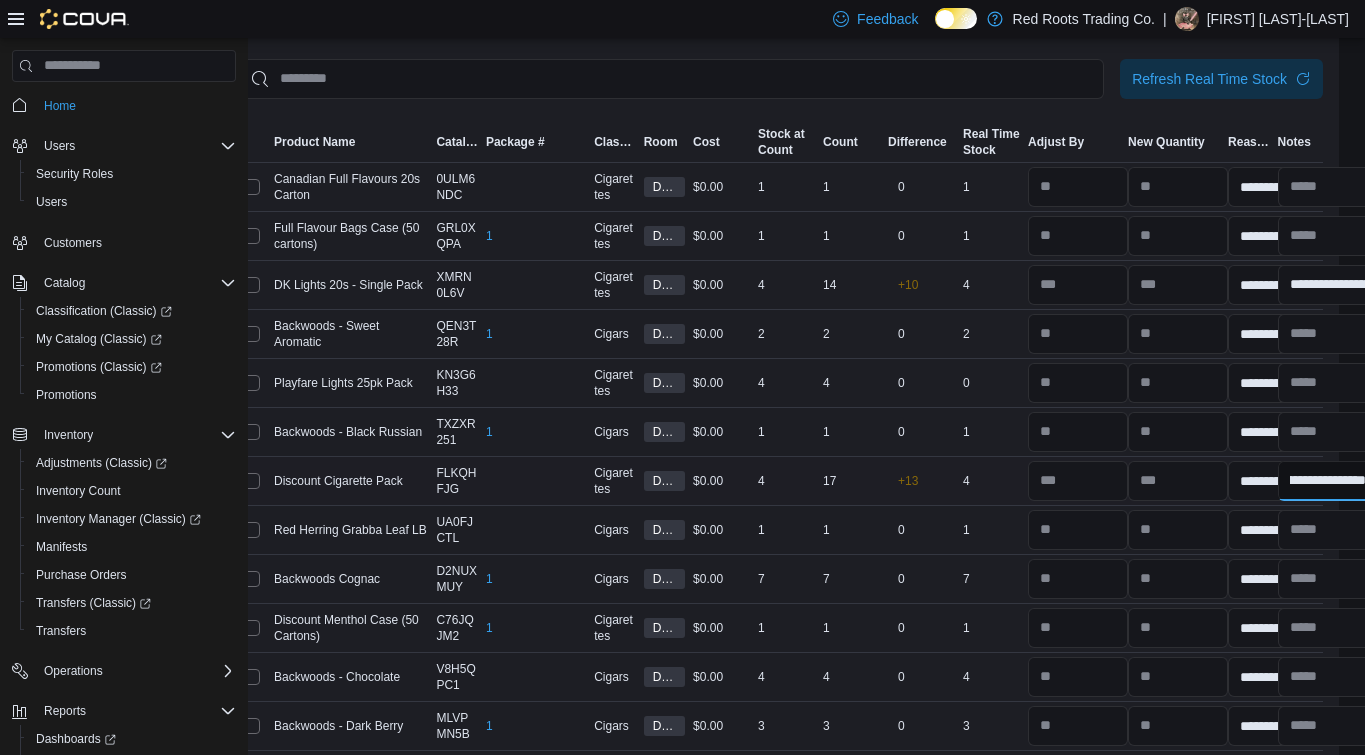 scroll, scrollTop: 0, scrollLeft: 118, axis: horizontal 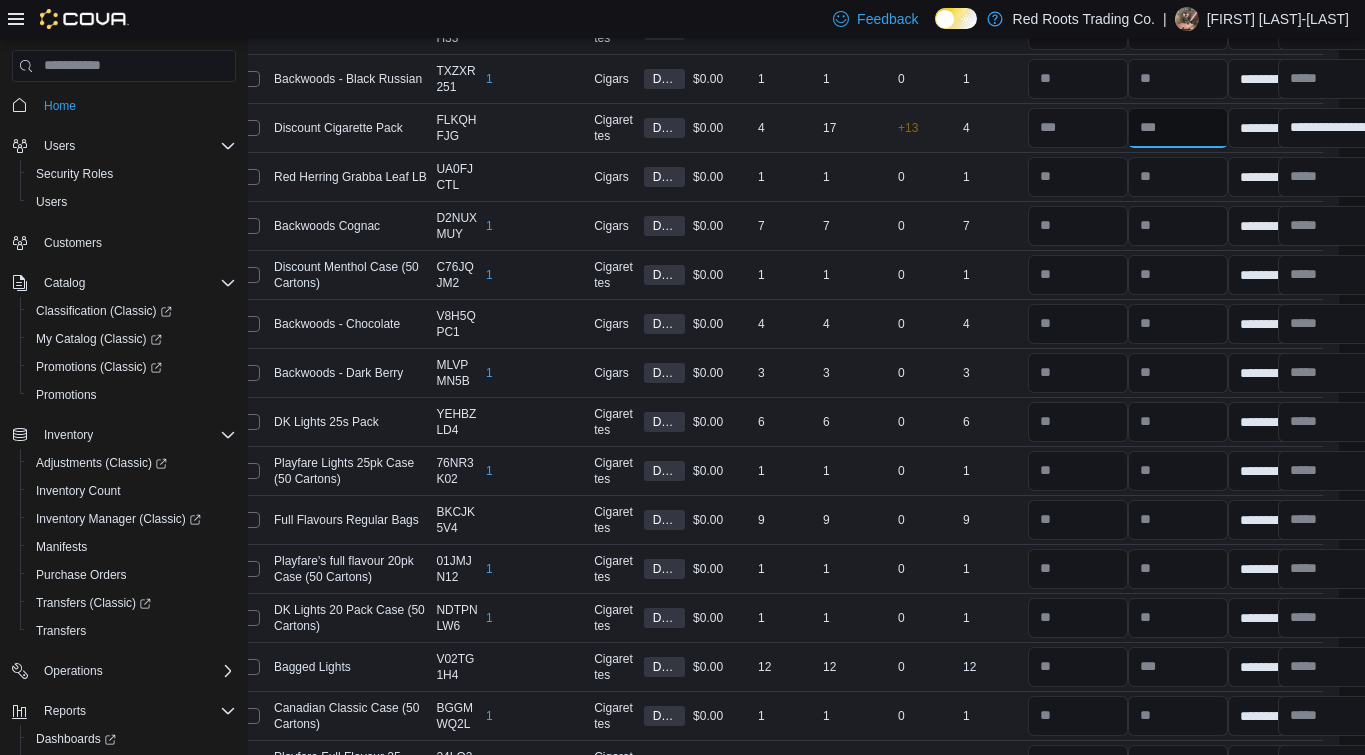click at bounding box center [1178, 128] 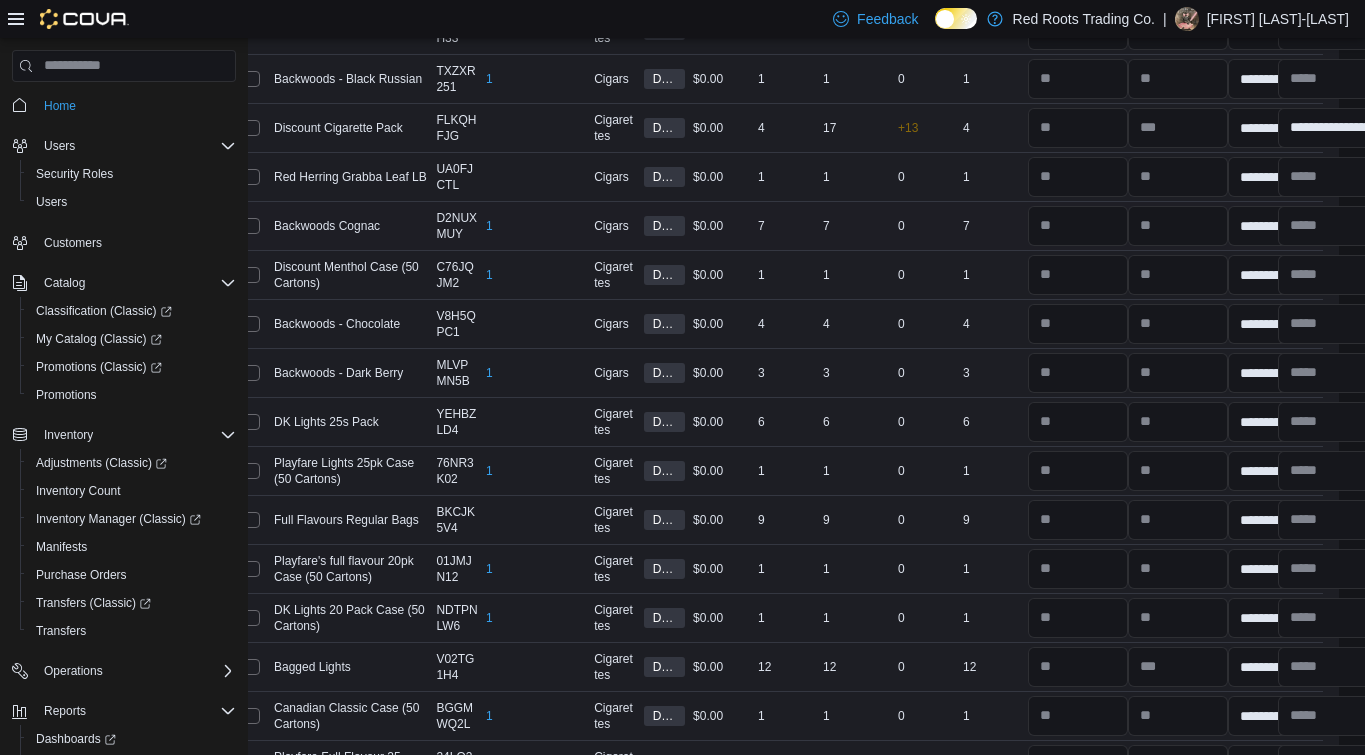click on "7" at bounding box center [991, 226] 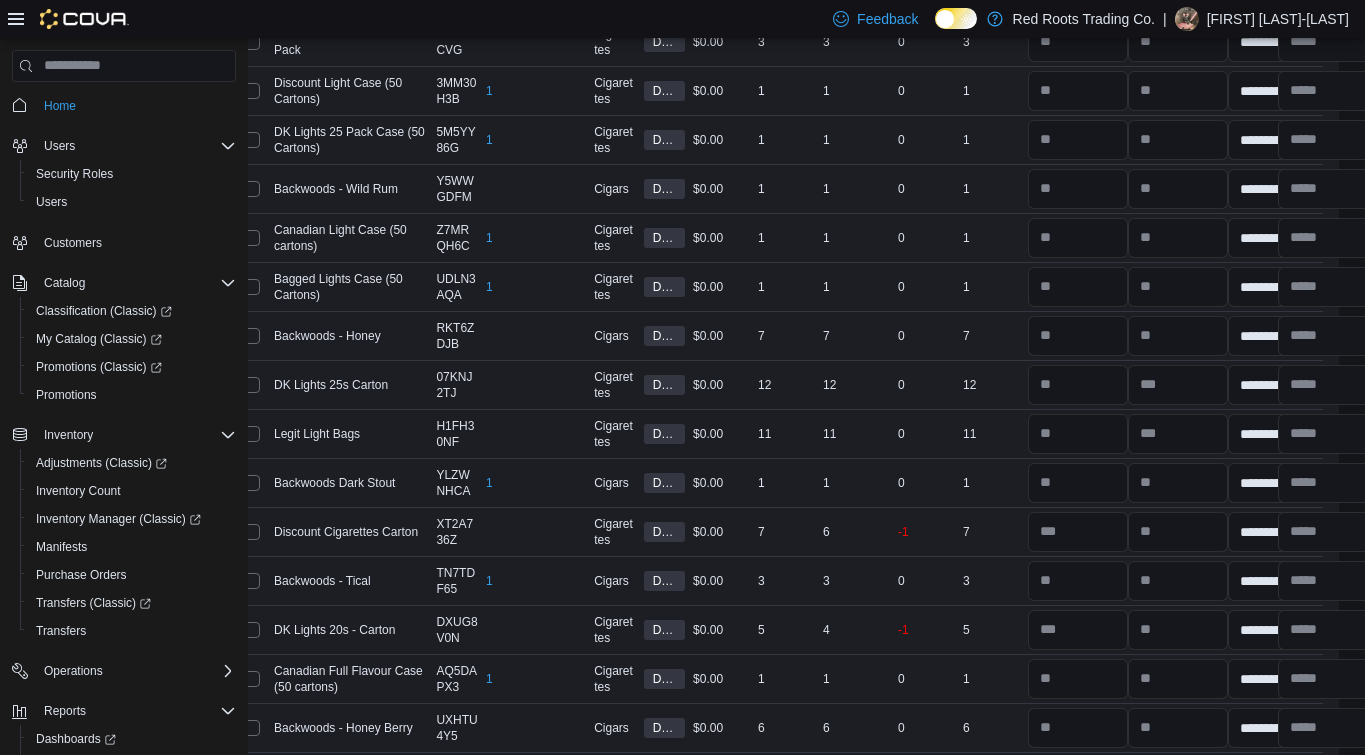 scroll, scrollTop: 1590, scrollLeft: 26, axis: both 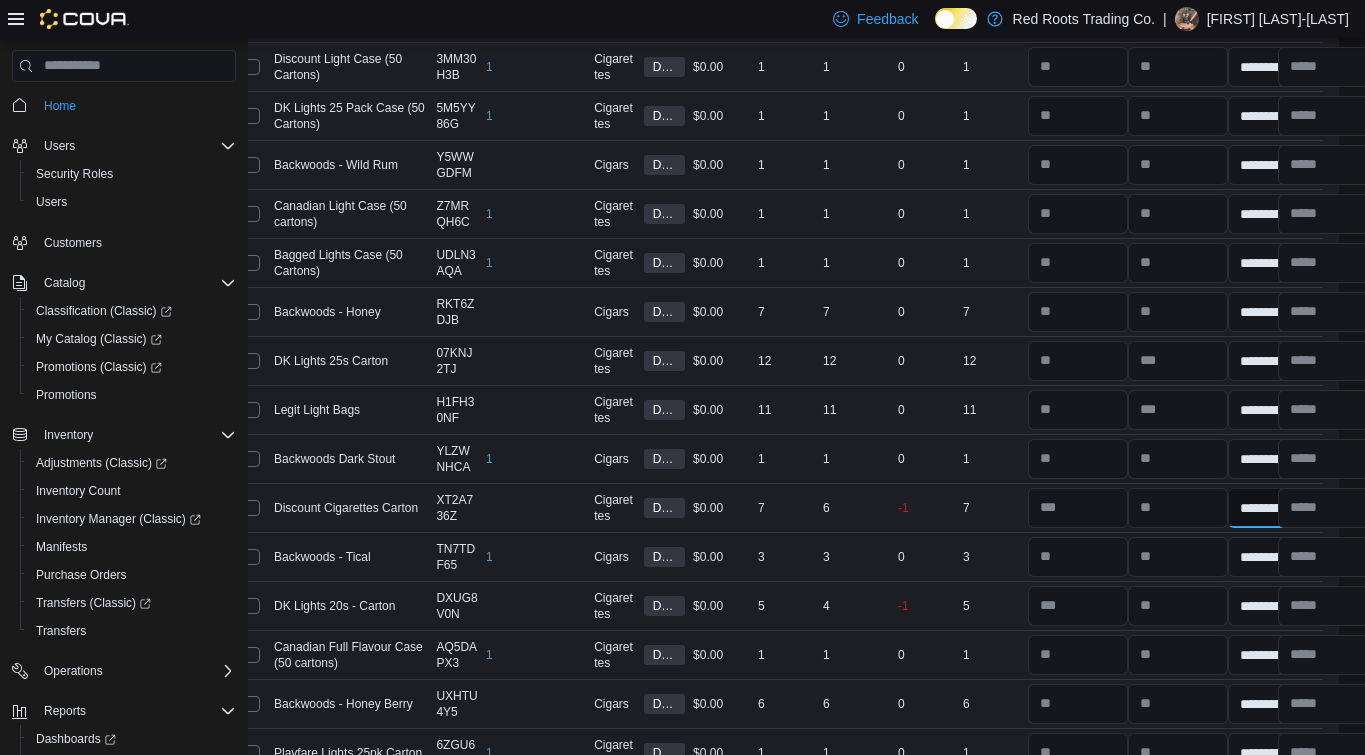 click on "**********" at bounding box center [1278, 508] 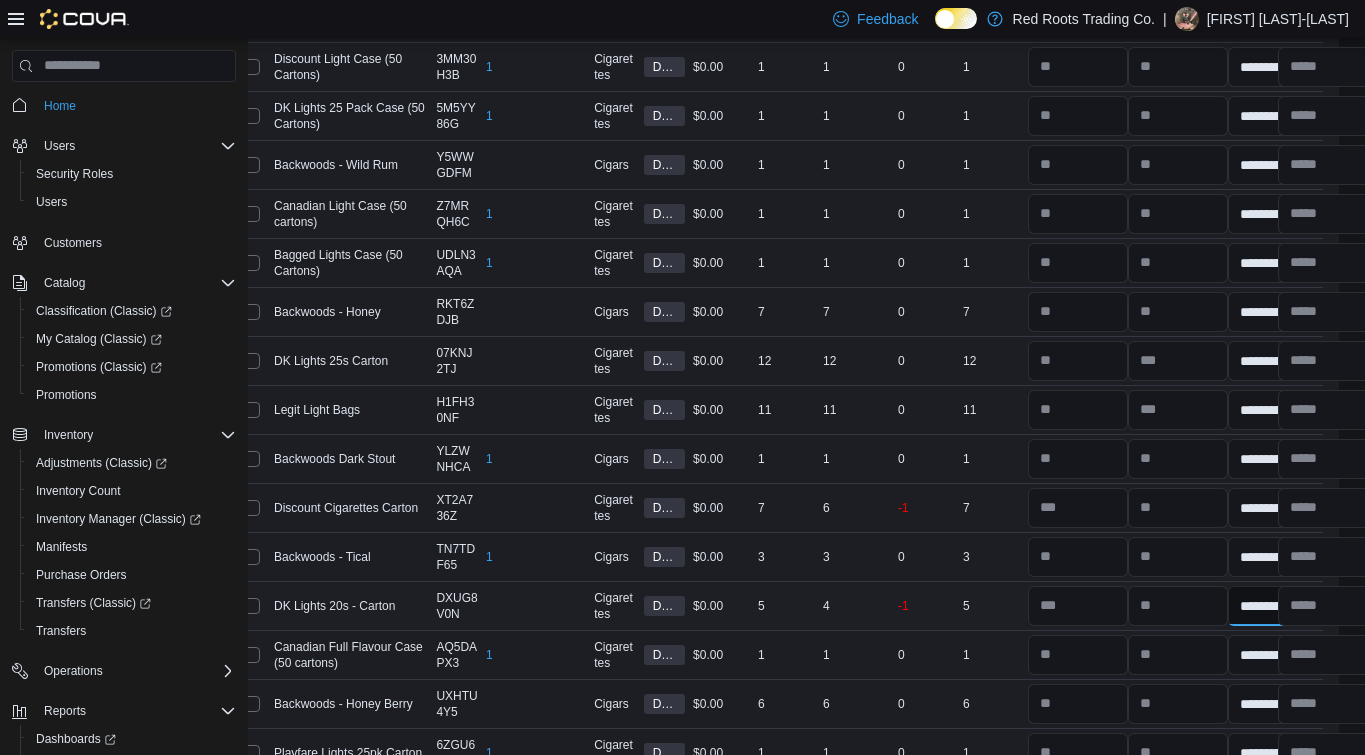 click on "**********" at bounding box center (1278, 606) 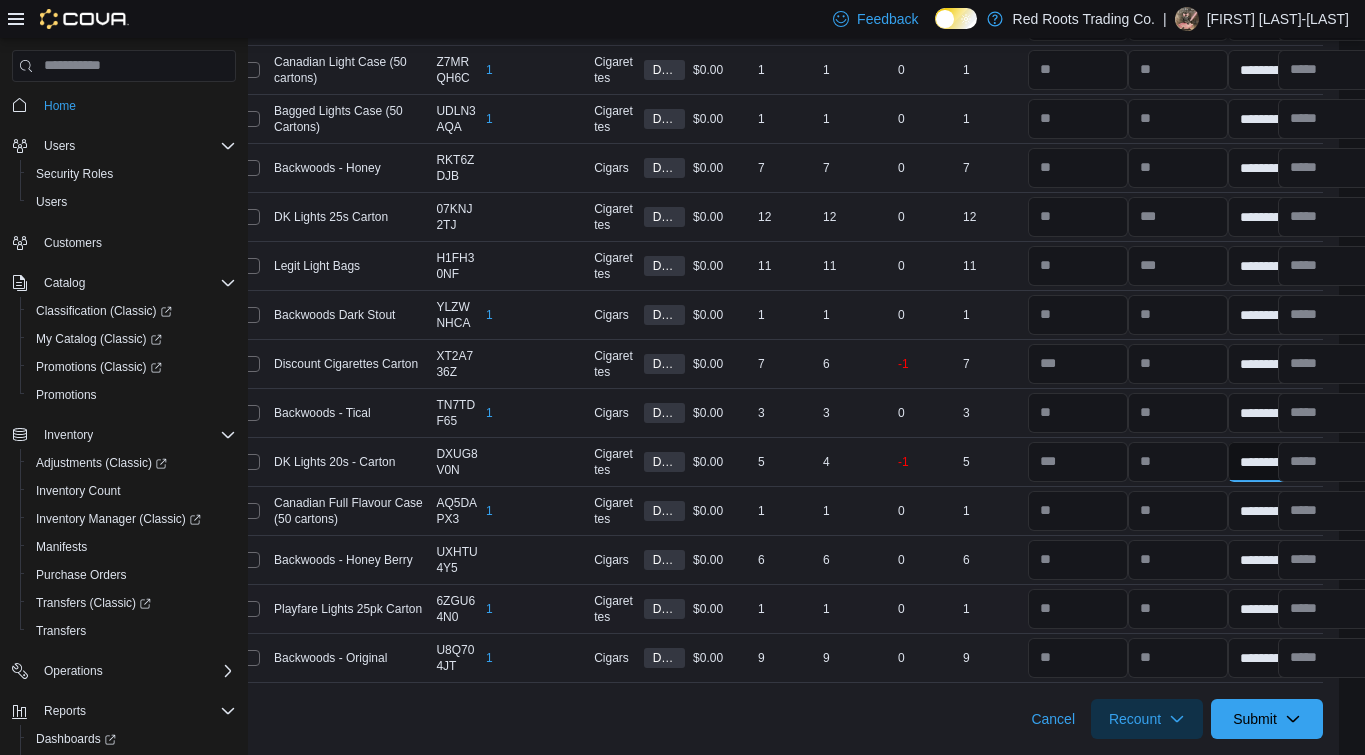 scroll, scrollTop: 1727, scrollLeft: 26, axis: both 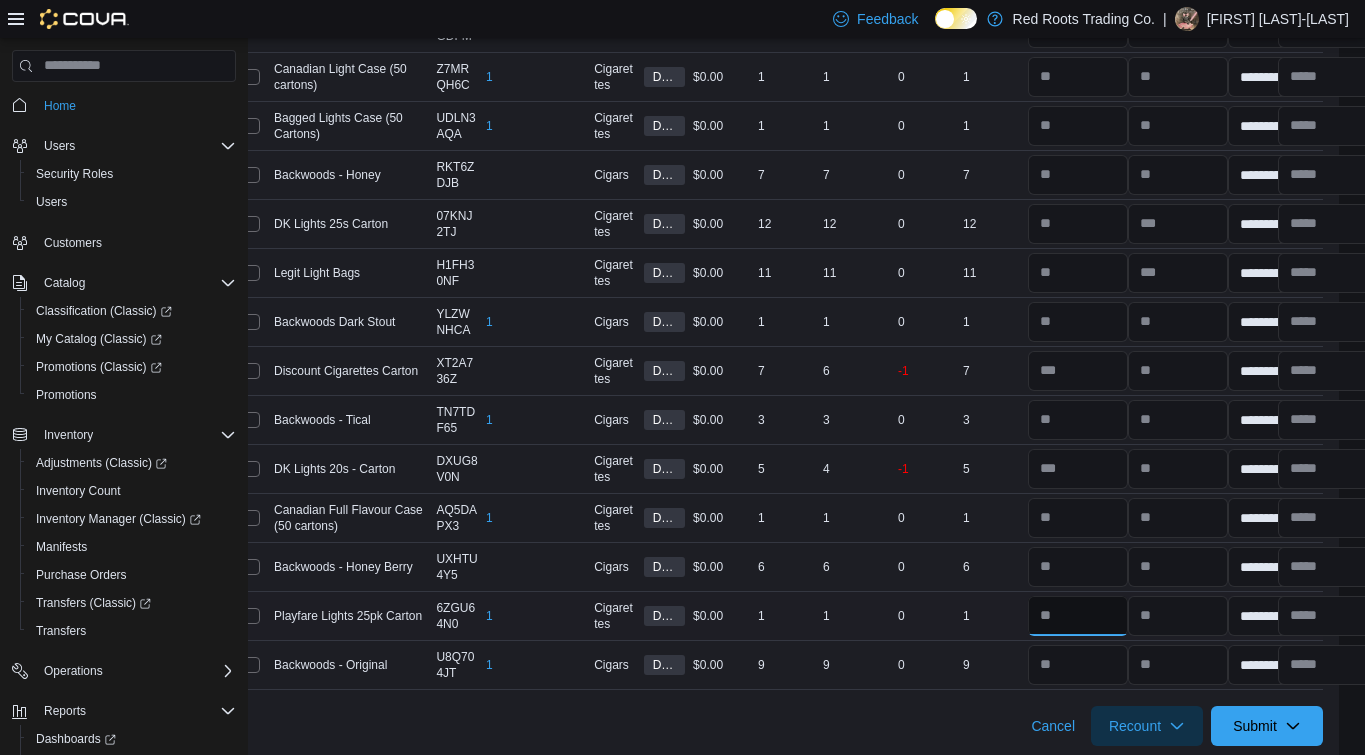click at bounding box center [1078, 616] 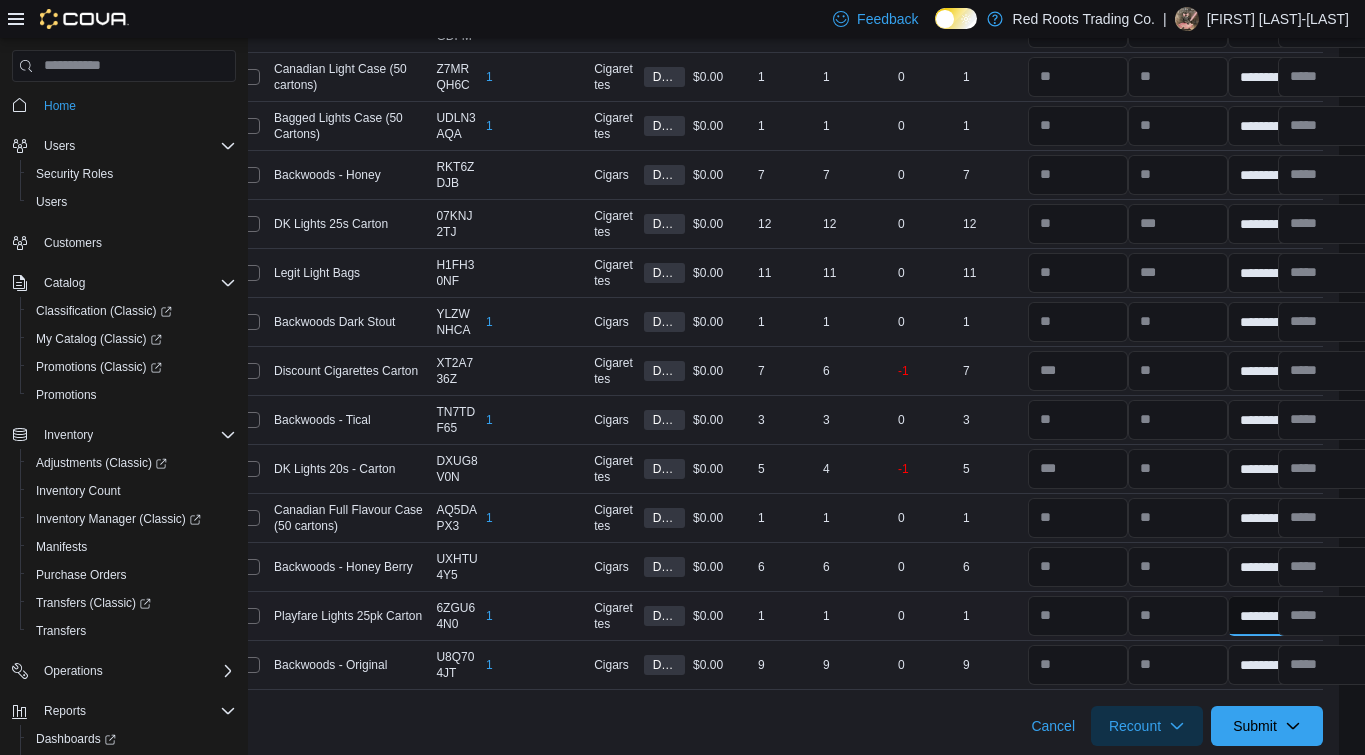 click on "**********" at bounding box center [1278, 616] 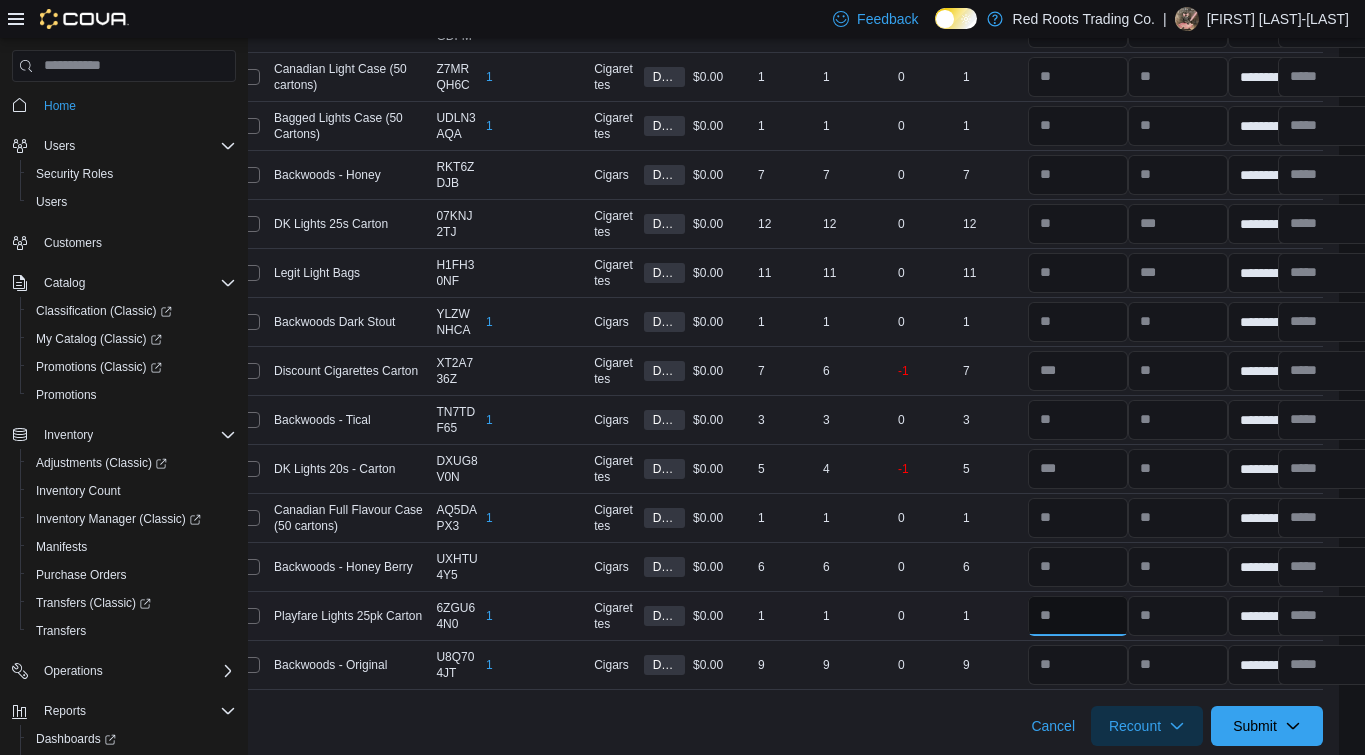 click at bounding box center (1078, 616) 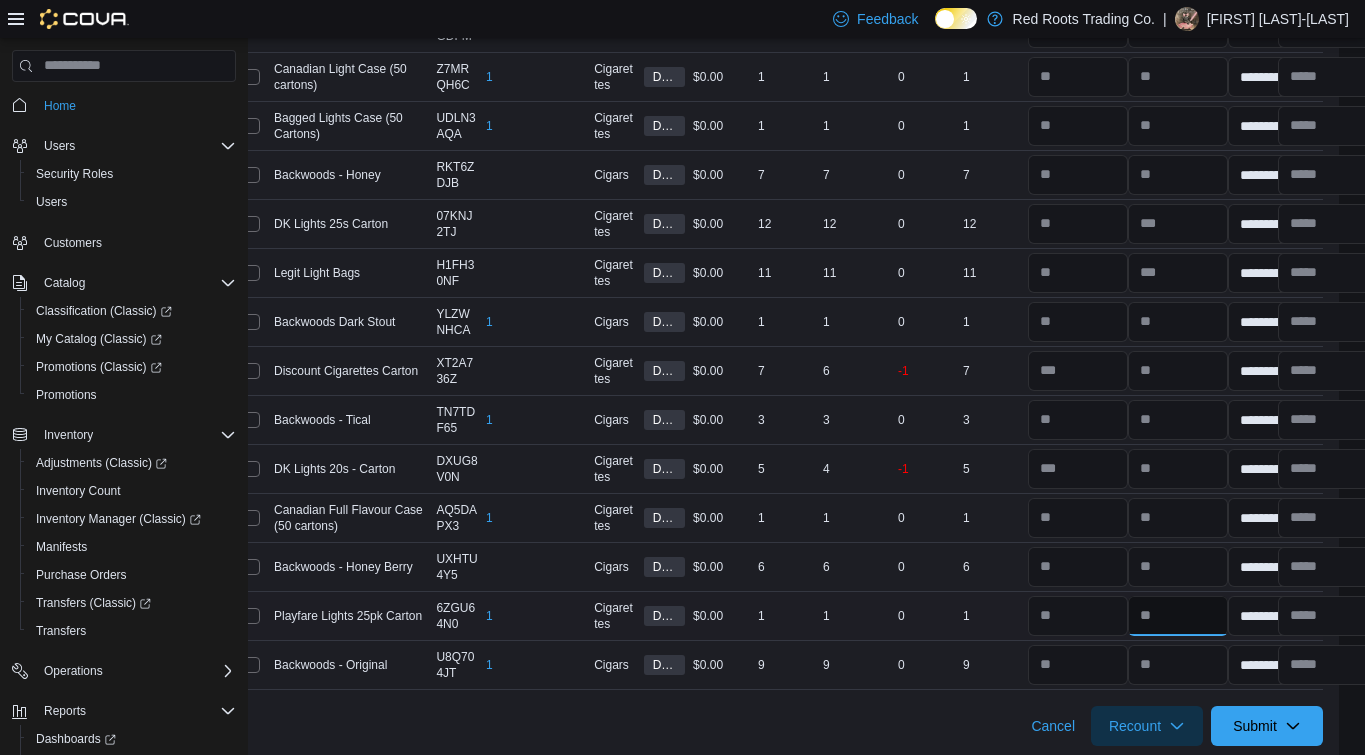 click at bounding box center [1178, 616] 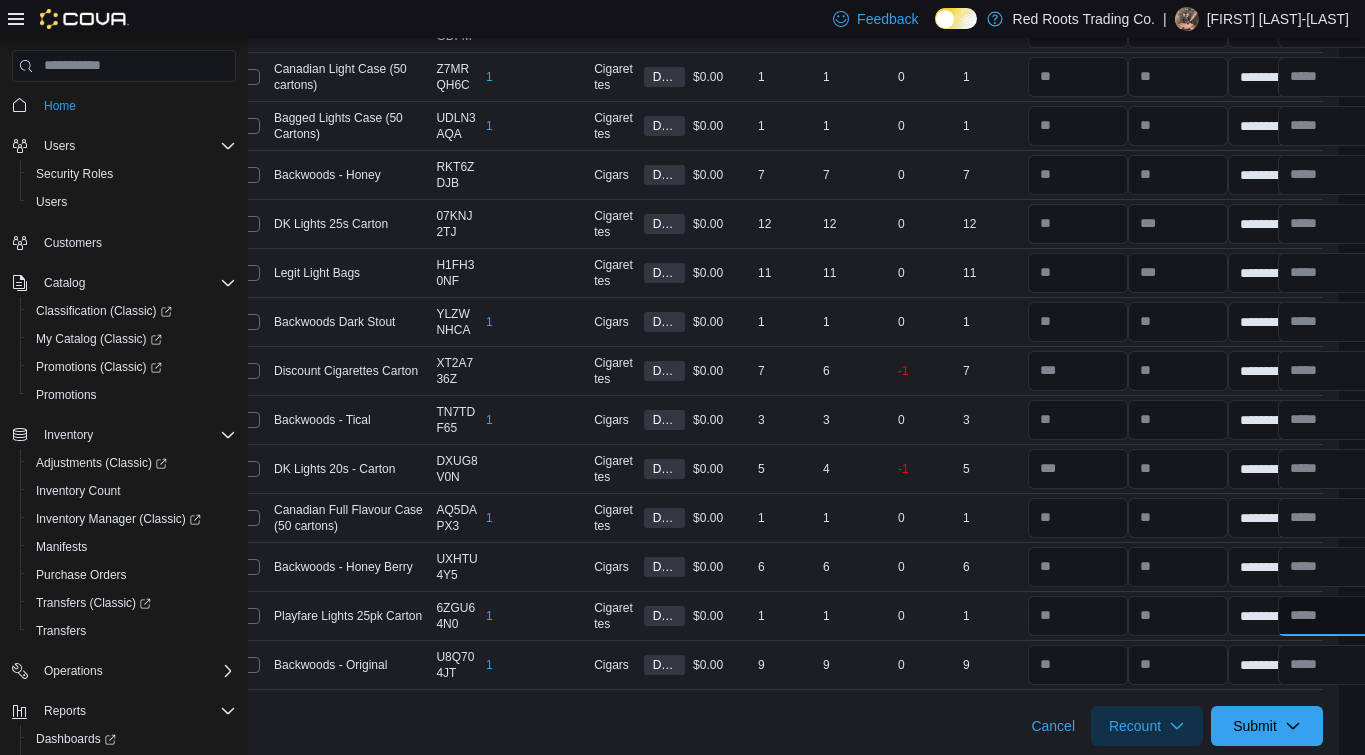 click at bounding box center [1328, 616] 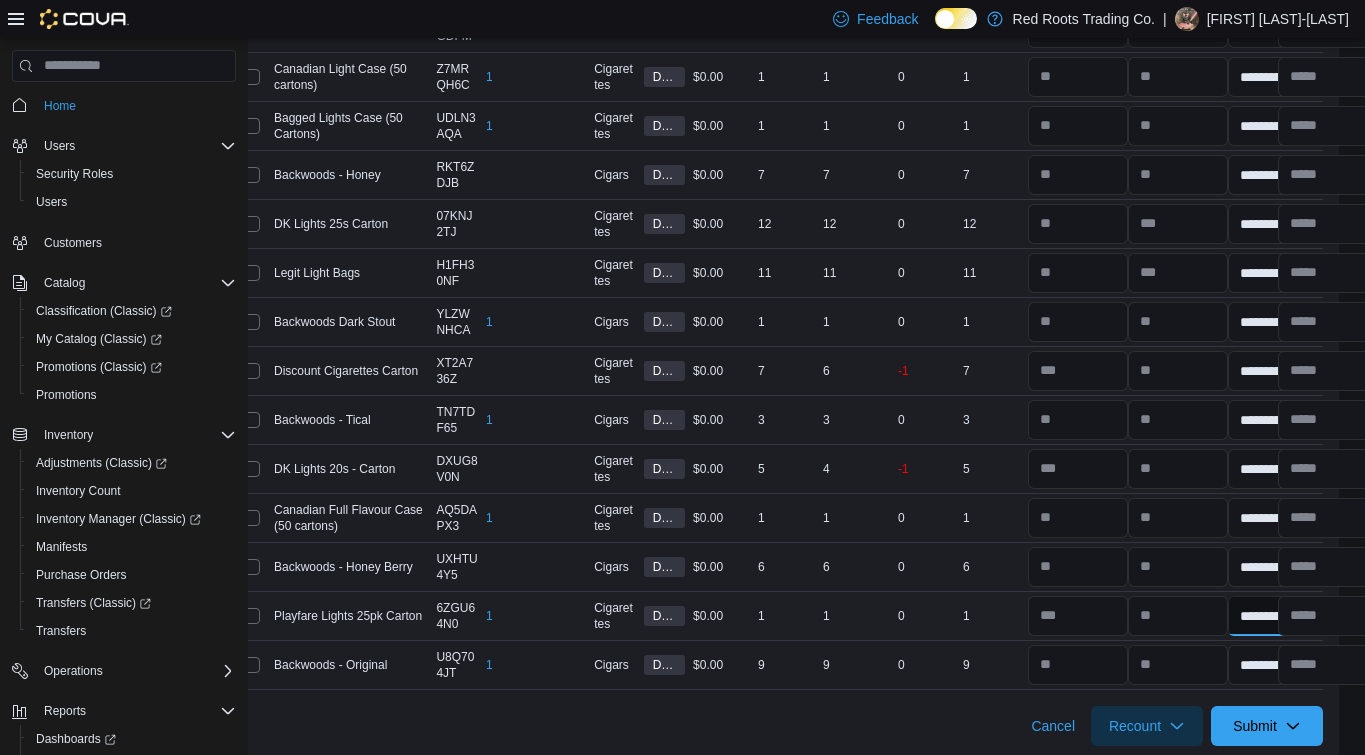 click on "**********" at bounding box center (1278, 616) 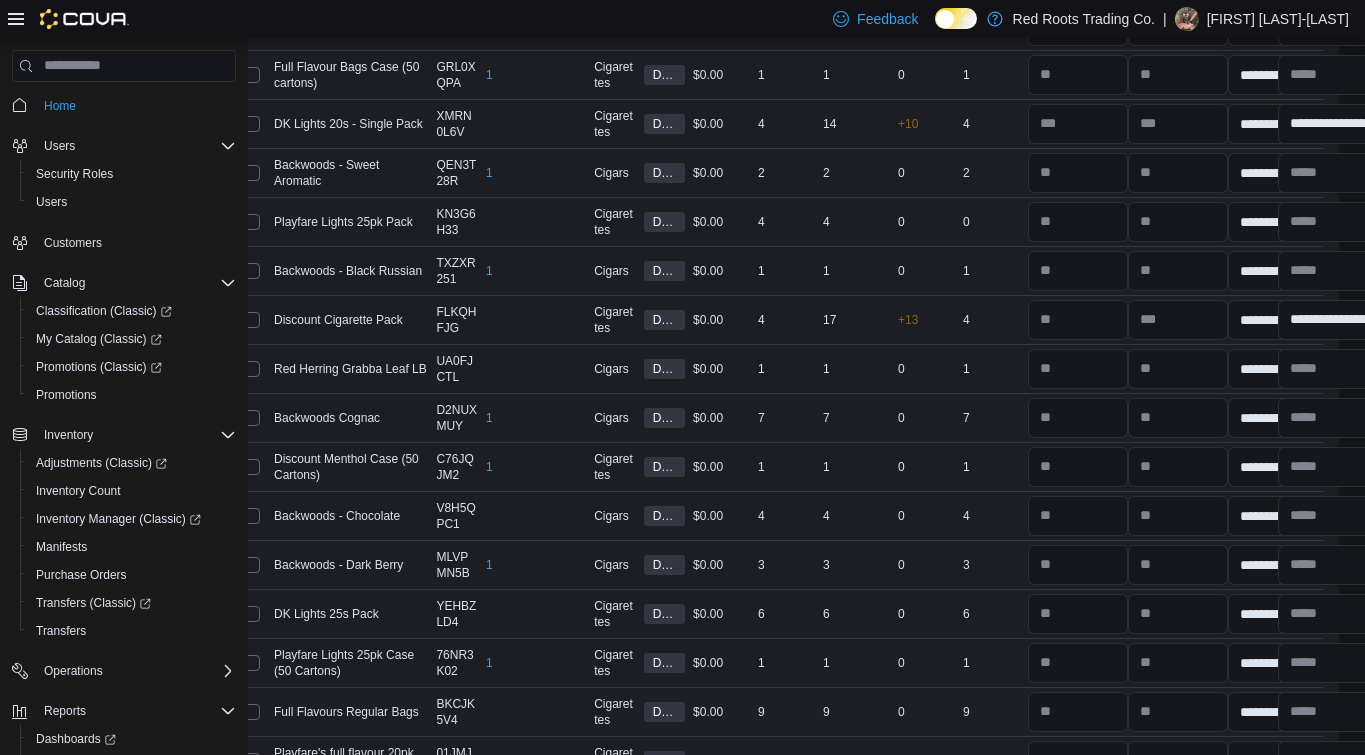scroll, scrollTop: 454, scrollLeft: 26, axis: both 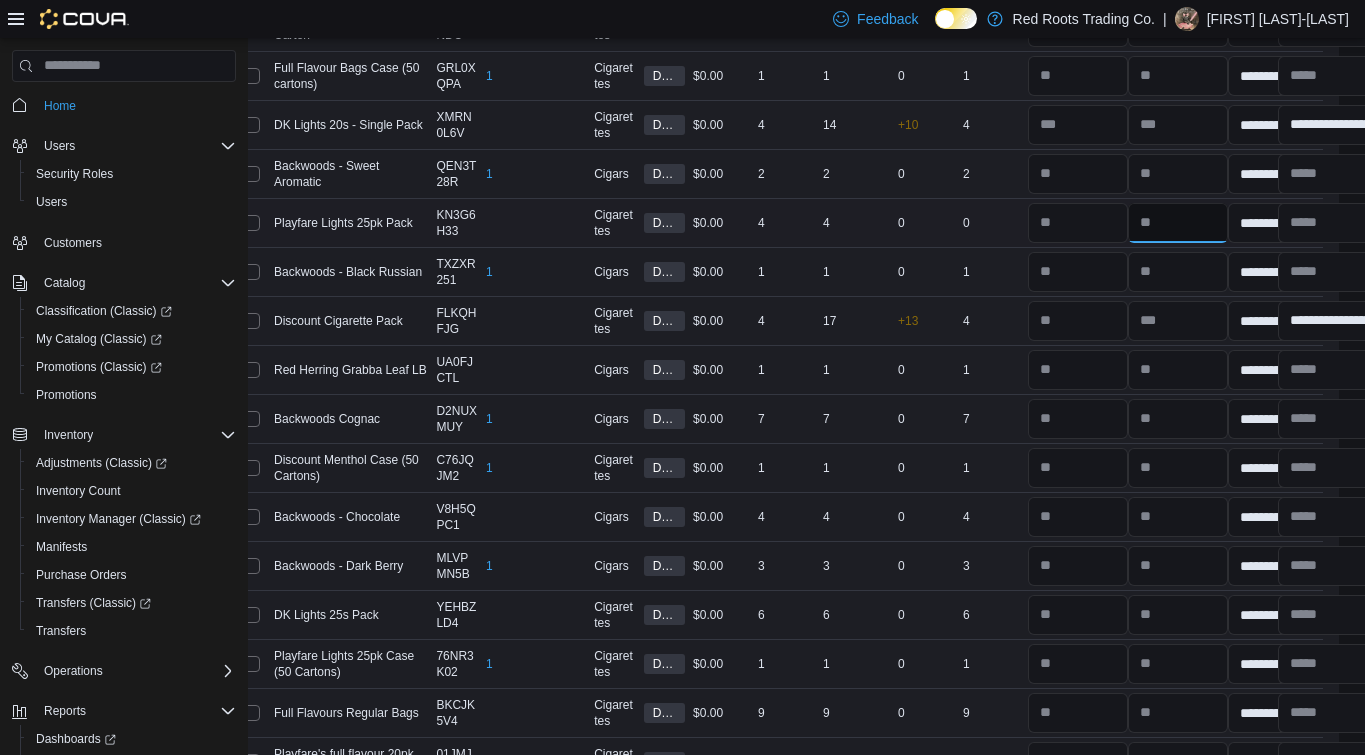 click at bounding box center (1178, 223) 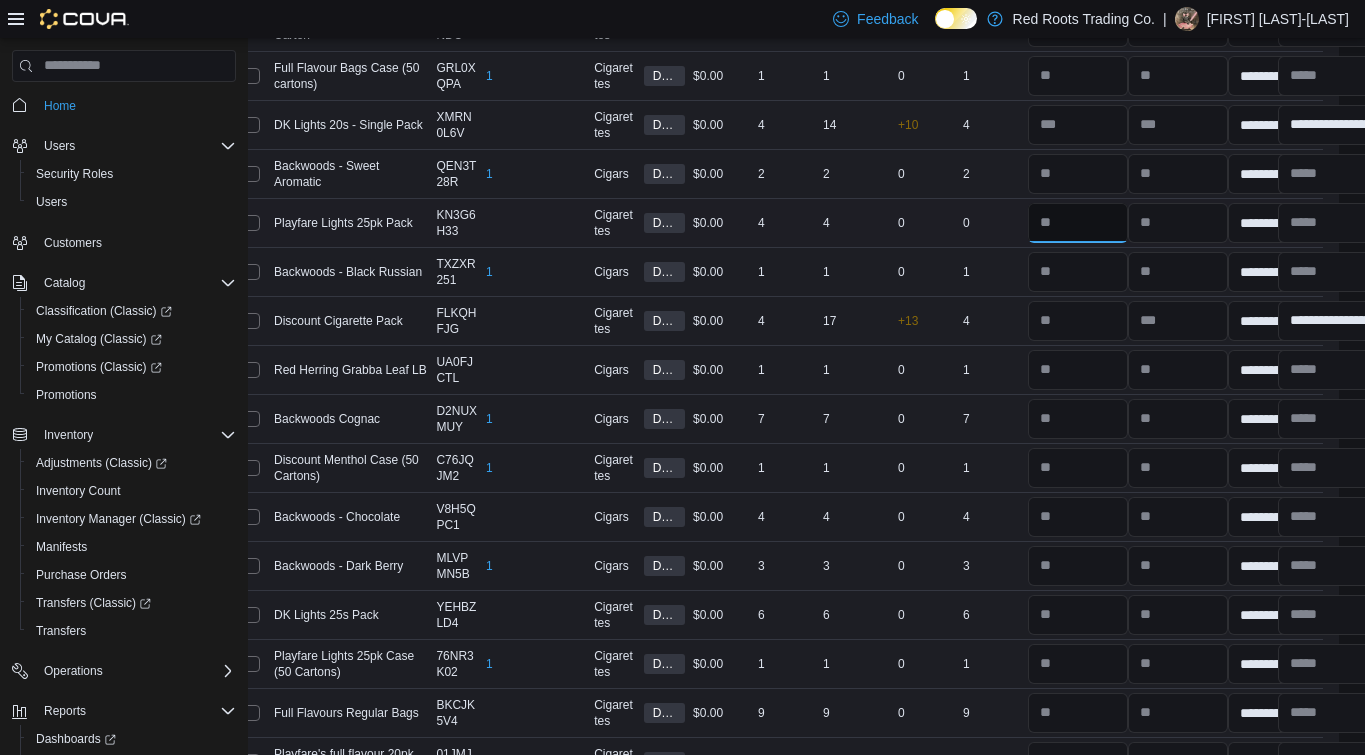 click at bounding box center [1078, 223] 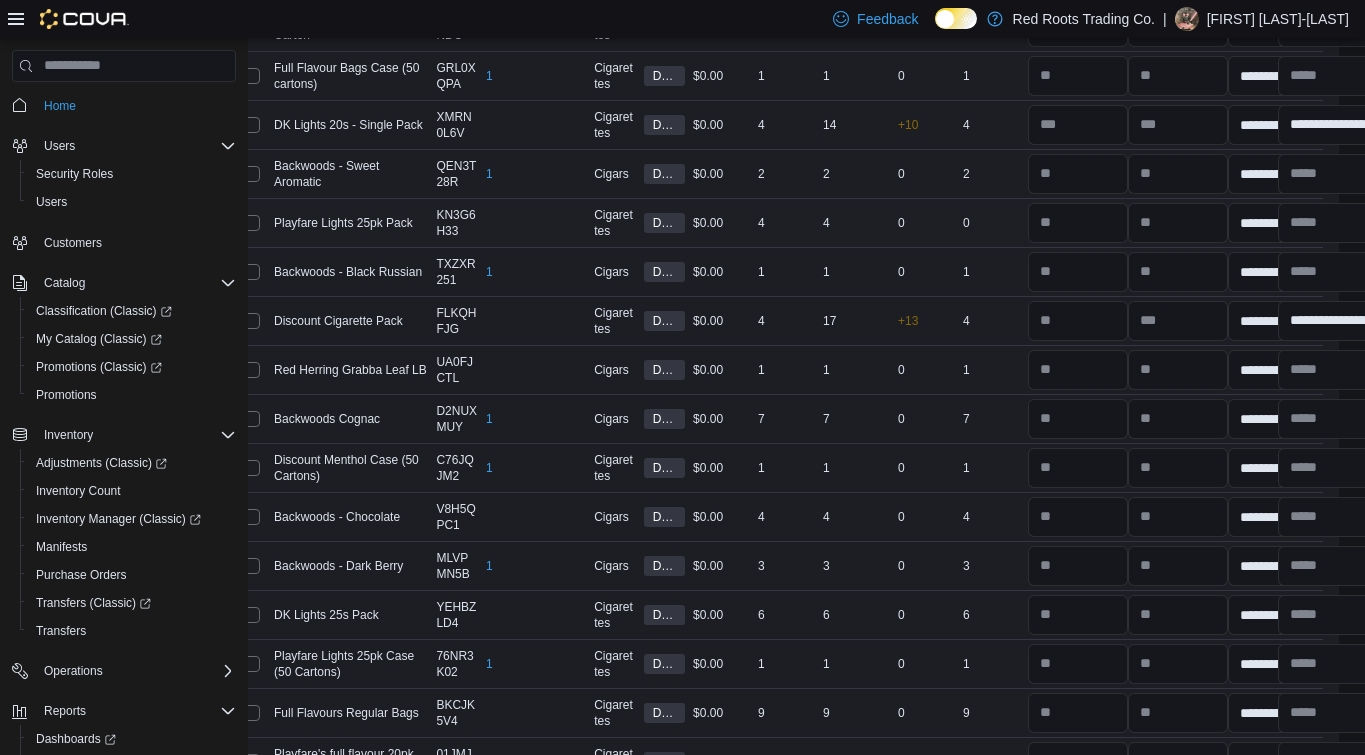 click on "0" at bounding box center (991, 223) 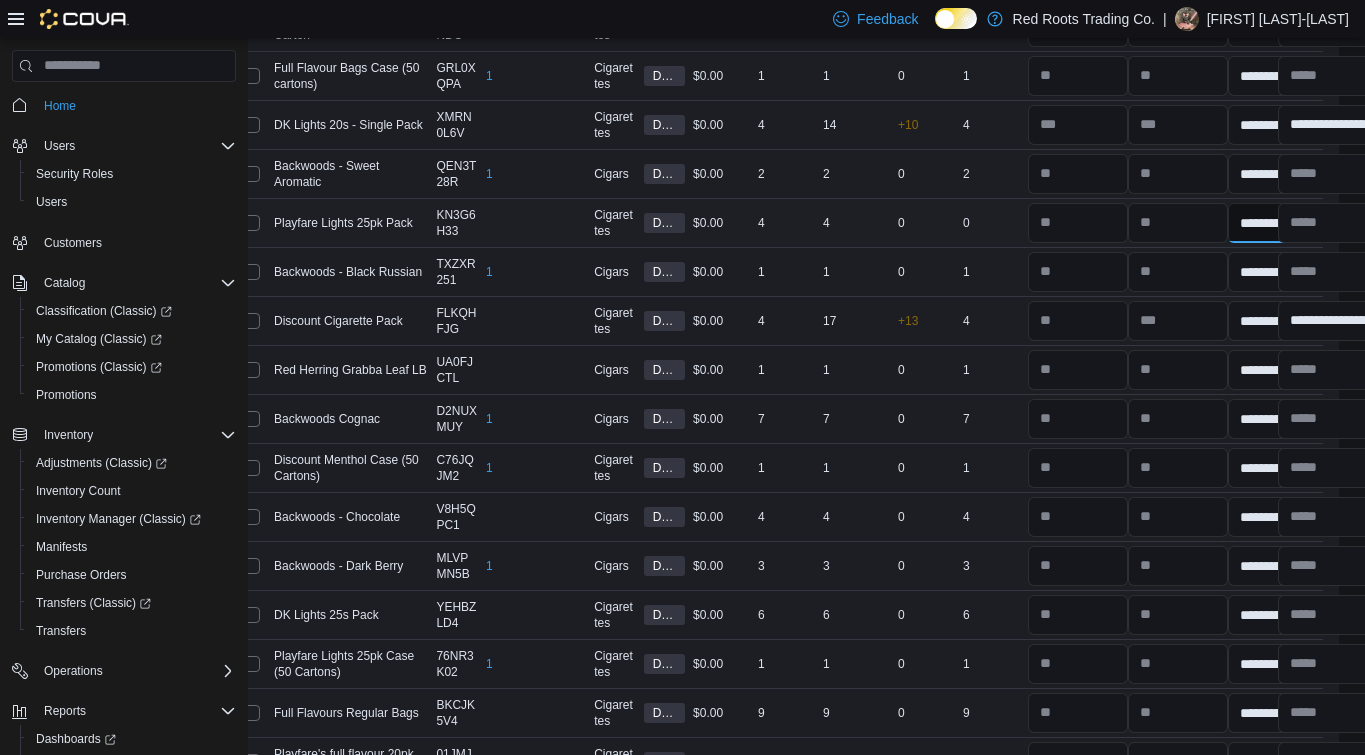click on "**********" at bounding box center (1278, 223) 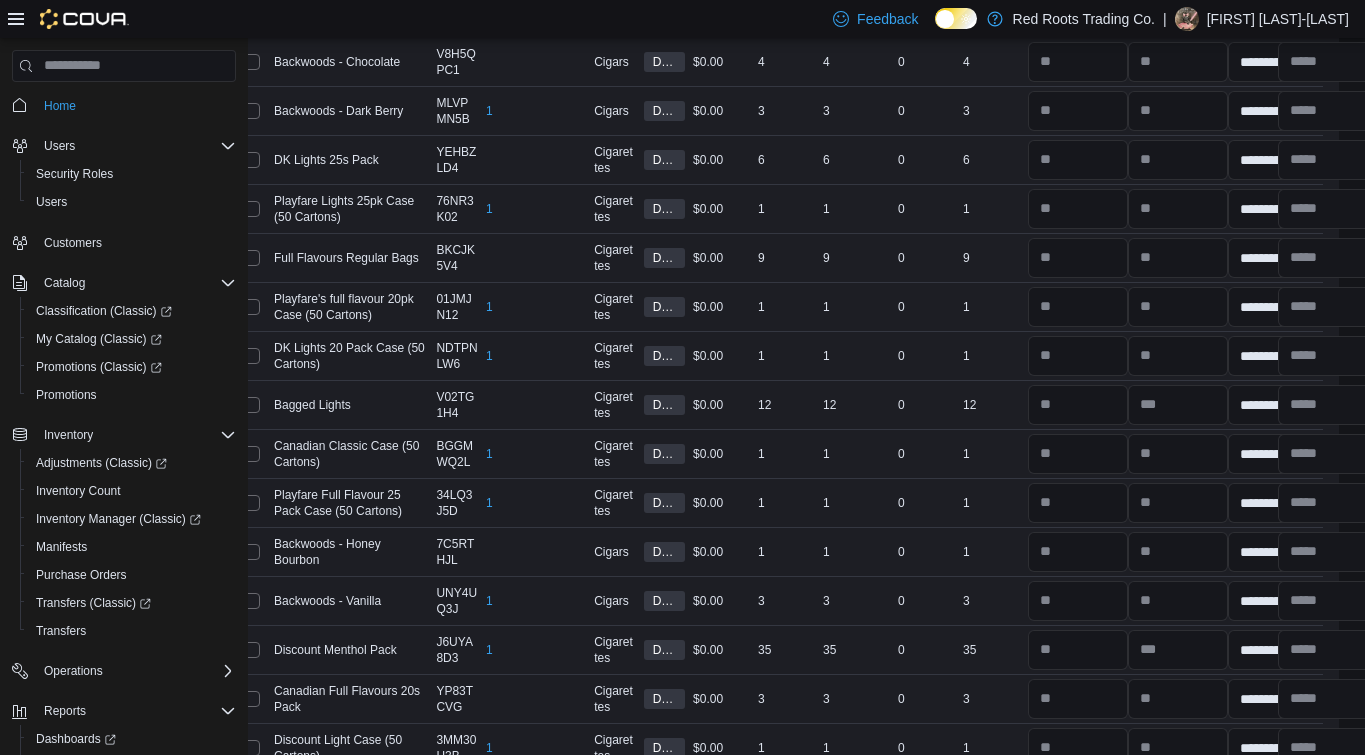 scroll, scrollTop: 1734, scrollLeft: 26, axis: both 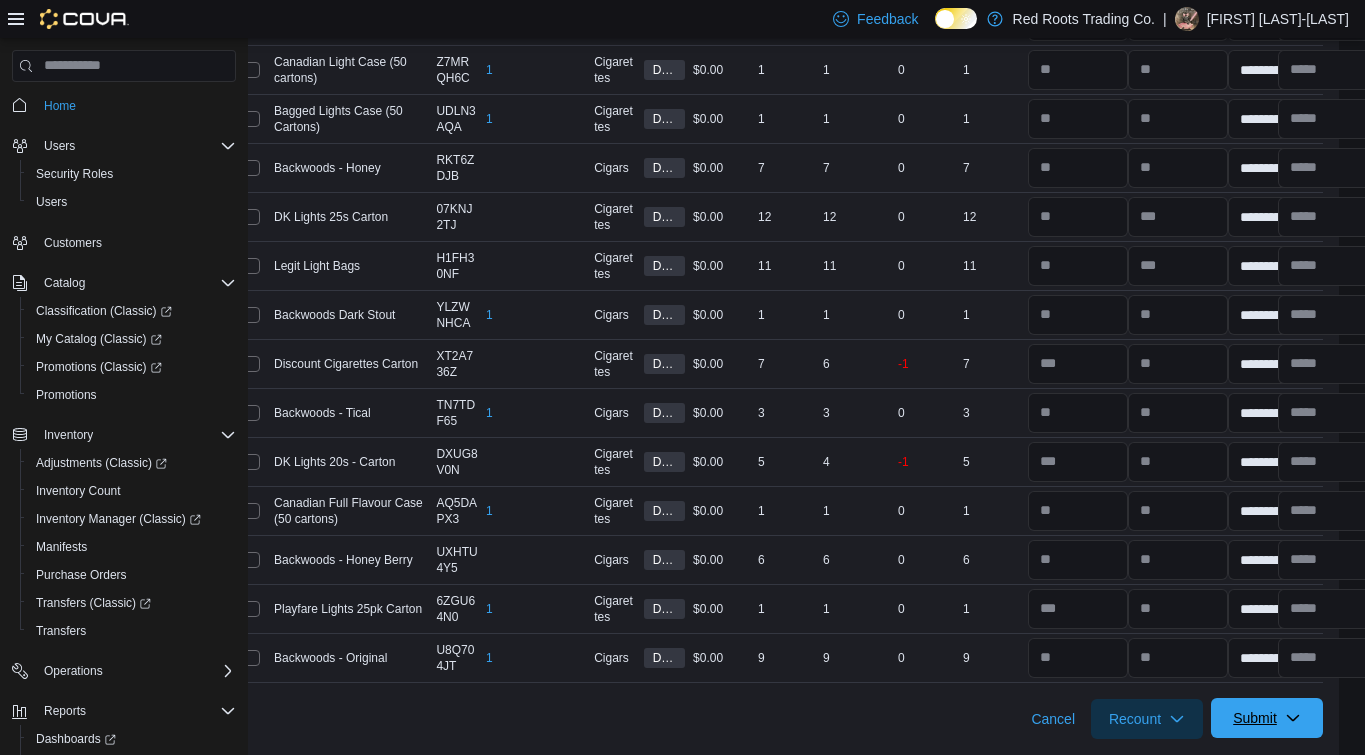 click on "Submit" at bounding box center (1255, 718) 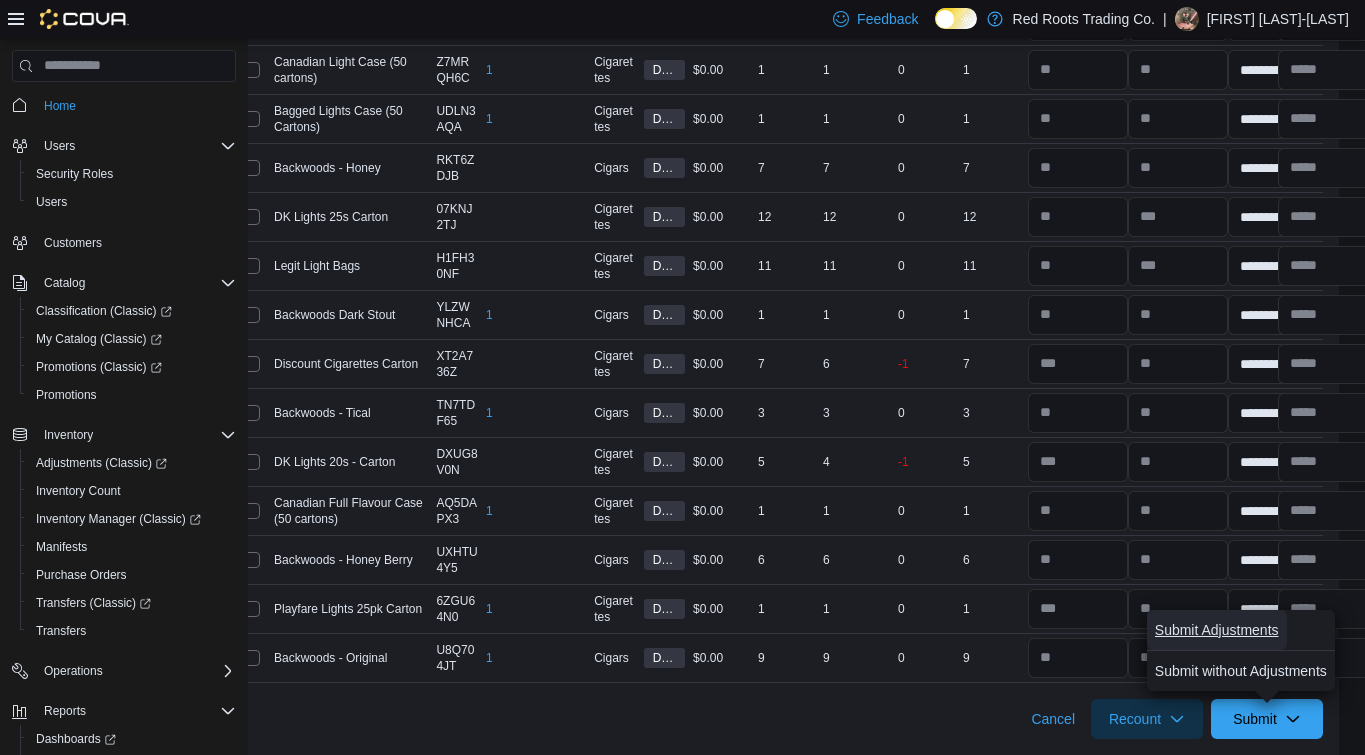 drag, startPoint x: 1227, startPoint y: 633, endPoint x: 1210, endPoint y: 633, distance: 17 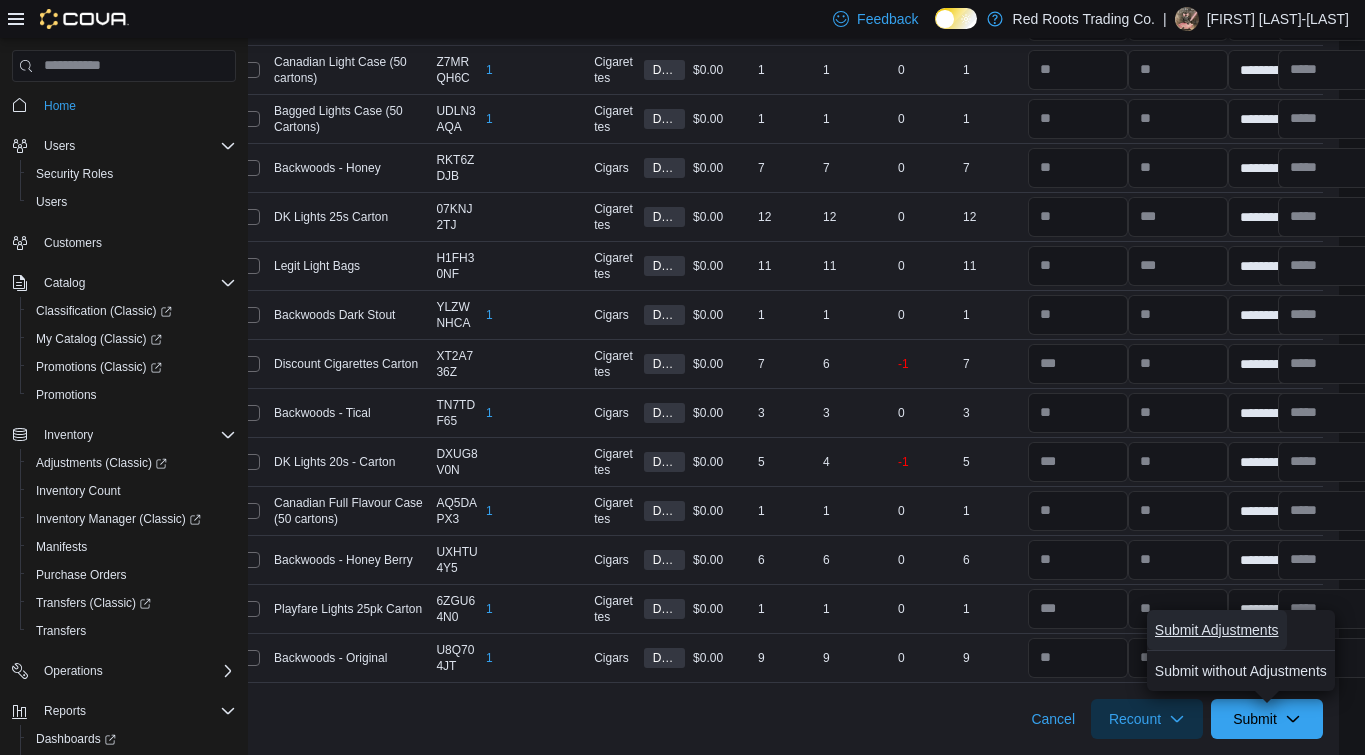 click on "Submit Adjustments" at bounding box center [1217, 630] 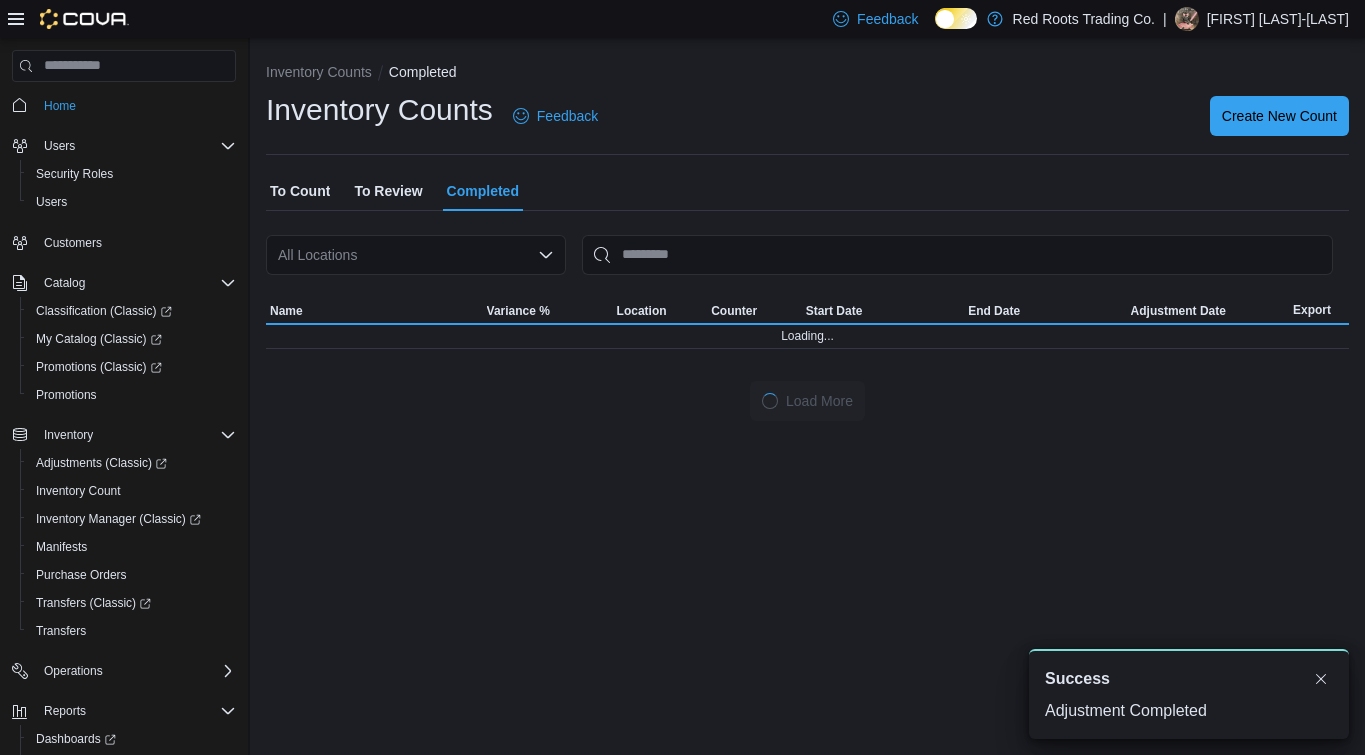 scroll, scrollTop: 0, scrollLeft: 0, axis: both 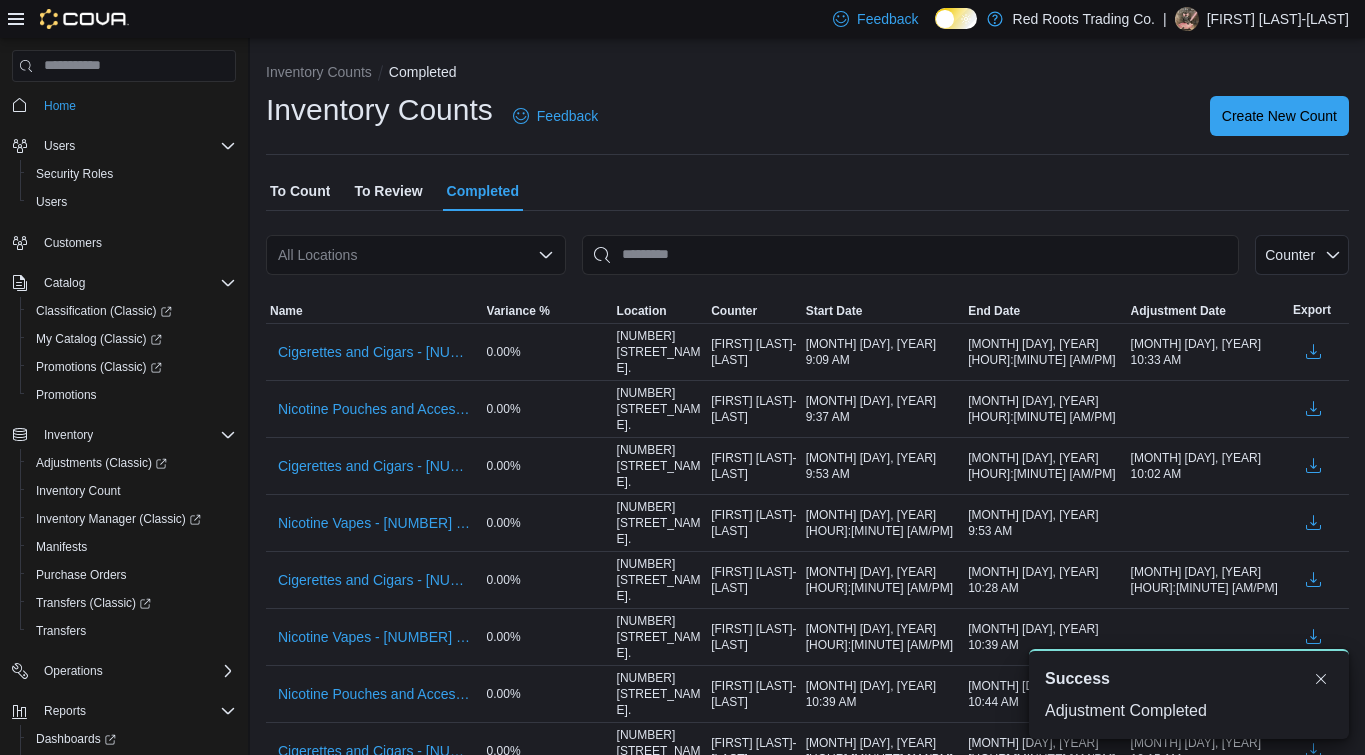 click on "To Review" at bounding box center [388, 191] 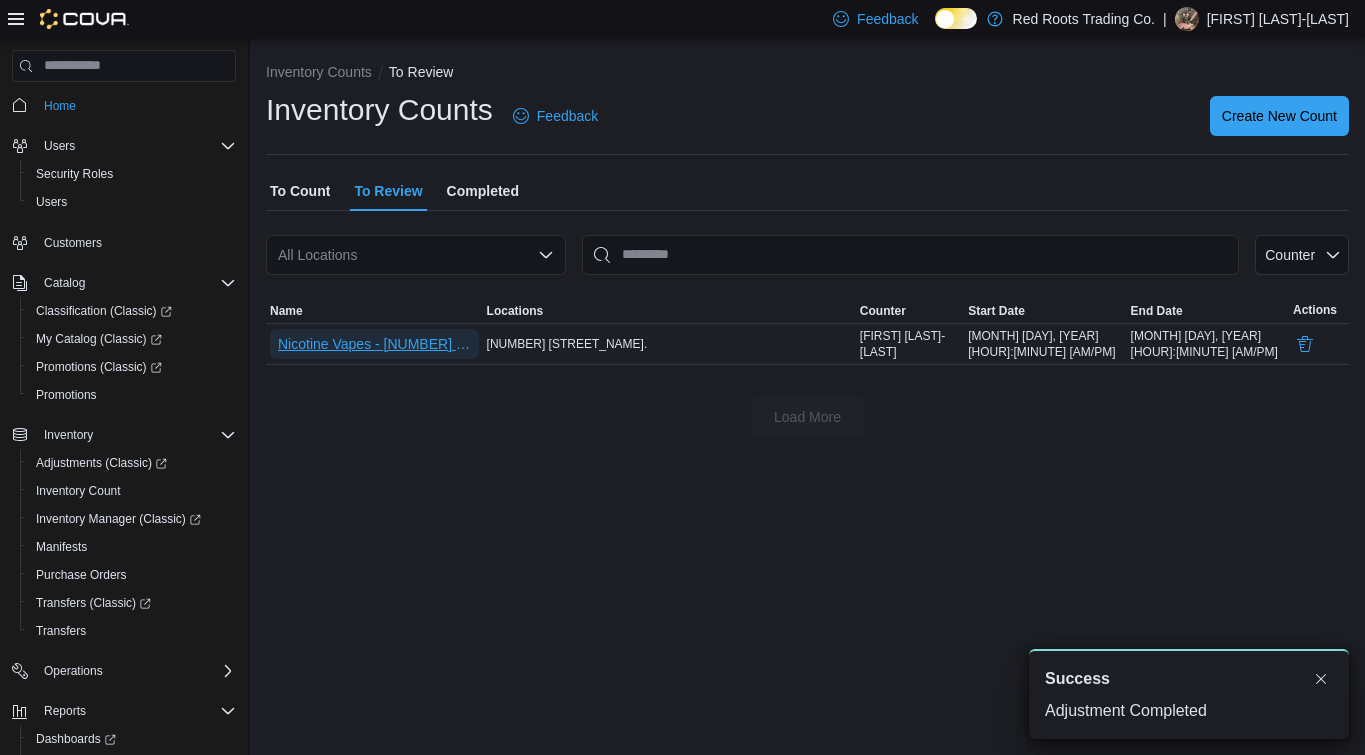 click on "Nicotine Vapes  - [NUMBER] [STREET]" at bounding box center [374, 344] 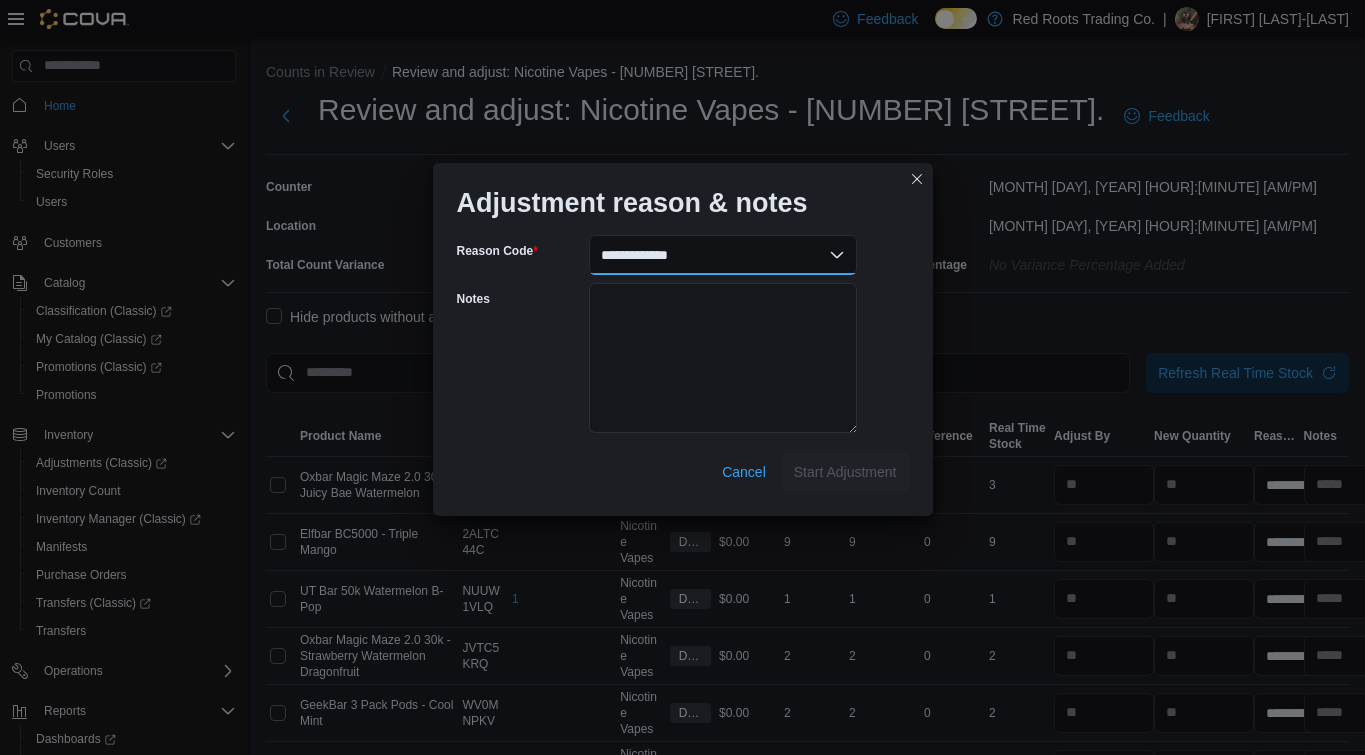 click on "**********" at bounding box center (723, 255) 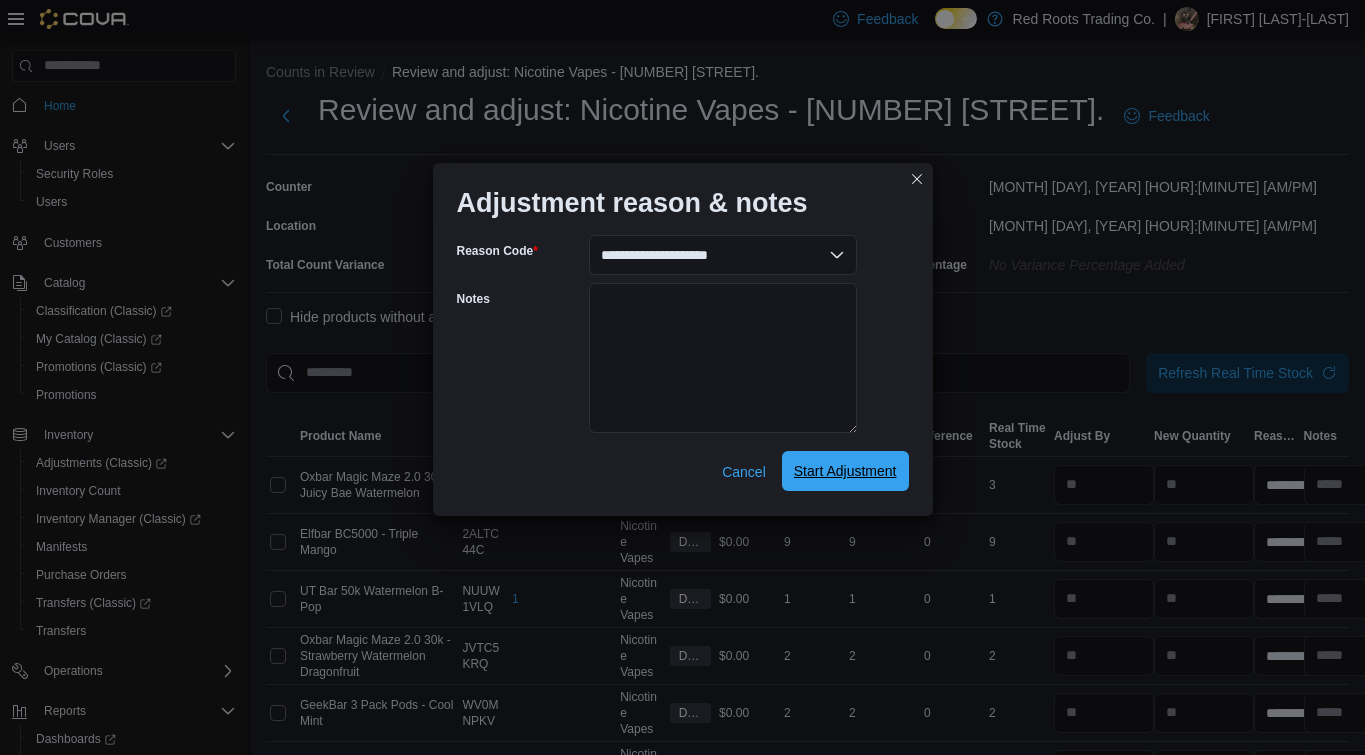 click on "Start Adjustment" at bounding box center (845, 471) 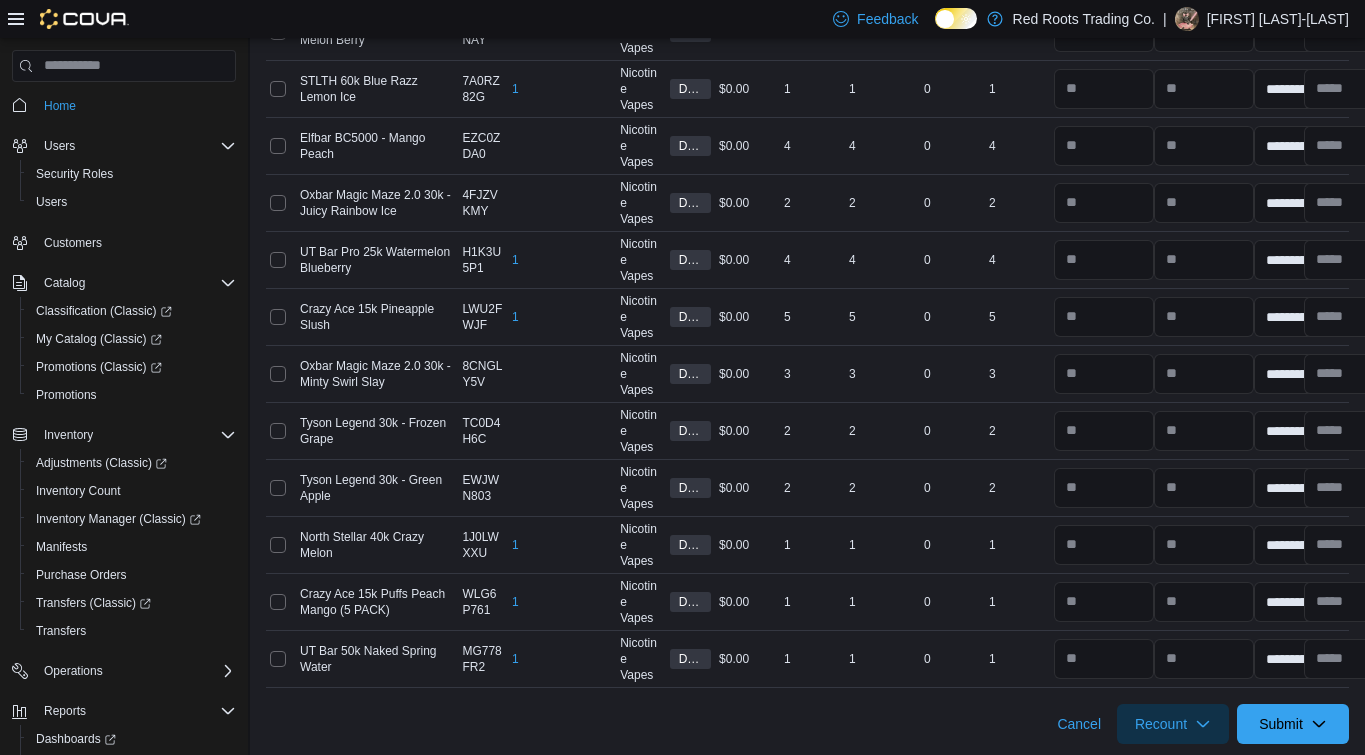 scroll, scrollTop: 3821, scrollLeft: 0, axis: vertical 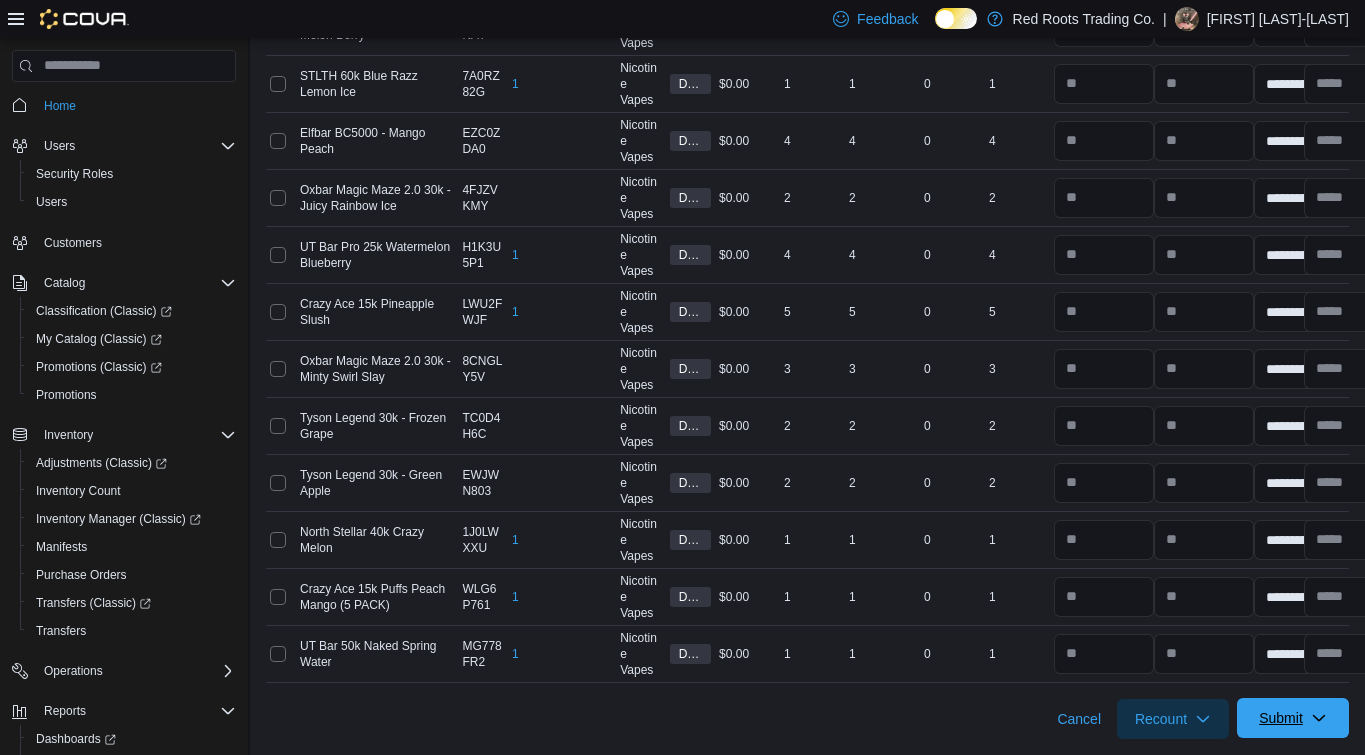 click on "Submit" at bounding box center [1293, 718] 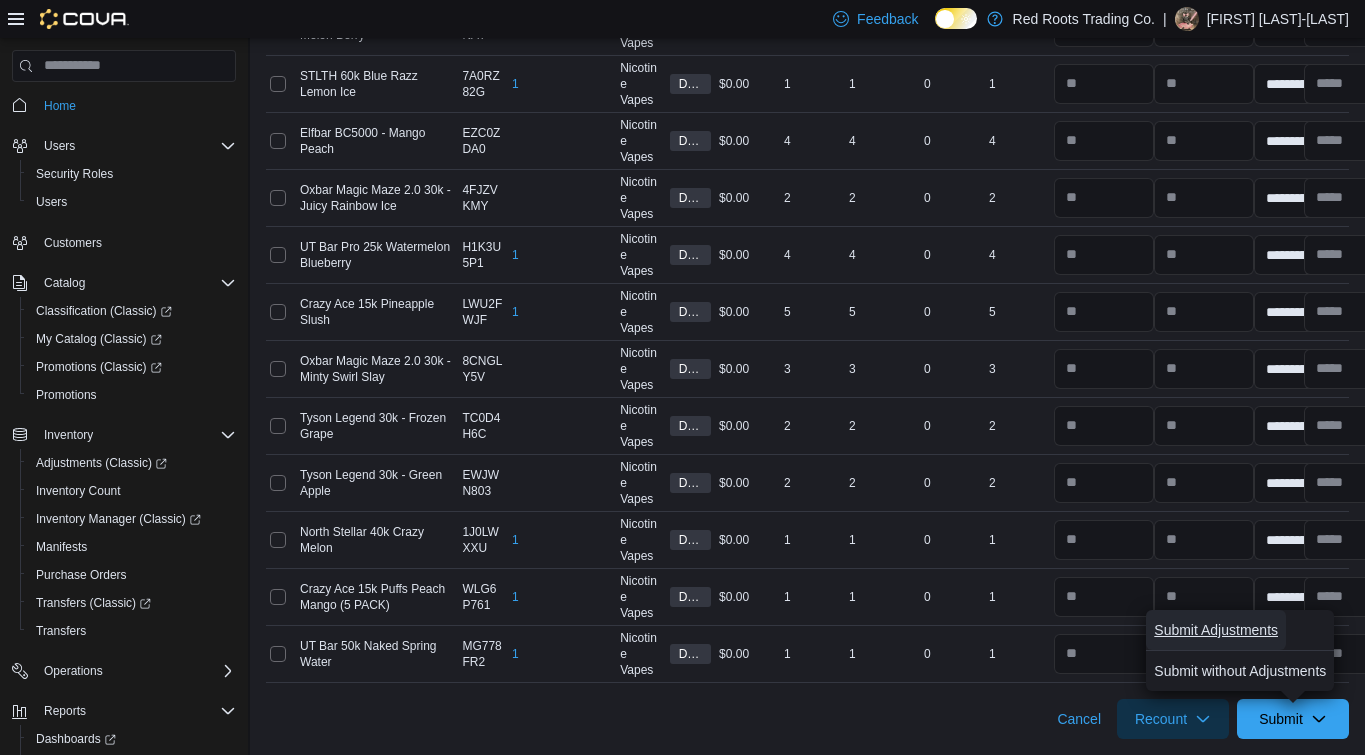 click on "Submit Adjustments" at bounding box center [1216, 630] 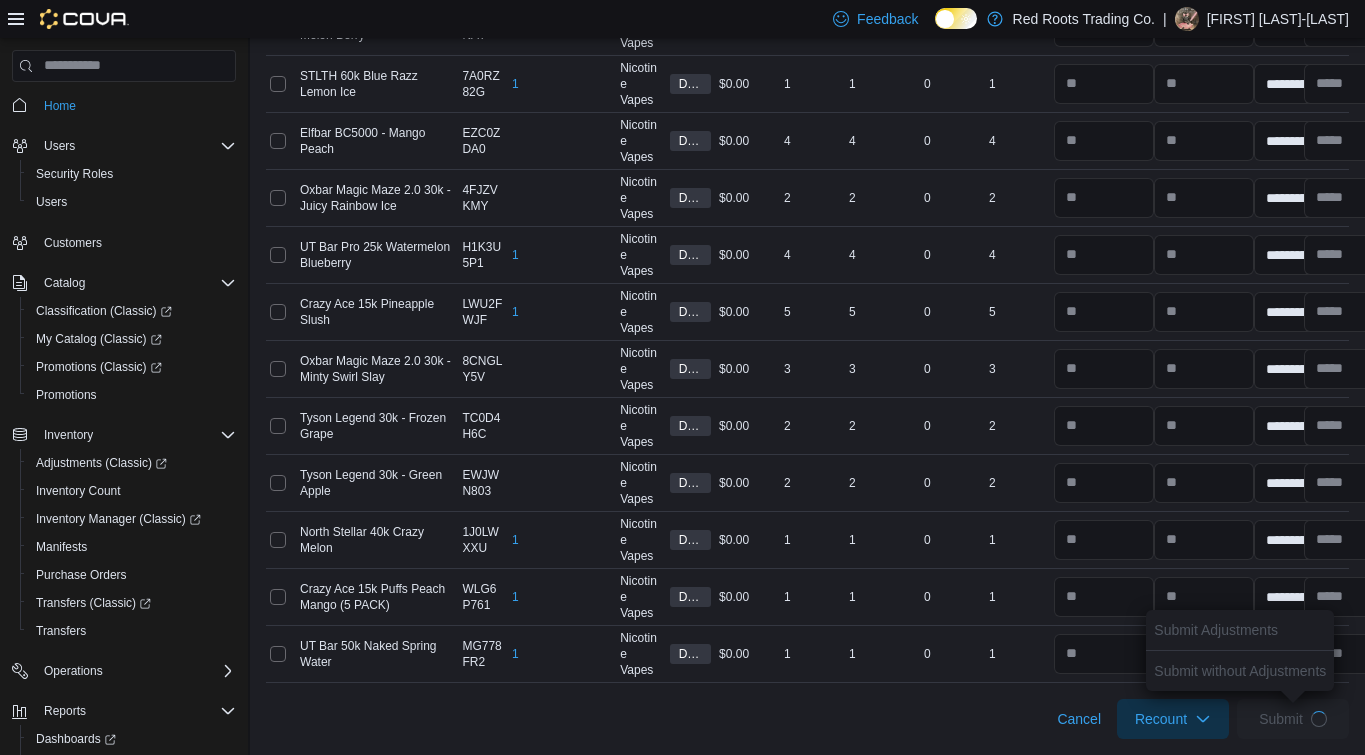 scroll, scrollTop: 0, scrollLeft: 0, axis: both 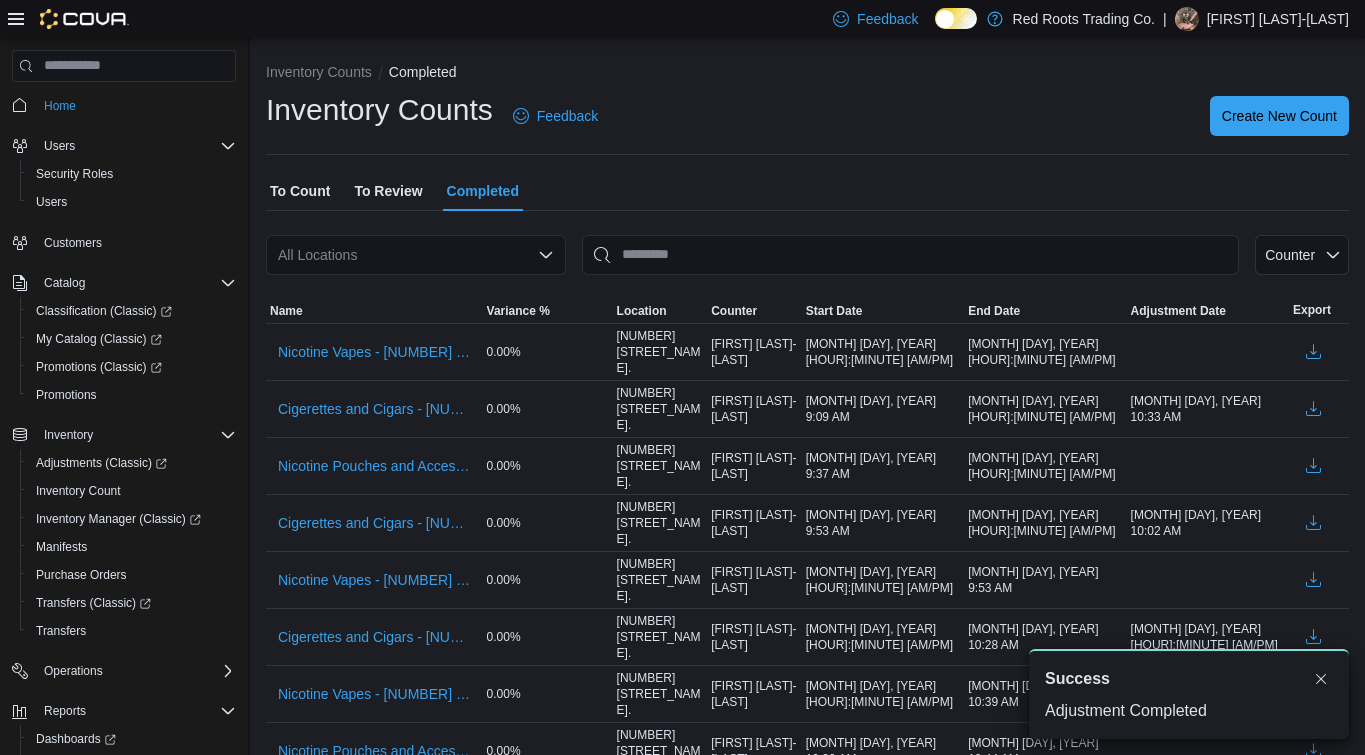 click on "To Review" at bounding box center [388, 191] 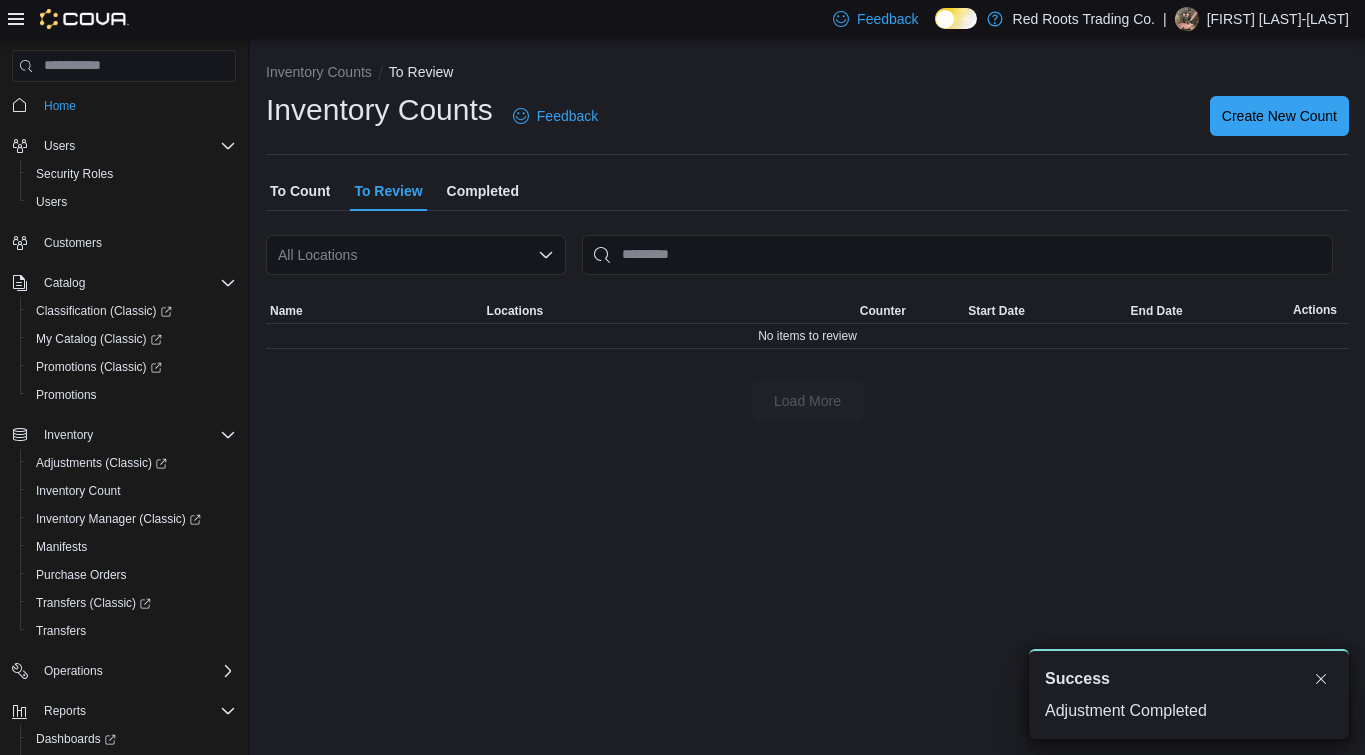 click on "To Count" at bounding box center [300, 191] 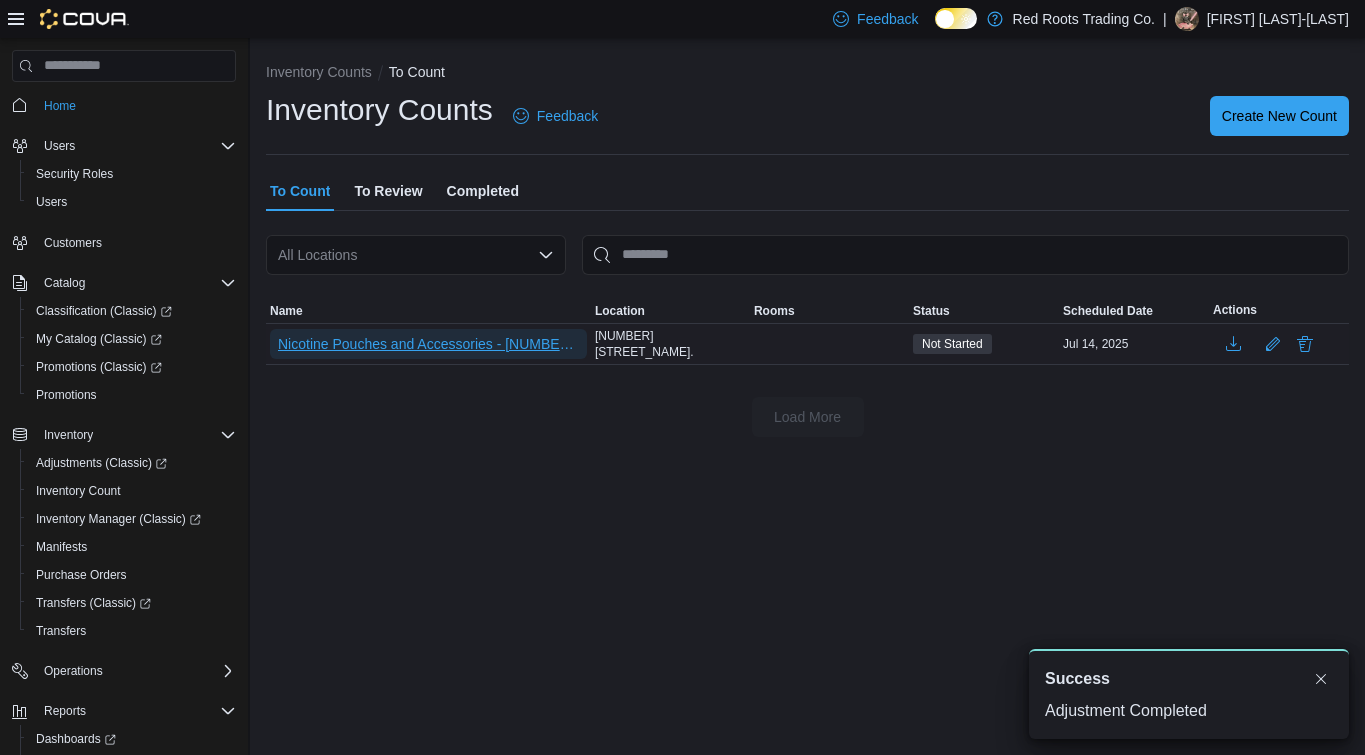 click on "Nicotine Pouches and Accessories - [NUMBER] [STREET]." at bounding box center (428, 344) 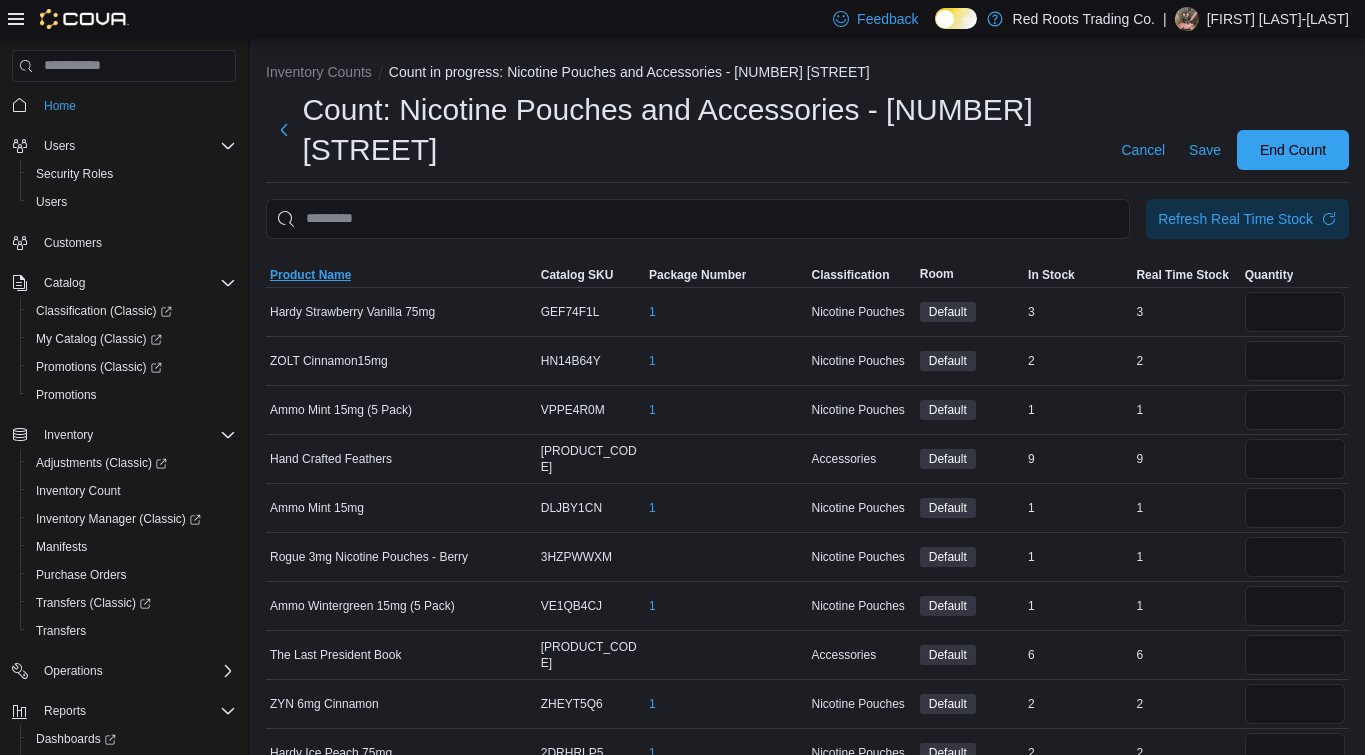 click on "Product Name" at bounding box center [310, 275] 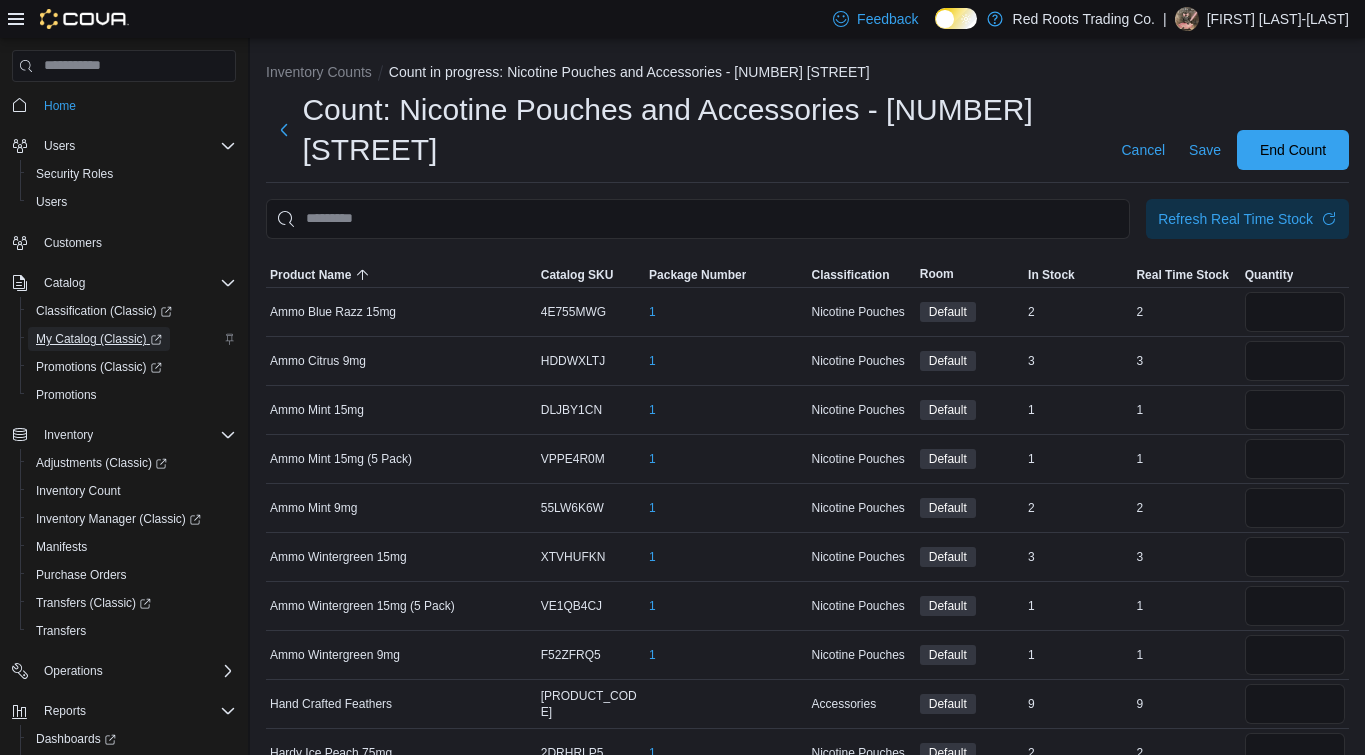 click on "My Catalog (Classic)" at bounding box center (99, 339) 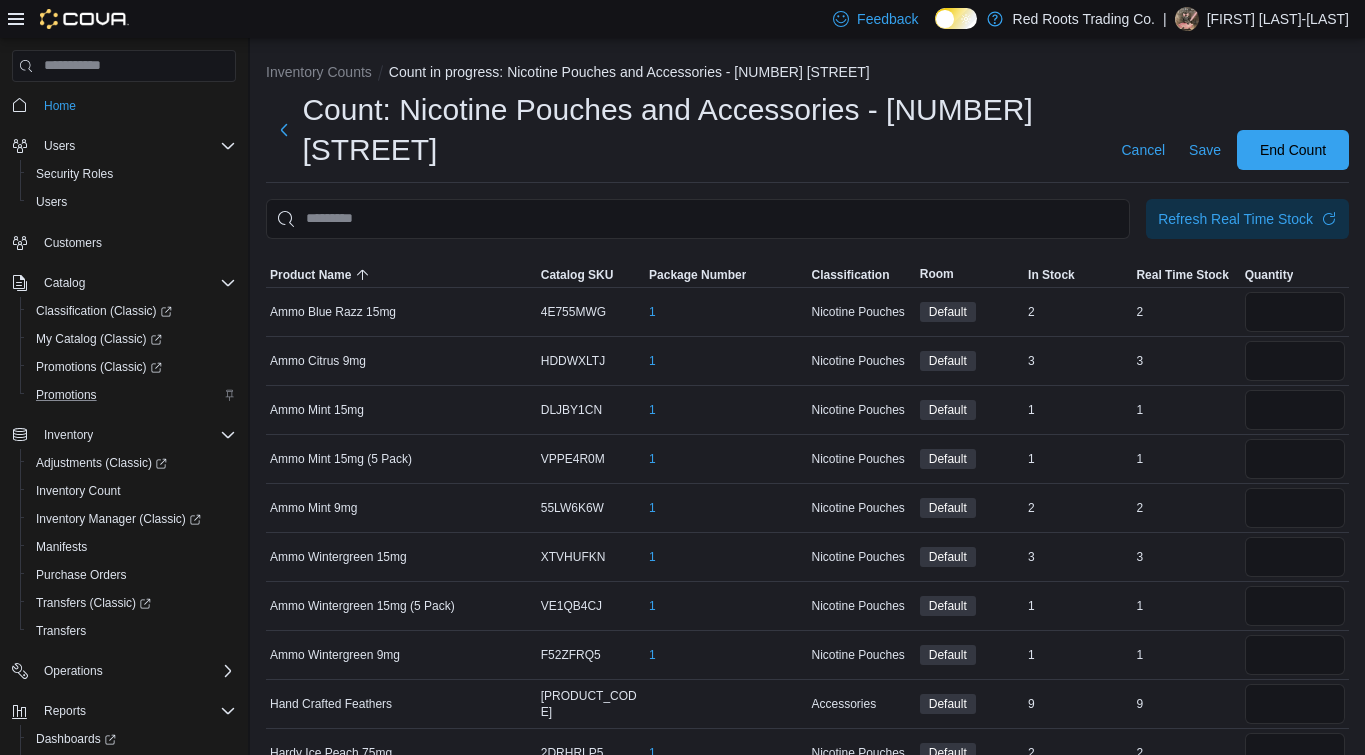 click on "Promotions" at bounding box center [132, 395] 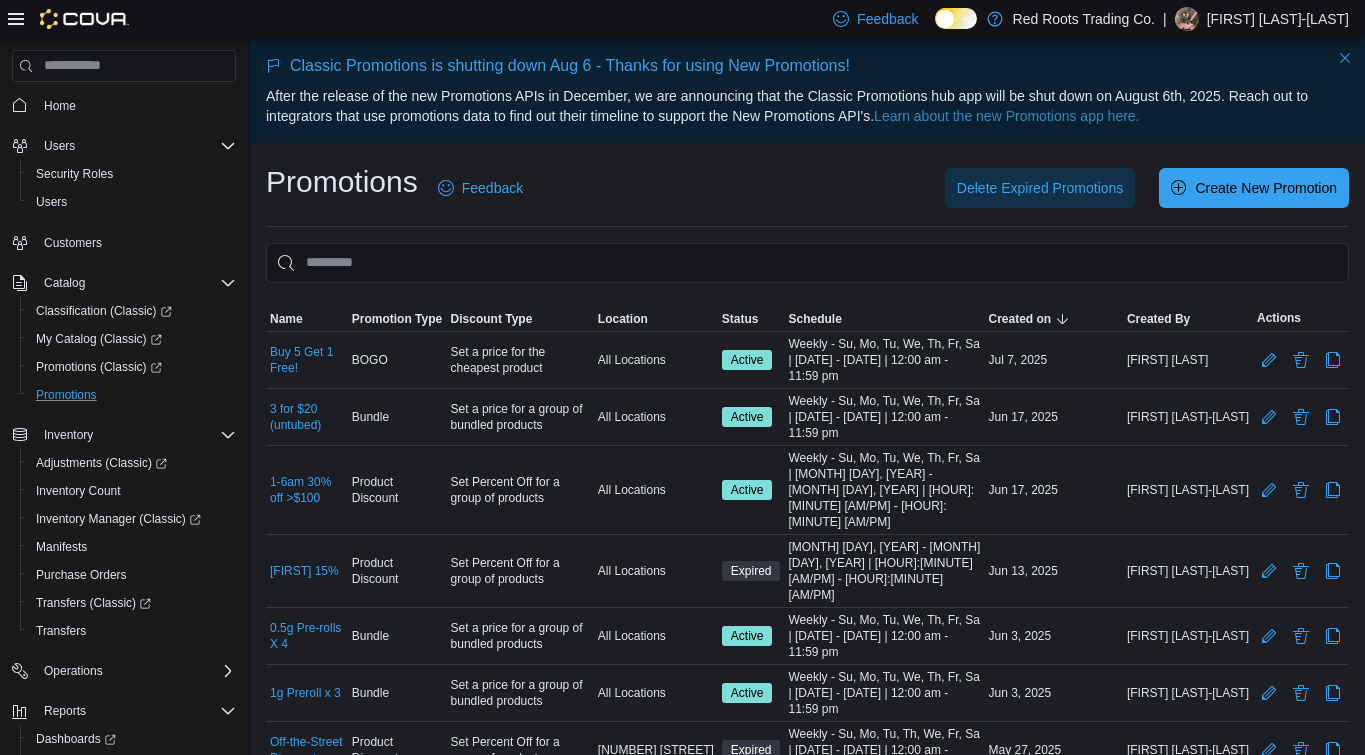 scroll, scrollTop: 1, scrollLeft: 0, axis: vertical 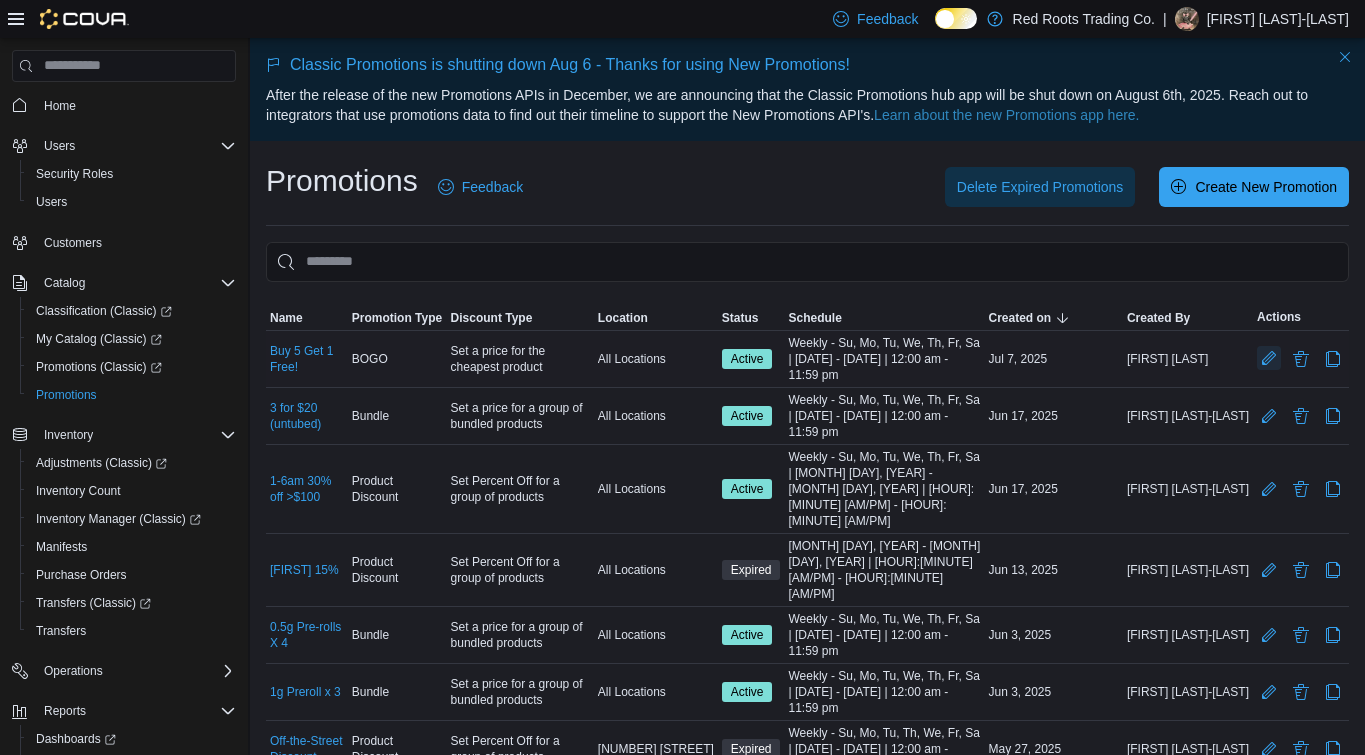 click at bounding box center [1269, 358] 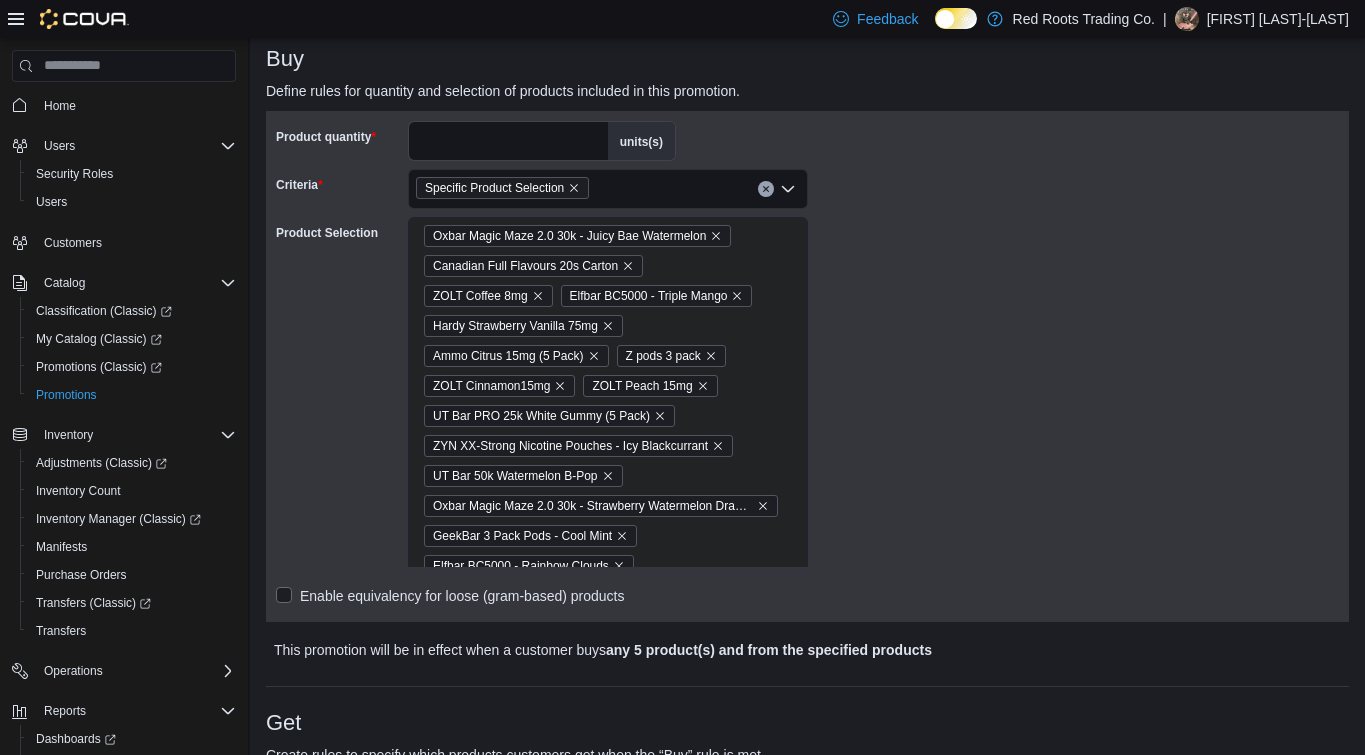 scroll, scrollTop: 406, scrollLeft: 0, axis: vertical 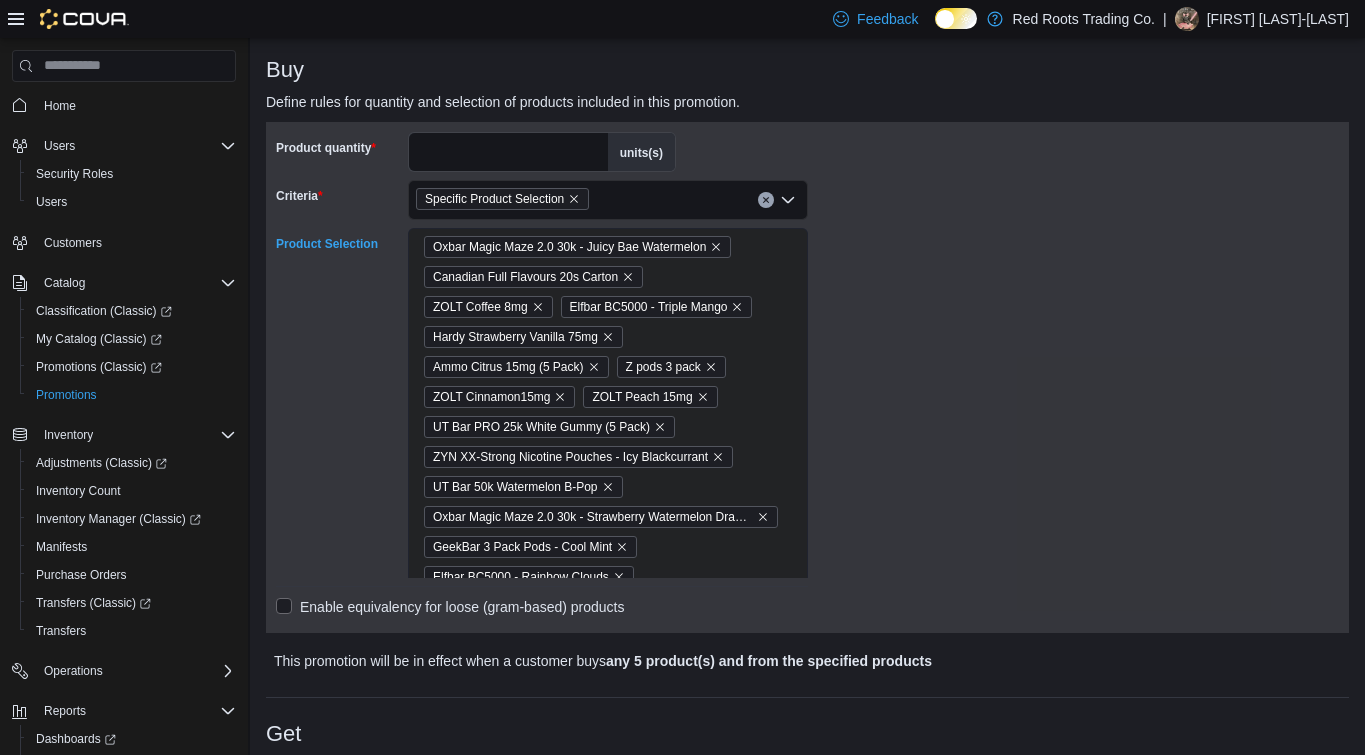 click on "Oxbar Magic Maze 2.0 30k - Juicy Bae Watermelon Canadian Full Flavours 20s Carton ZOLT Coffee 8mg Elfbar BC5000 - Triple Mango Hardy Strawberry Vanilla 75mg Ammo Citrus 15mg (5 Pack) Z pods 3 pack ZOLT Cinnamon15mg ZOLT Peach 15mg UT Bar PRO 25k White Gummy (5 Pack) ZYN XX-Strong Nicotine Pouches - Icy Blackcurrant UT Bar 50k Watermelon B-Pop Oxbar Magic Maze 2.0 30k - Strawberry Watermelon Dragonfruit GeekBar 3 Pack Pods - Cool Mint Elfbar BC5000 - Rainbow Clouds Zyn Slims Nicotine Pouches 9mg - Cherry Cola Crazy Ace 15k Watermelon Bubblegum Elfbar BC5000 - Kiwi Dragonberry Adjust myFlavor 40k - Watermelon Mango Peach Tyson Legend 30k - Frozen Blueberry Tyson Legend 30k - Frozen Banana Crazy Ace 15k Strawberry Kiwi GeekBar 3 Pack Pods - Watermelon Ice GeekBar Pulse X 25K - Watermelon Ice Tyson Legend 30k - Frozen Strawberry ZYN 6mg Wintergreen Ammo Mint 15mg (5 Pack) ZOLT Strawberry 15mg Zyn 3mg Pouches - Peppermint Playfare's full flavours - Carton Rogue 3mg  Nicotine Pouches - Wintergreen ZYN 6mg Cool Mint" at bounding box center [608, 2737] 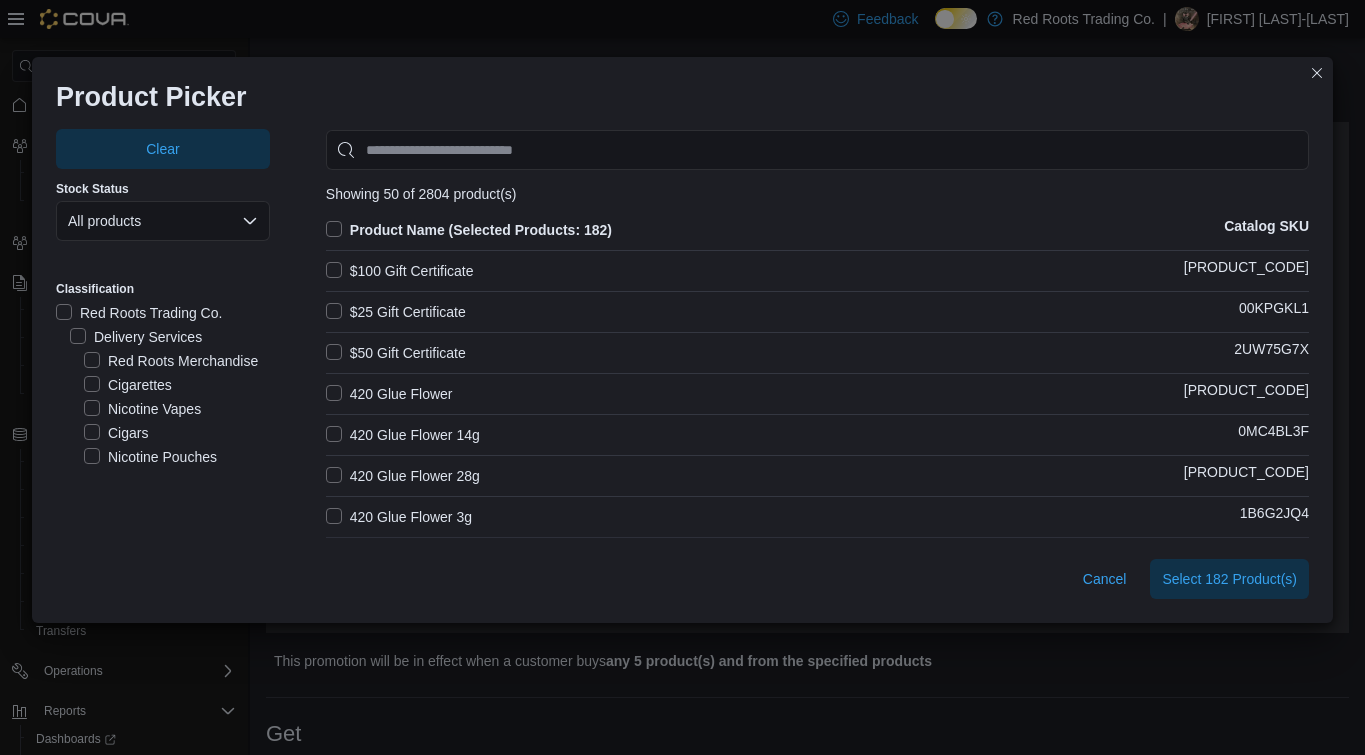click on "Nicotine Vapes" at bounding box center [142, 409] 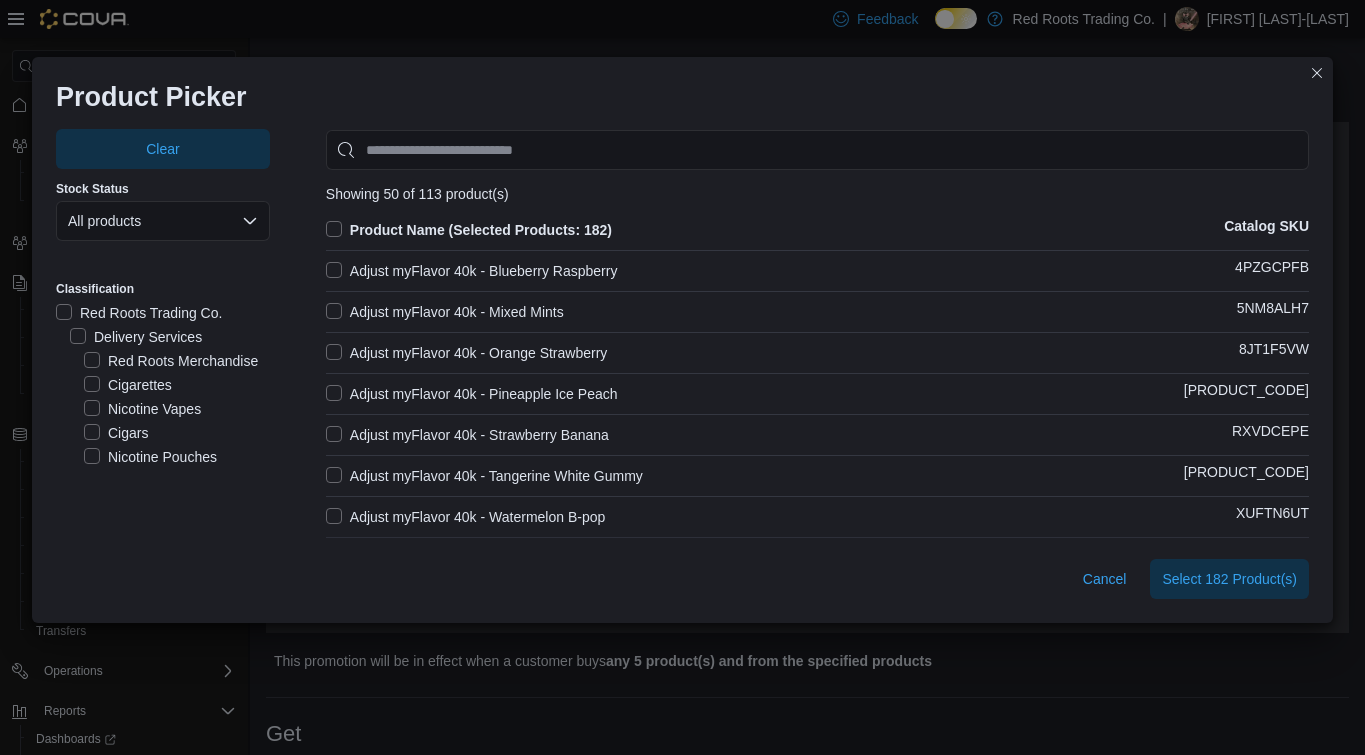 click on "Nicotine Vapes" at bounding box center [142, 409] 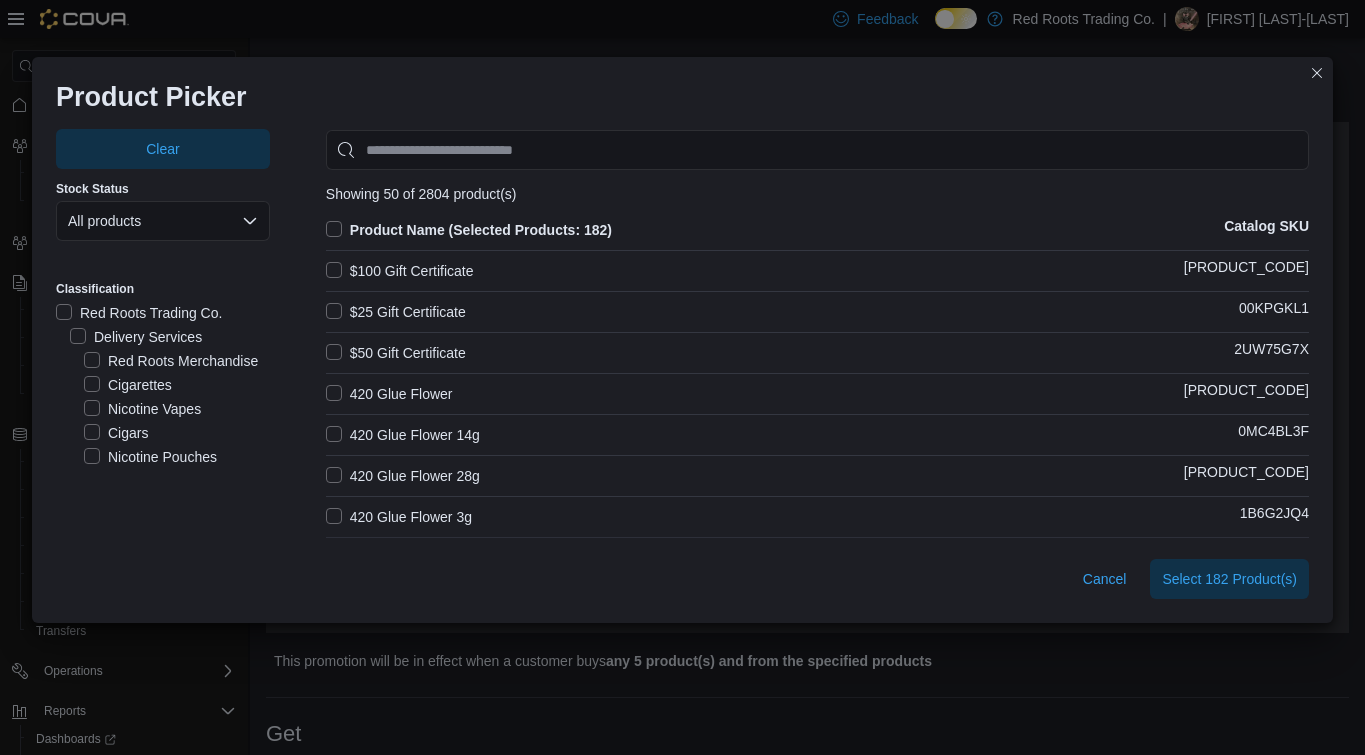click on "Nicotine Pouches" at bounding box center (150, 457) 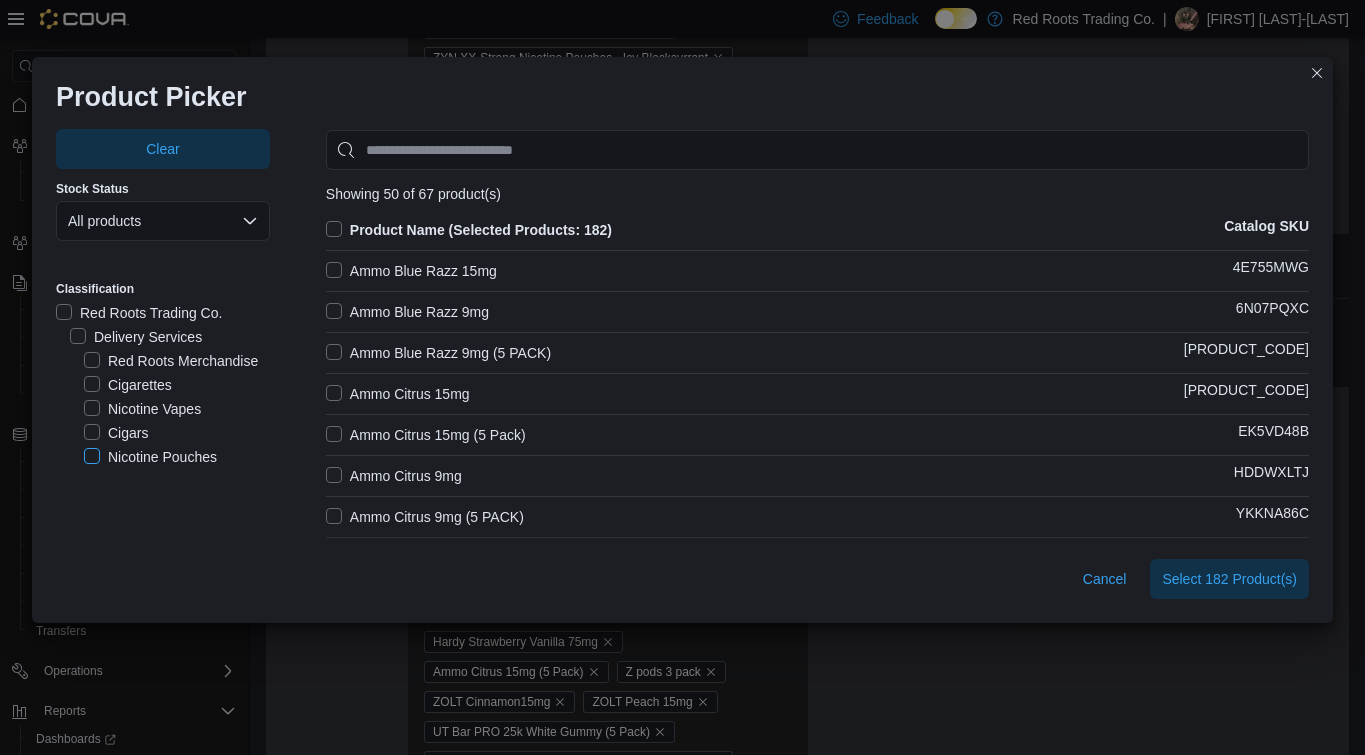 scroll, scrollTop: 846, scrollLeft: 0, axis: vertical 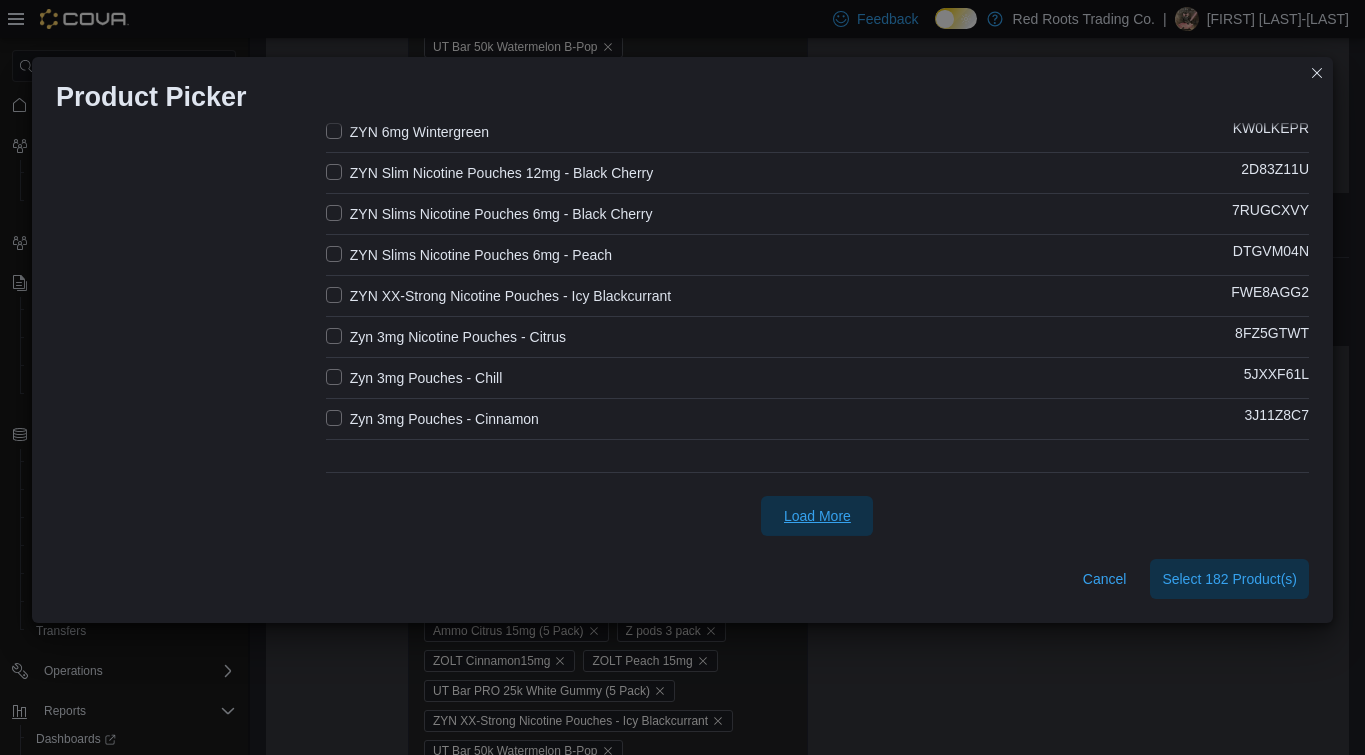 click on "Load More" at bounding box center [817, 516] 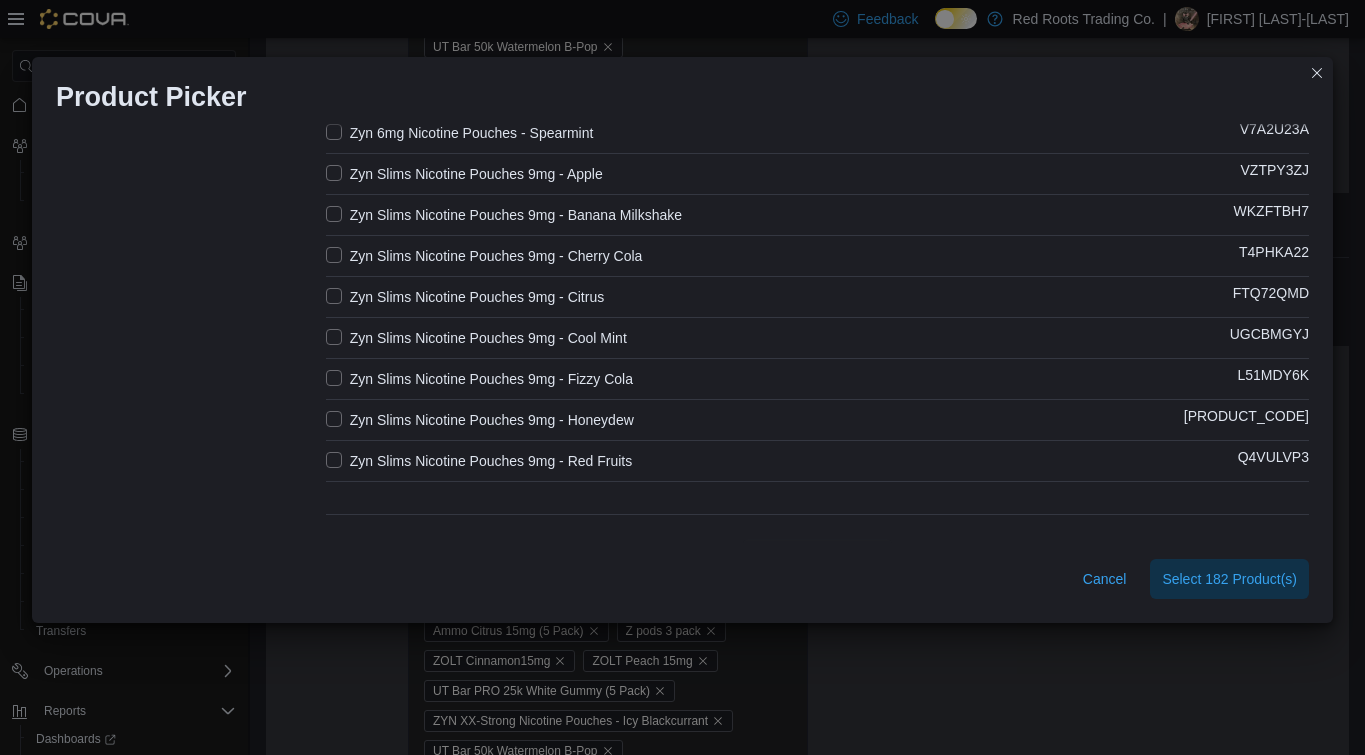 scroll, scrollTop: 2558, scrollLeft: 0, axis: vertical 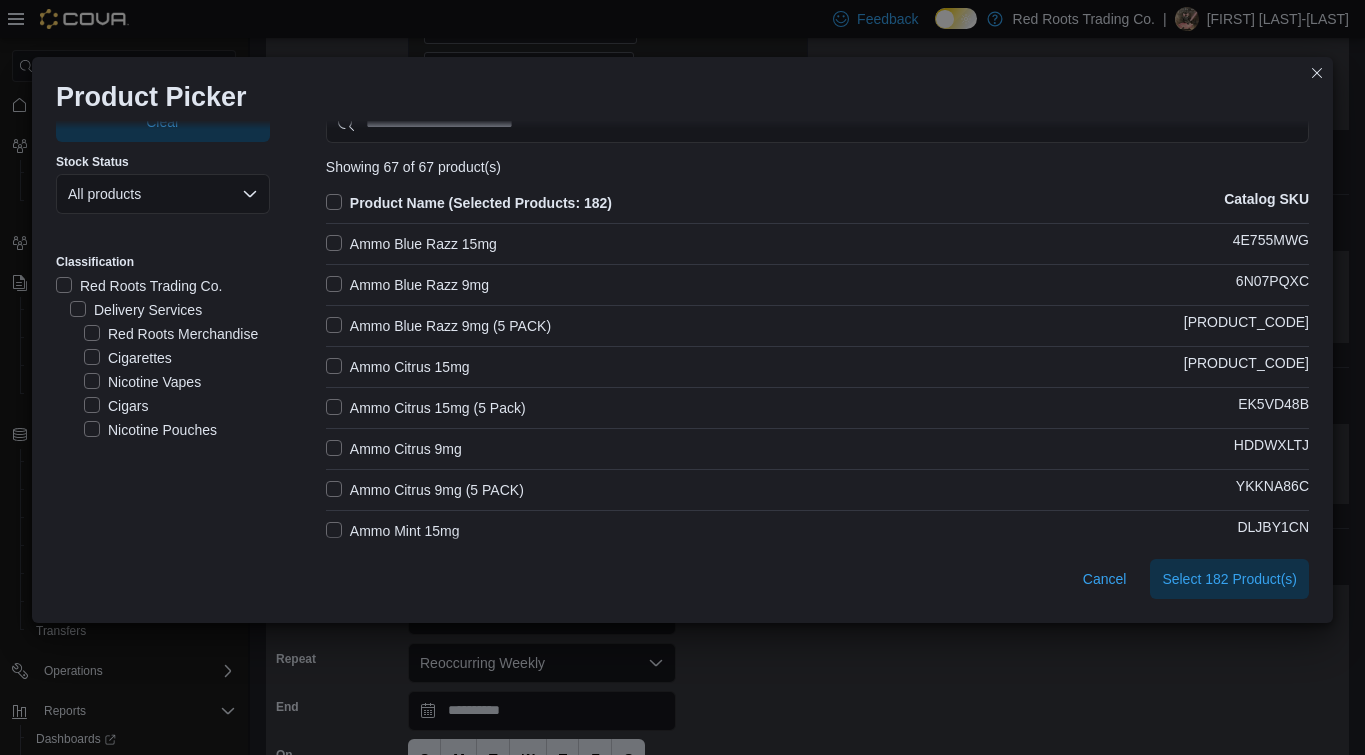 click on "Nicotine Pouches" at bounding box center [150, 430] 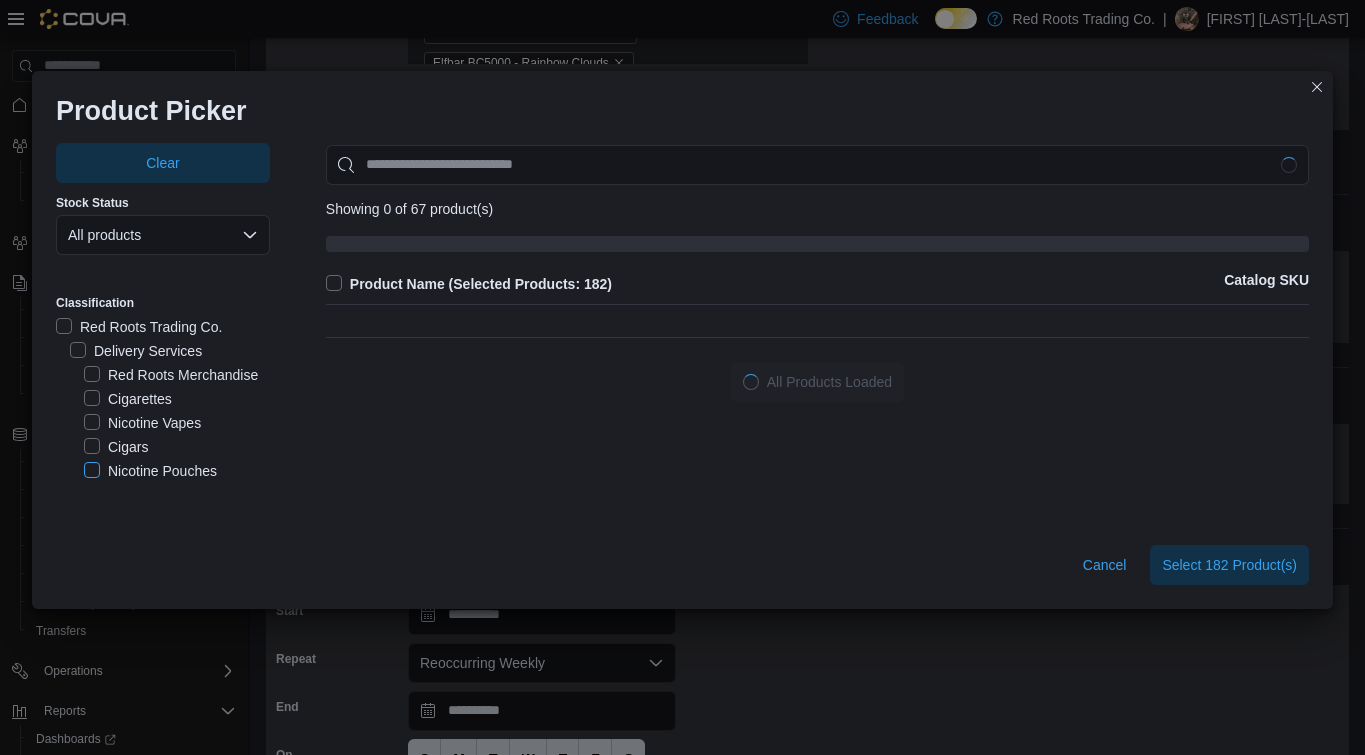 scroll, scrollTop: 0, scrollLeft: 0, axis: both 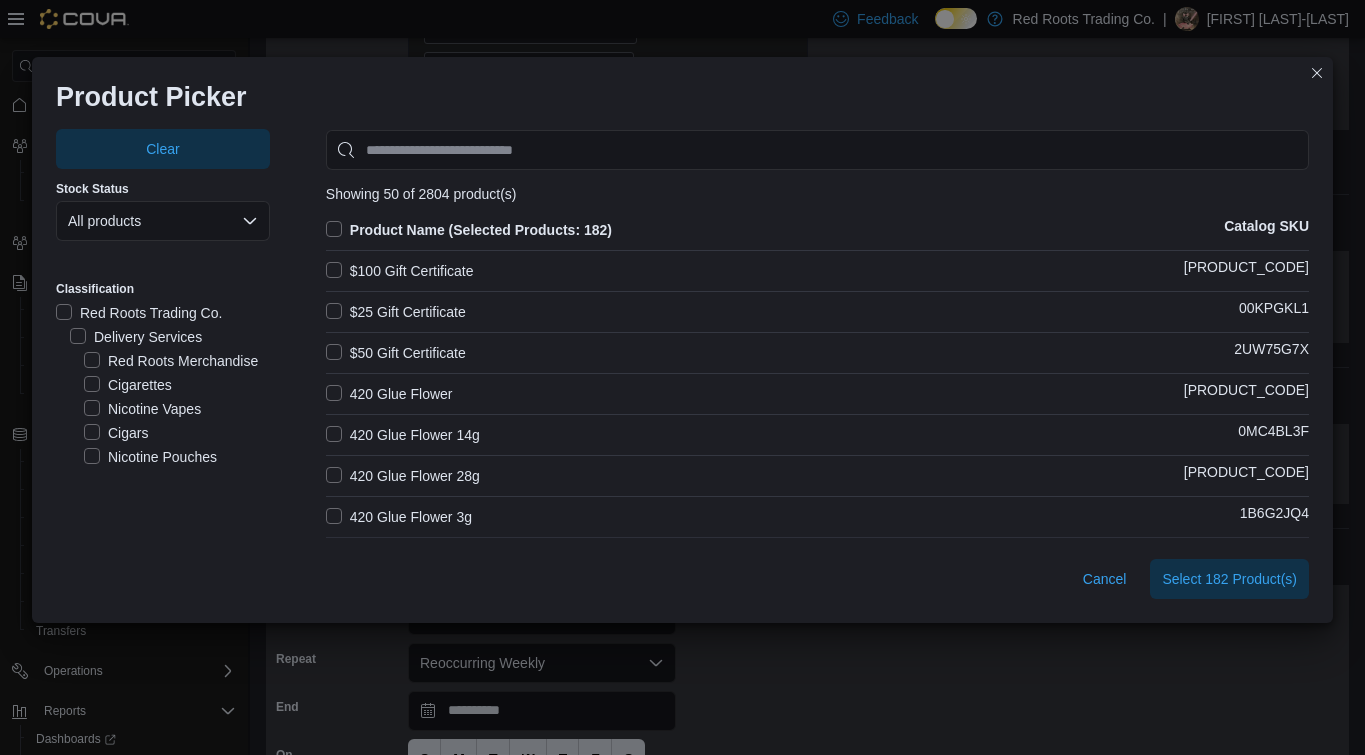 click on "Nicotine Vapes" at bounding box center [142, 409] 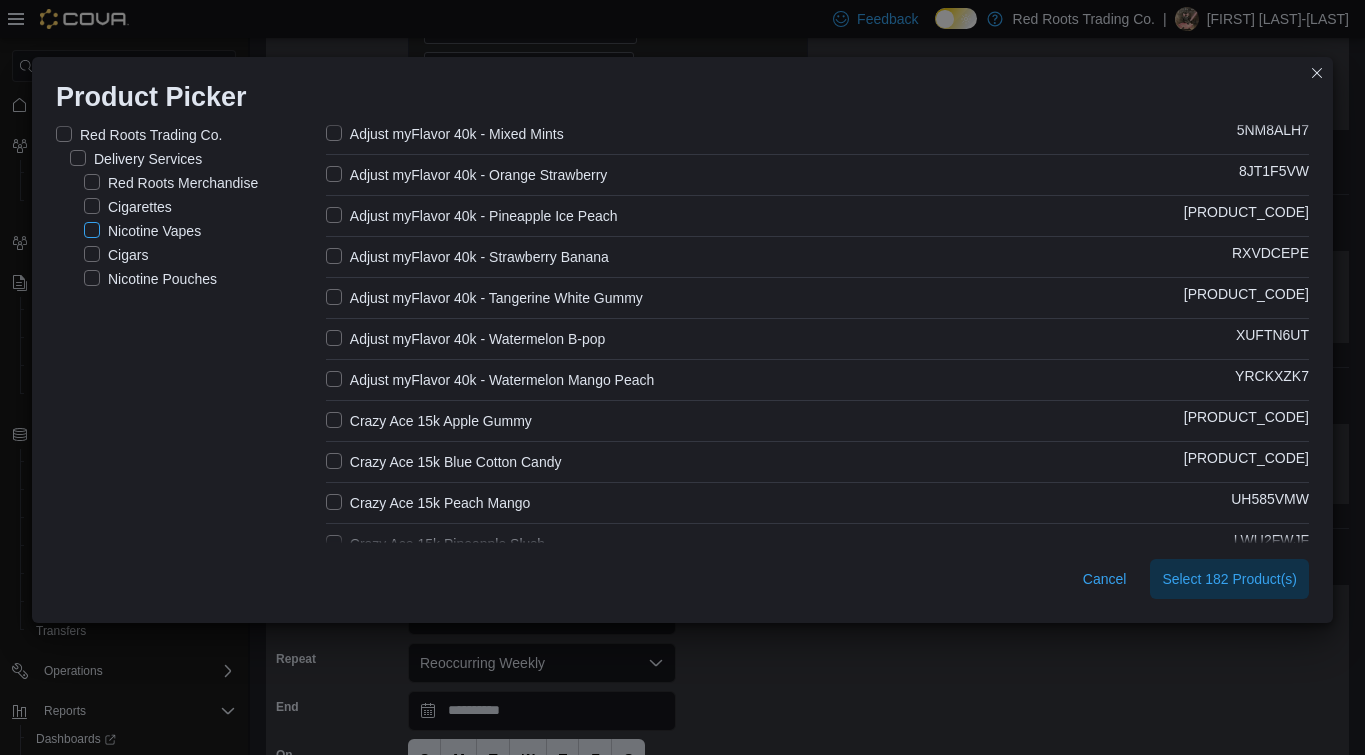 scroll, scrollTop: 0, scrollLeft: 0, axis: both 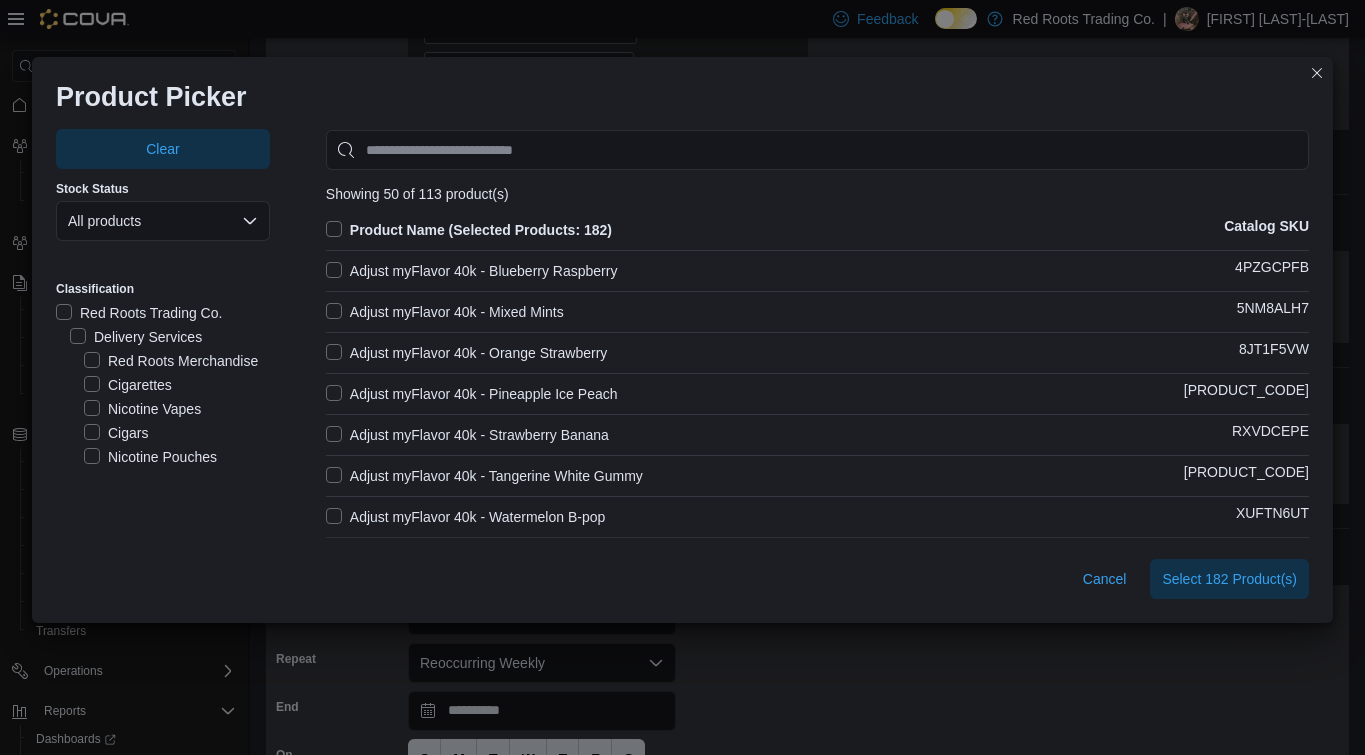 click on "Nicotine Vapes" at bounding box center [142, 409] 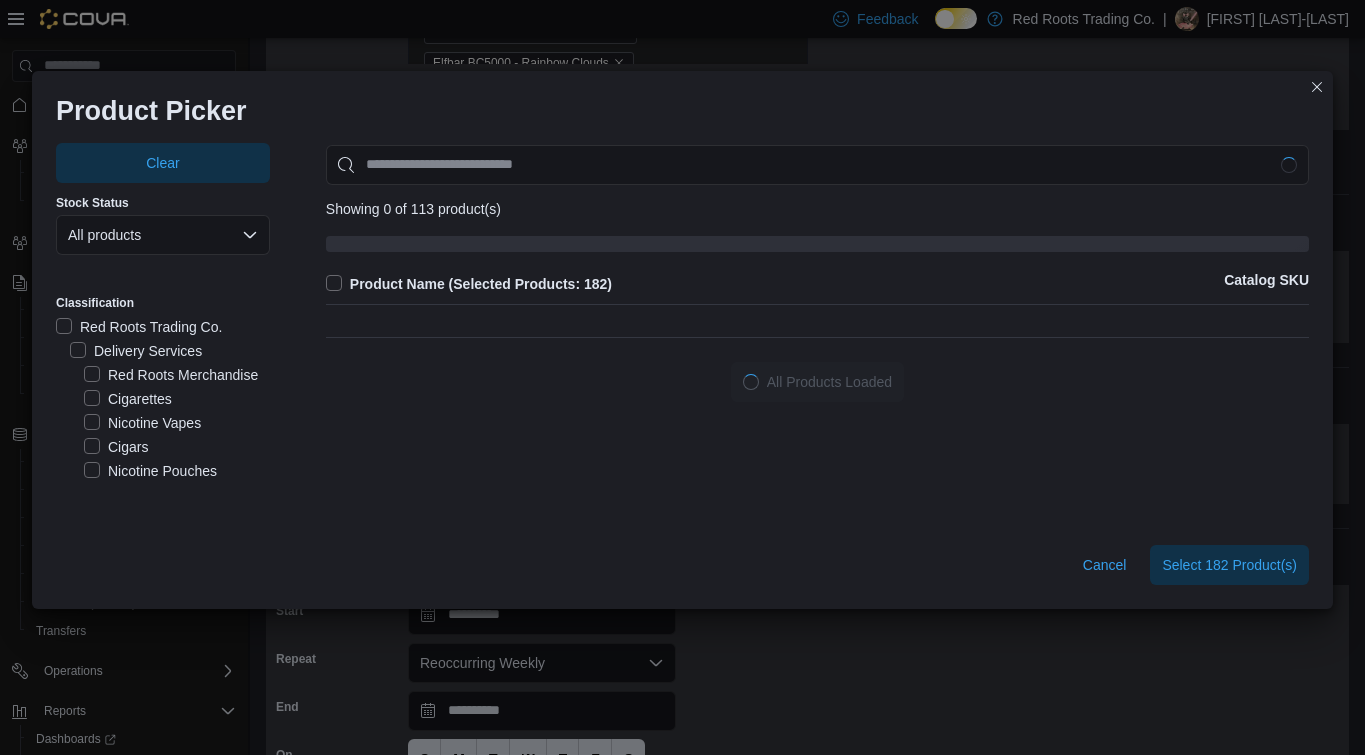 click on "Classification  Red Roots Trading Co. Delivery Services Red Roots Merchandise Cigarettes Nicotine Vapes Cigars Nicotine Pouches Flower Pre-Roll Edibles Vapes Concentrates Accessories Wellness Hash Pets Integrations Infused Pre-Rolls" at bounding box center [163, 390] 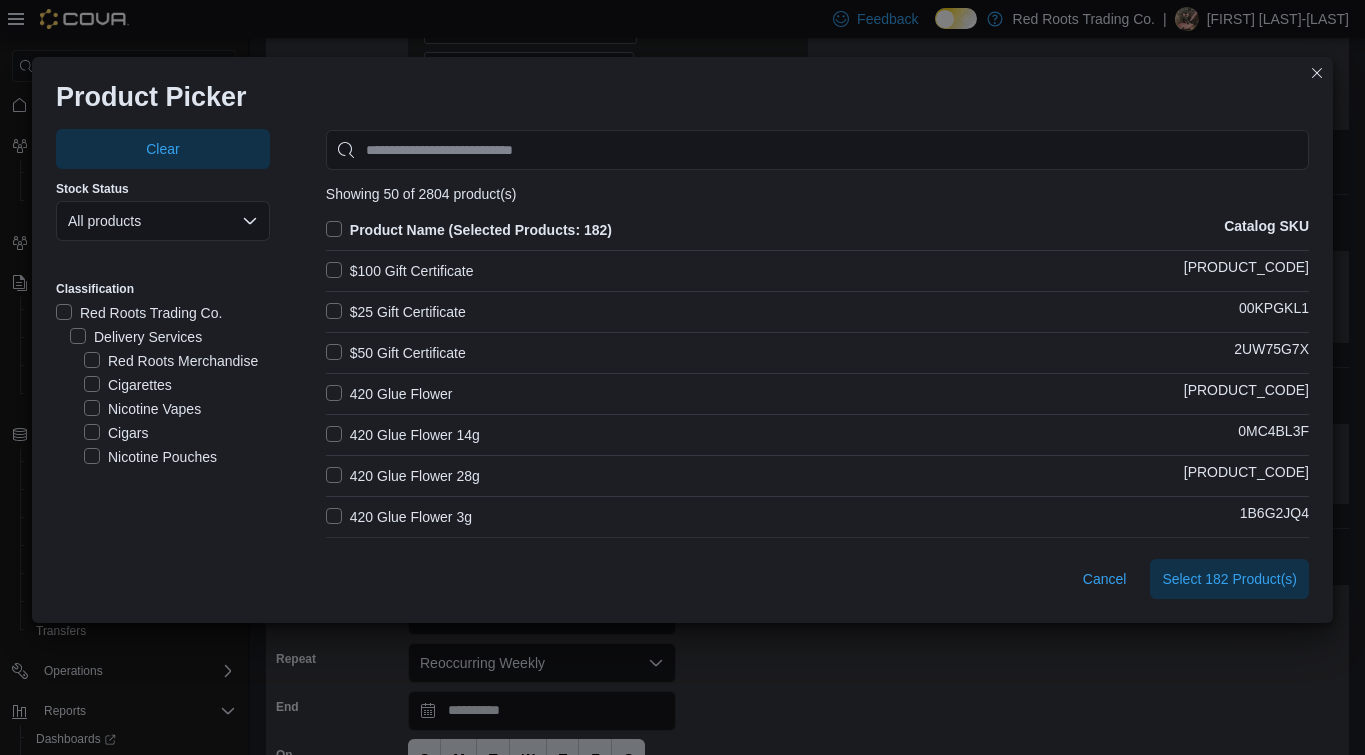 click on "Nicotine Pouches" at bounding box center [150, 457] 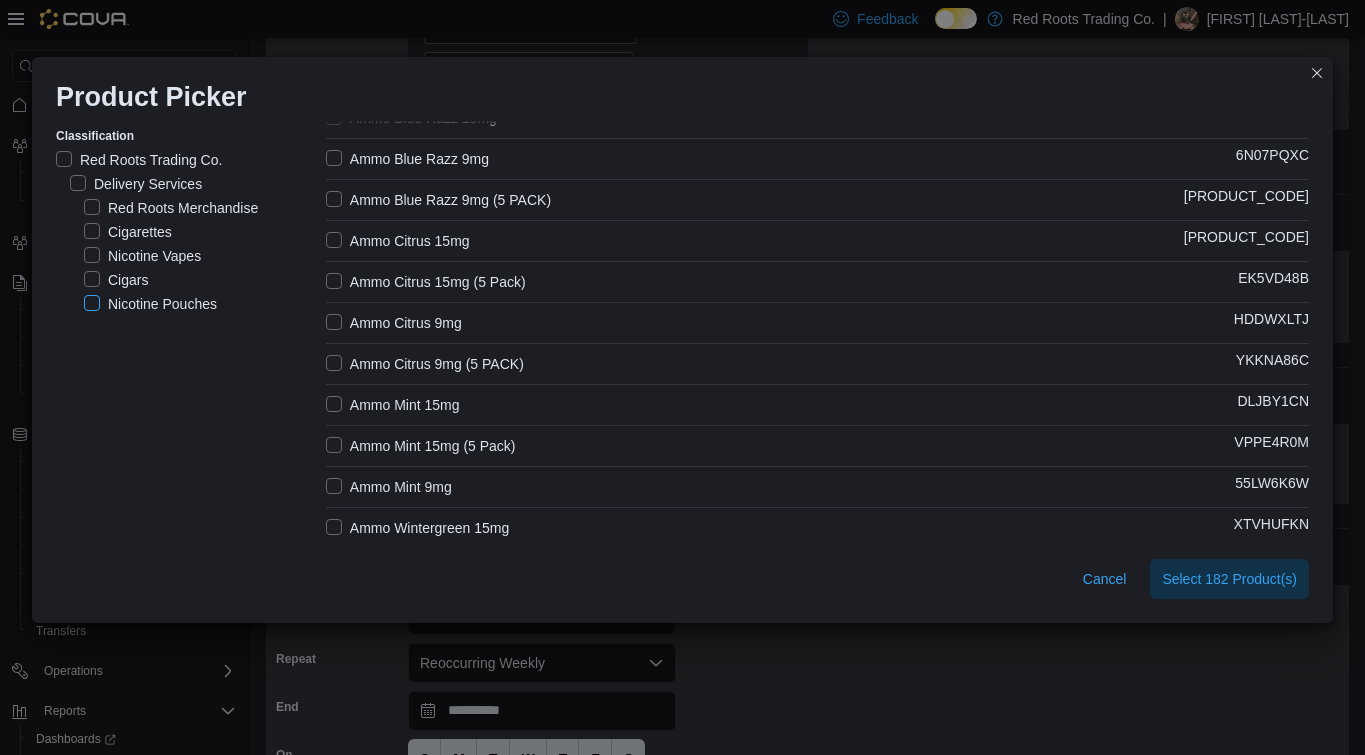 scroll, scrollTop: 166, scrollLeft: 0, axis: vertical 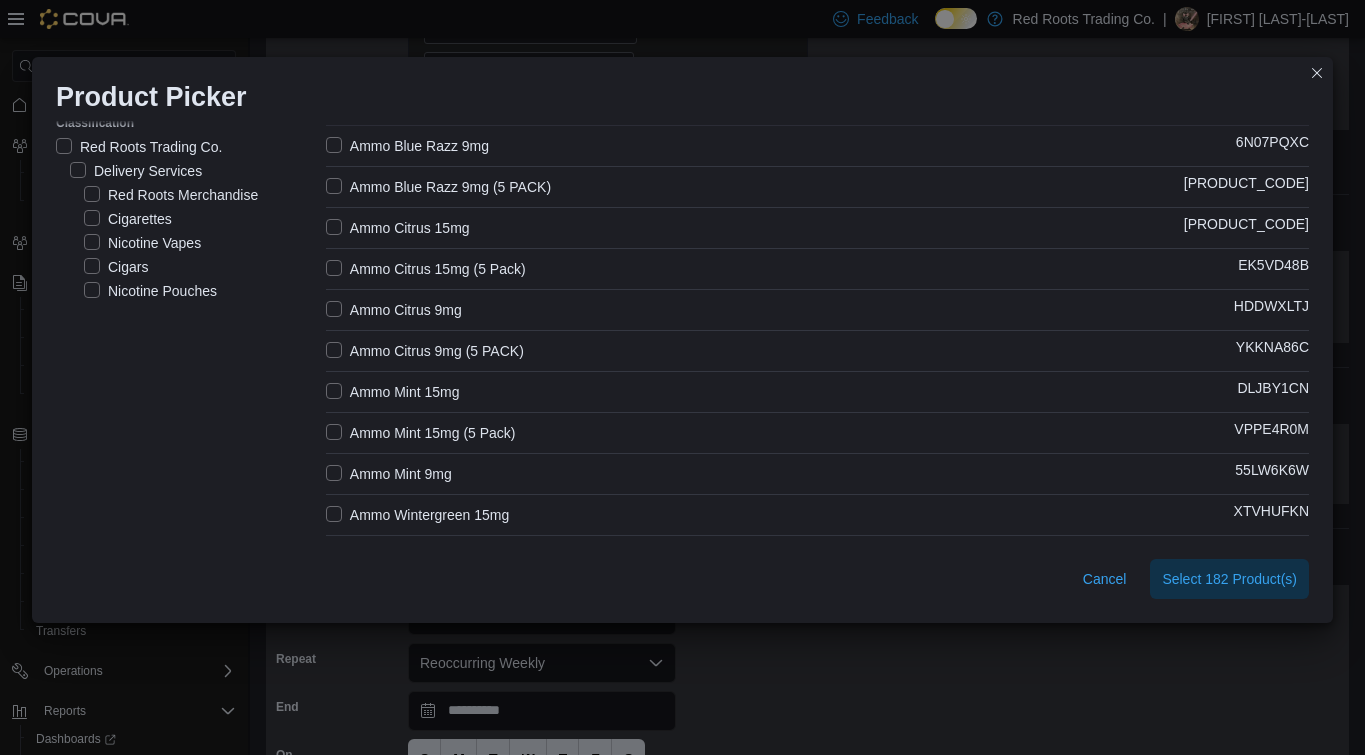 click on "Ammo Blue Razz 9mg (5 PACK)" at bounding box center [438, 187] 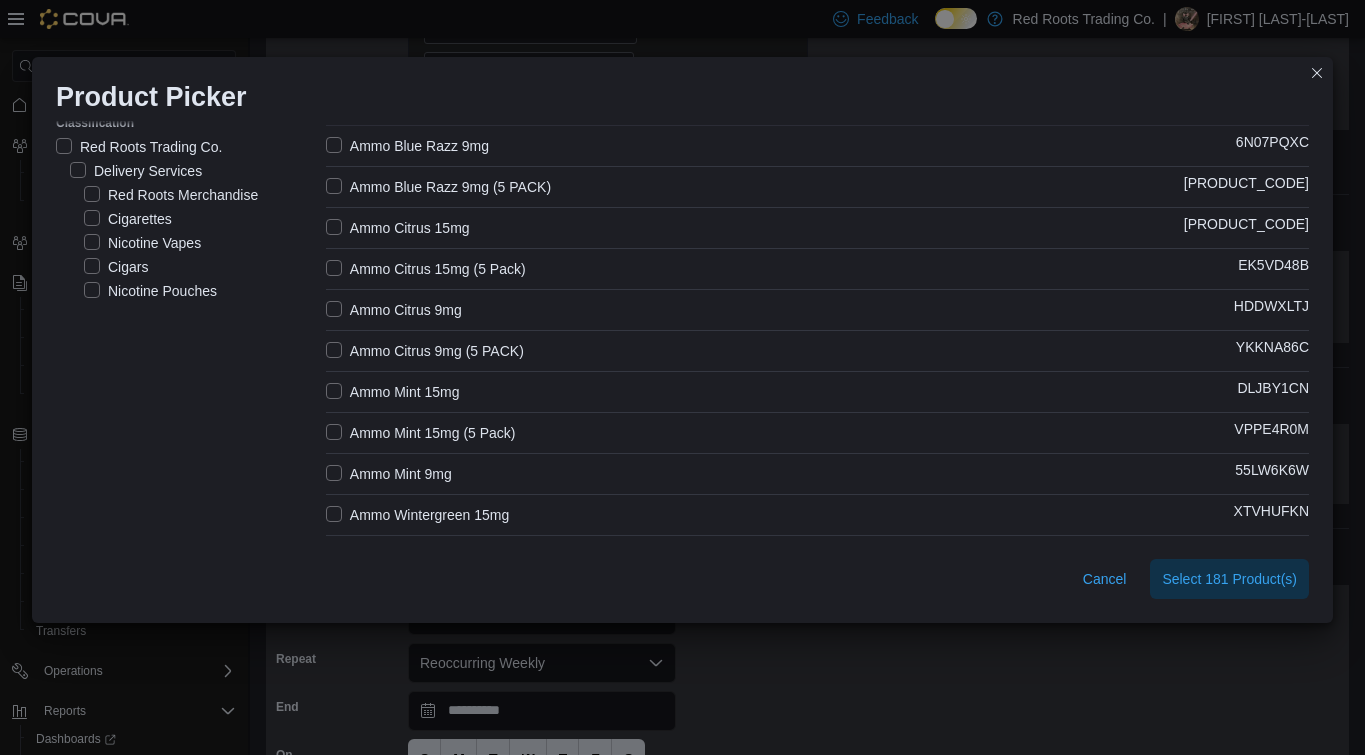 click on "Product Name (Selected Products: [NUMBER]) Catalog SKU Ammo Blue Razz 15mg [SKU] Ammo Blue Razz 9mg [SKU] Ammo Blue Razz 9mg (5 PACK) [SKU] Ammo Citrus 15mg [SKU] Ammo Citrus 15mg (5 Pack) [SKU] Ammo Citrus 9mg [SKU] Ammo Citrus 9mg (5 PACK) [SKU] Ammo Mint 15mg [SKU] Ammo Mint 15mg (5 Pack) [SKU] Ammo Mint 9mg [SKU] Ammo Wintergreen 15mg [SKU] Ammo Wintergreen 15mg (5 Pack) [SKU] Ammo Wintergreen 9mg [SKU] Hardy Ice Peach 75mg [SKU] Hardy Mint Crush 75mg [SKU] Hardy Strawberry Vanilla 75mg [SKU] Rogue 3mg  Nicotine Pouches - Wintergreen [SKU] Rogue 3mg Nicotine Pouches - Berry [SKU] Rogue 3mg Nicotine Pouches - Peppermint [SKU] Rogue 3mg Nicotine Pouches - Spearmint [SKU] Rogue 6mg  Nicotine Pouches - Apple [SKU] ZOLT Cinnamon15mg [SKU] ZOLT Coffee 8mg [SKU] ZOLT Cool Mint 15mg [SKU] ZOLT Lemon 15mg [SKU] ZOLT Orange 15mg [SKU] ZOLT Orange 8mg [SKU] ZOLT Peach 15mg [SKU] ZOLT Peppermint 8mg [SKU] ZOLT Pink Lemonade 15mg" at bounding box center (817, 1097) 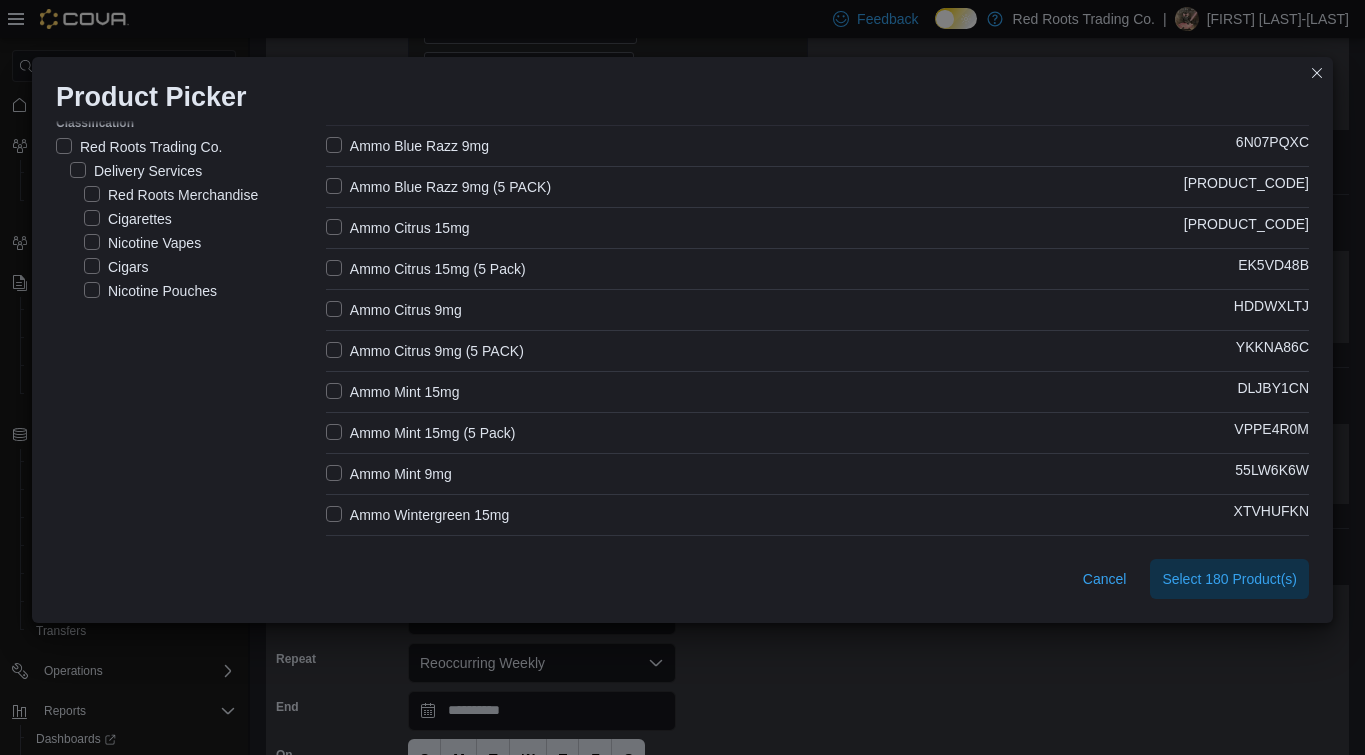 click on "Ammo Citrus 9mg (5 PACK)" at bounding box center [425, 351] 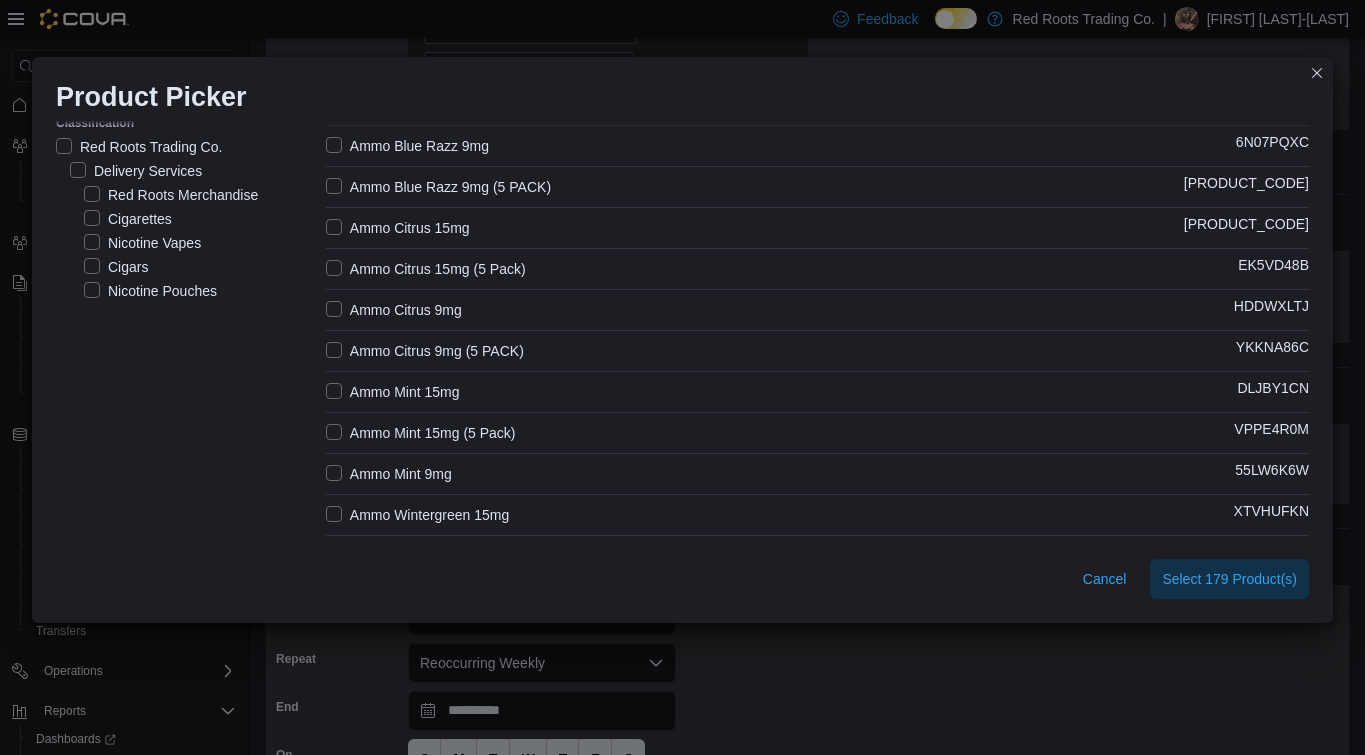 click on "Ammo Mint 15mg (5 Pack)" at bounding box center (421, 433) 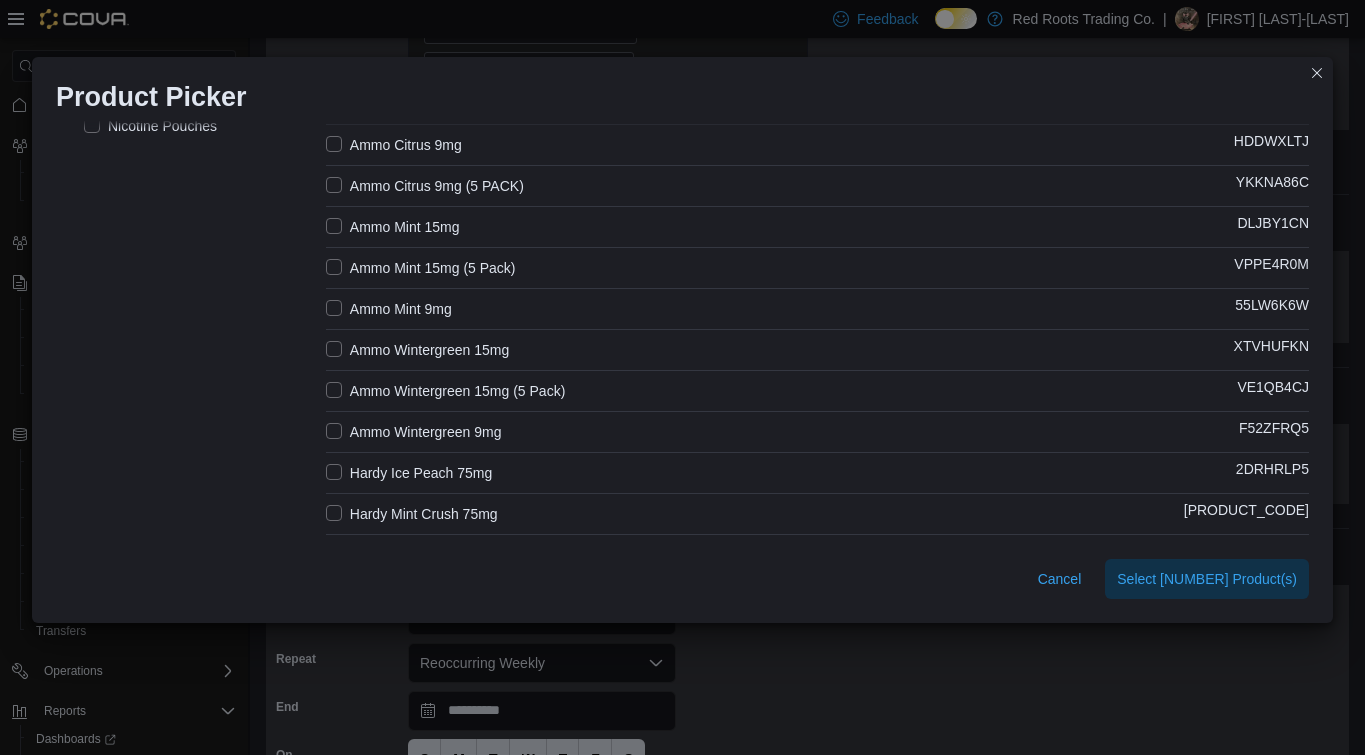click on "Ammo Wintergreen 15mg (5 Pack)" at bounding box center [446, 391] 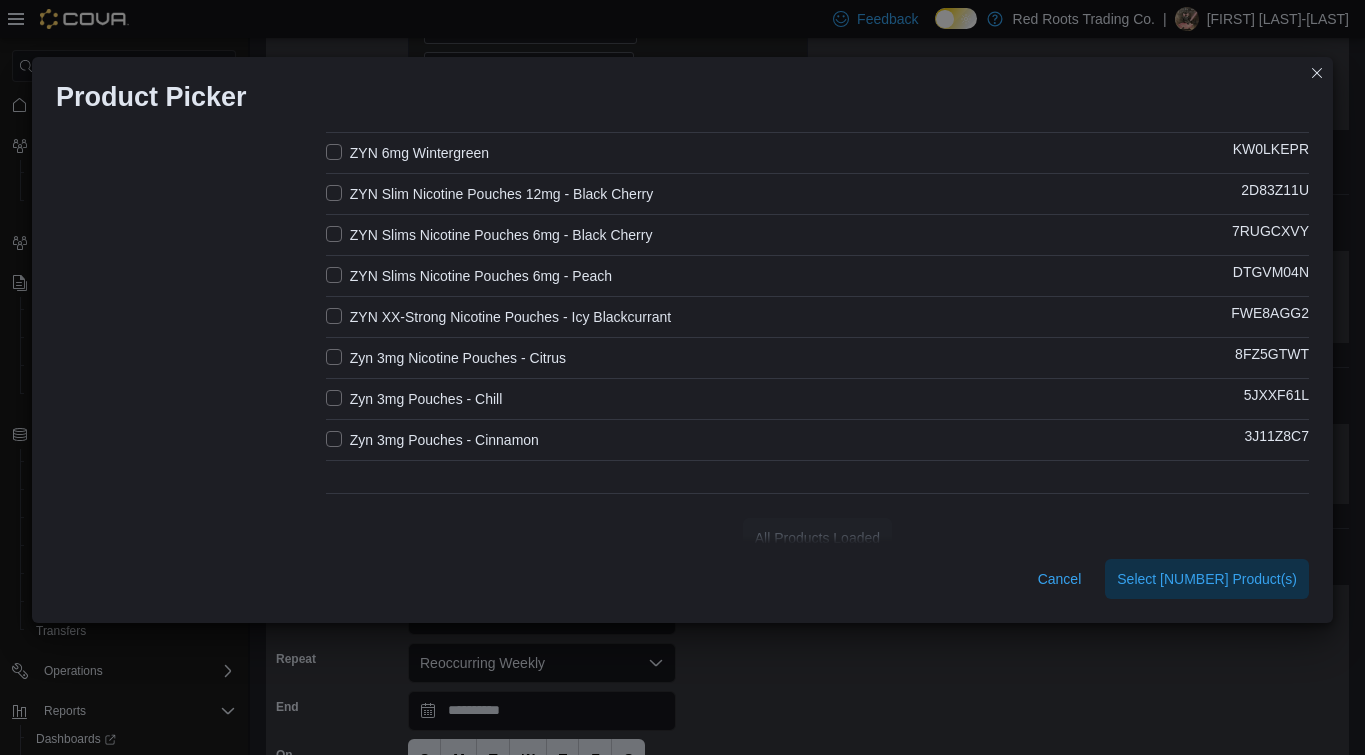 scroll, scrollTop: 1861, scrollLeft: 0, axis: vertical 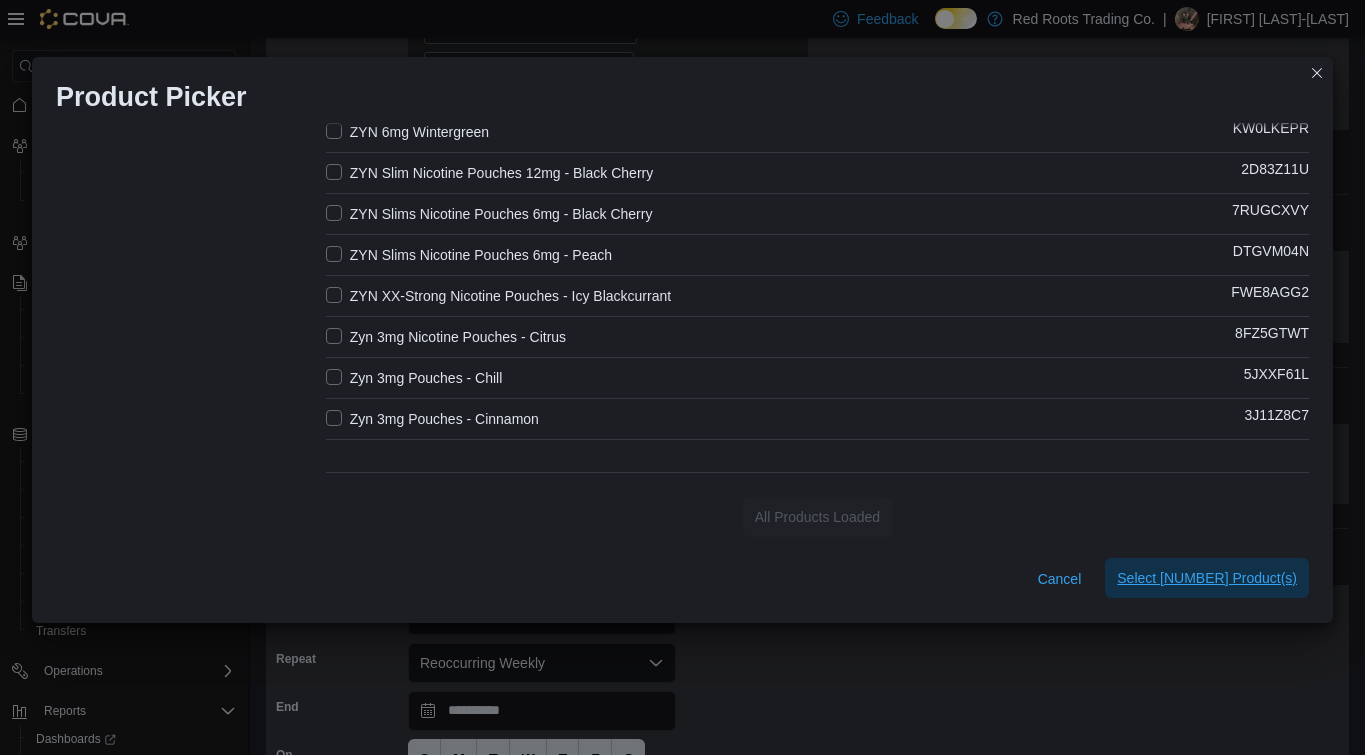 click on "Cancel Select 177 Product(s)" at bounding box center (682, 583) 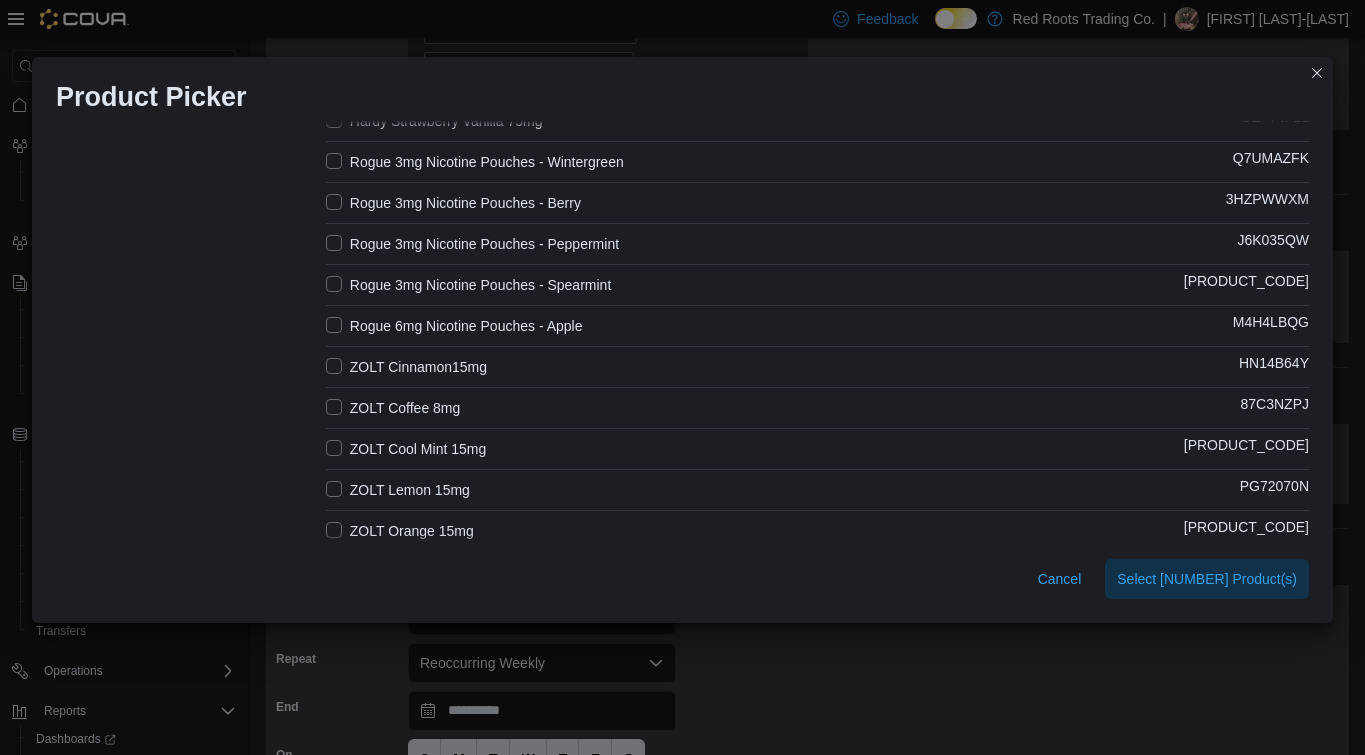 scroll, scrollTop: 0, scrollLeft: 0, axis: both 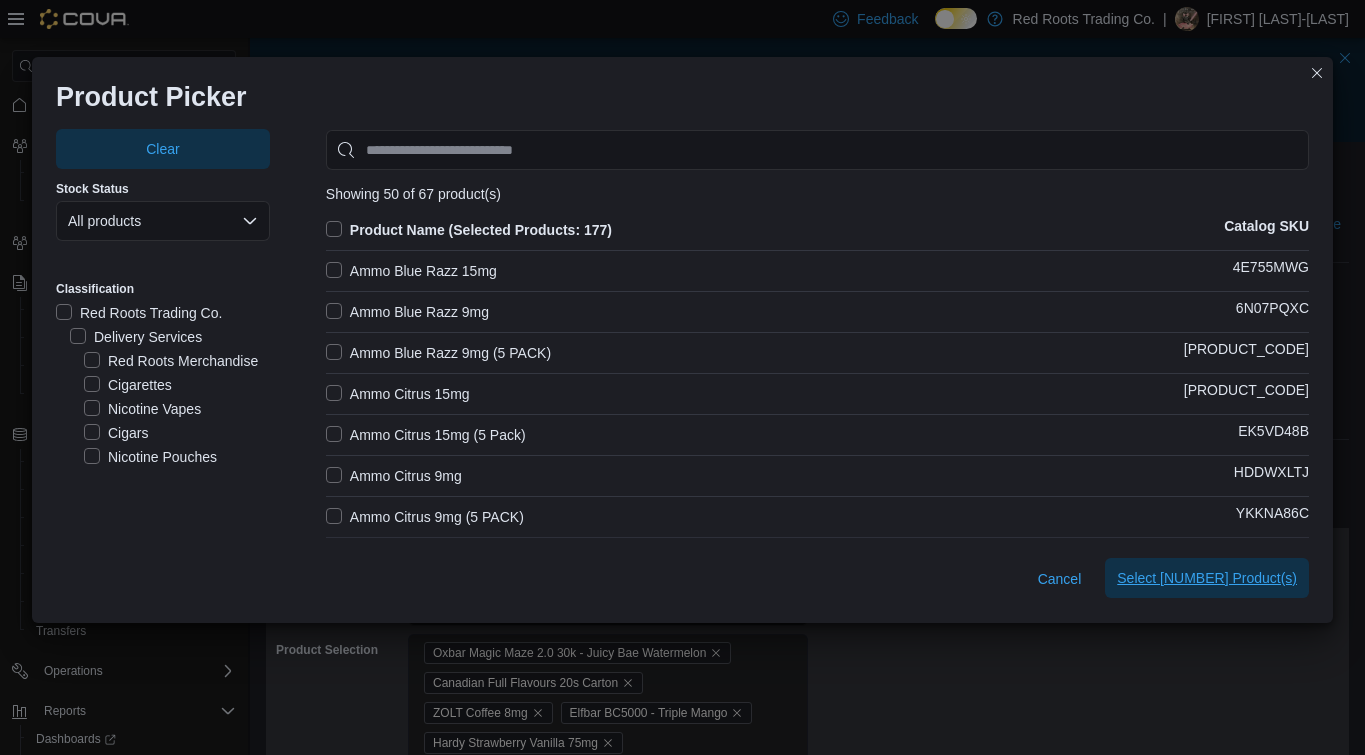 click on "Select [NUMBER] Product(s)" at bounding box center [1207, 578] 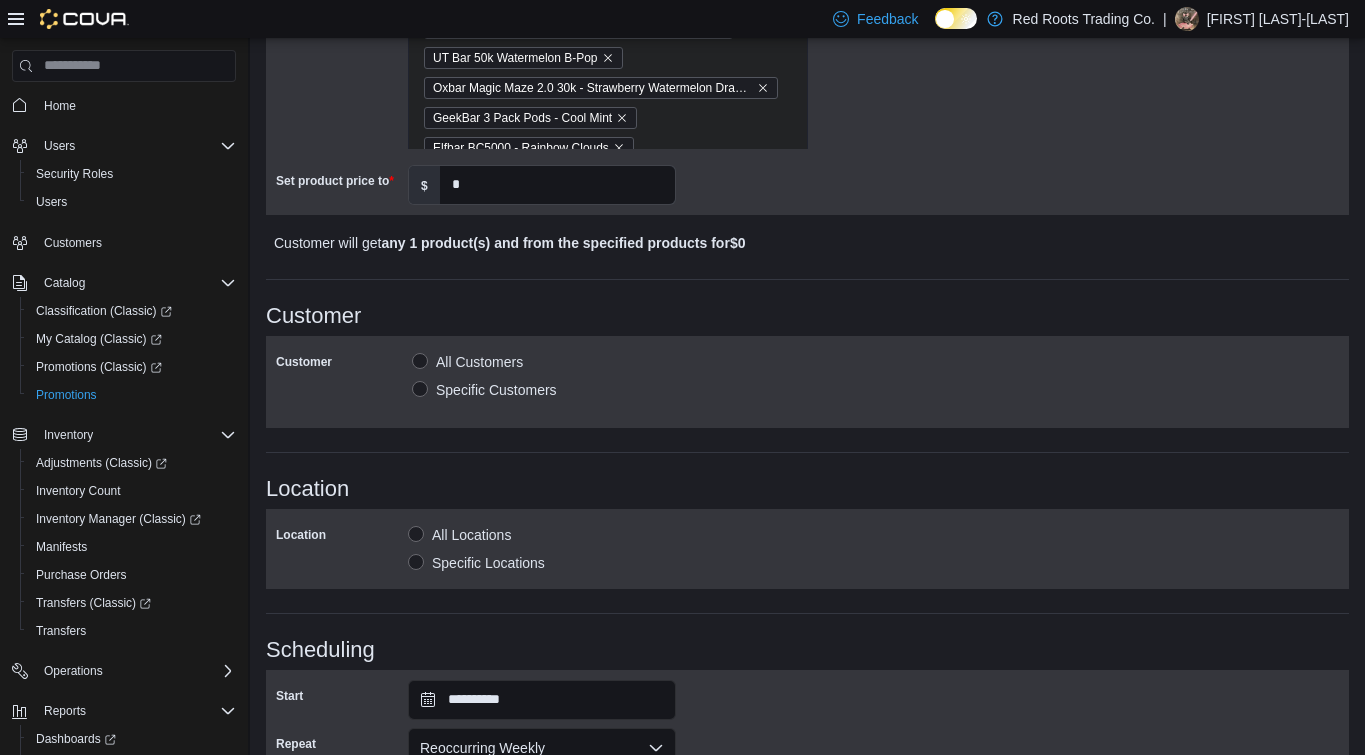 scroll, scrollTop: 1814, scrollLeft: 0, axis: vertical 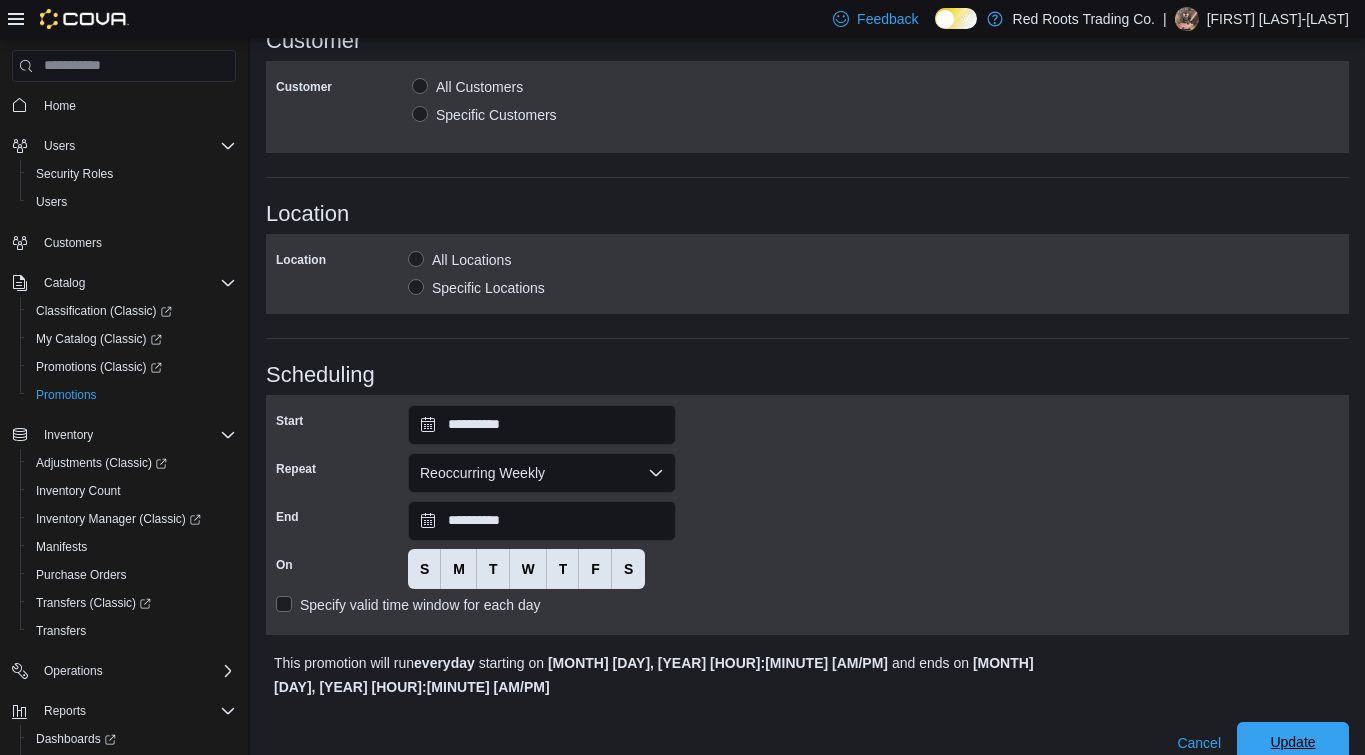 click on "Update" at bounding box center [1292, 742] 